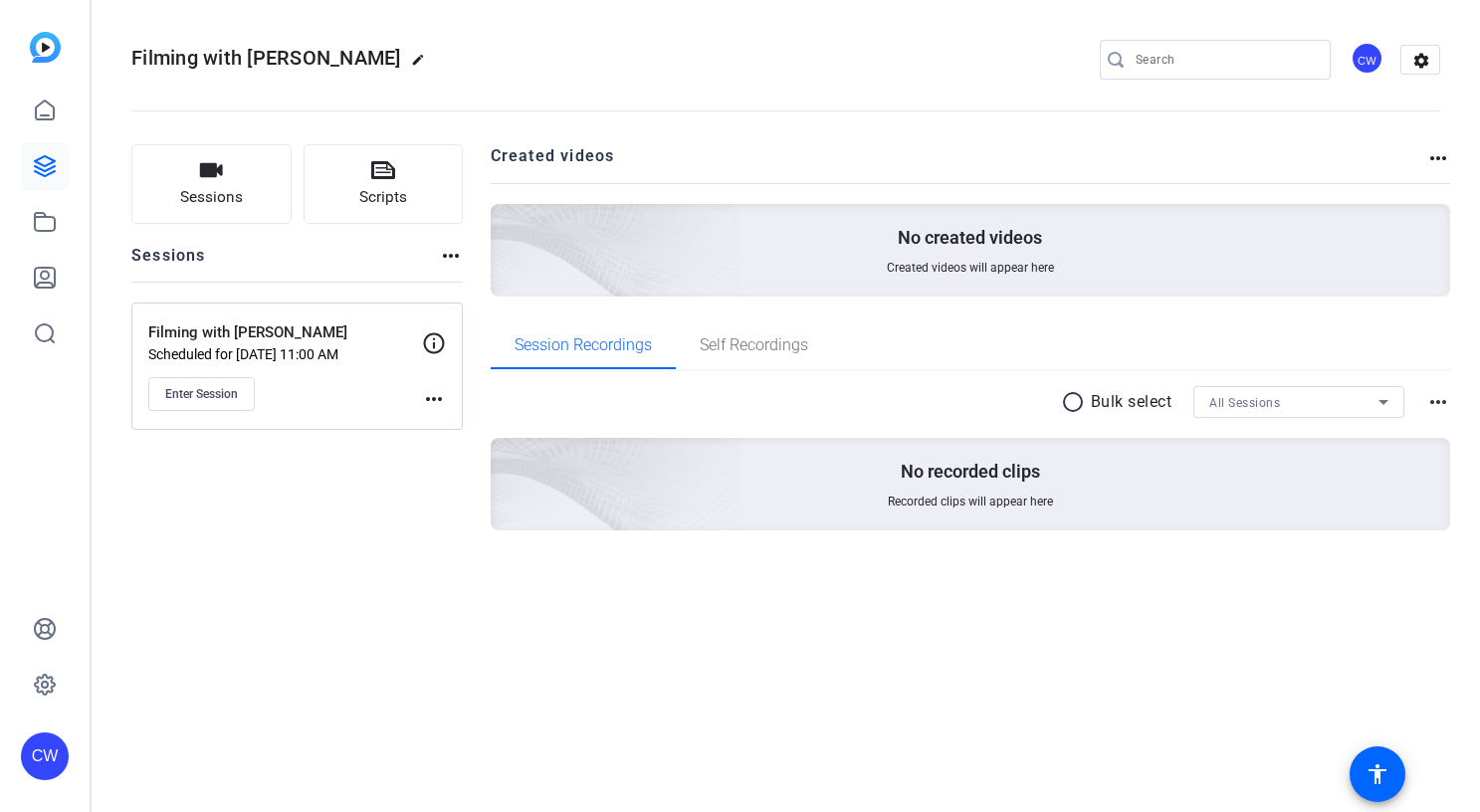 scroll, scrollTop: 0, scrollLeft: 0, axis: both 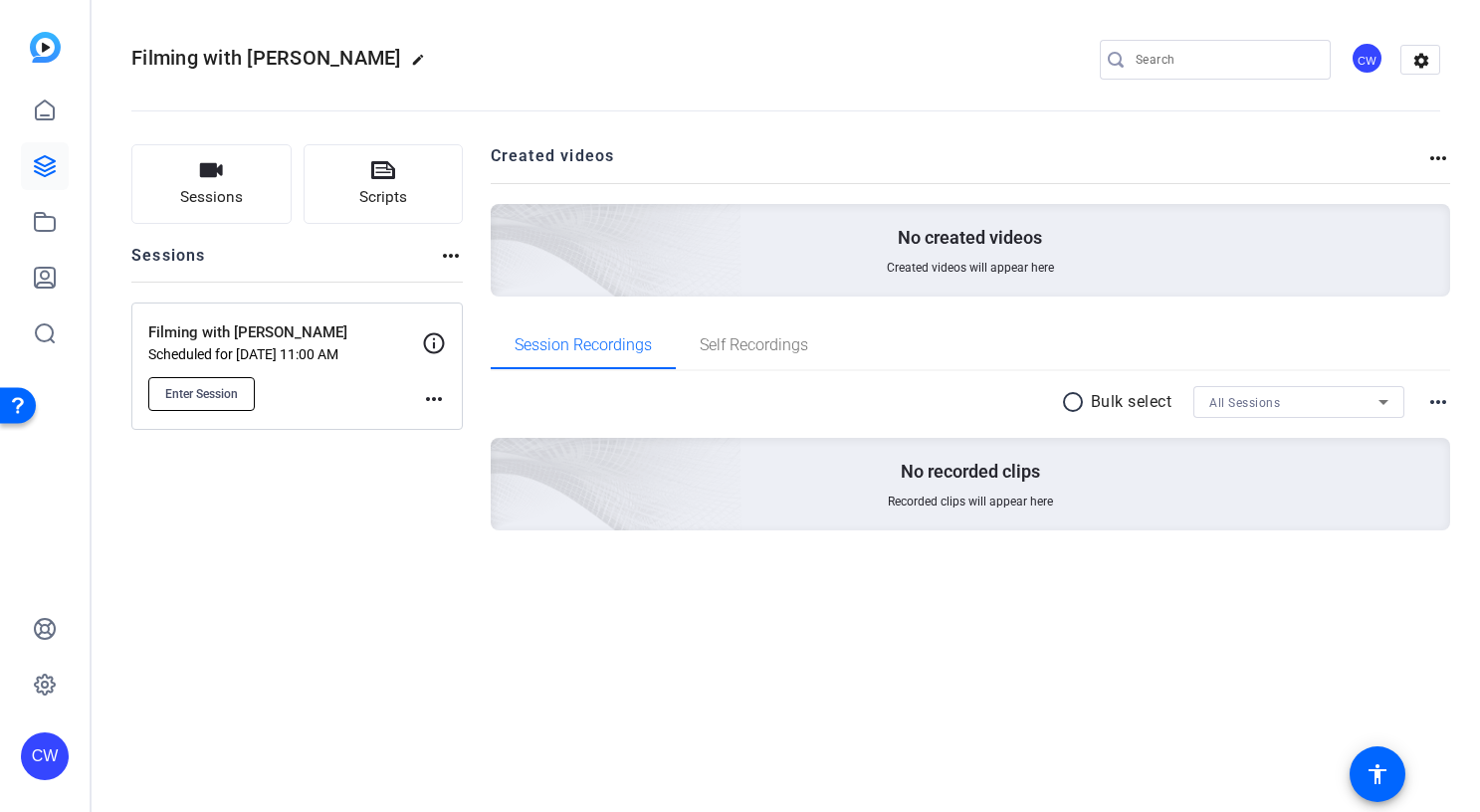 click on "Enter Session" 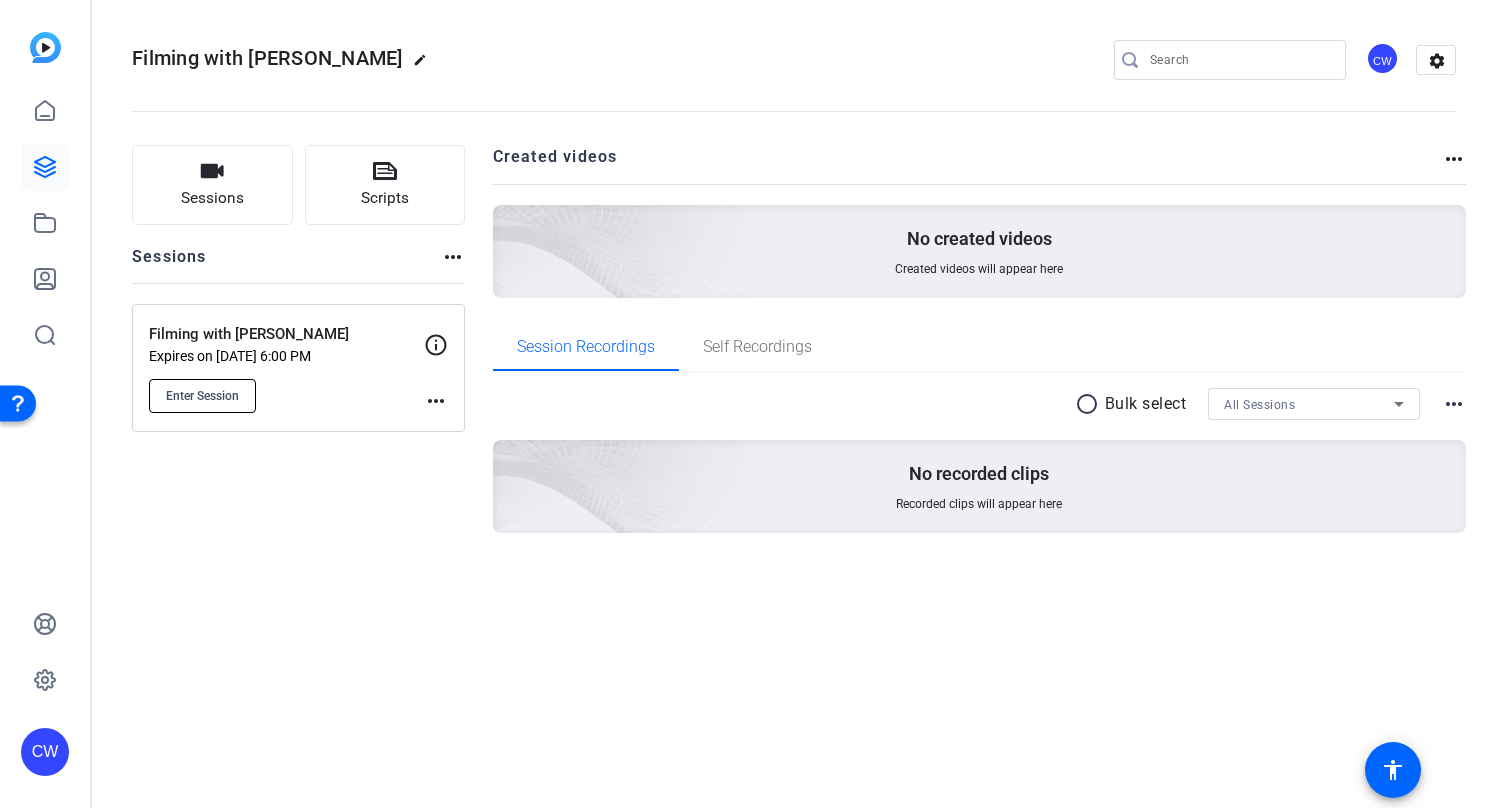 click on "Enter Session" 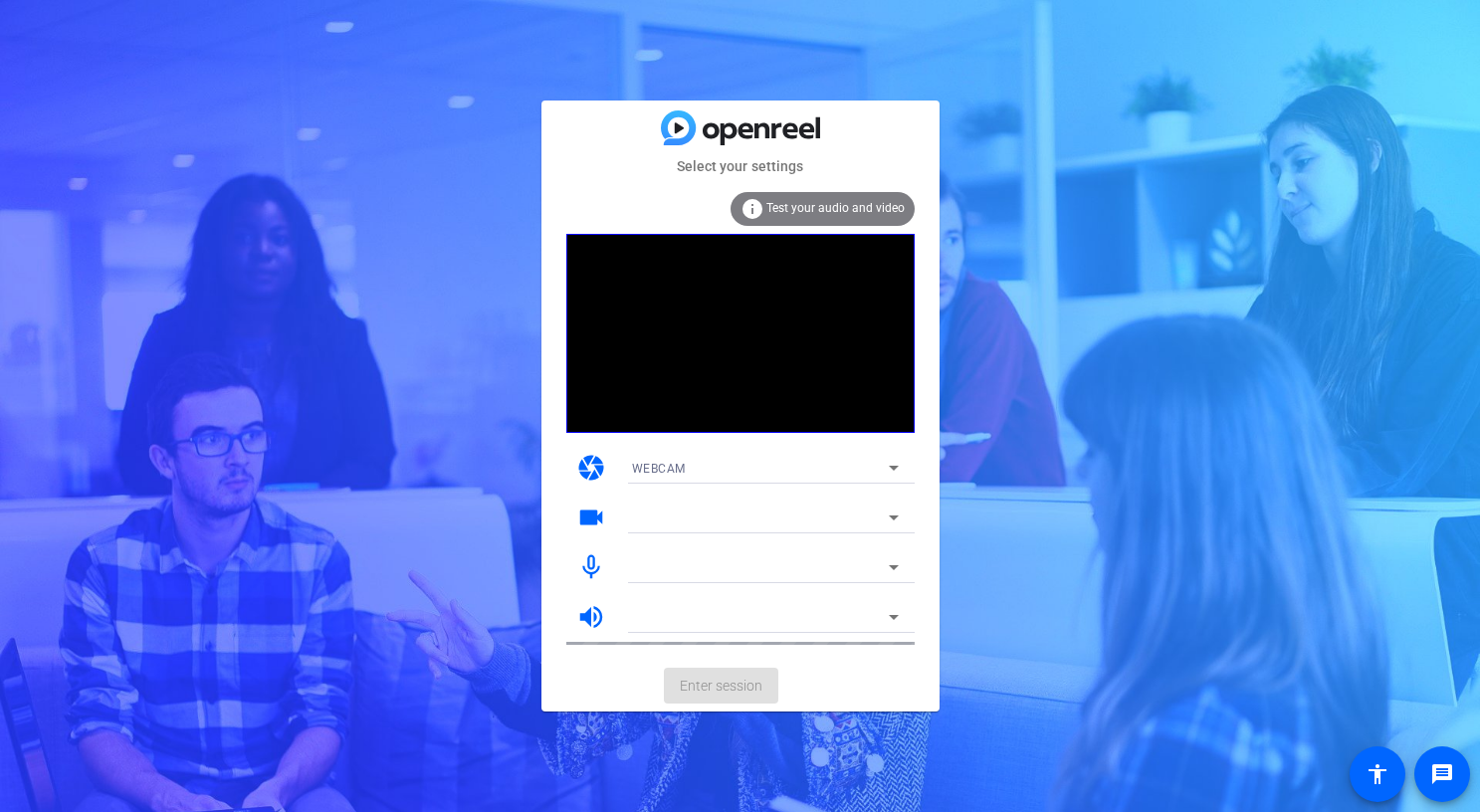 scroll, scrollTop: 0, scrollLeft: 0, axis: both 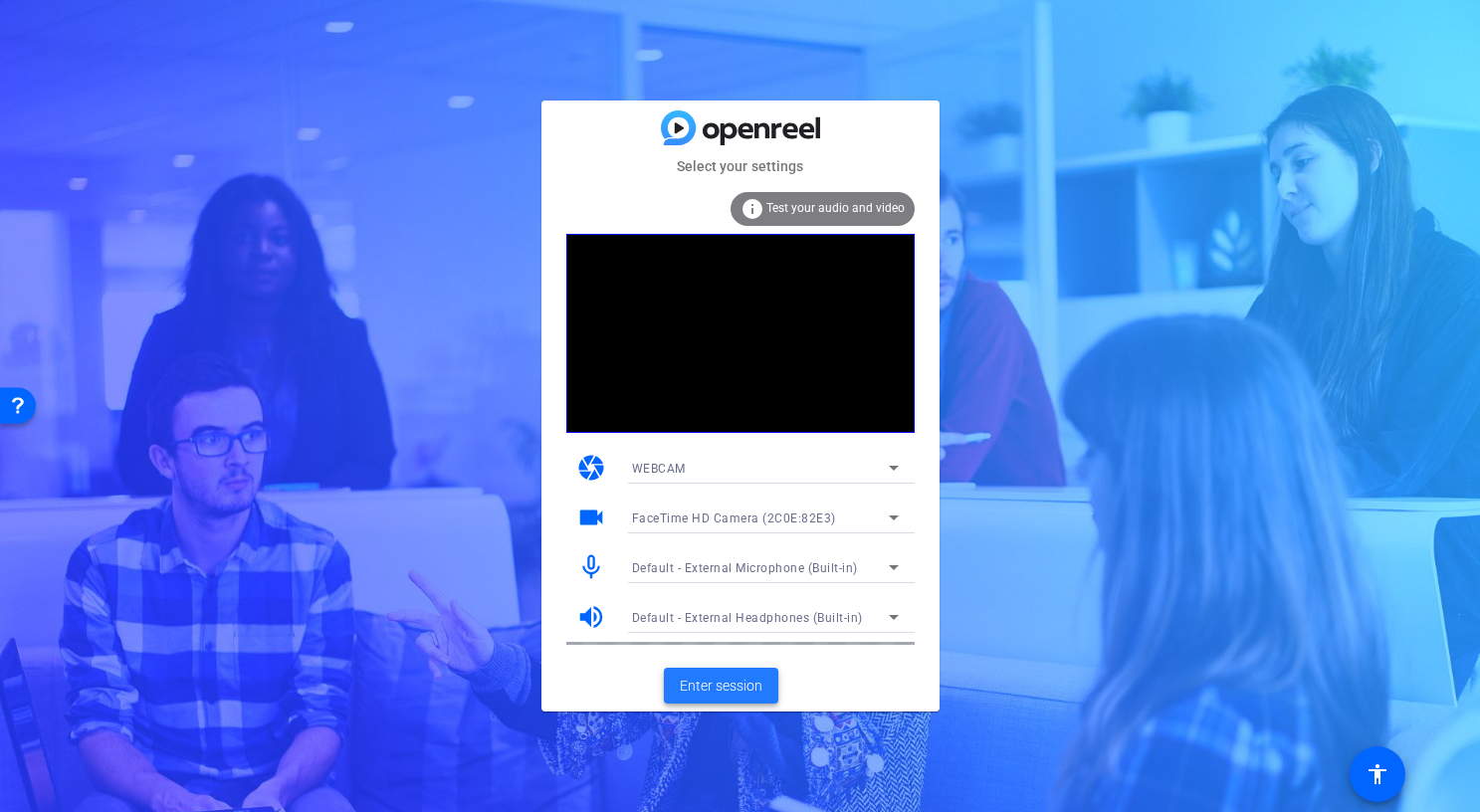 click on "Enter session" 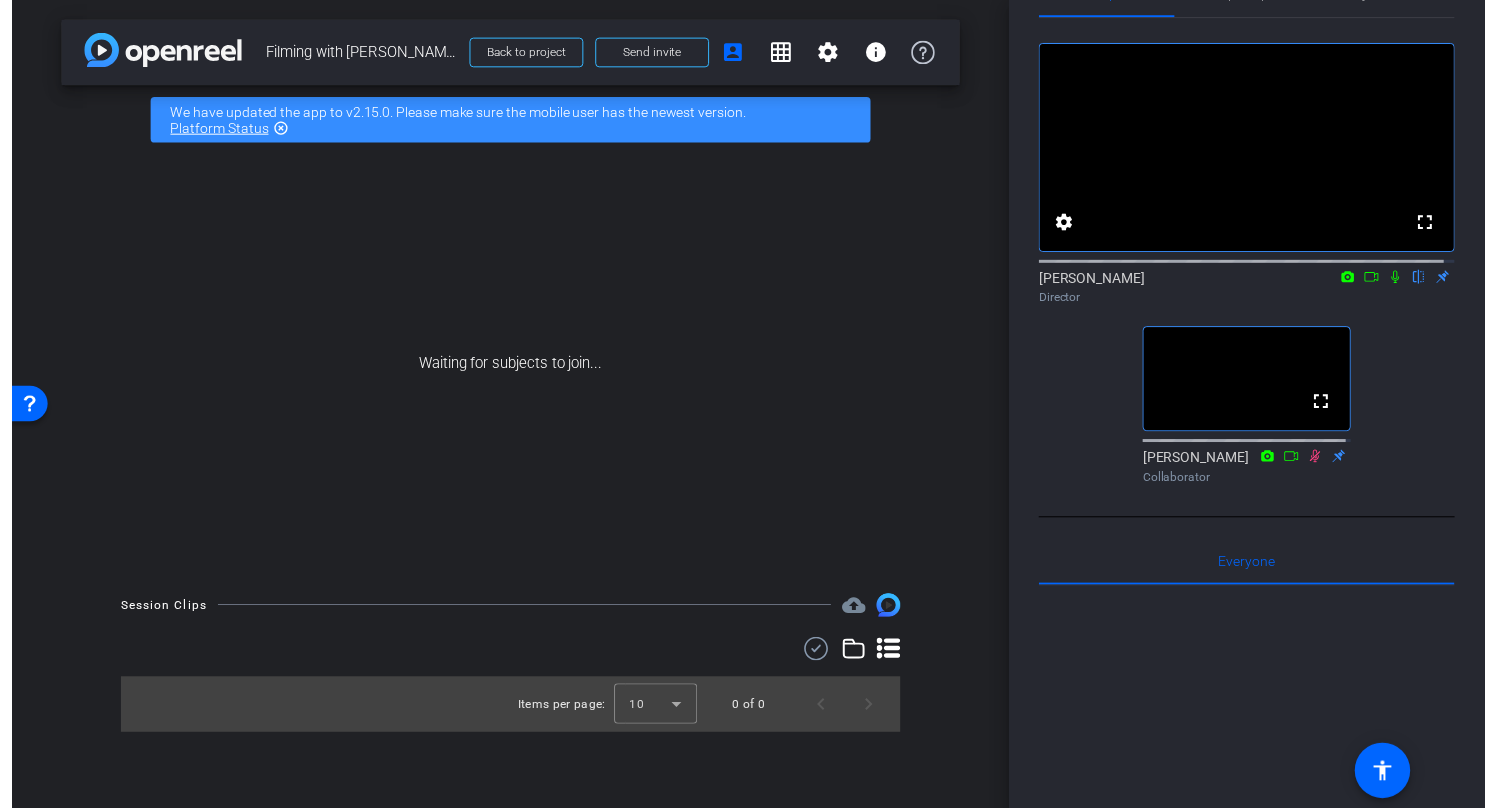 scroll, scrollTop: 0, scrollLeft: 0, axis: both 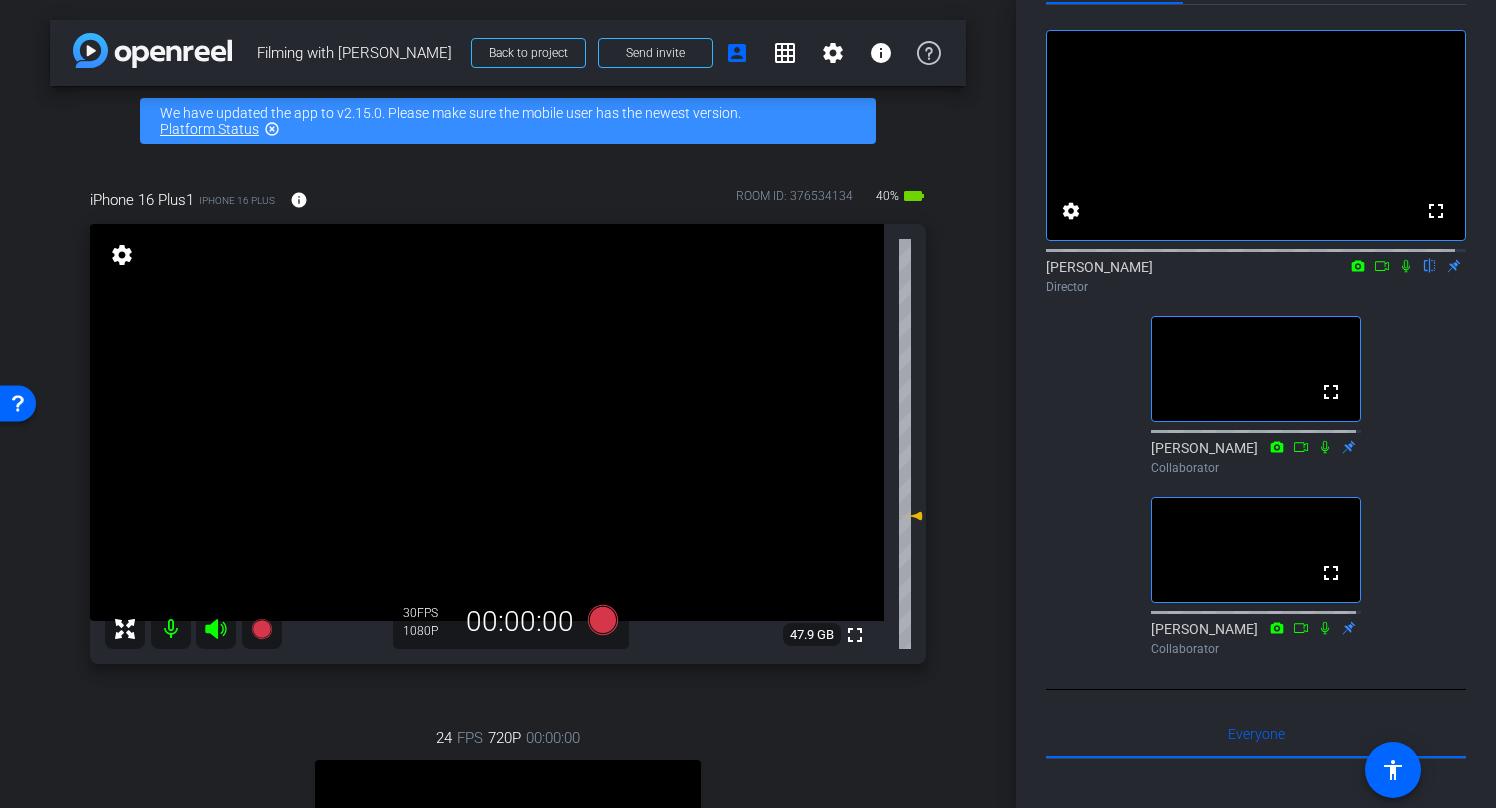 click 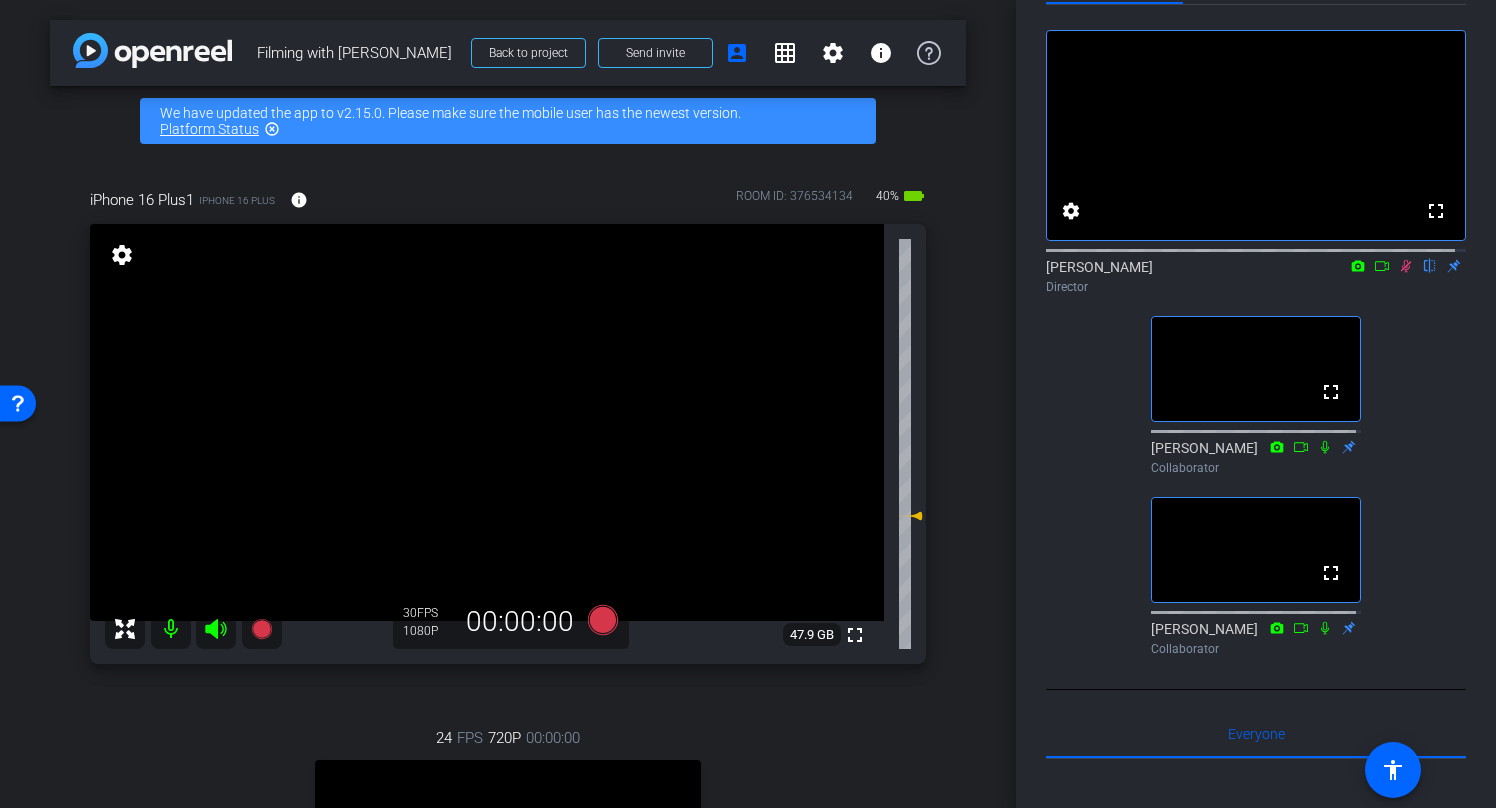click 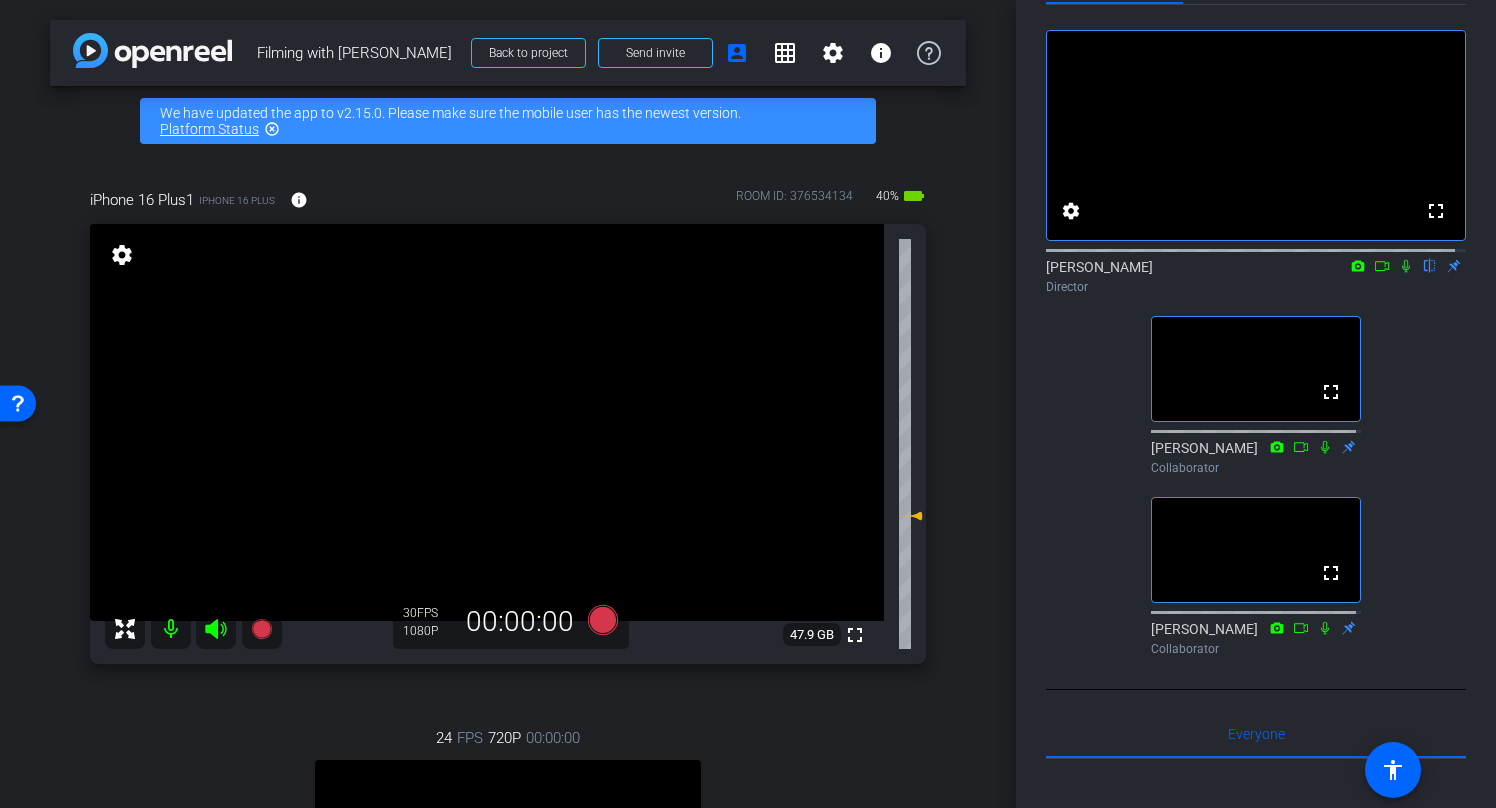 scroll, scrollTop: 0, scrollLeft: 0, axis: both 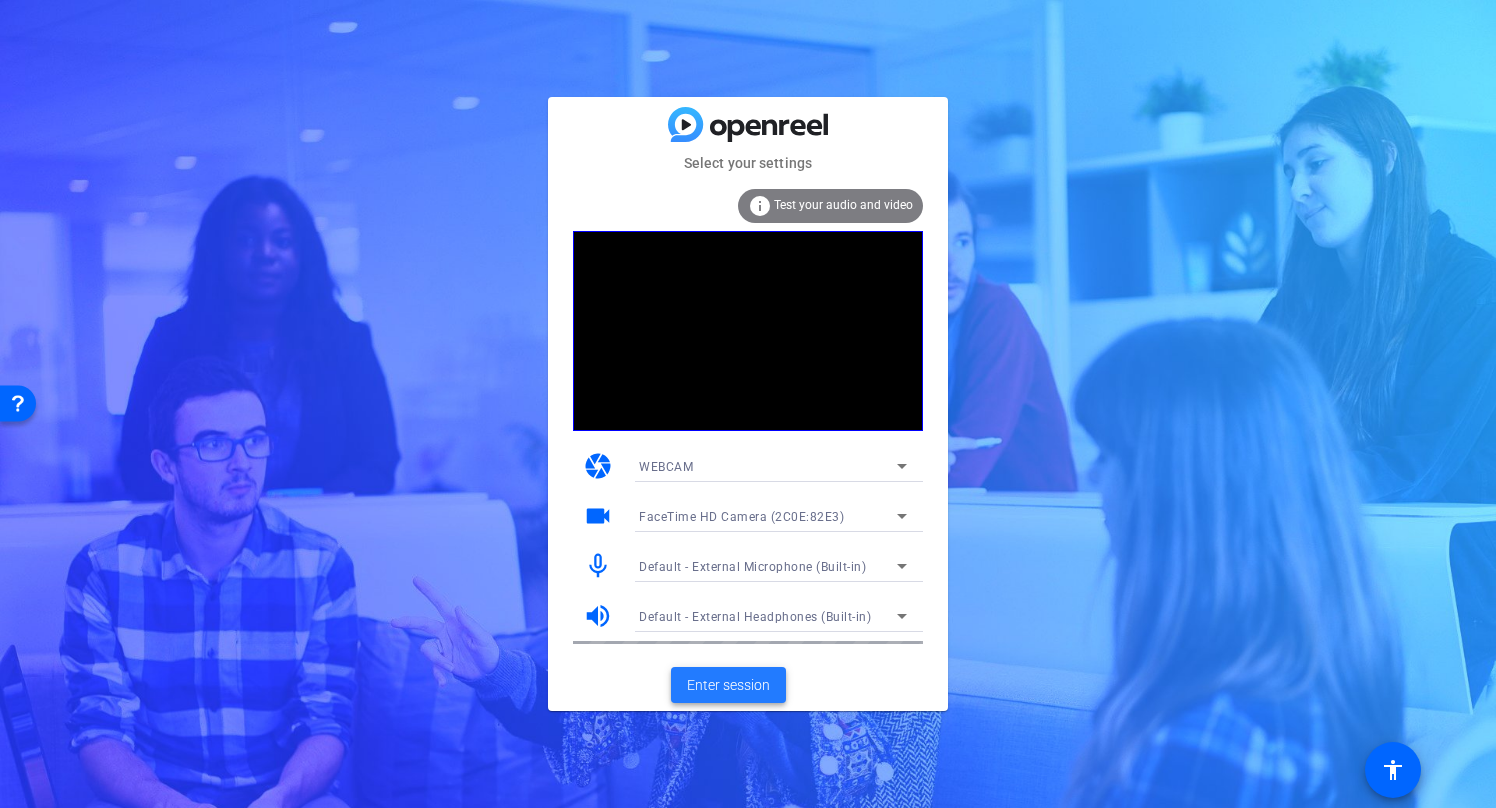 click on "Enter session" 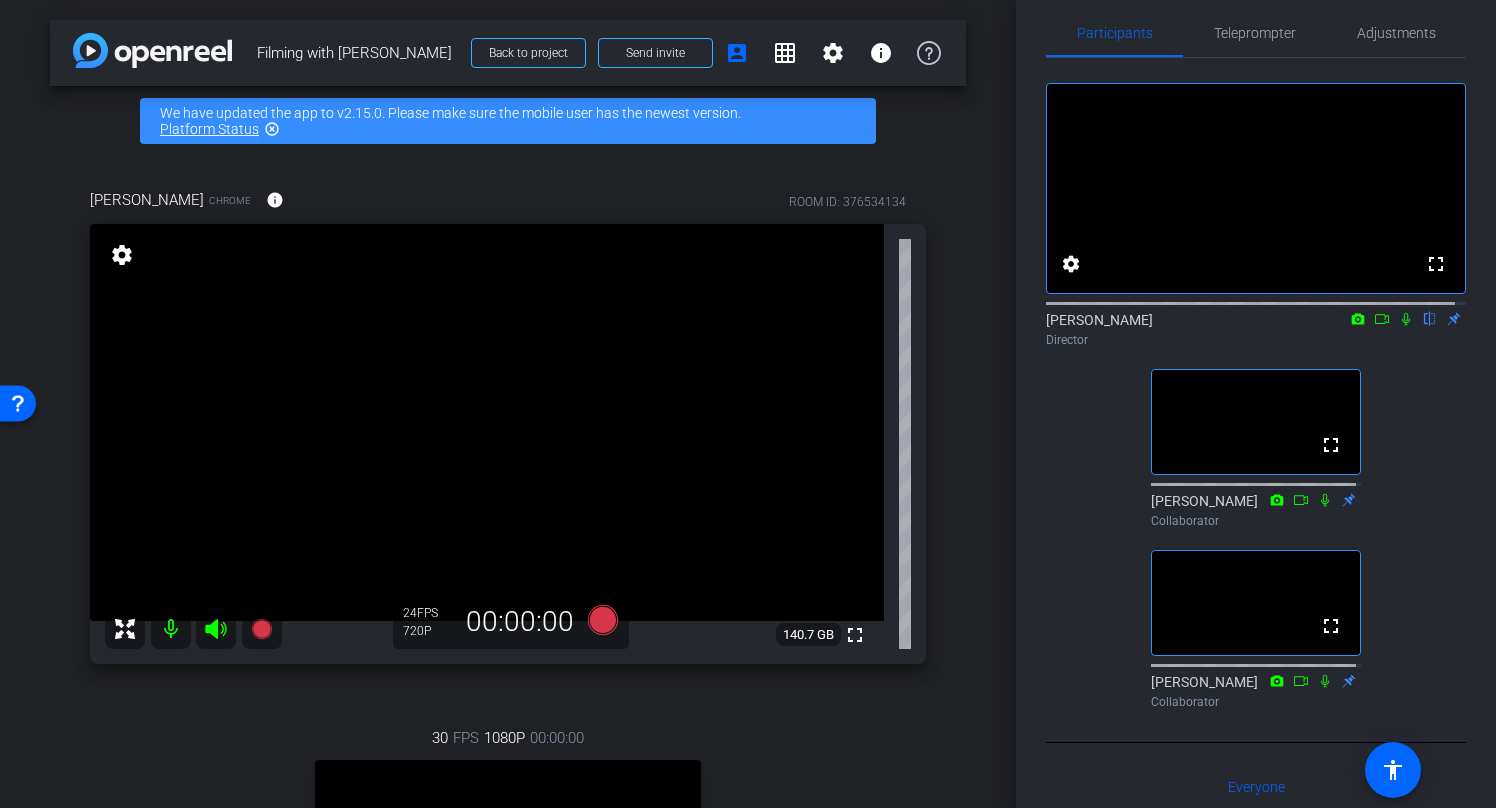 scroll, scrollTop: 48, scrollLeft: 0, axis: vertical 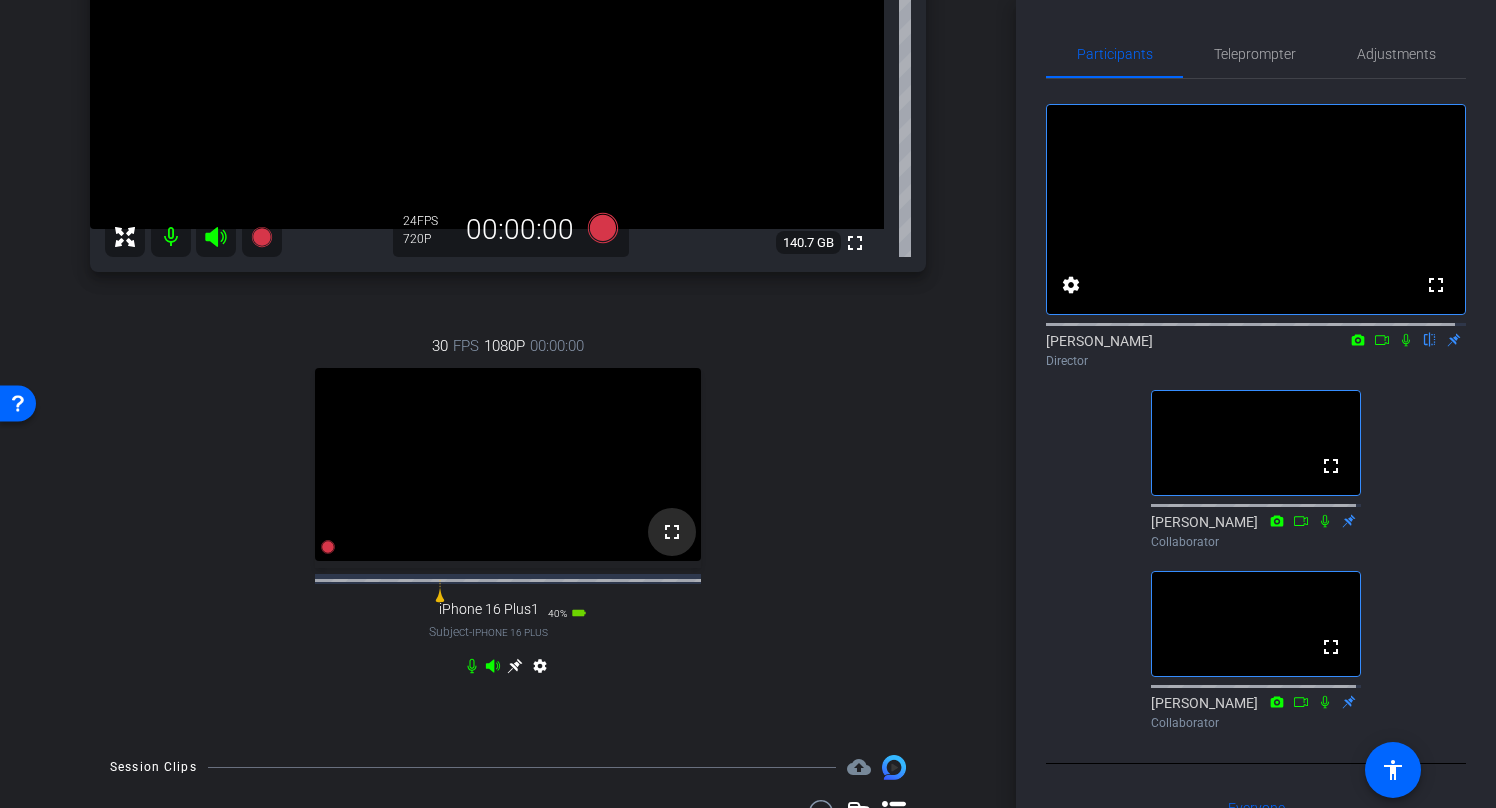 click on "fullscreen" at bounding box center [672, 532] 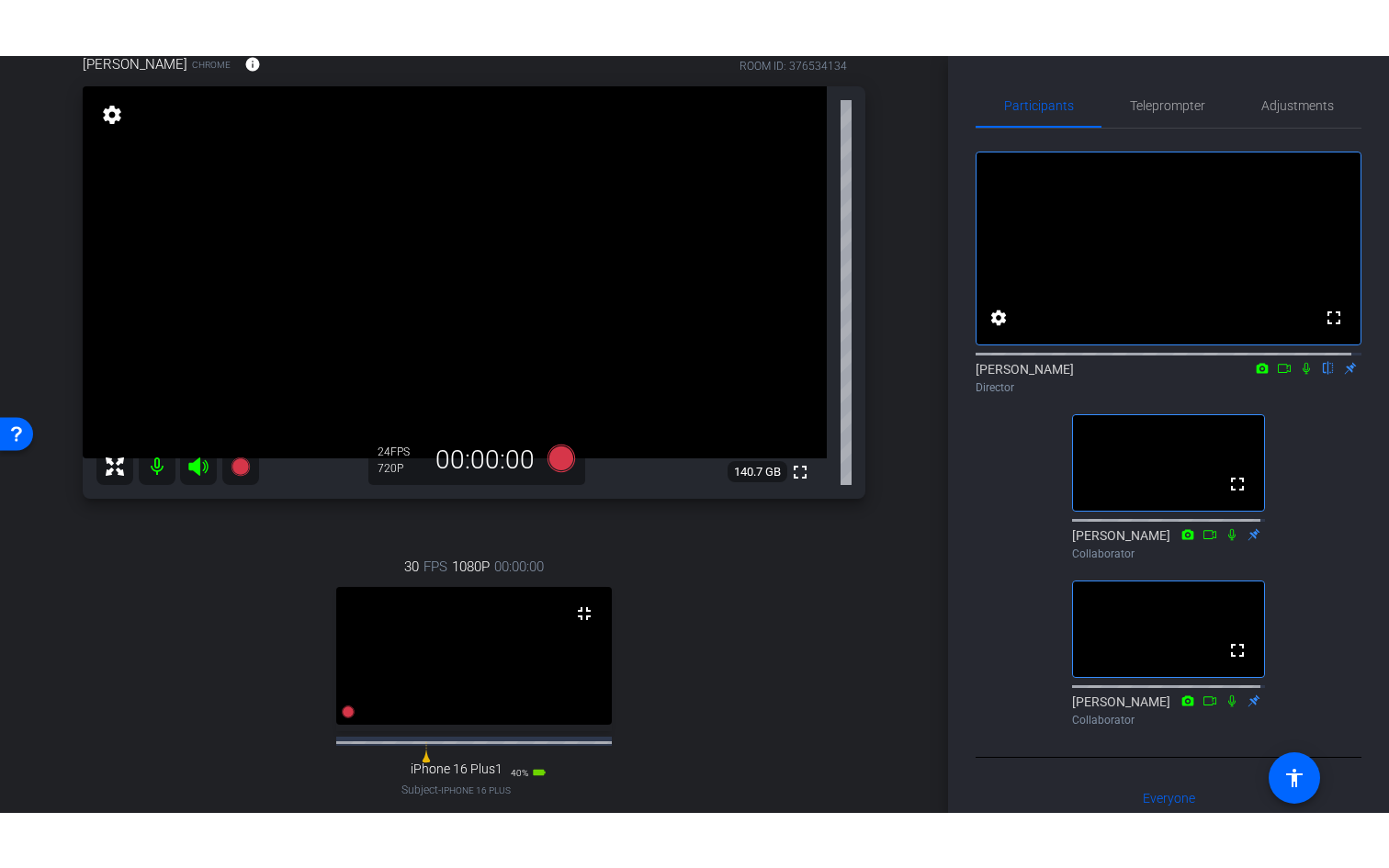 scroll, scrollTop: 360, scrollLeft: 0, axis: vertical 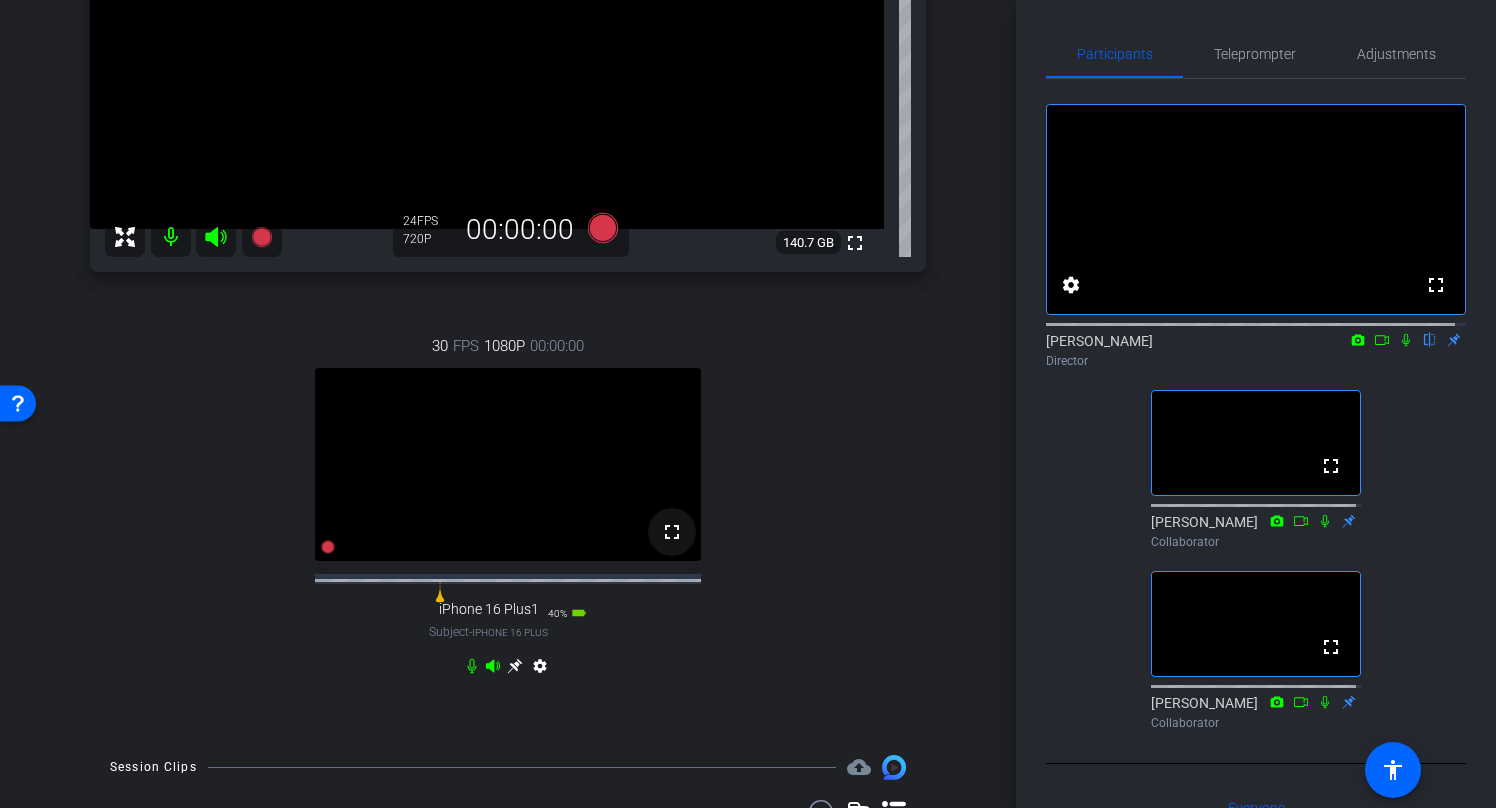 click on "fullscreen" at bounding box center (672, 532) 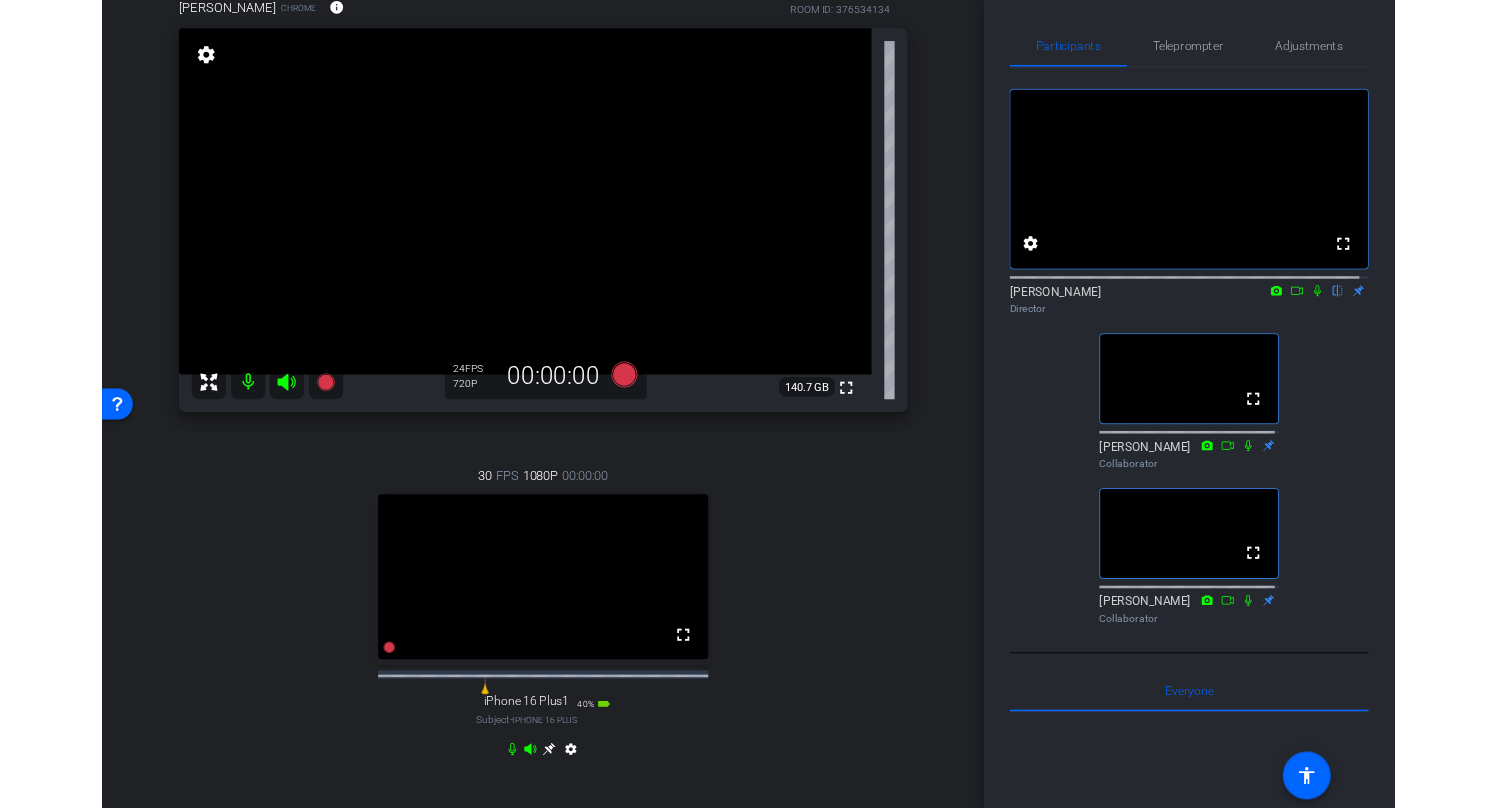 scroll, scrollTop: 392, scrollLeft: 0, axis: vertical 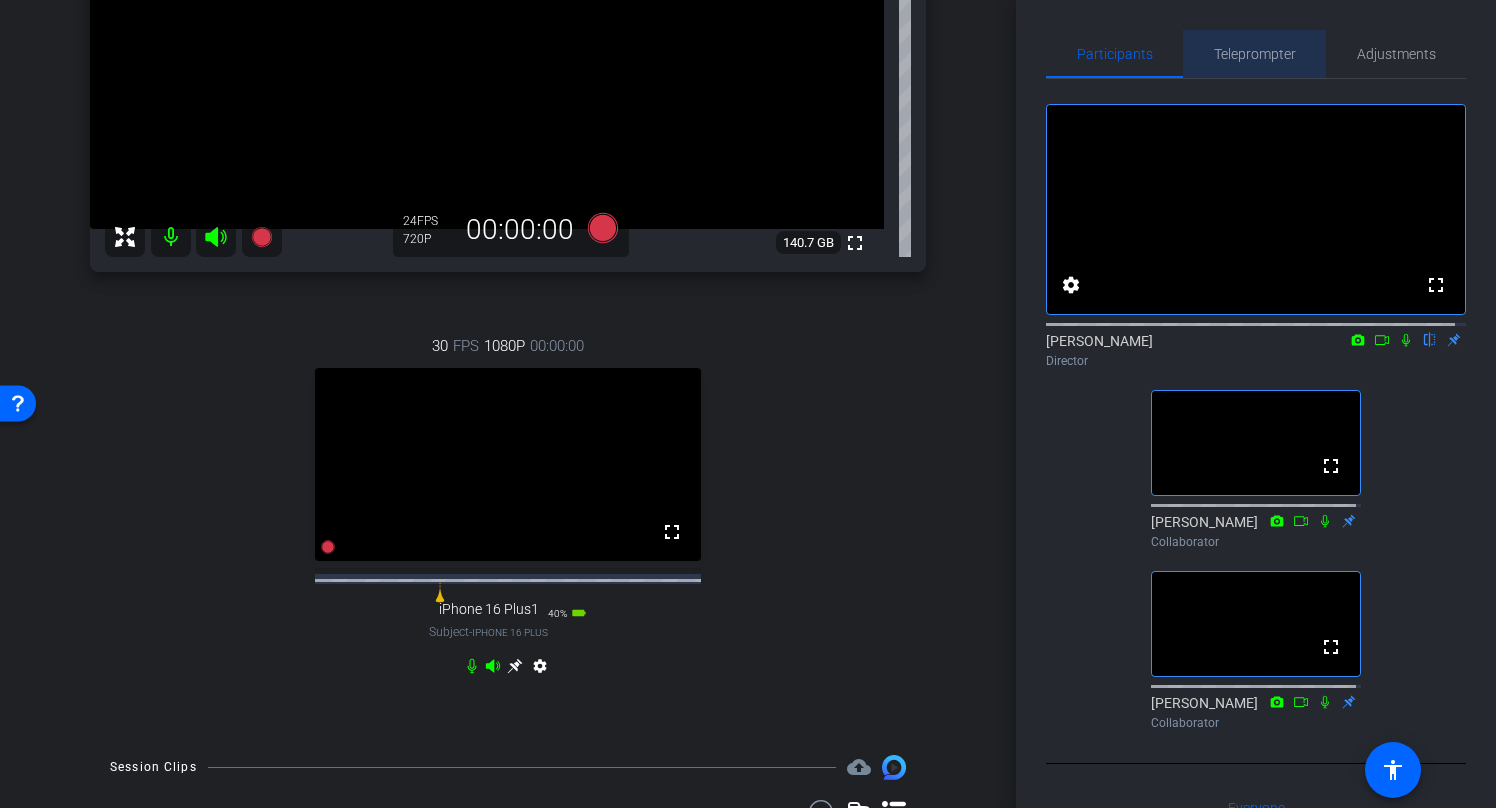 click on "Teleprompter" at bounding box center (1255, 54) 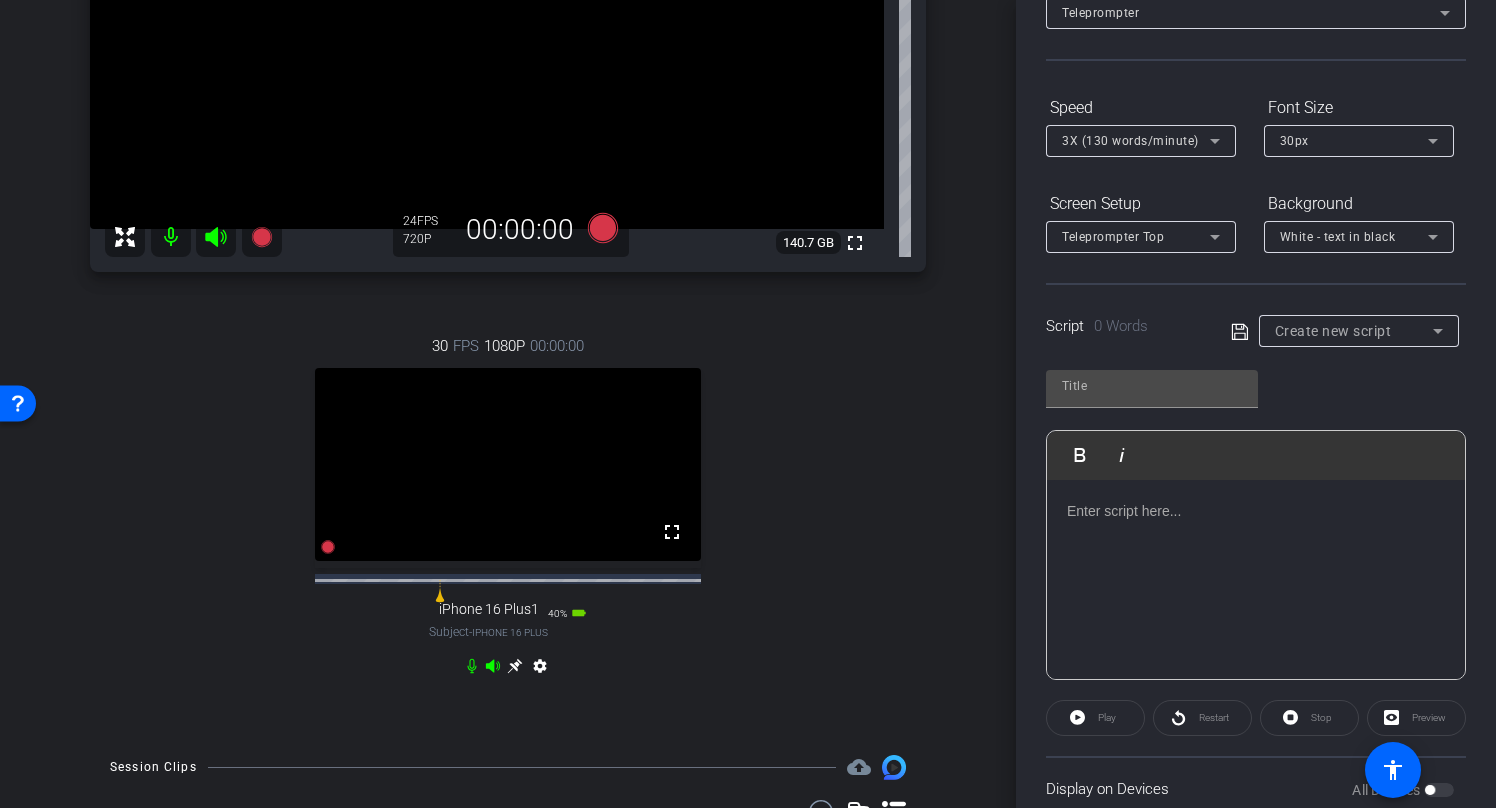 scroll, scrollTop: 226, scrollLeft: 0, axis: vertical 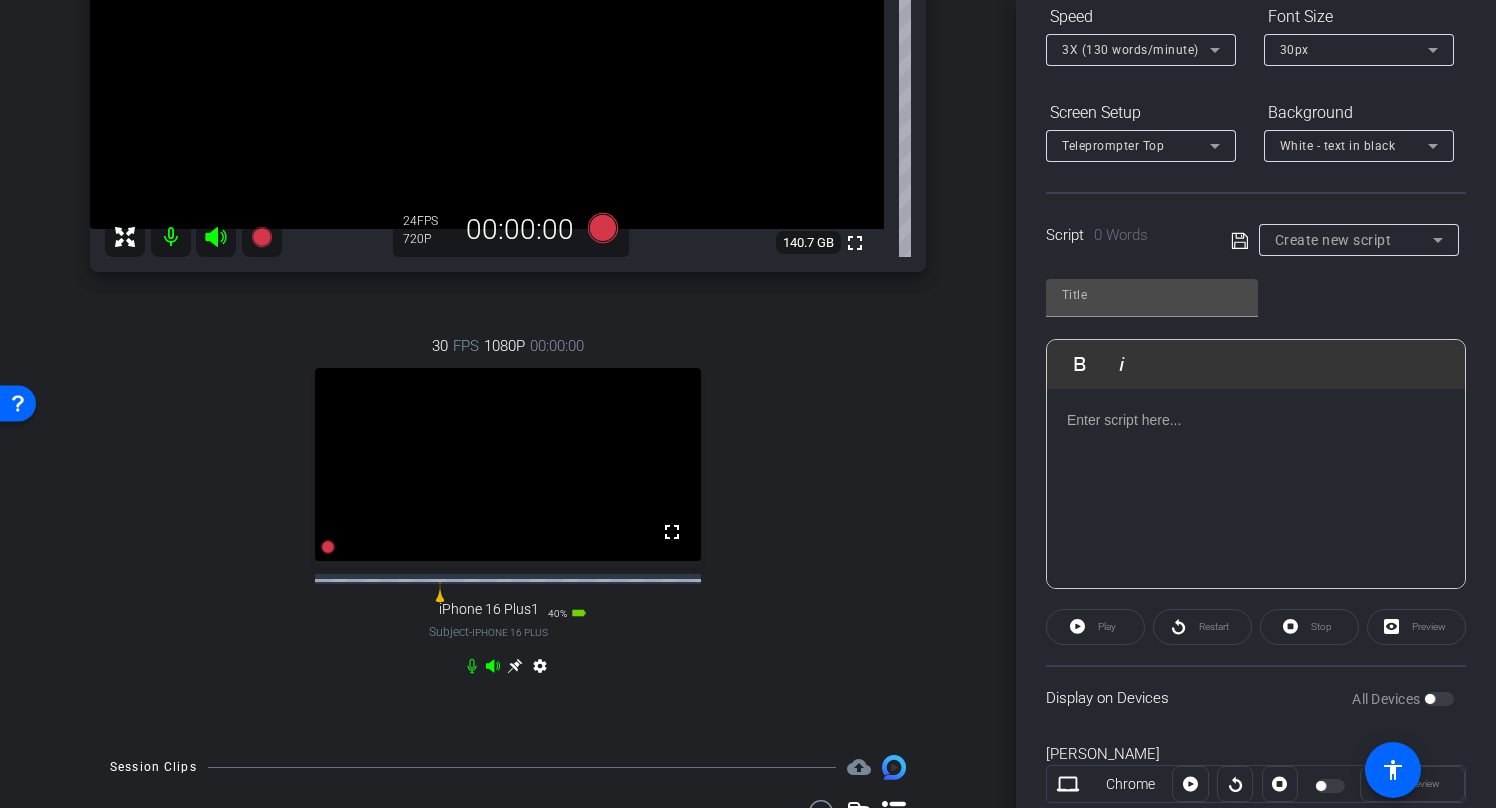 click 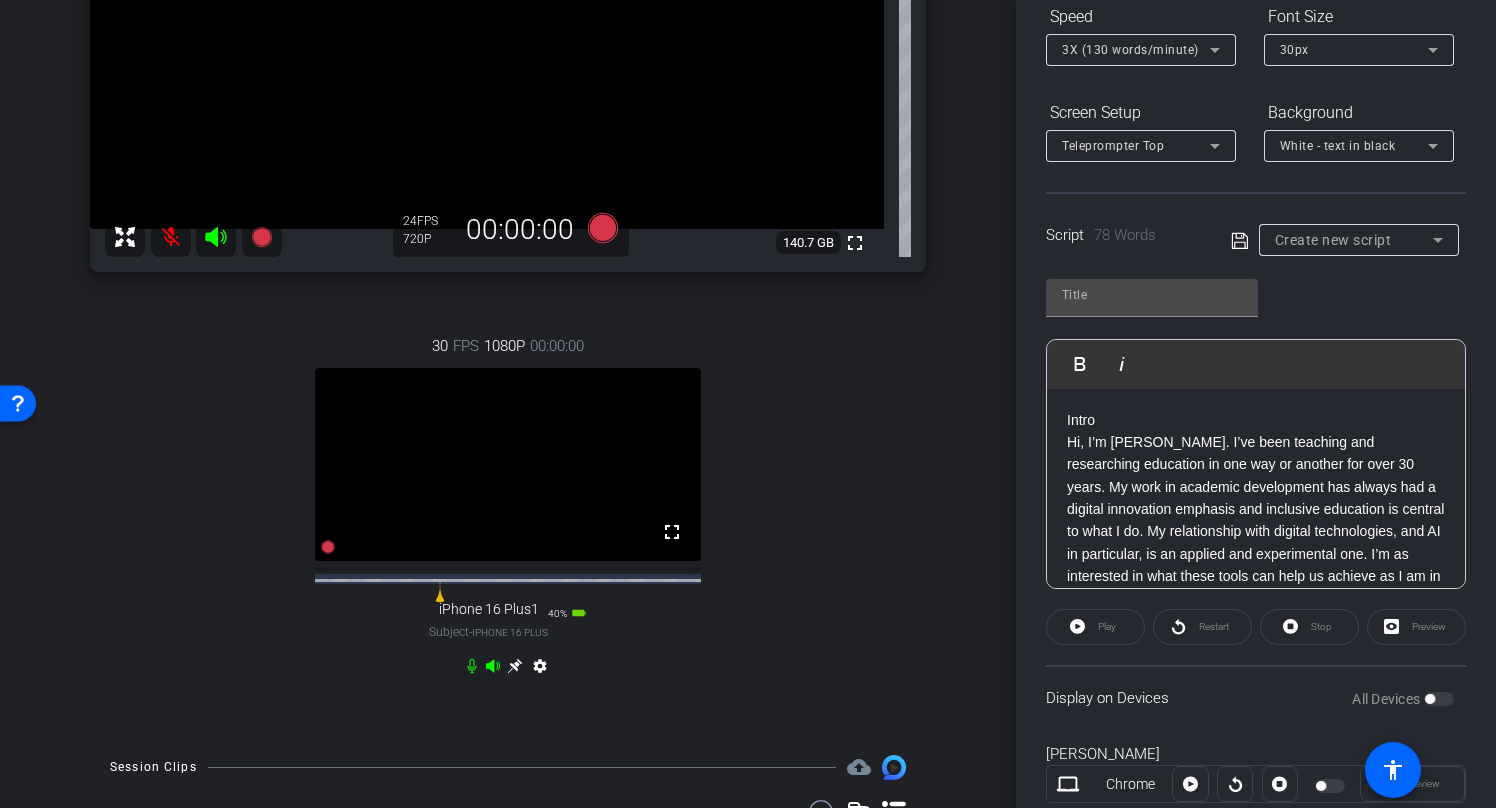 scroll, scrollTop: 44, scrollLeft: 0, axis: vertical 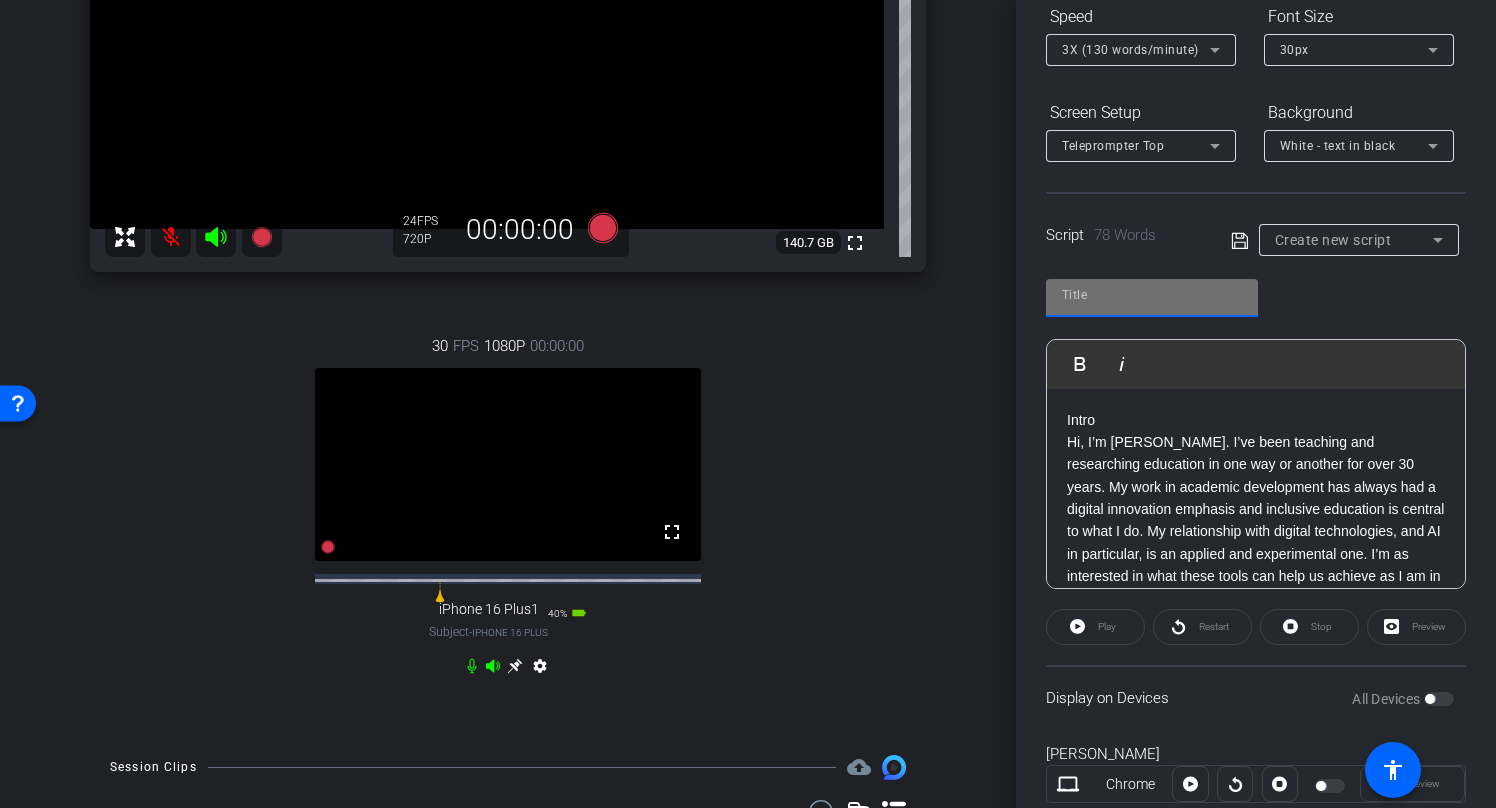 click at bounding box center [1152, 295] 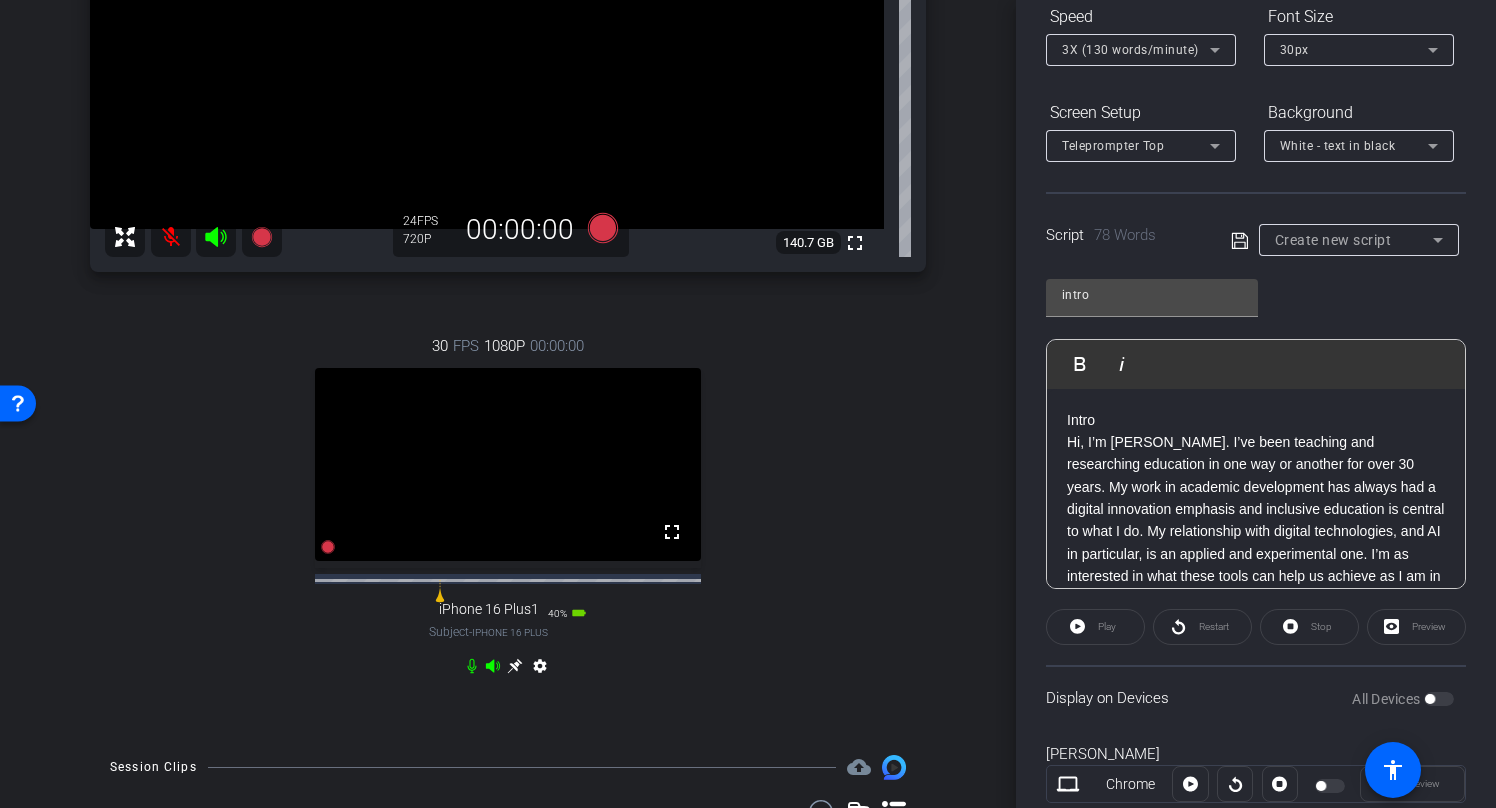 drag, startPoint x: 1114, startPoint y: 423, endPoint x: 1051, endPoint y: 409, distance: 64.53681 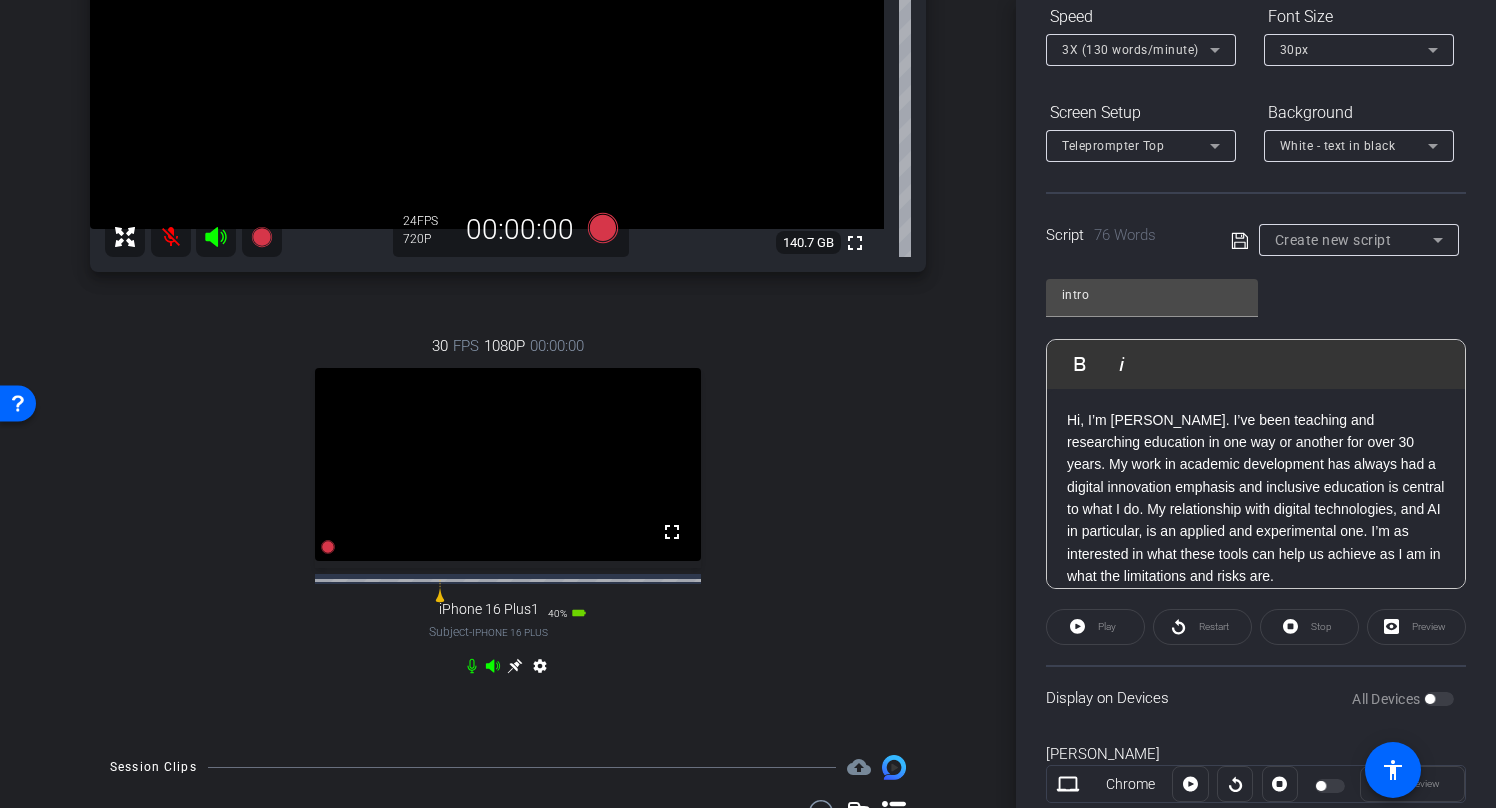 click on "Hi, I’m Martin Compton. I’ve been teaching and researching education in one way or another for over 30 years. My work in academic development has always had a digital innovation emphasis and inclusive education is central to what I do. My relationship with digital technologies, and AI in particular, is an applied and experimental one. I’m as interested in what these tools can help us achieve as I am in what the limitations and risks are." 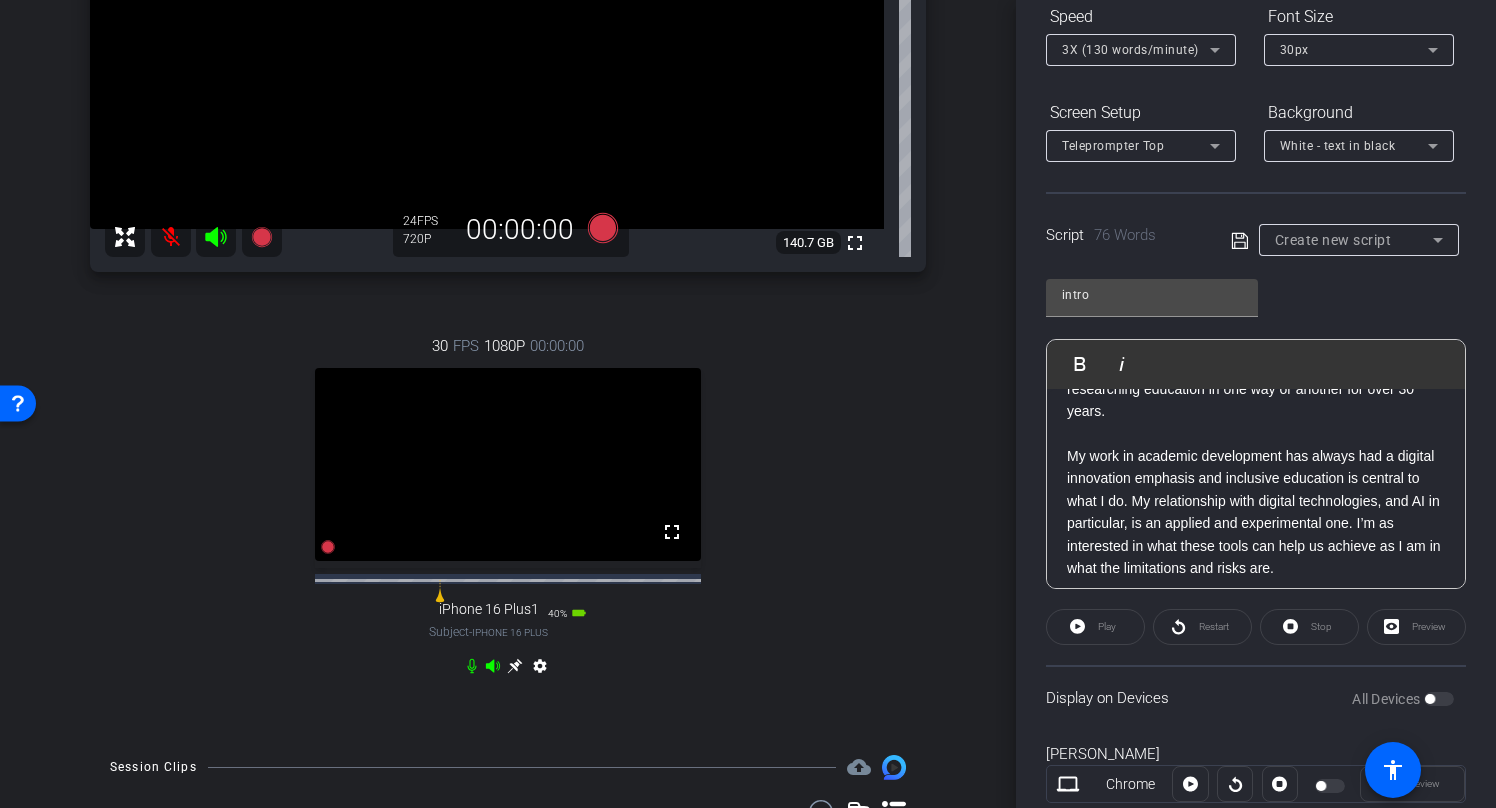 scroll, scrollTop: 83, scrollLeft: 0, axis: vertical 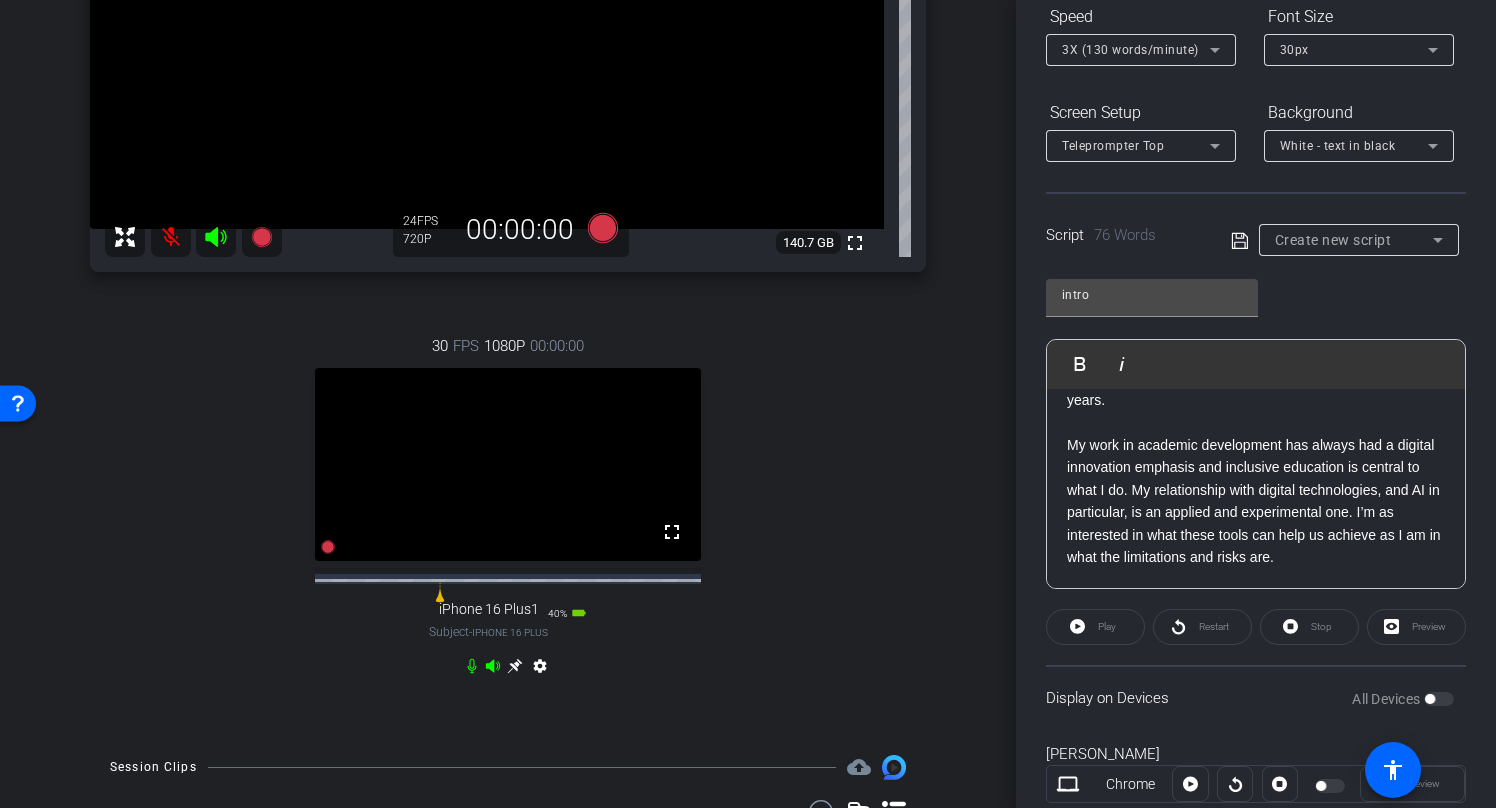 click on "My work in academic development has always had a digital innovation emphasis and inclusive education is central to what I do. My relationship with digital technologies, and AI in particular, is an applied and experimental one. I’m as interested in what these tools can help us achieve as I am in what the limitations and risks are." 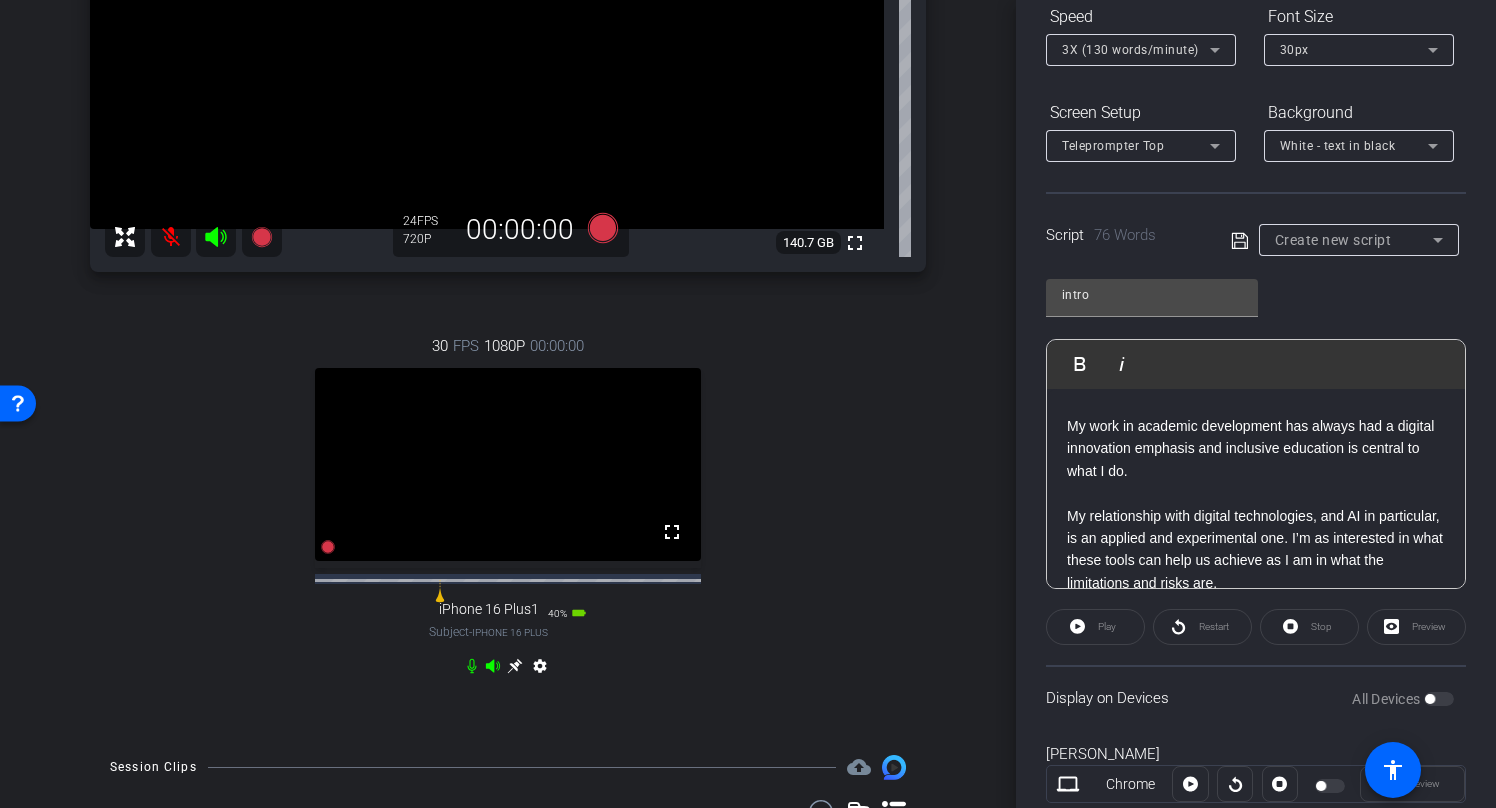 scroll, scrollTop: 109, scrollLeft: 0, axis: vertical 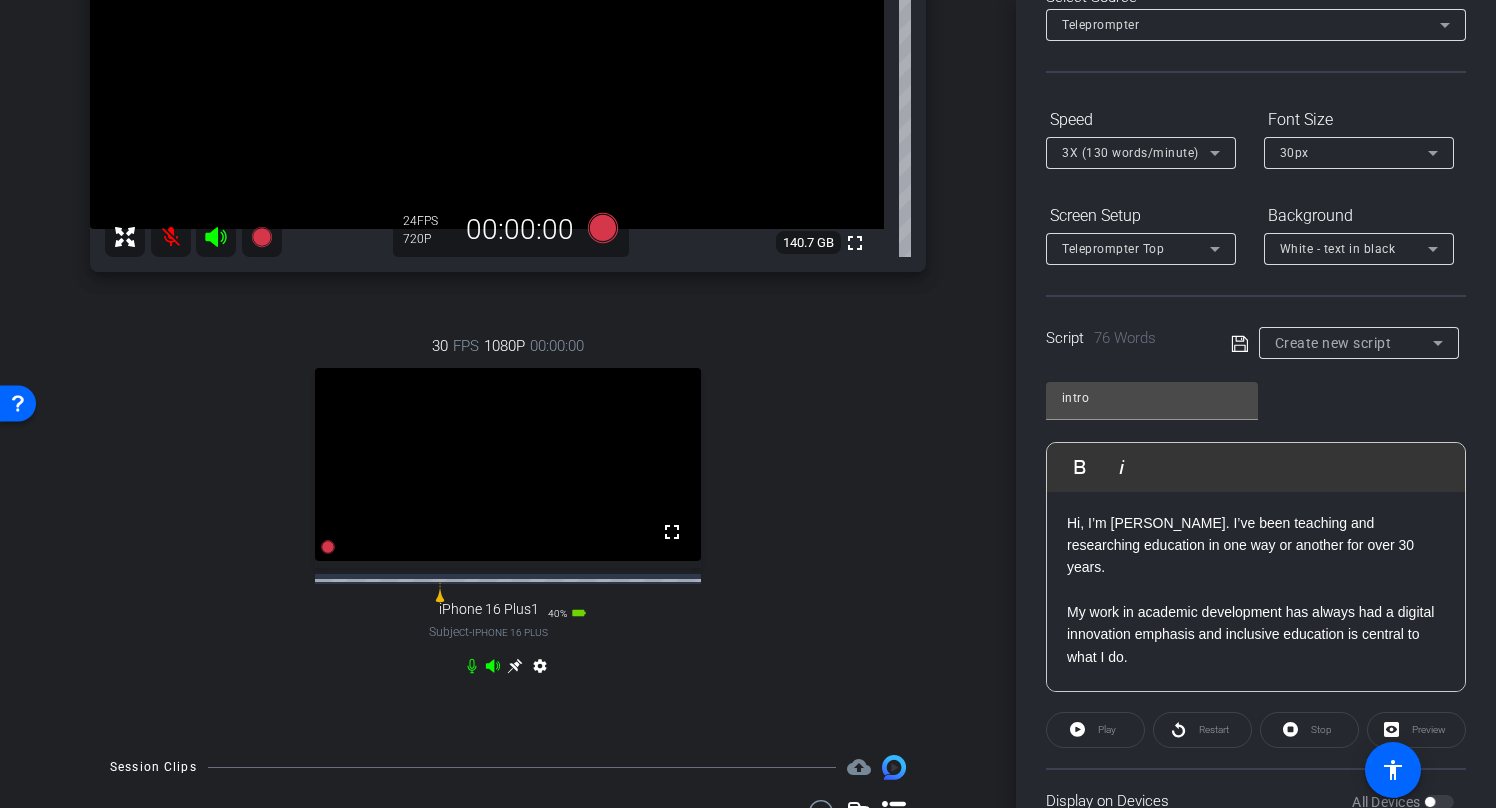 click 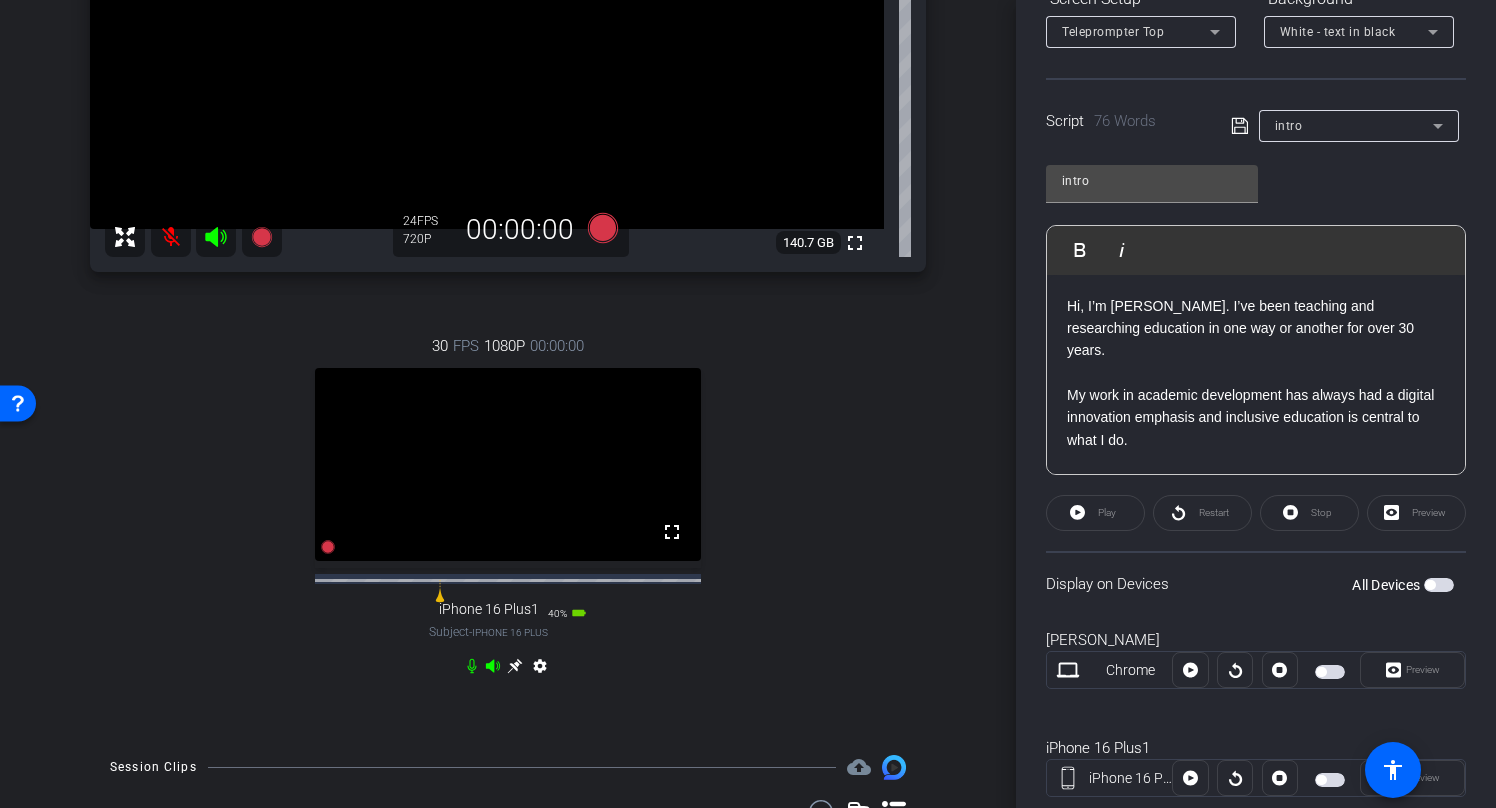 scroll, scrollTop: 393, scrollLeft: 0, axis: vertical 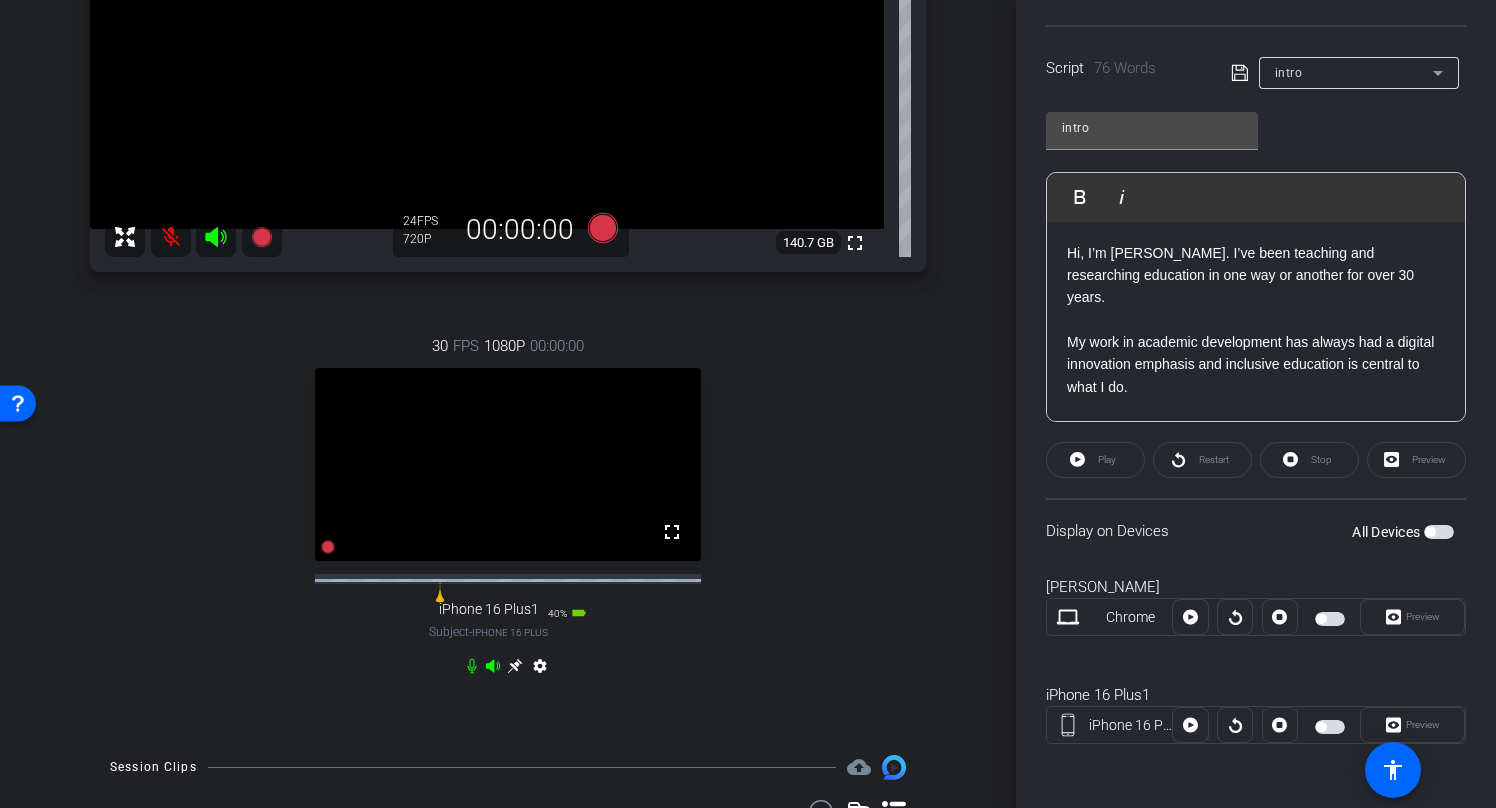 click at bounding box center (1439, 532) 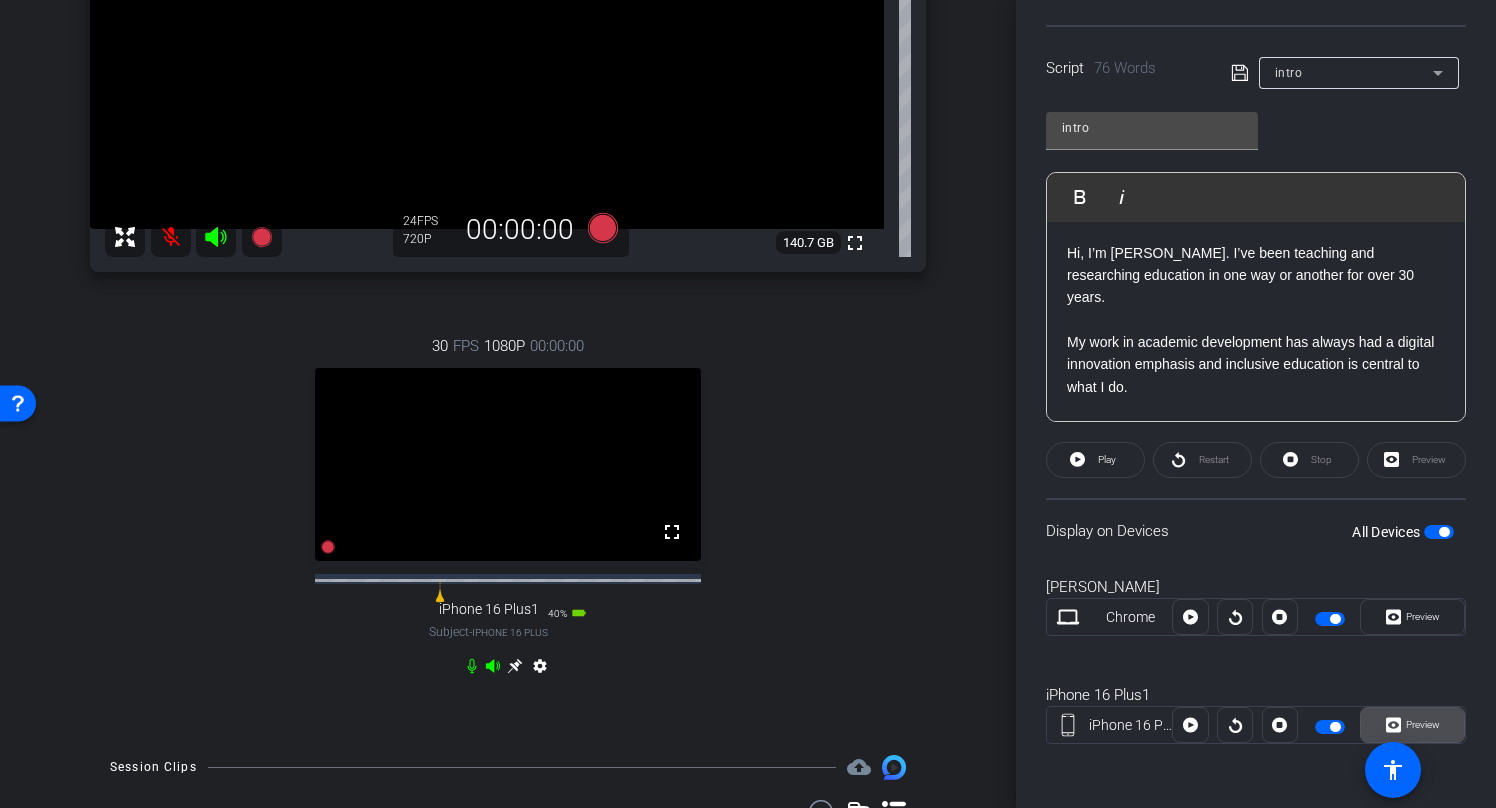 click on "Preview" 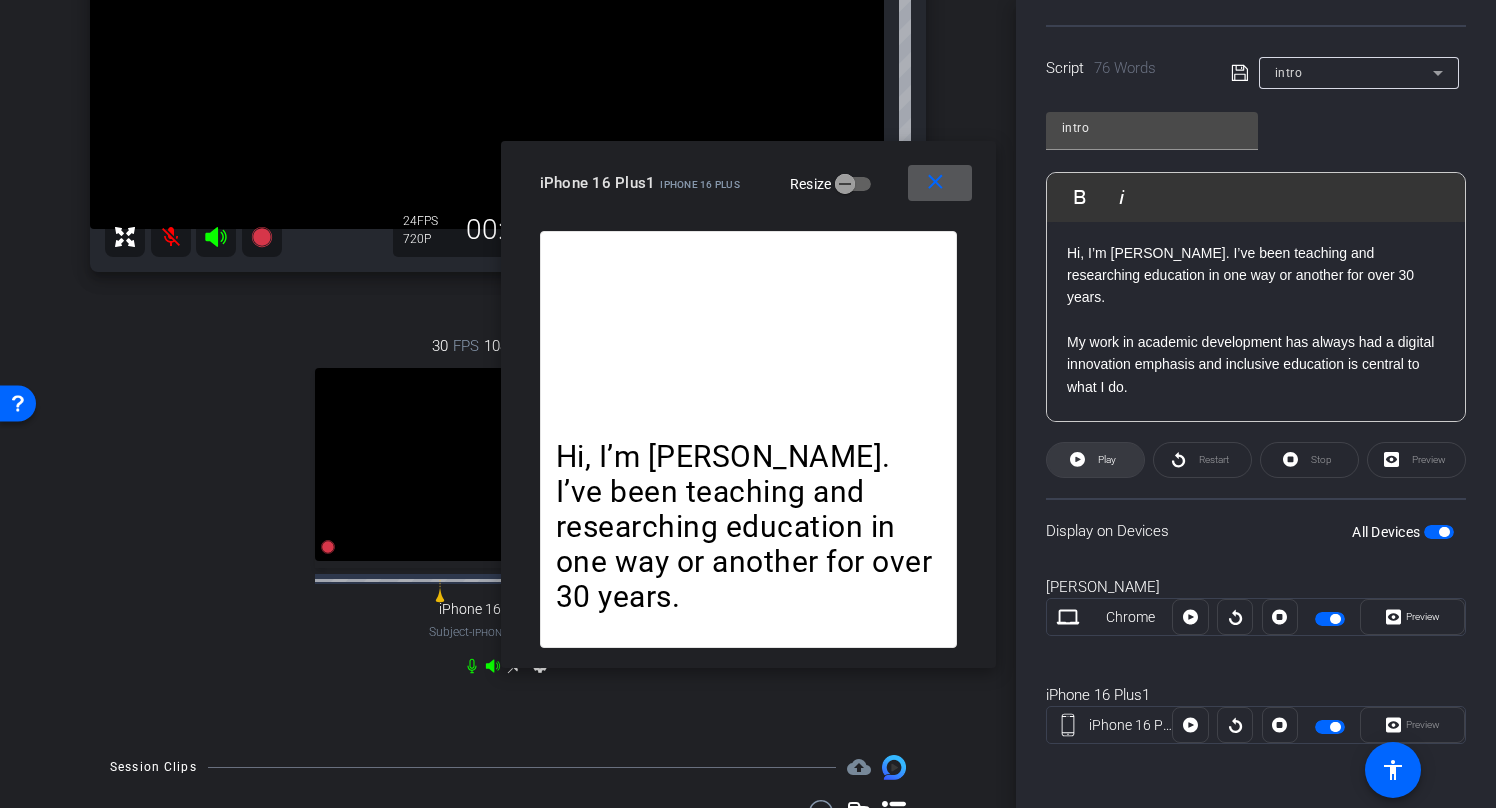 click on "Play" 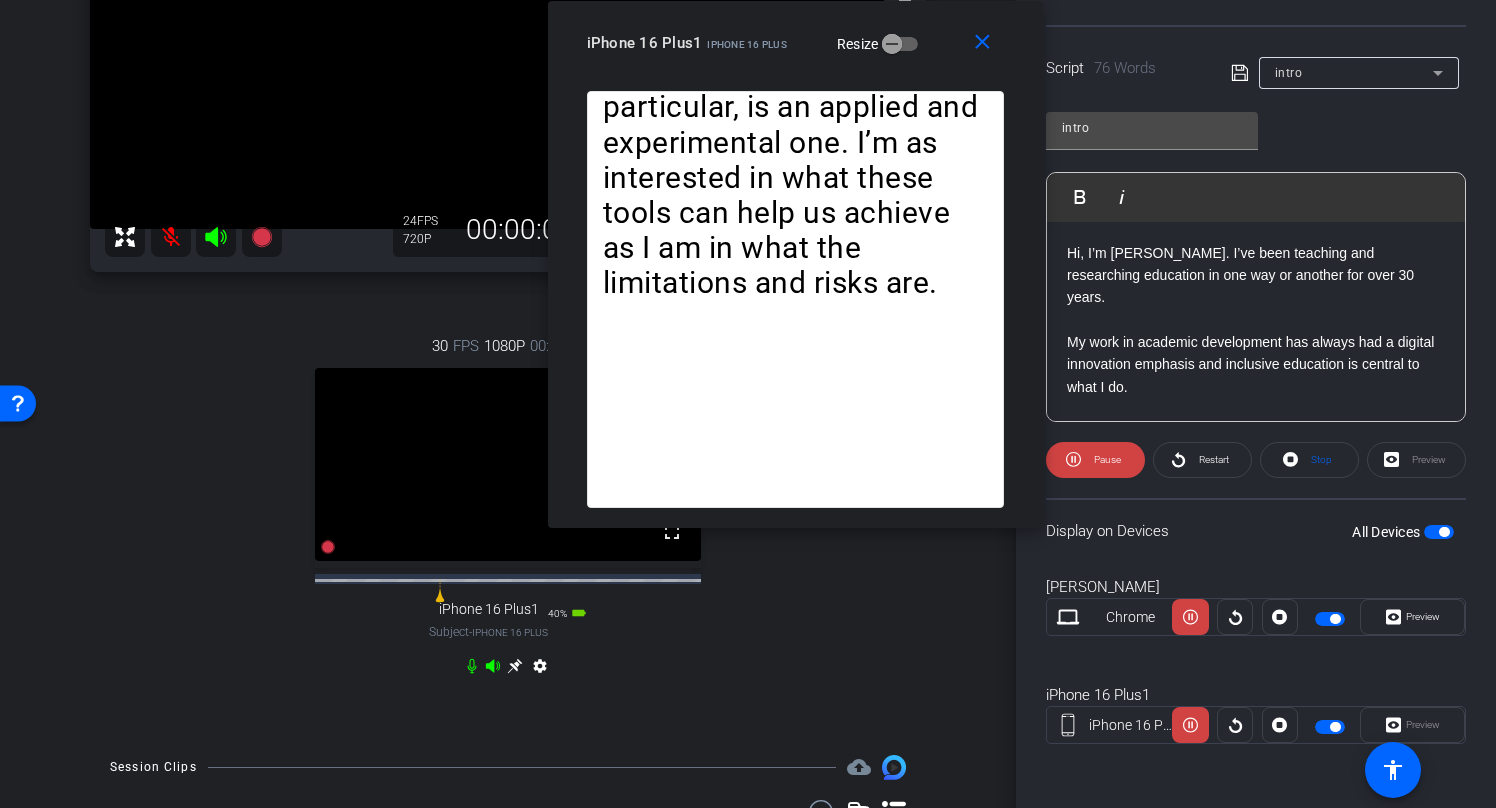 drag, startPoint x: 722, startPoint y: 160, endPoint x: 766, endPoint y: -81, distance: 244.98367 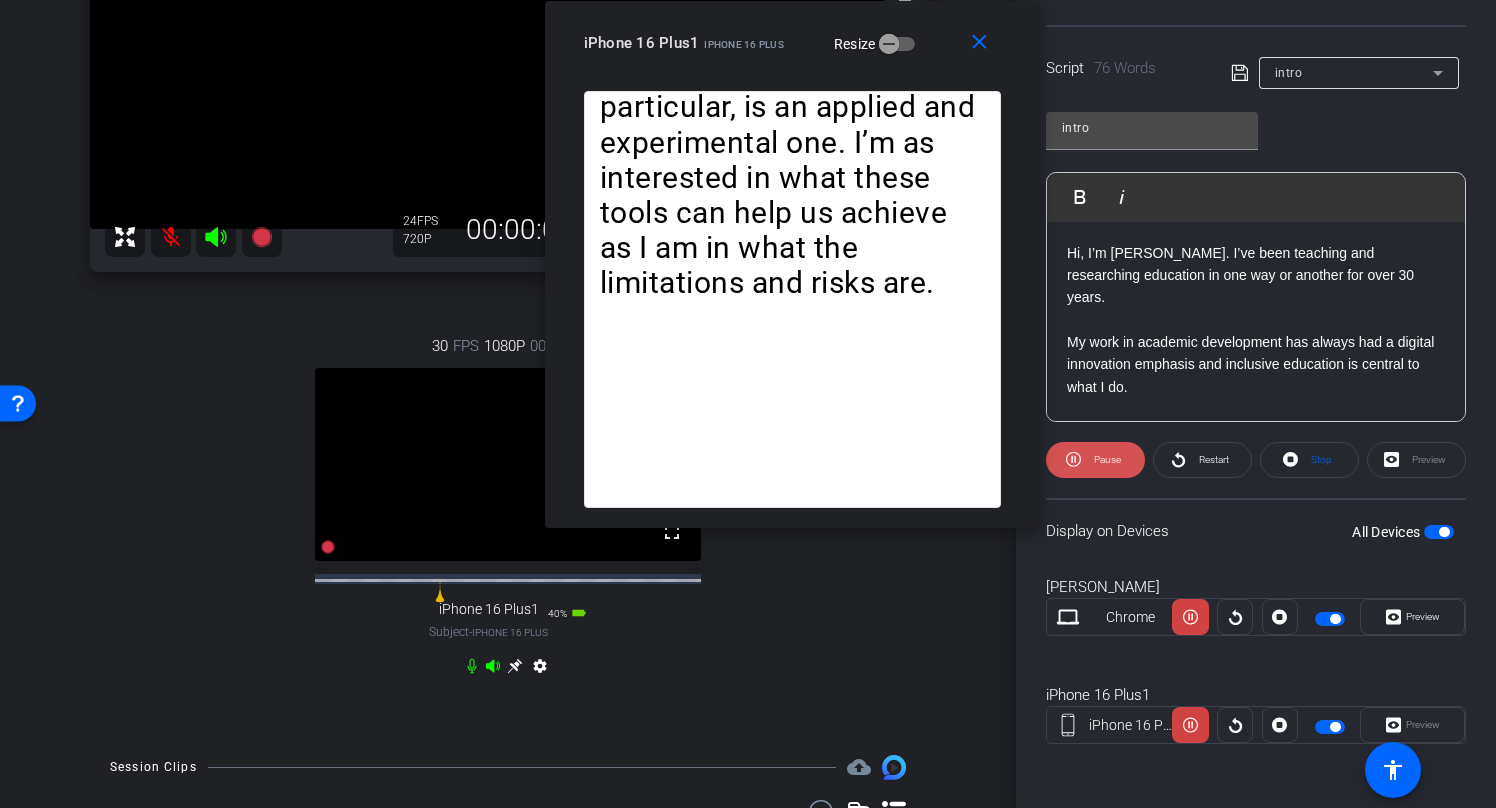 click on "Pause" 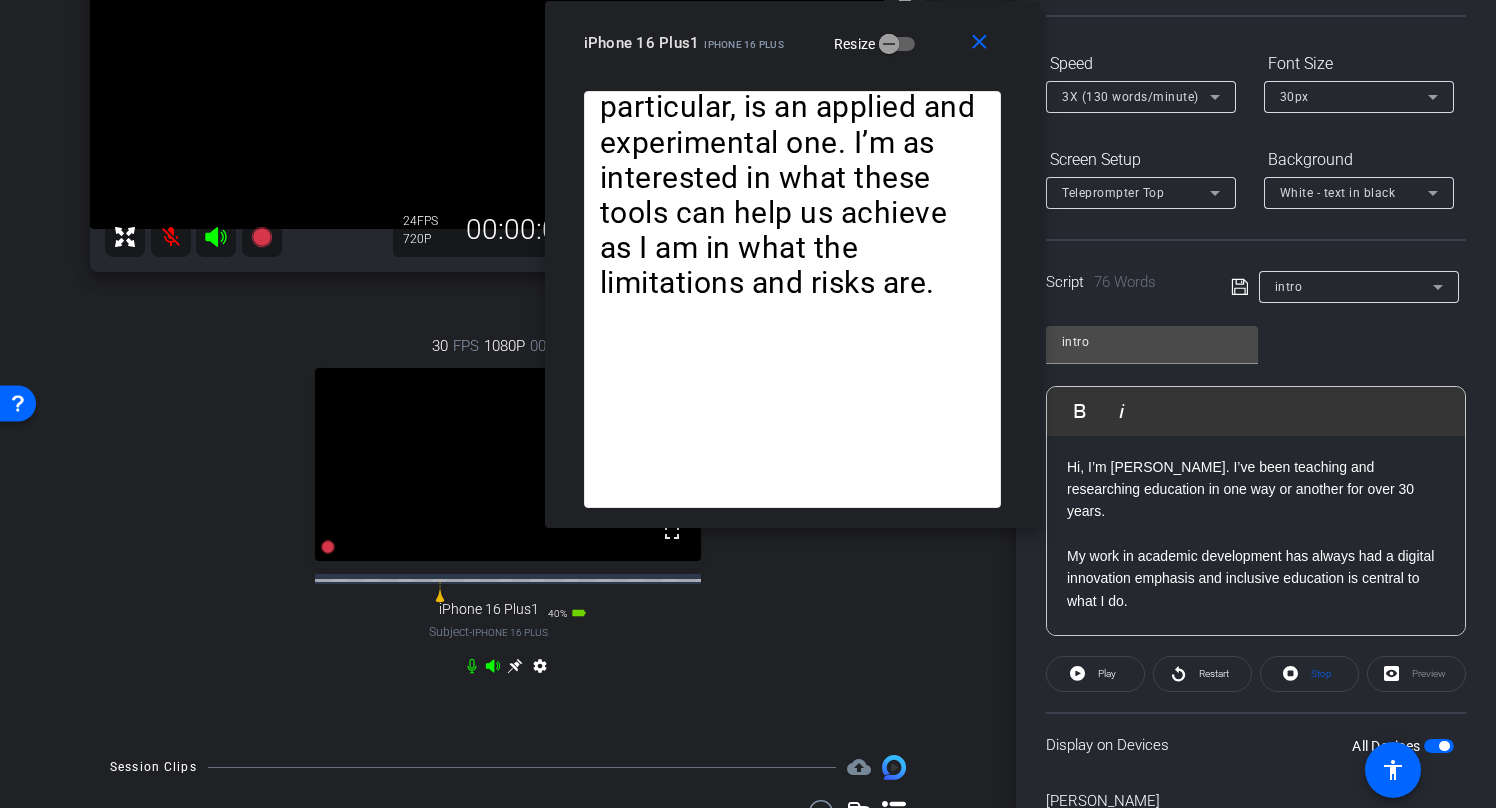 scroll, scrollTop: 148, scrollLeft: 0, axis: vertical 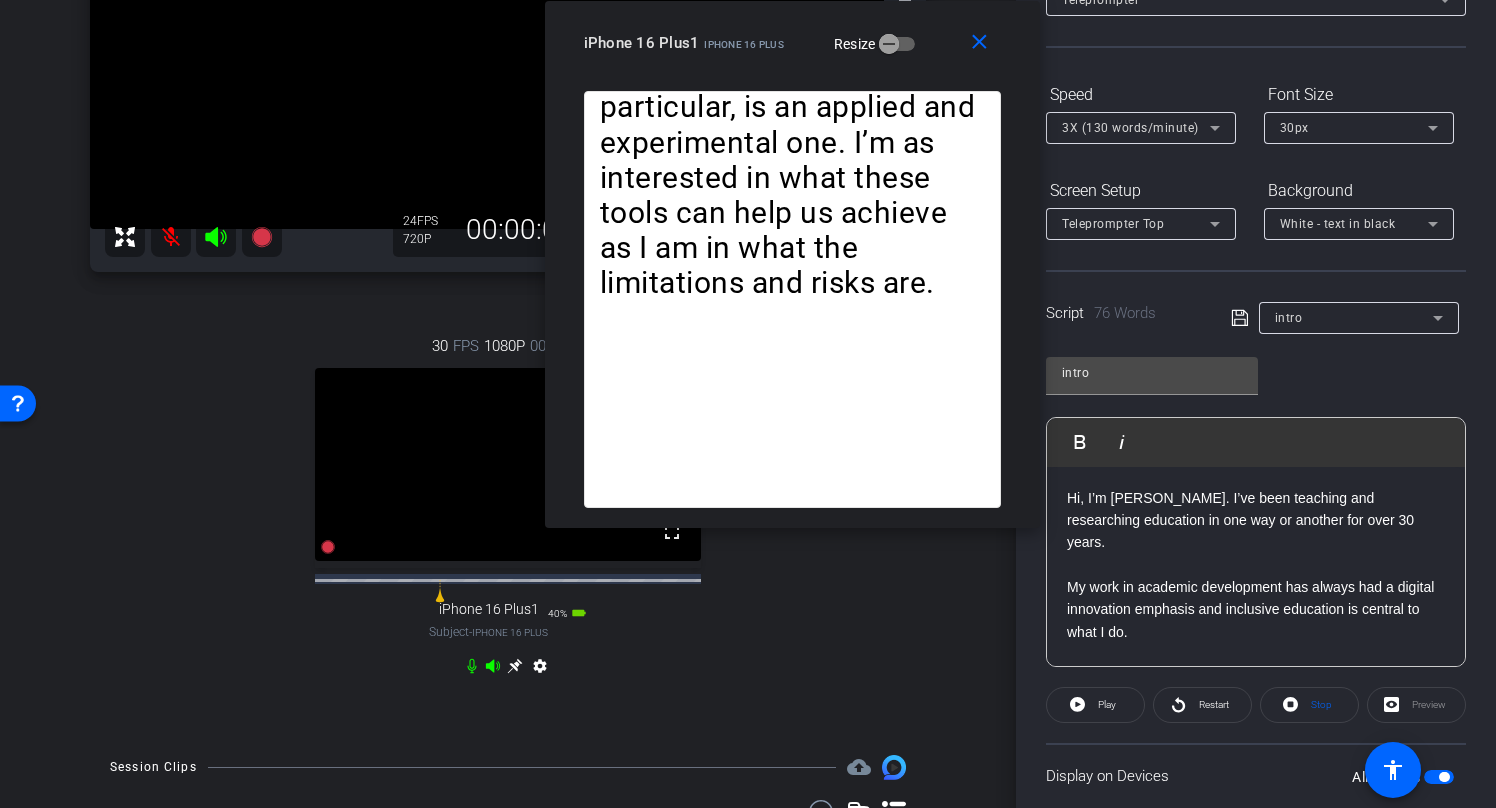click 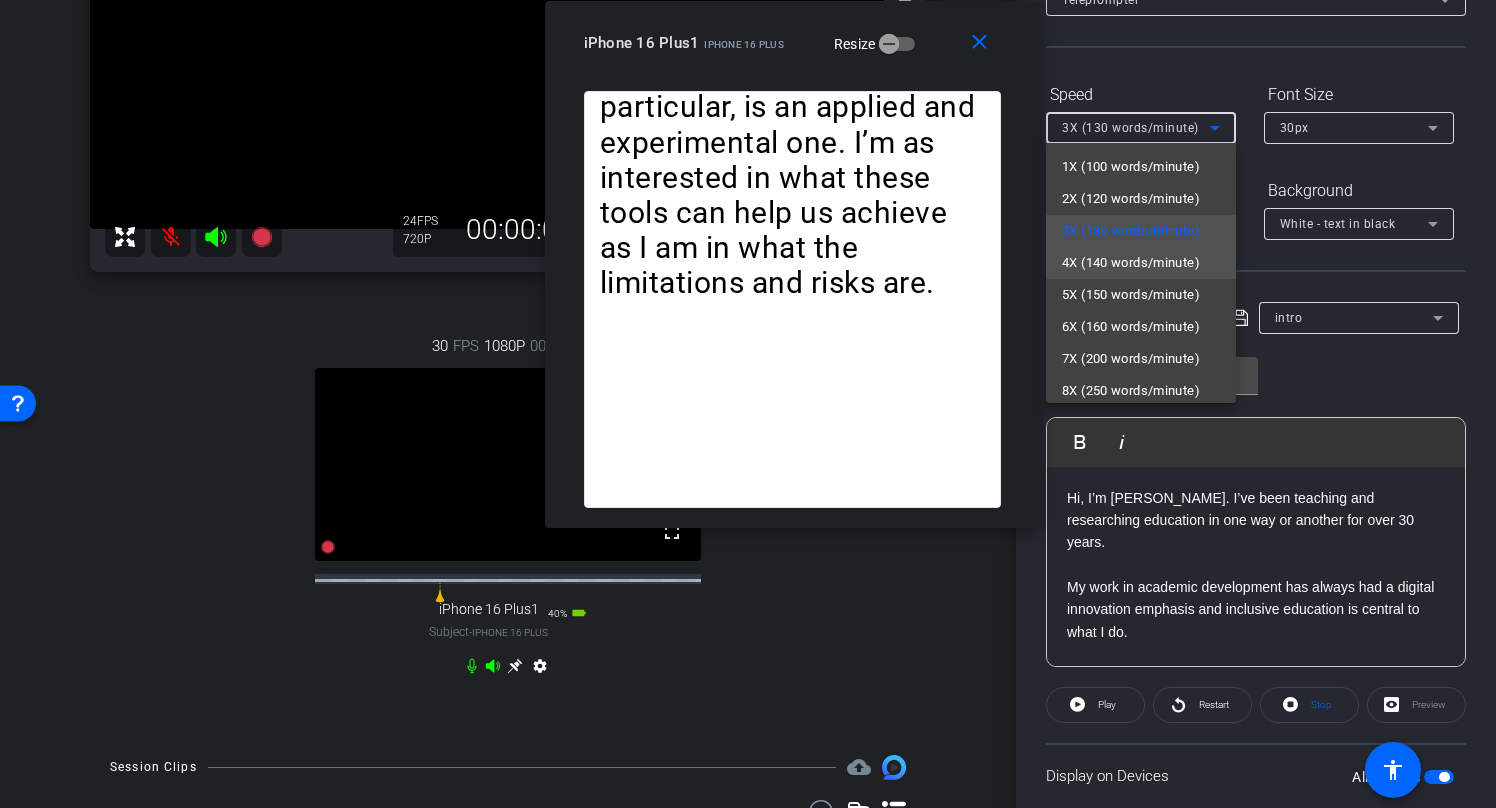 click on "4X (140 words/minute)" at bounding box center [1131, 263] 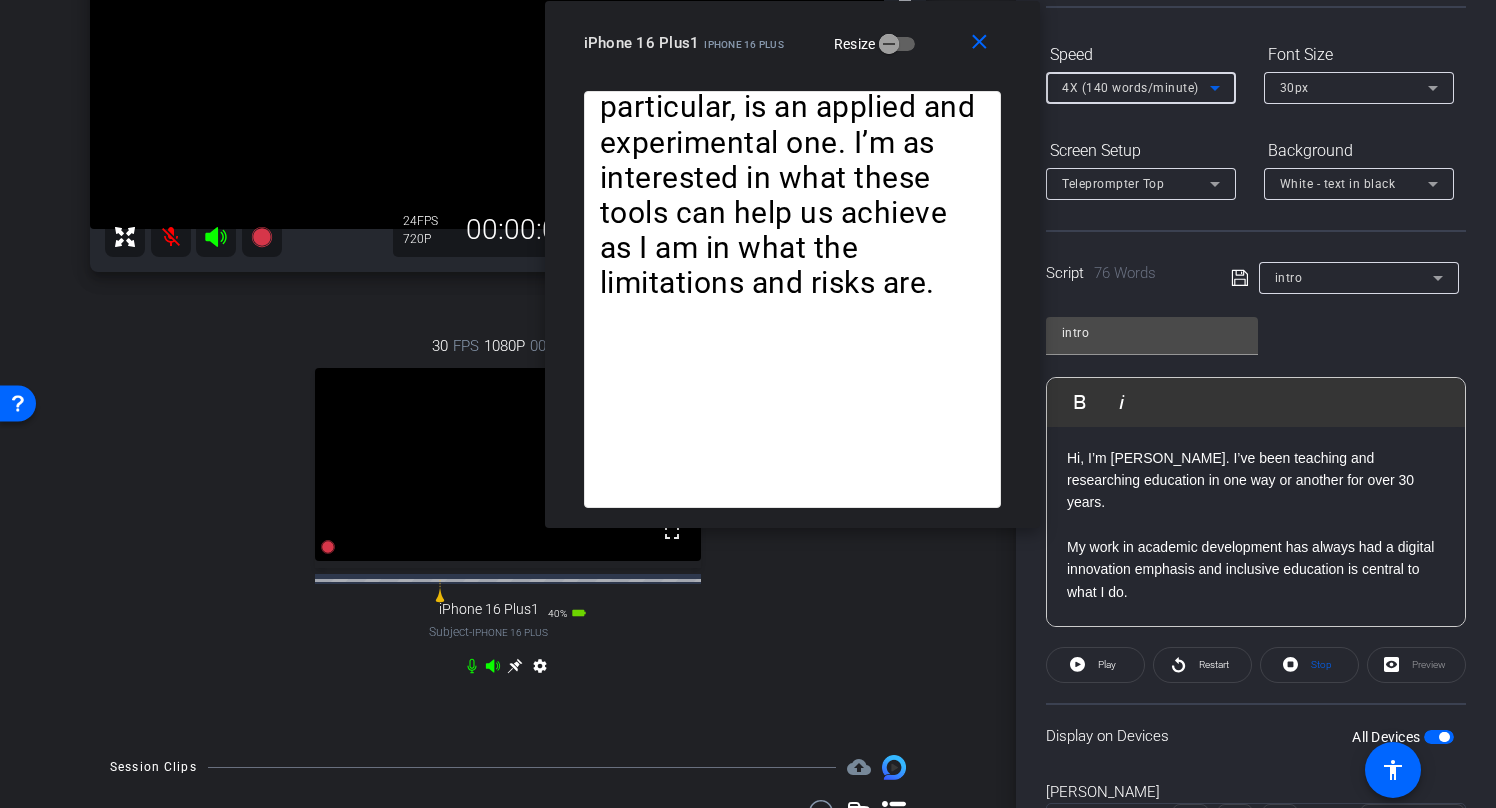scroll, scrollTop: 195, scrollLeft: 0, axis: vertical 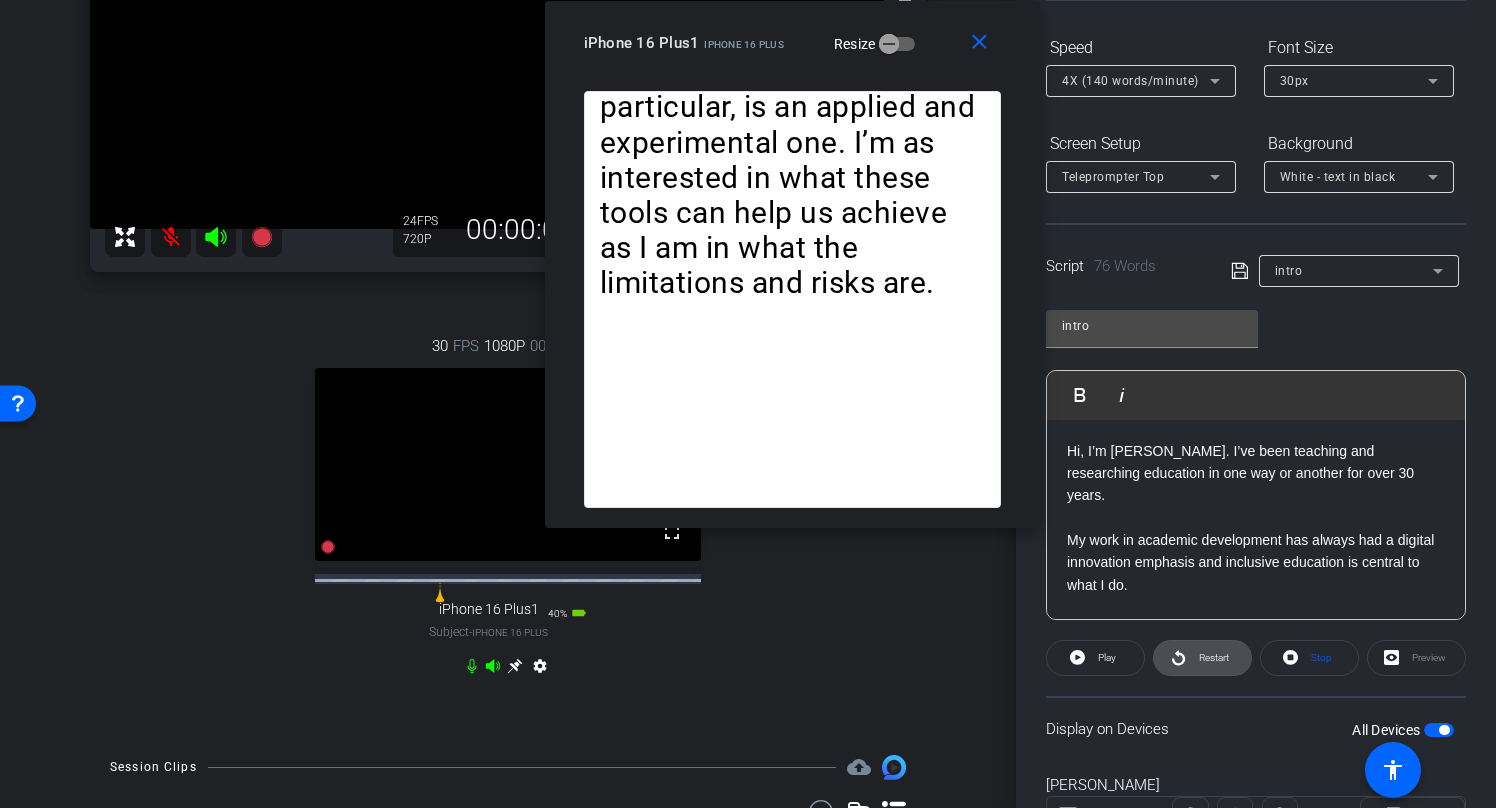click on "Restart" 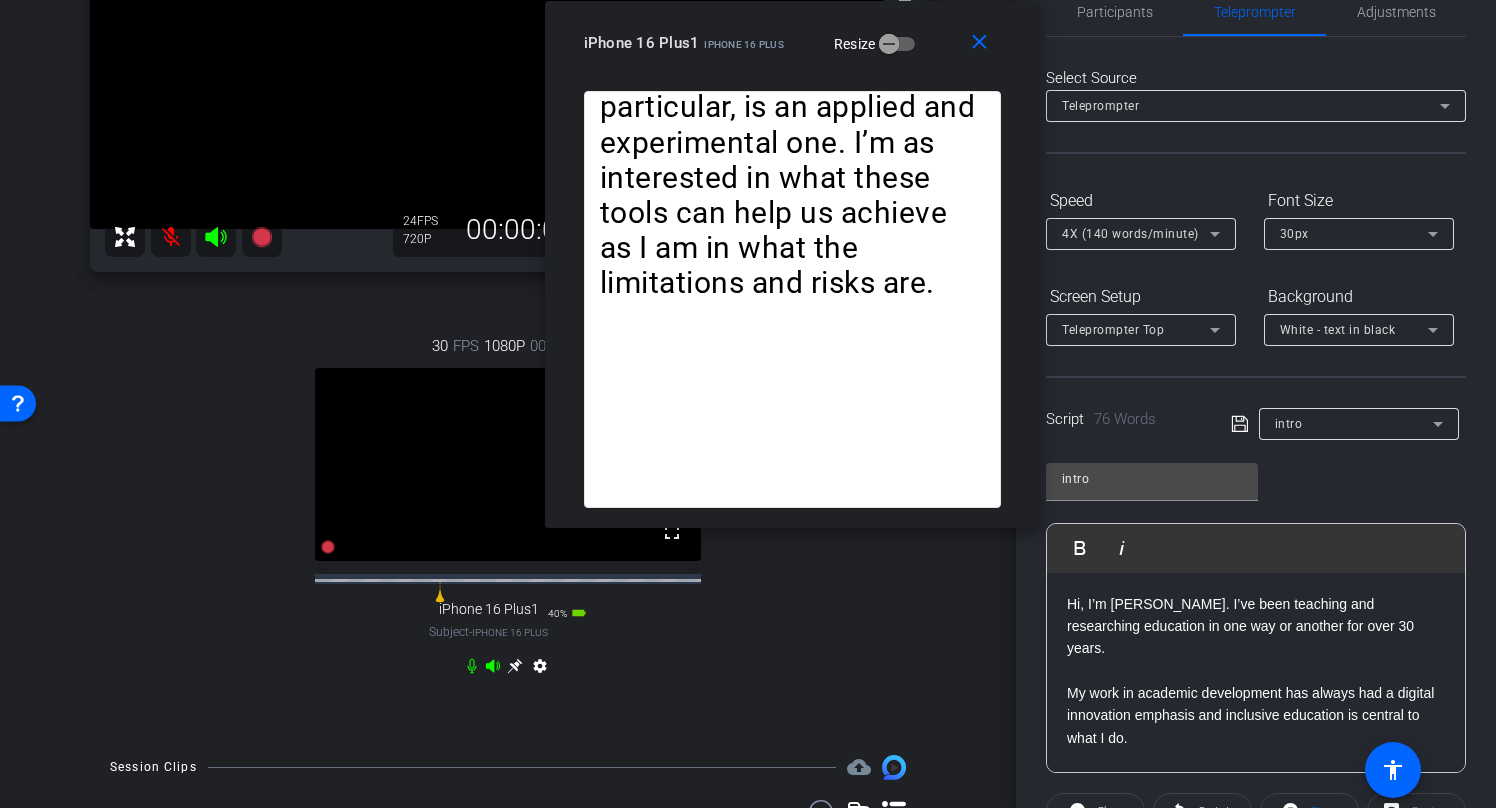 scroll, scrollTop: 0, scrollLeft: 0, axis: both 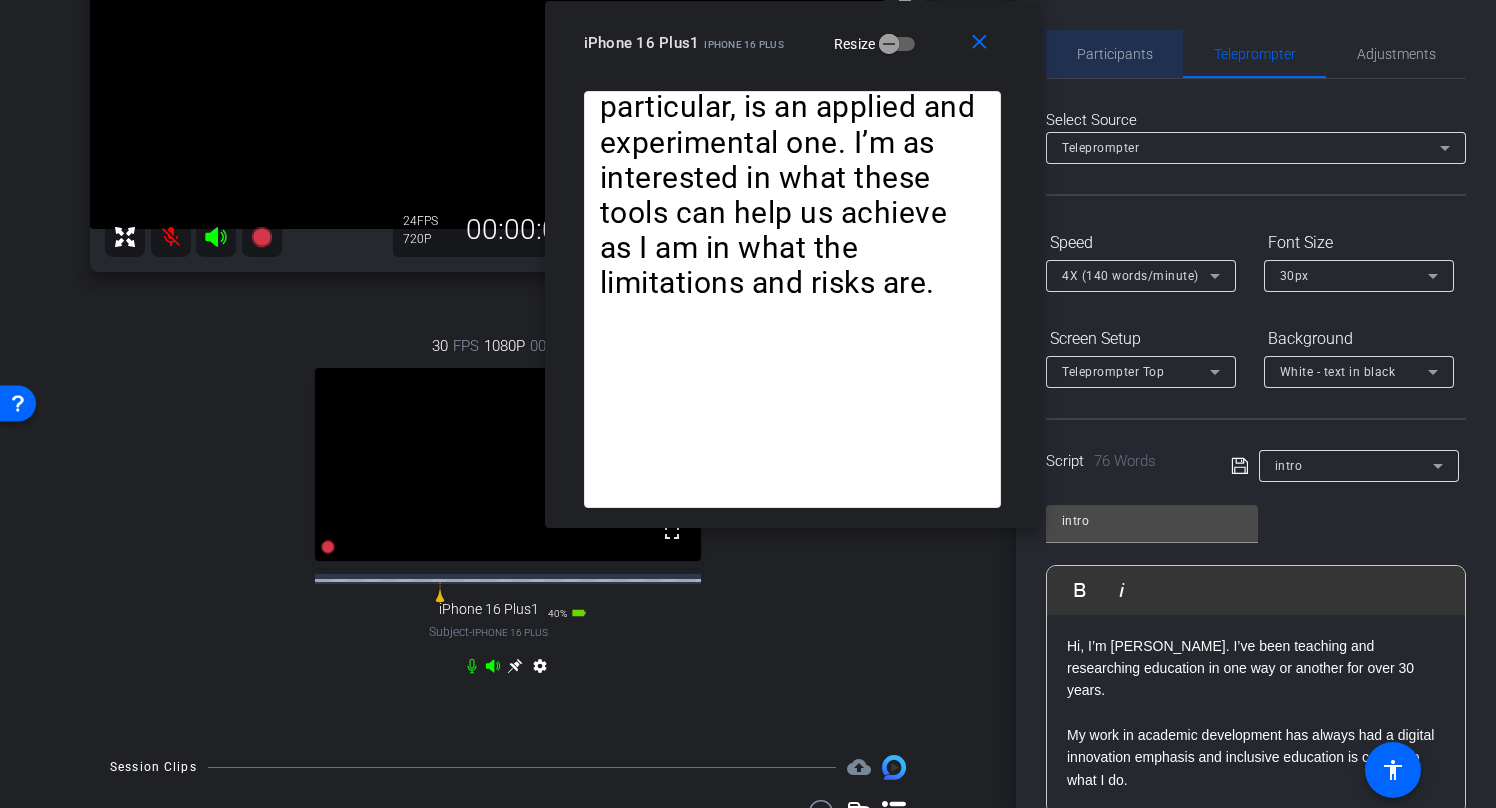 click on "Participants" at bounding box center (1115, 54) 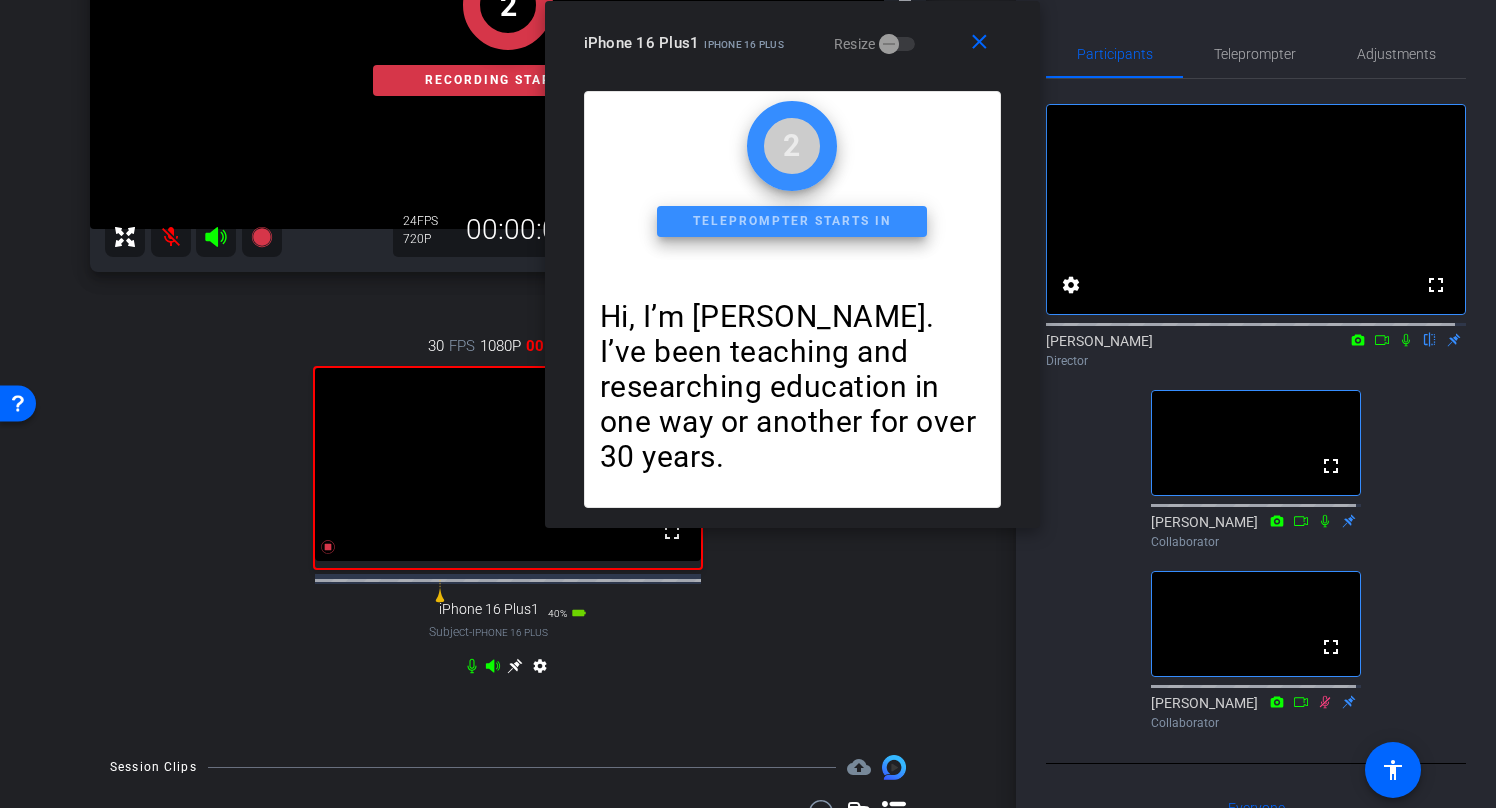 click 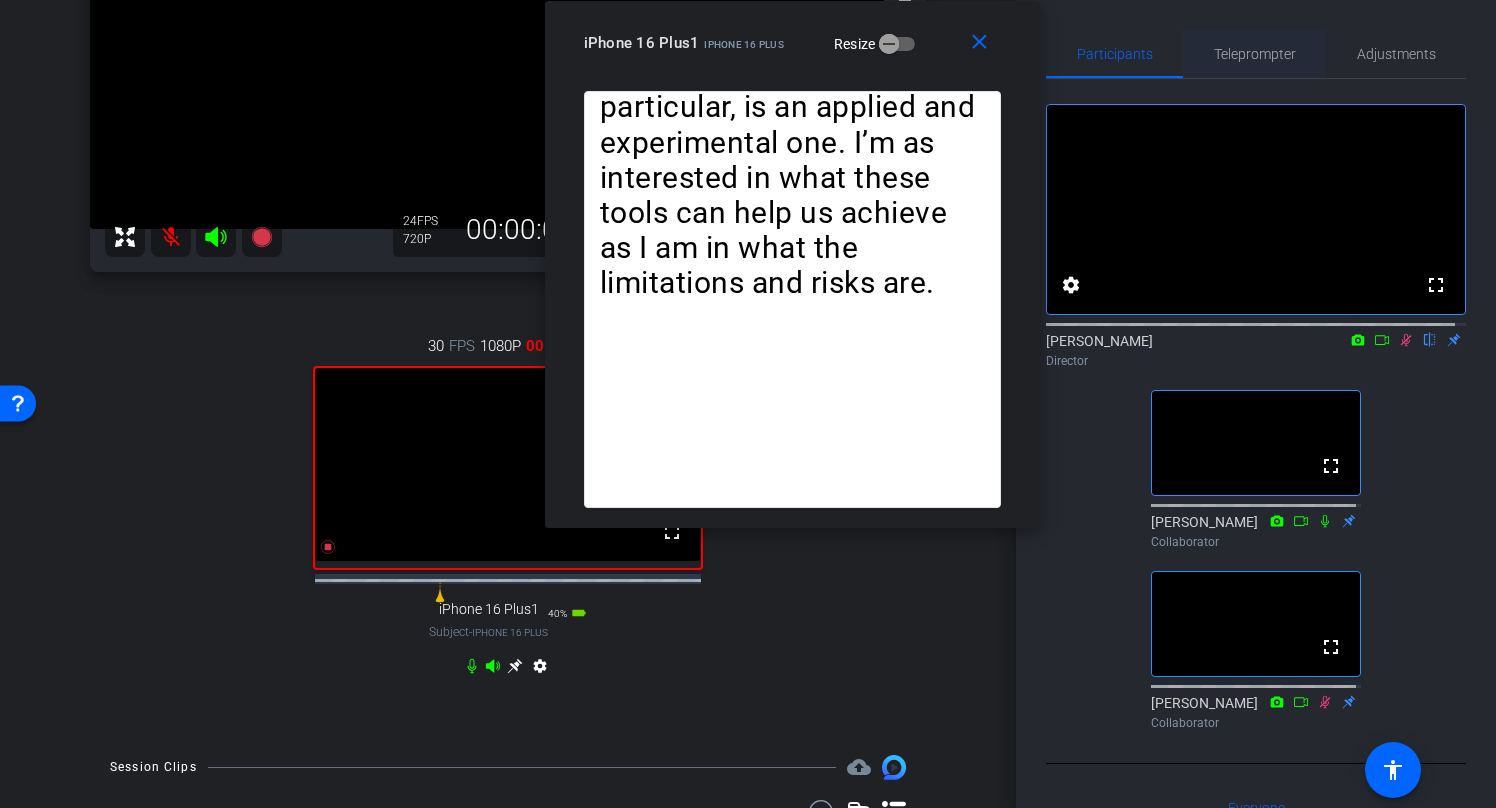 click on "Teleprompter" at bounding box center [1255, 54] 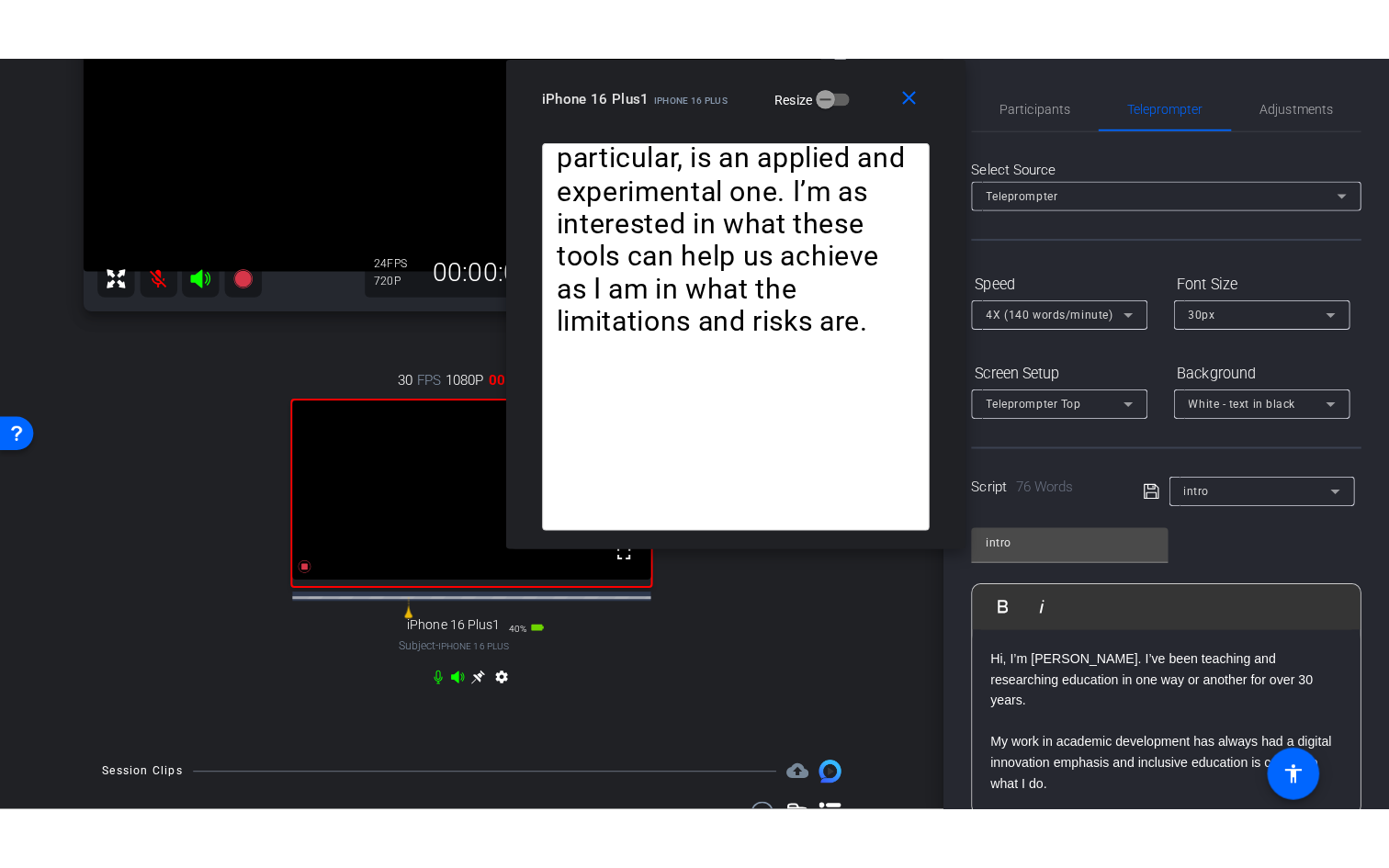 scroll, scrollTop: 27, scrollLeft: 0, axis: vertical 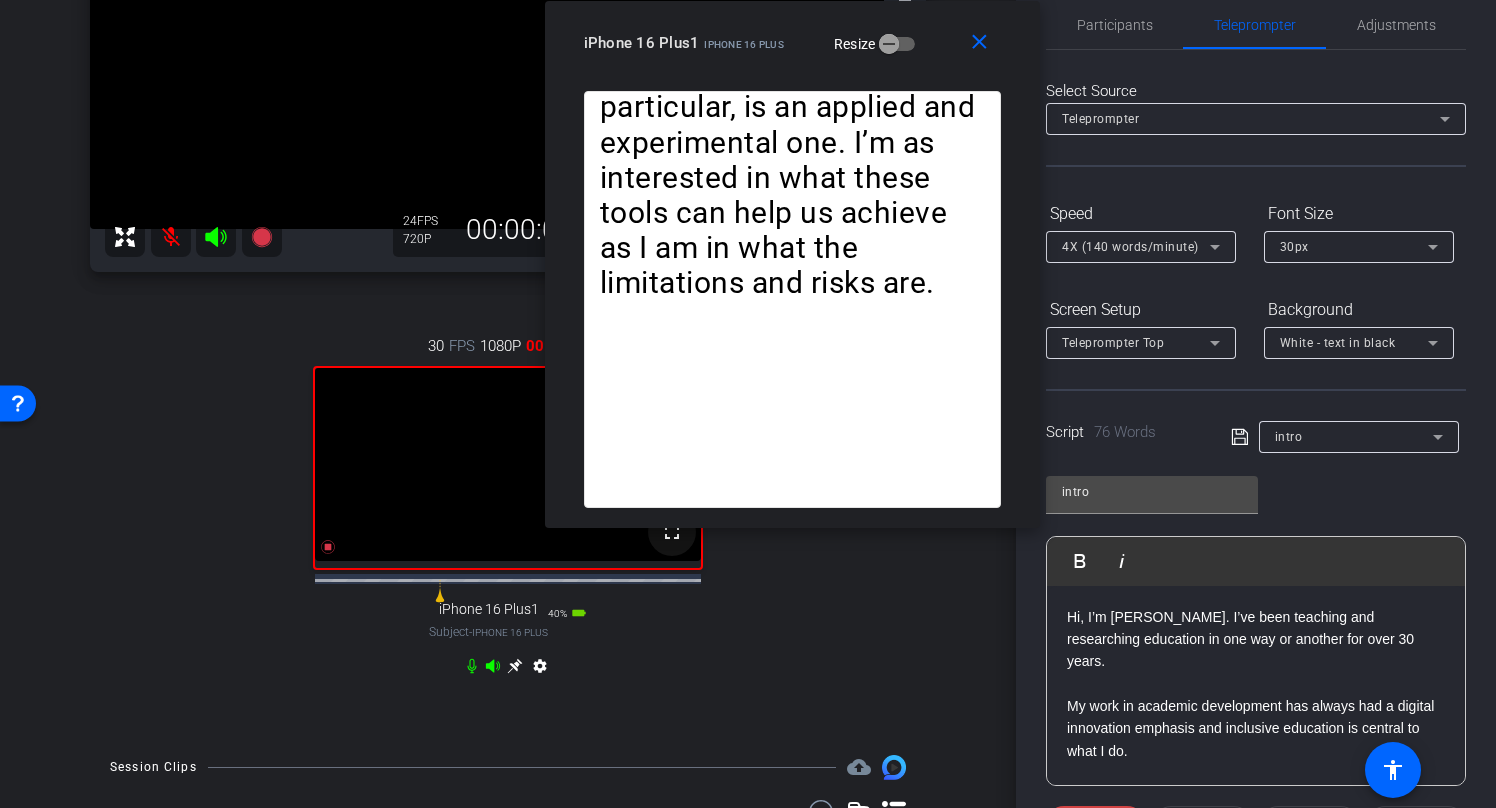 click on "fullscreen" at bounding box center (672, 532) 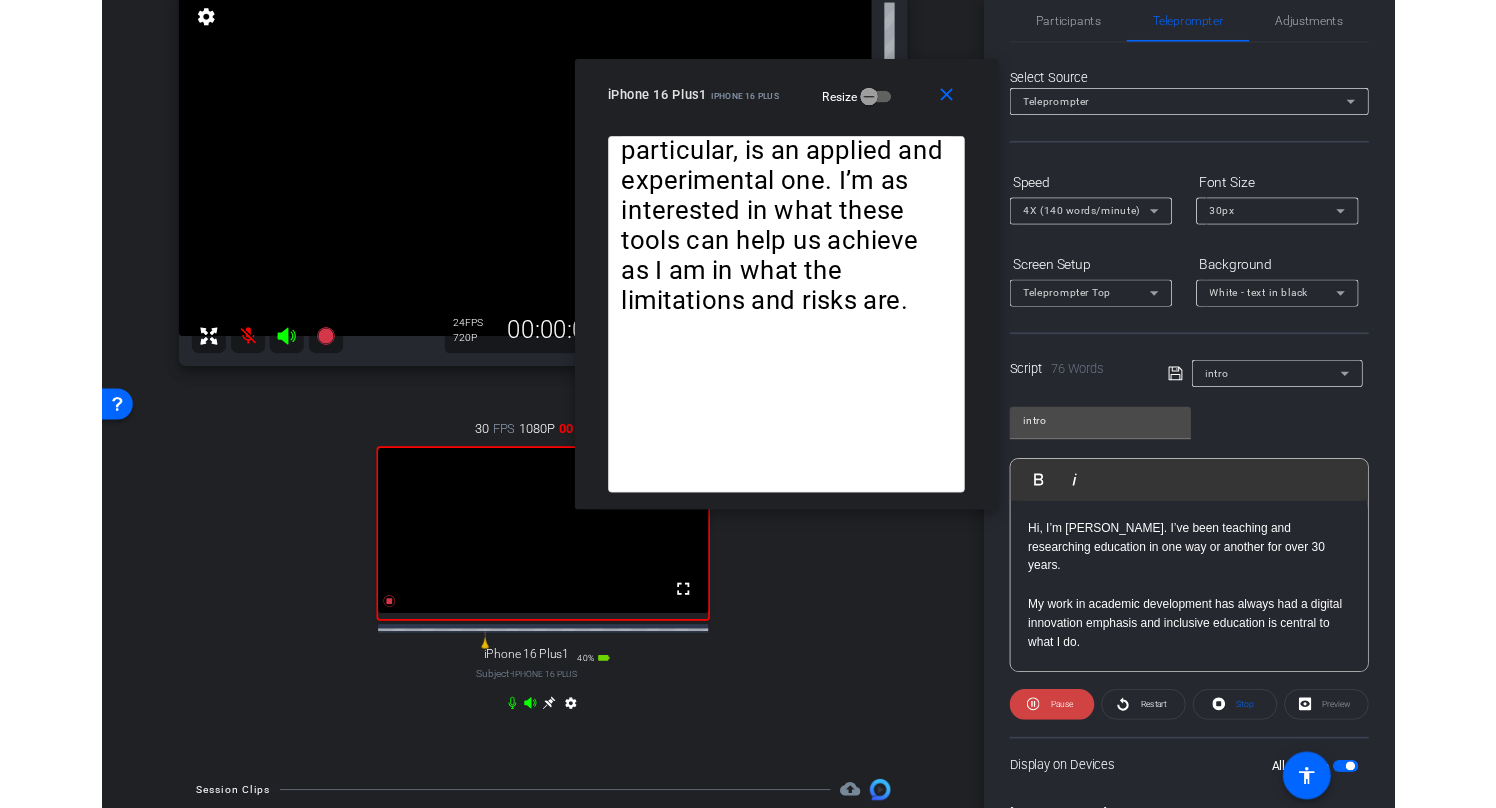 scroll, scrollTop: 392, scrollLeft: 0, axis: vertical 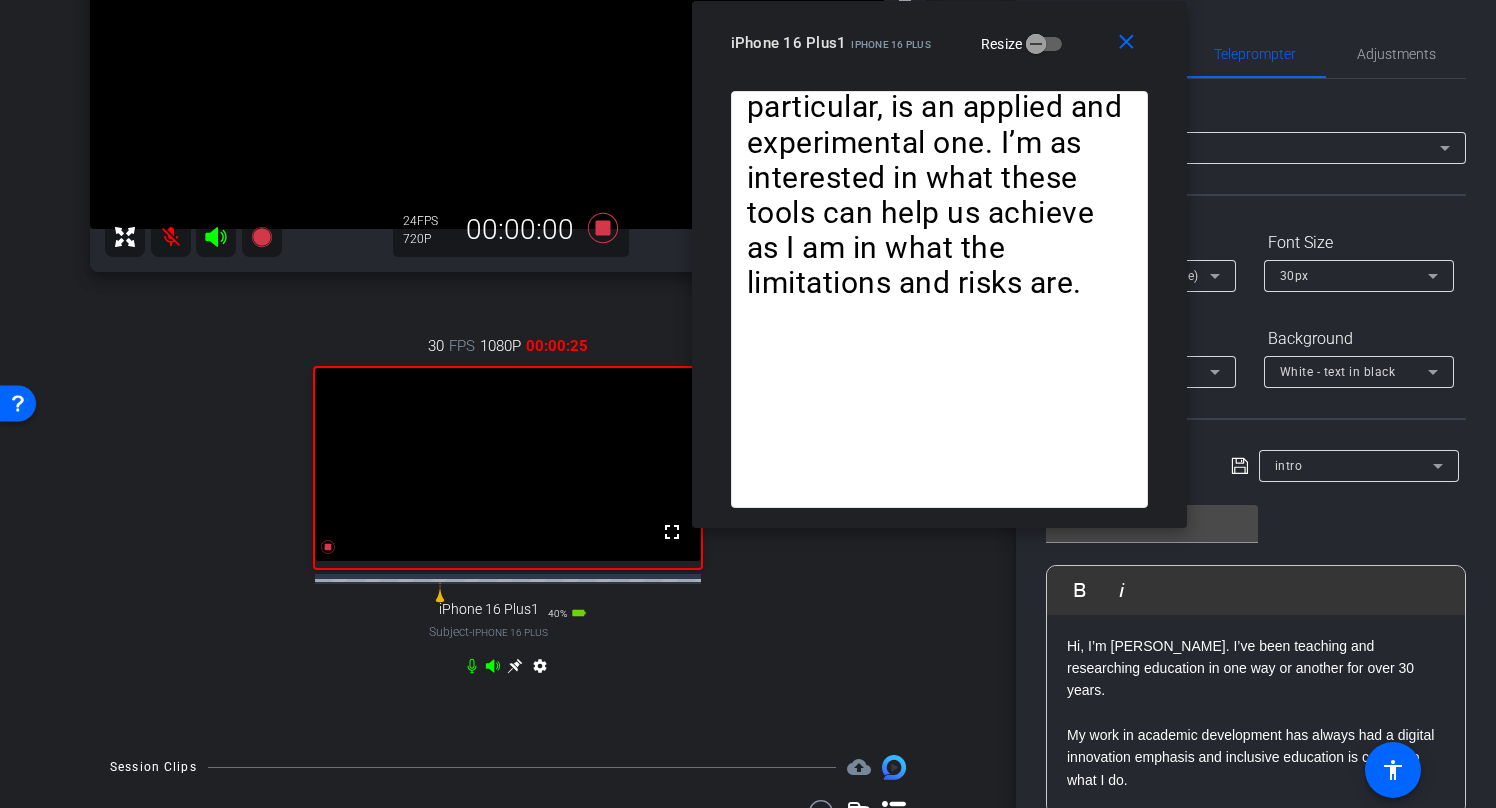 drag, startPoint x: 804, startPoint y: 24, endPoint x: 951, endPoint y: -36, distance: 158.77342 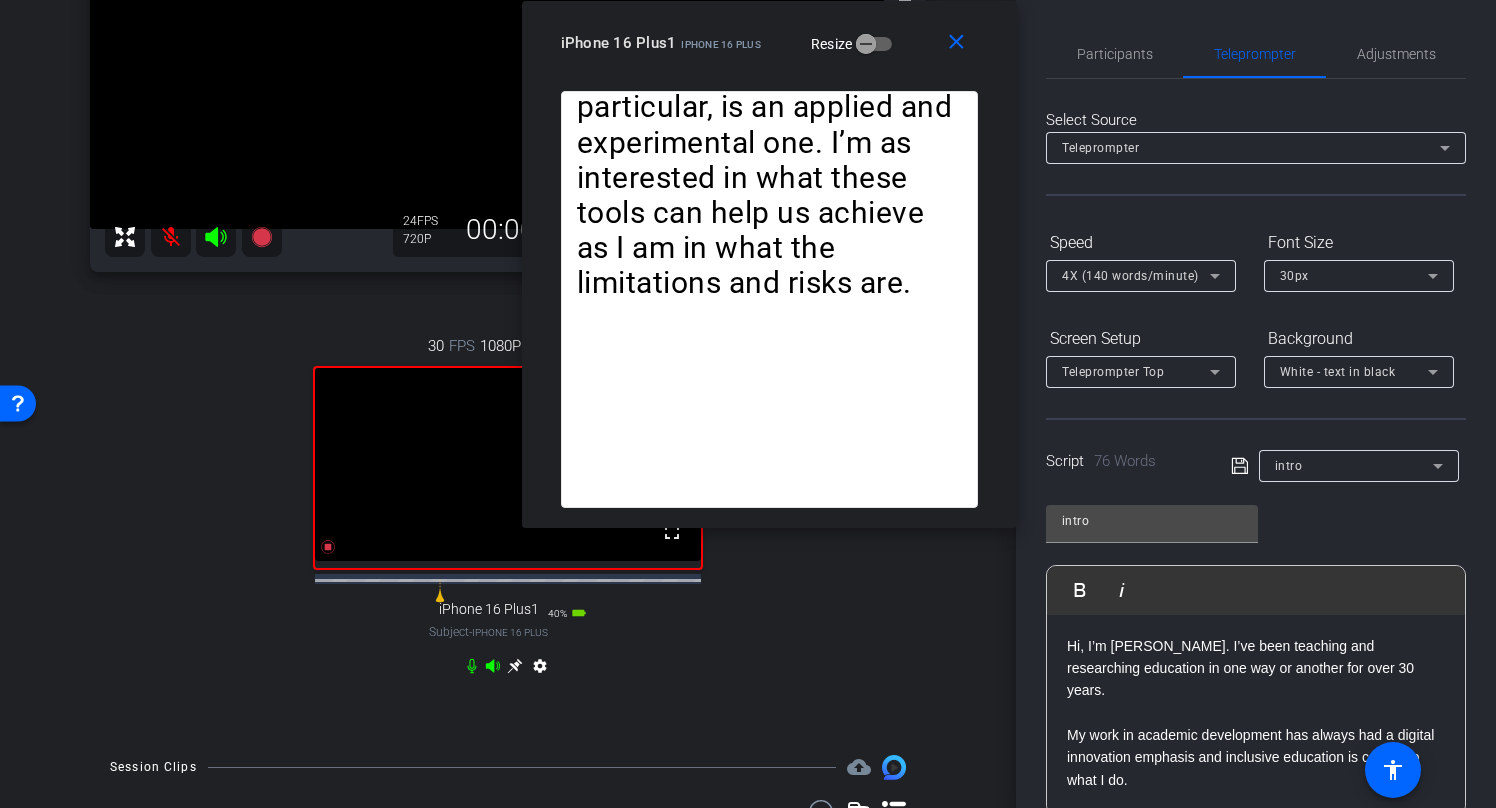 drag, startPoint x: 827, startPoint y: 22, endPoint x: 657, endPoint y: 8, distance: 170.5755 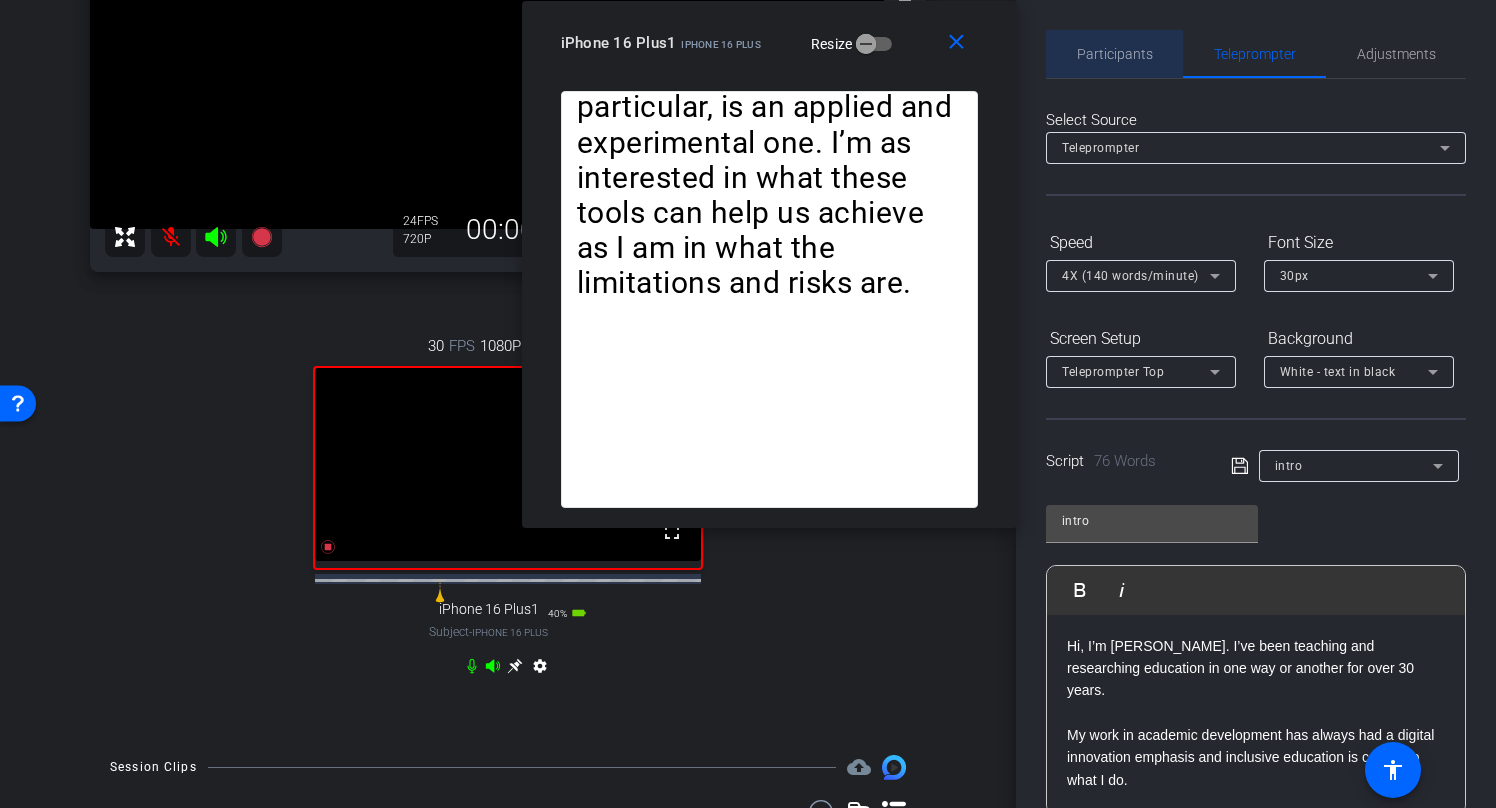 click on "Participants" at bounding box center [1115, 54] 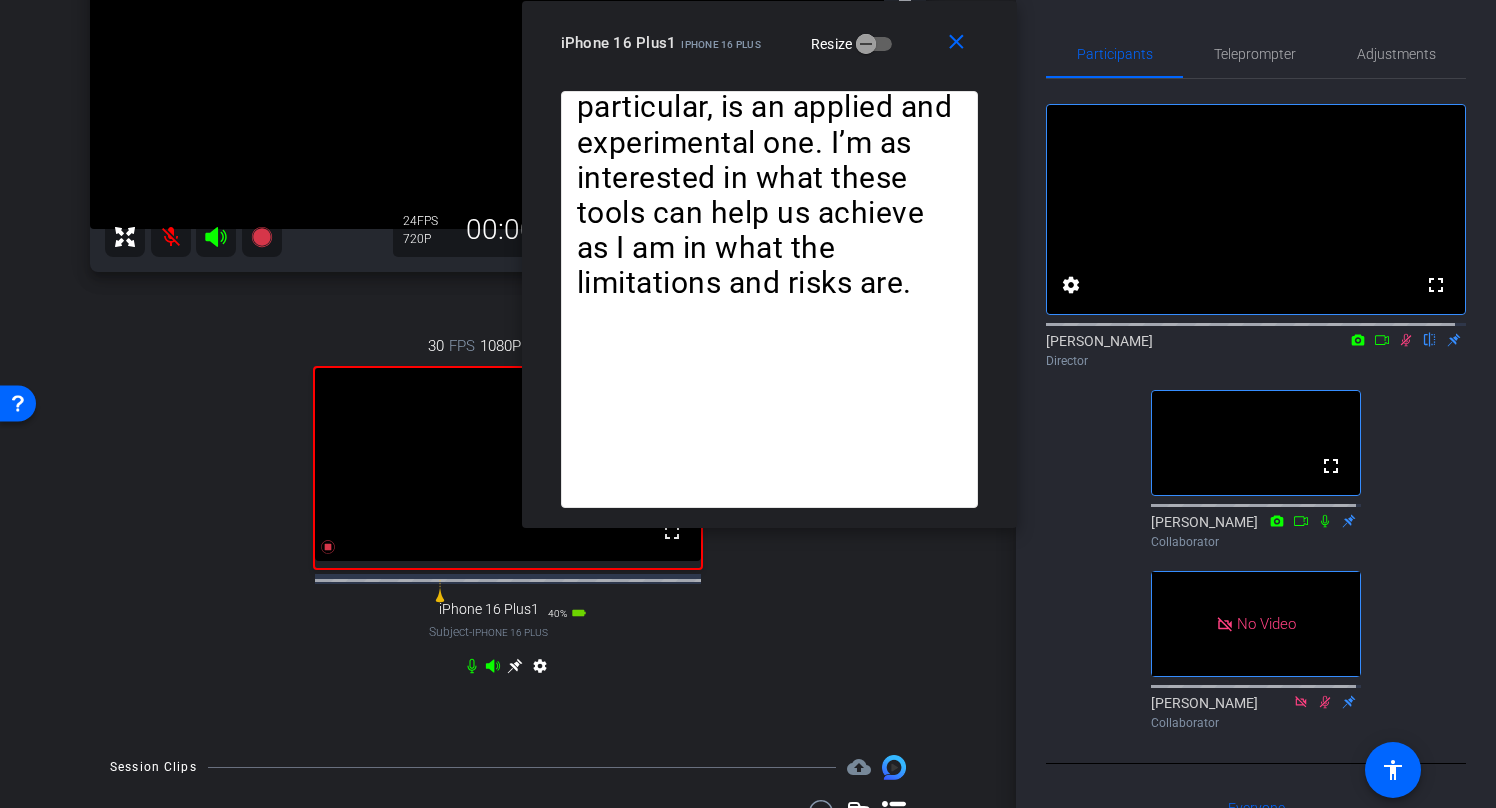 click 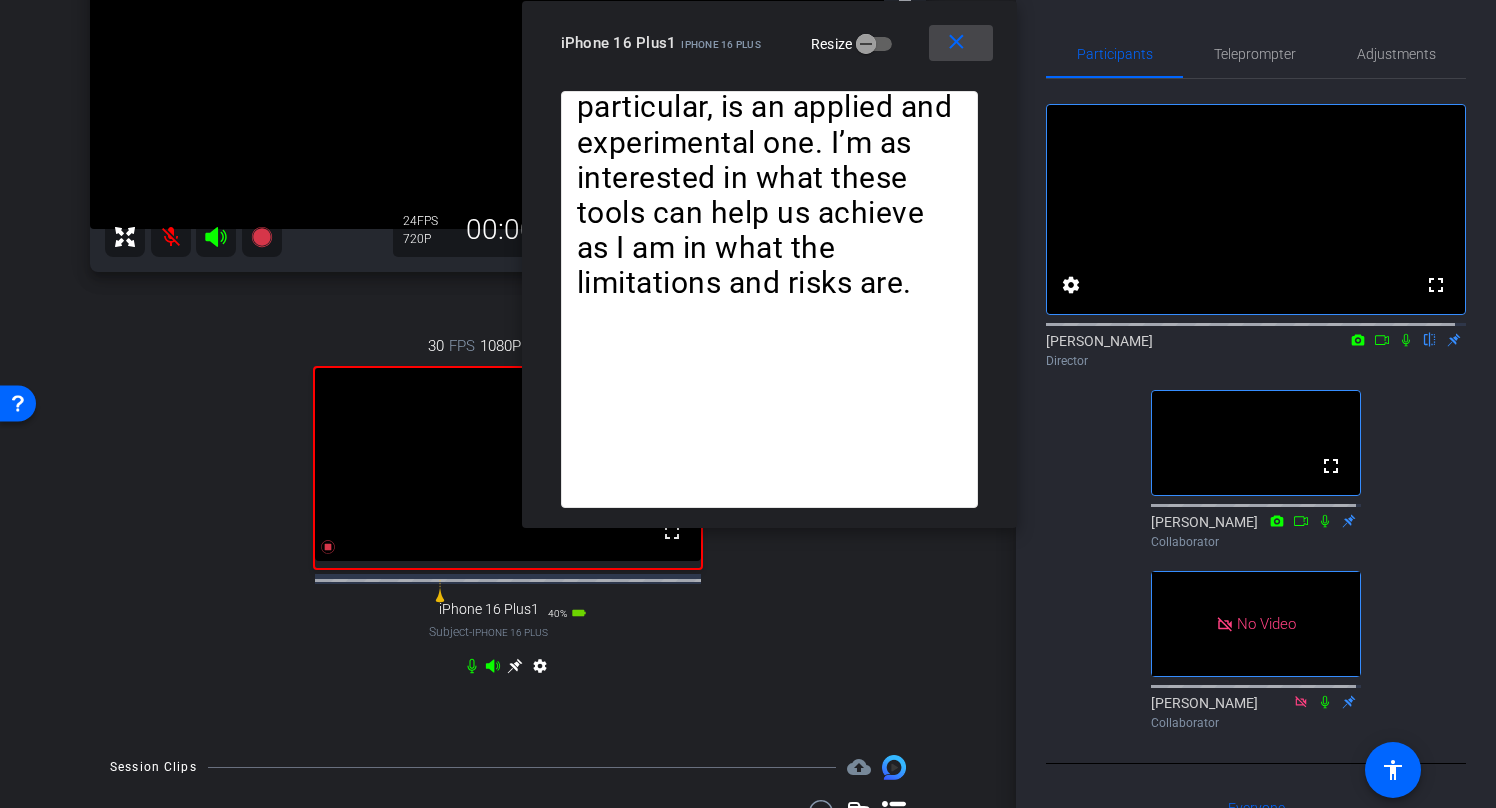click on "close" at bounding box center [956, 42] 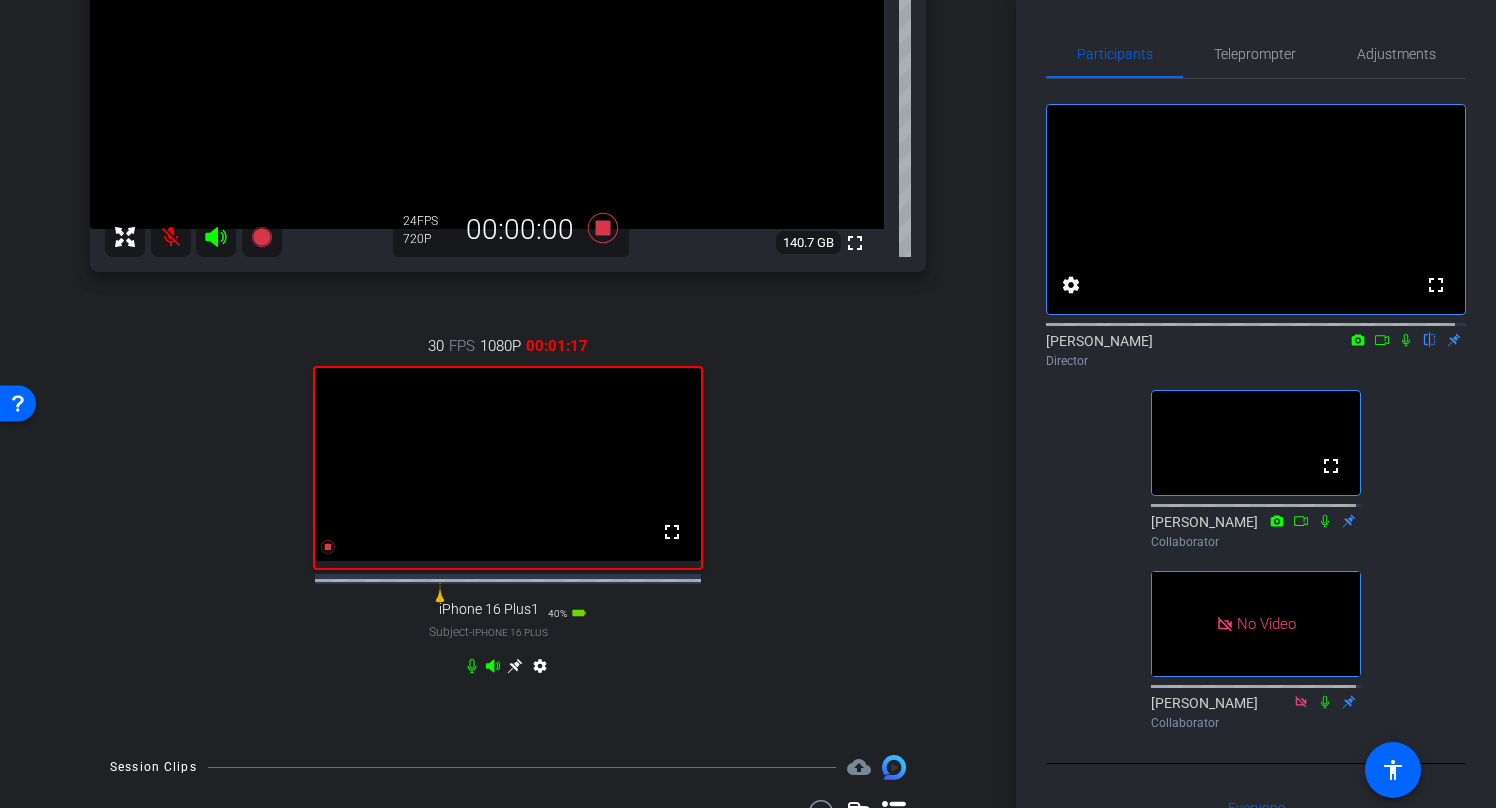 drag, startPoint x: 1484, startPoint y: 218, endPoint x: 1483, endPoint y: 137, distance: 81.00617 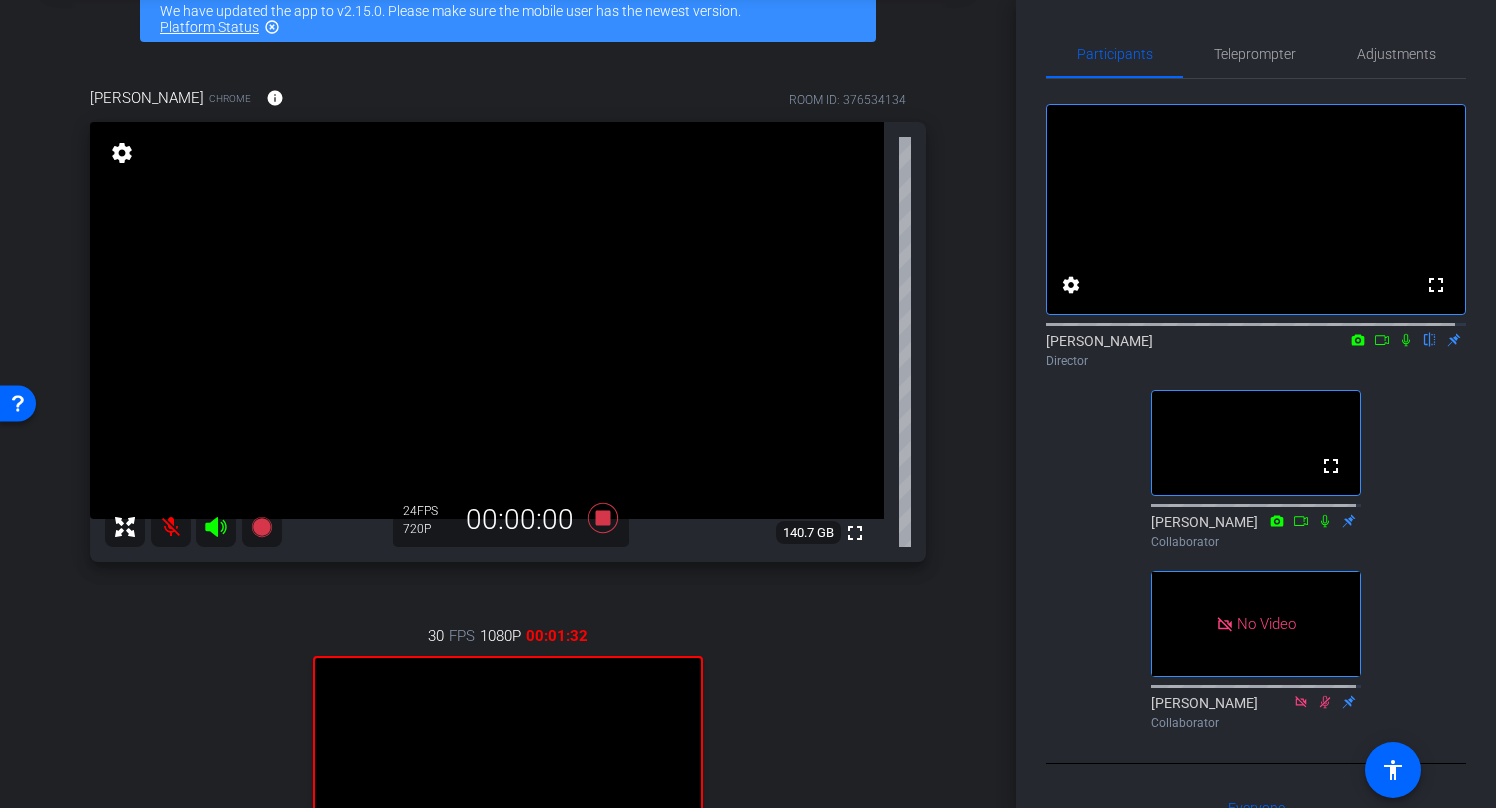 scroll, scrollTop: 101, scrollLeft: 0, axis: vertical 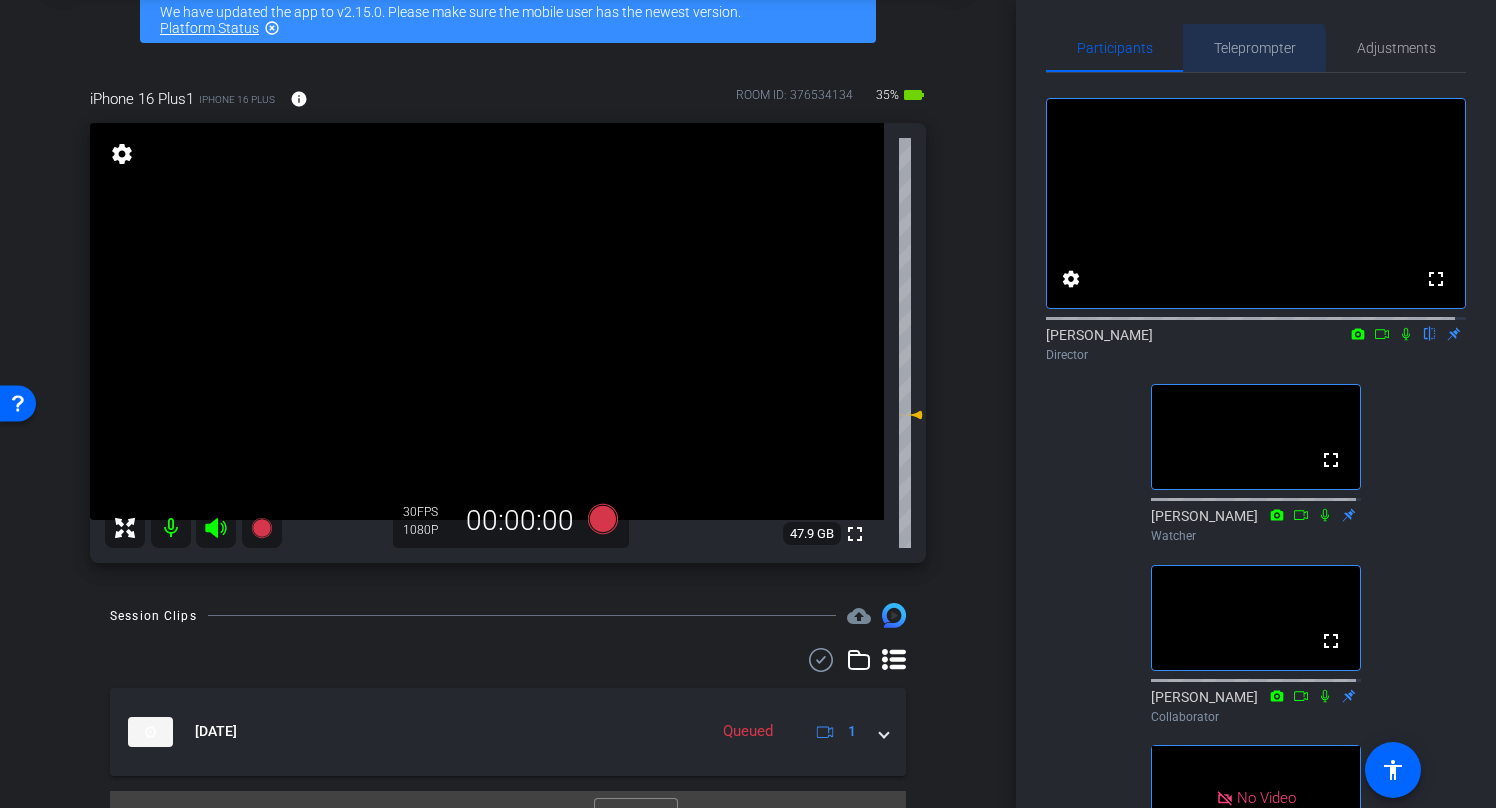 click on "Teleprompter" at bounding box center [1255, 48] 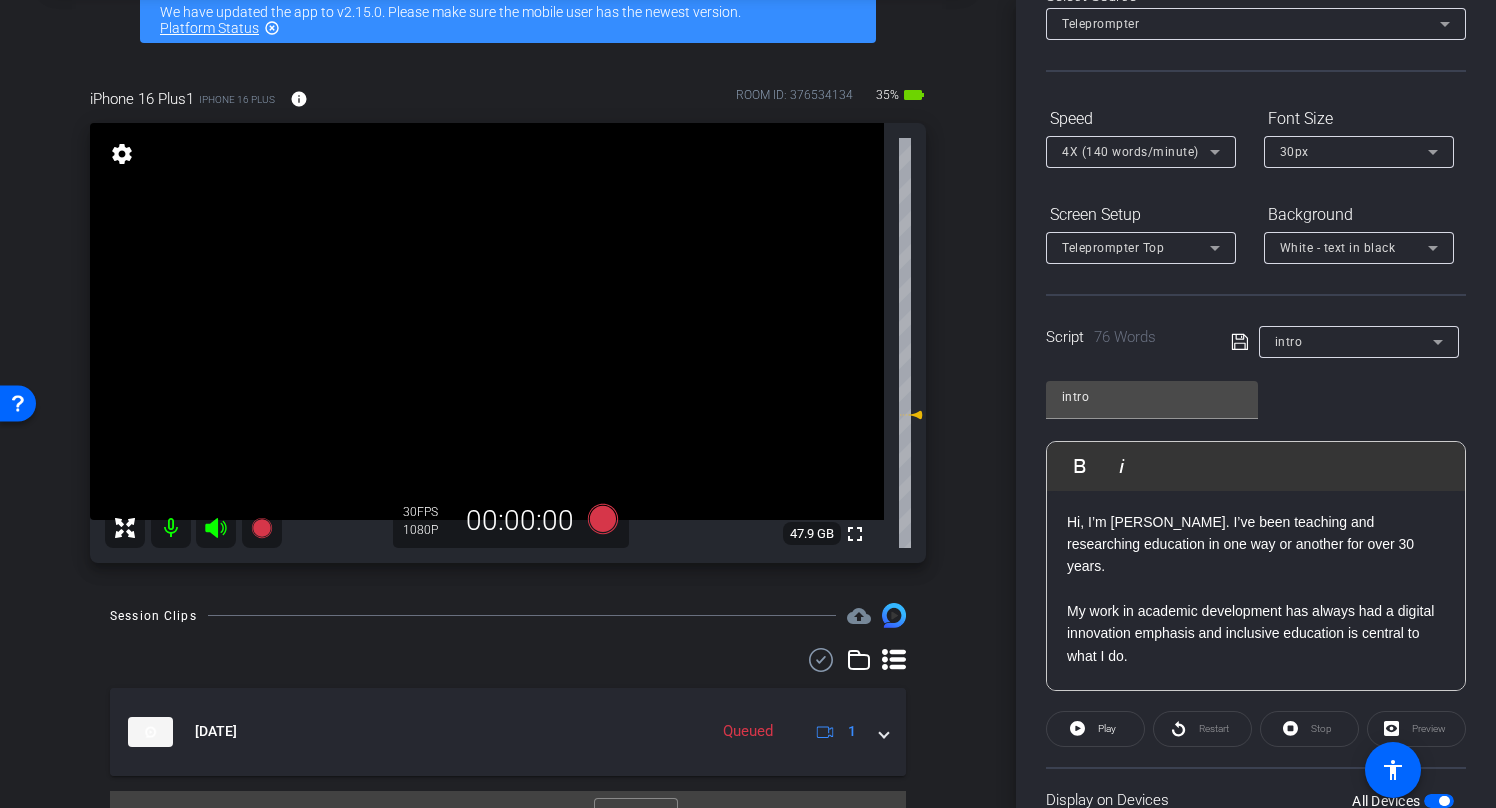 scroll, scrollTop: 243, scrollLeft: 0, axis: vertical 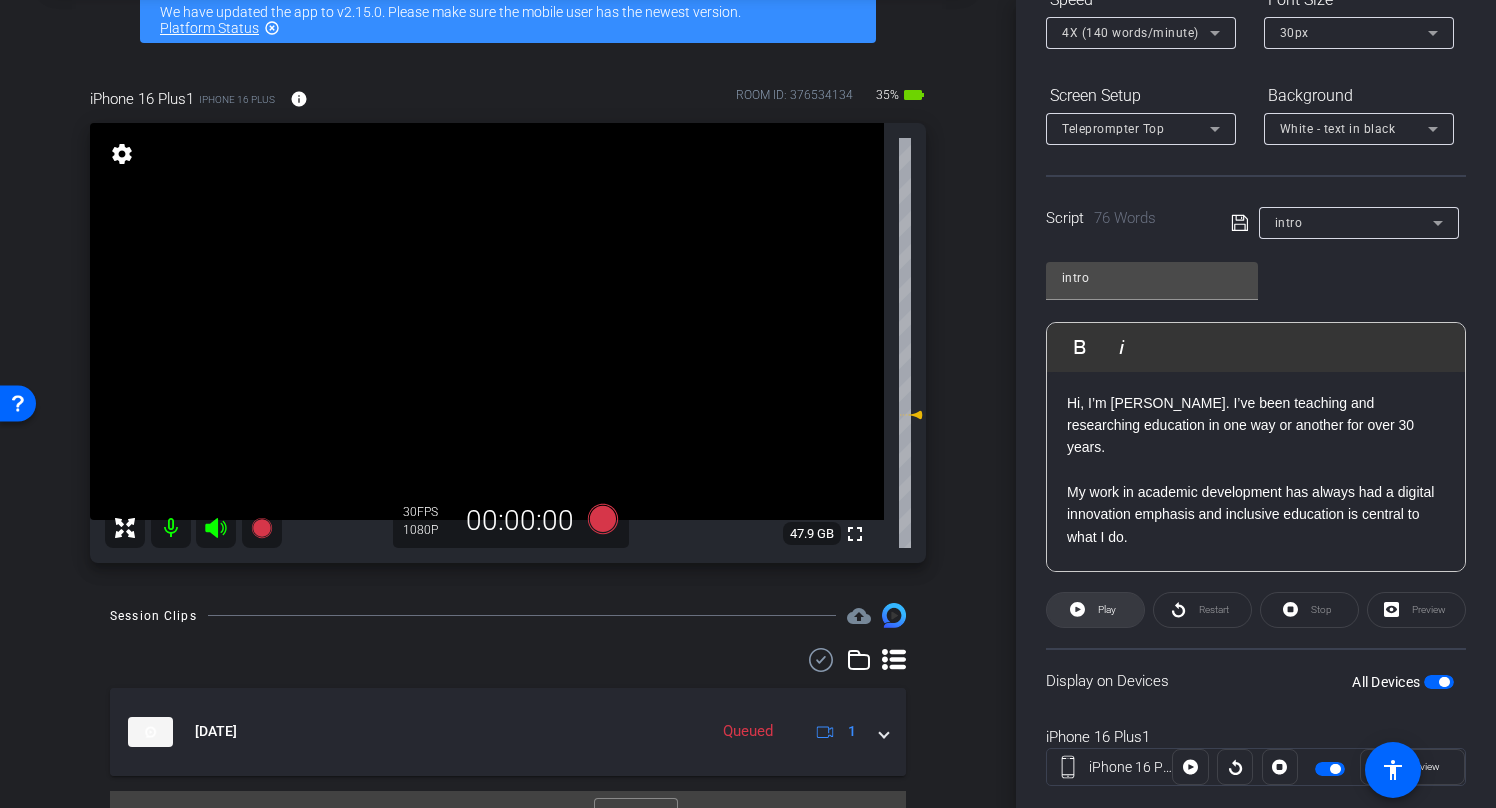 click on "Play" 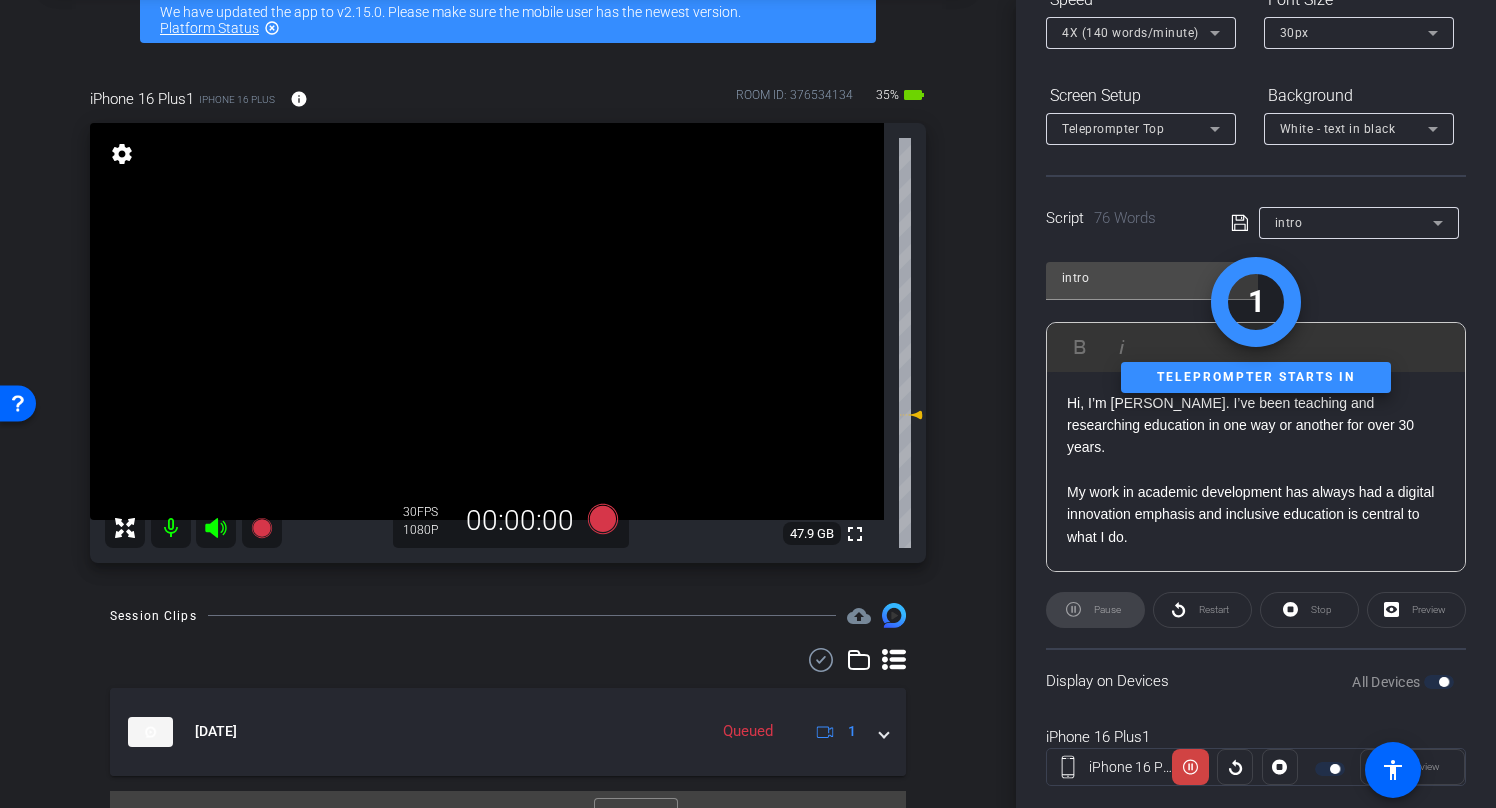 click on "Preview" 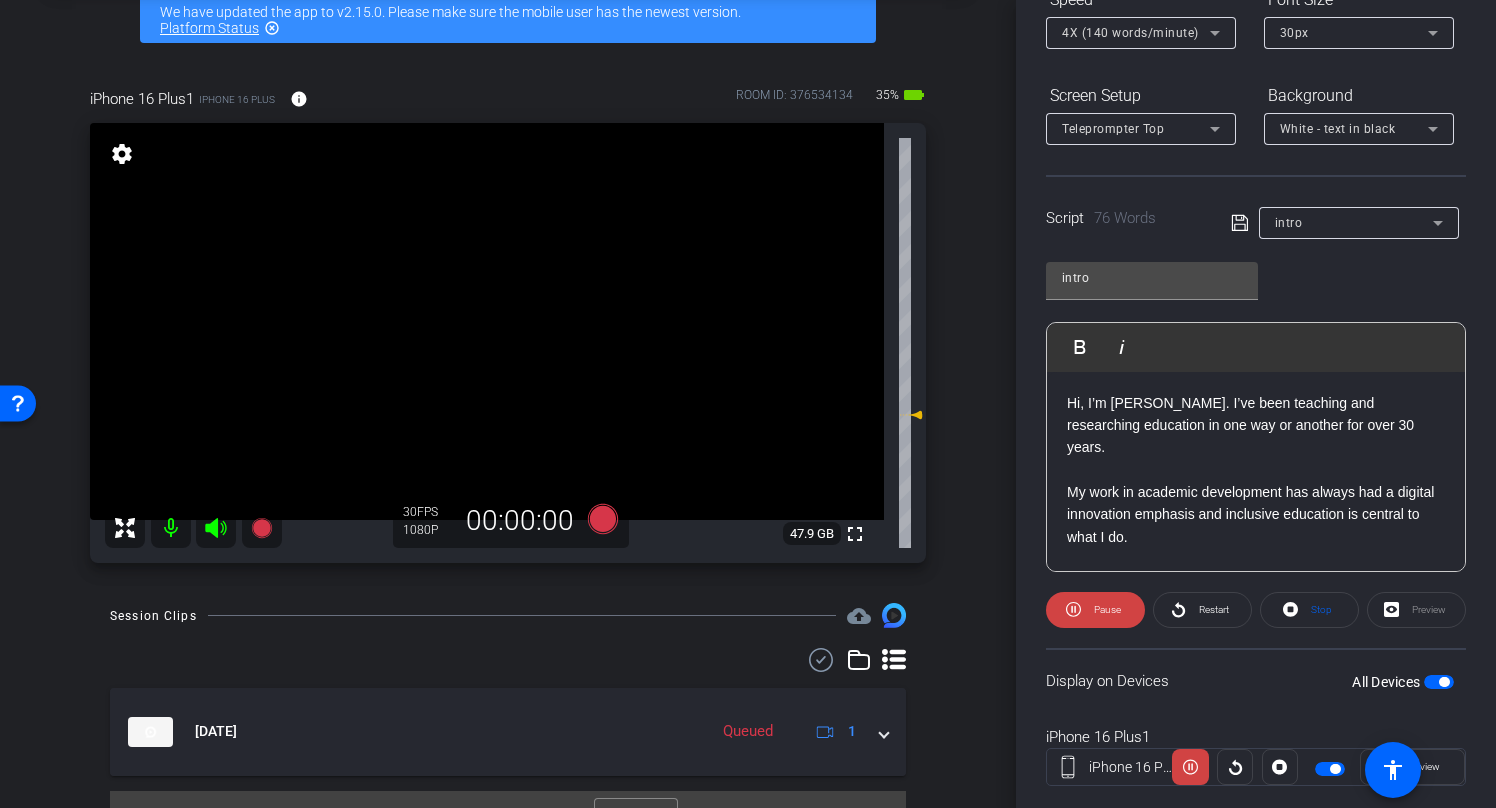 scroll, scrollTop: 285, scrollLeft: 0, axis: vertical 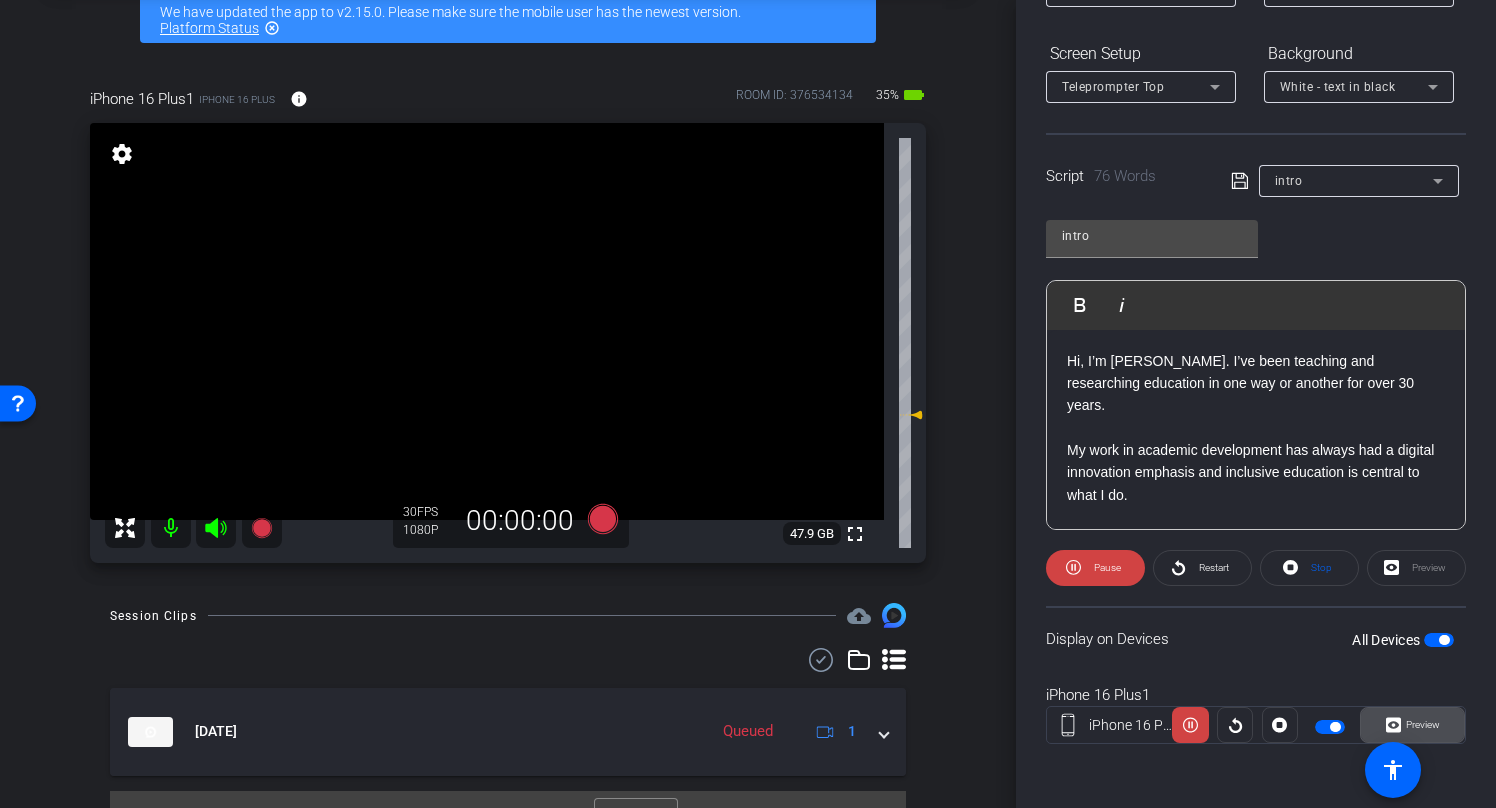 click on "Preview" 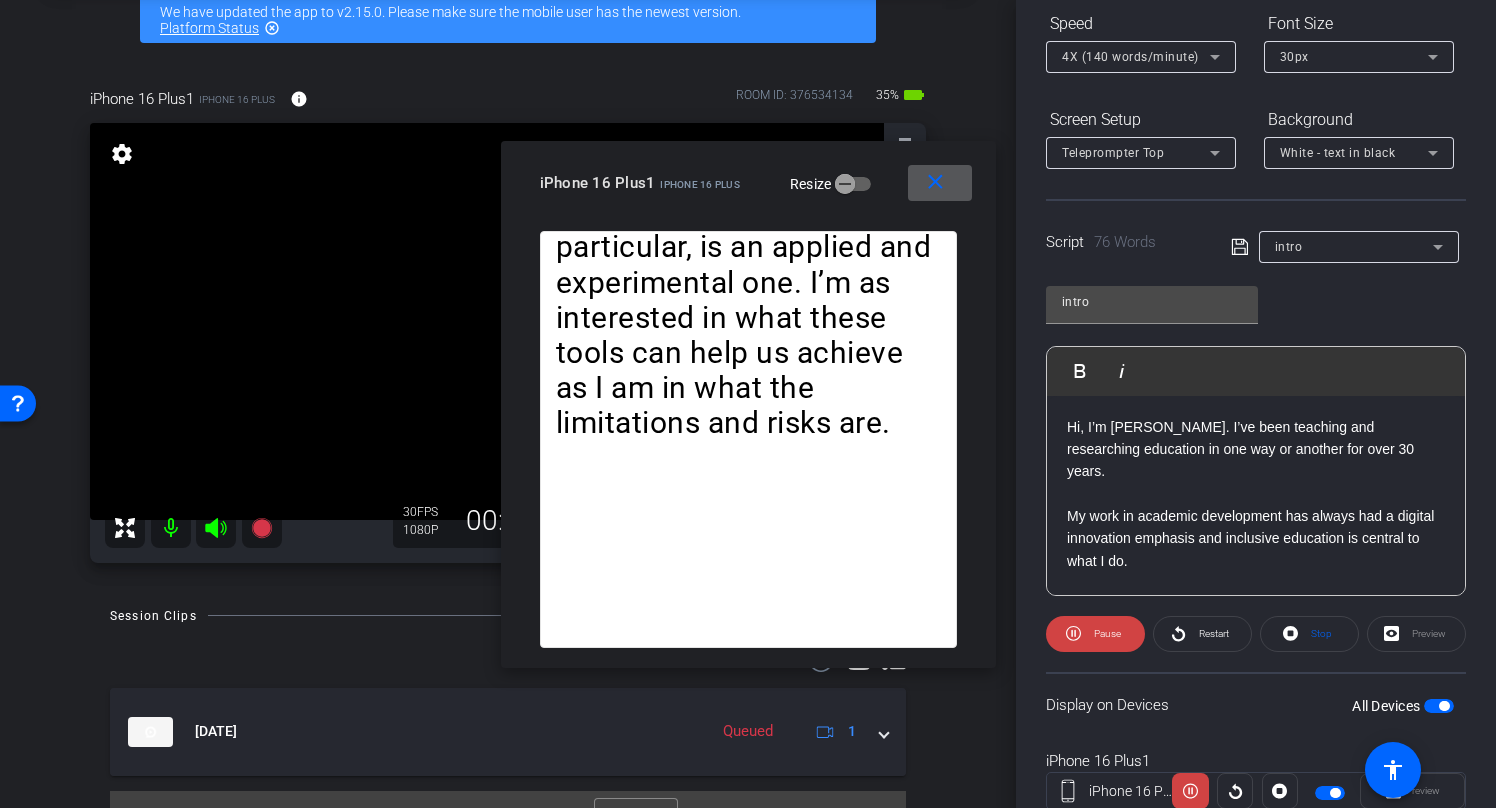 scroll, scrollTop: 76, scrollLeft: 0, axis: vertical 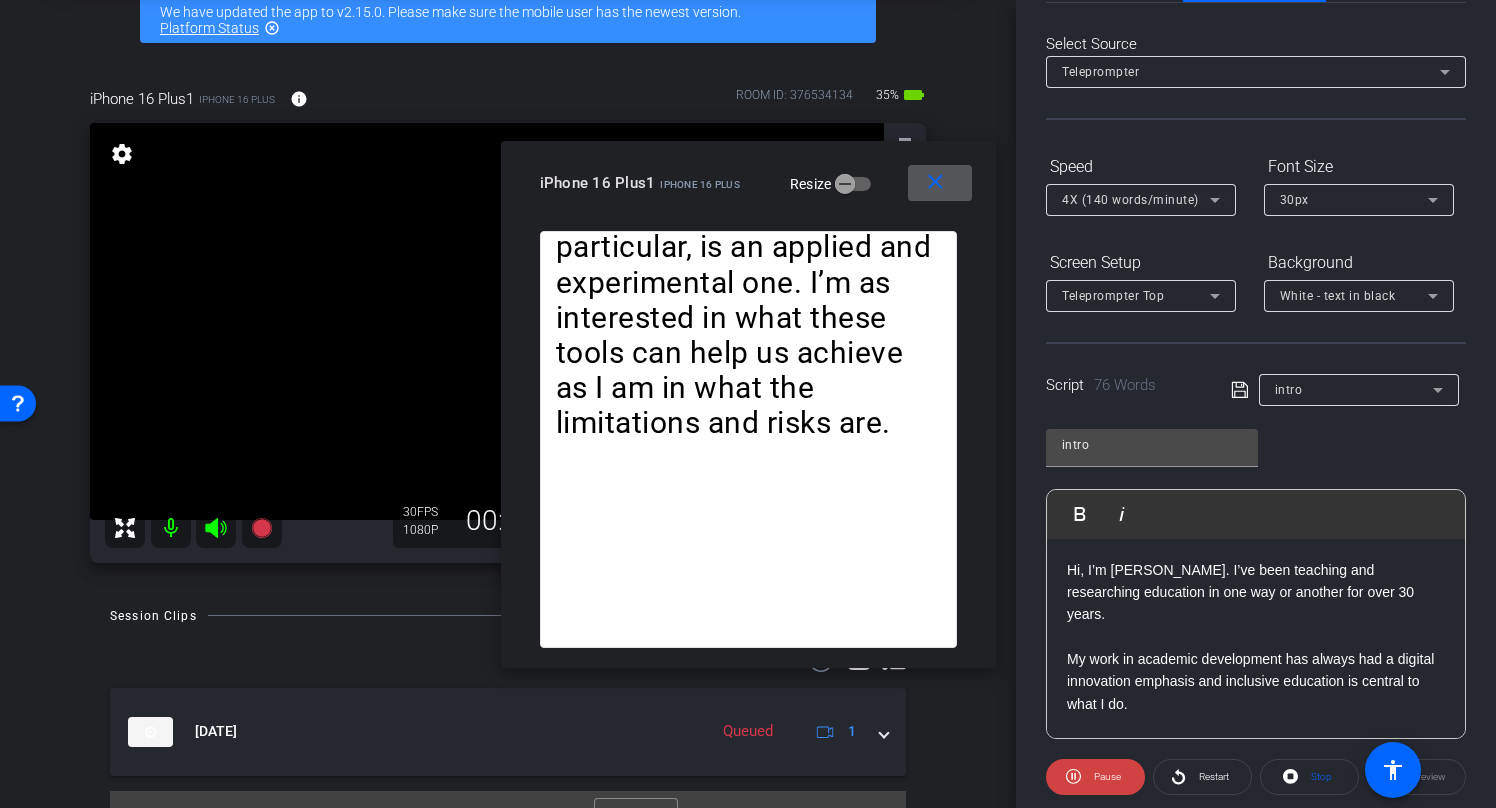 click 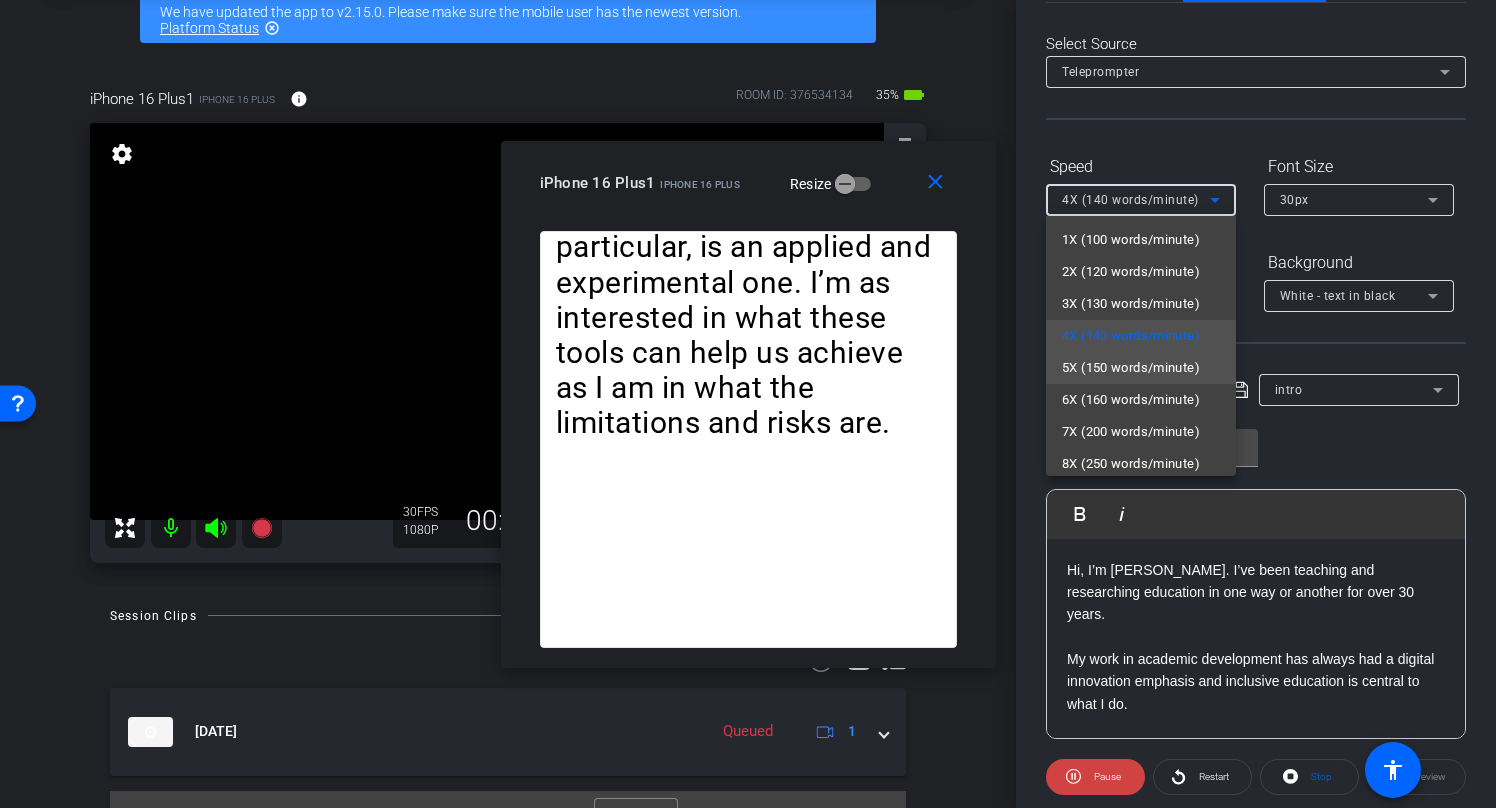 click on "5X (150 words/minute)" at bounding box center (1131, 368) 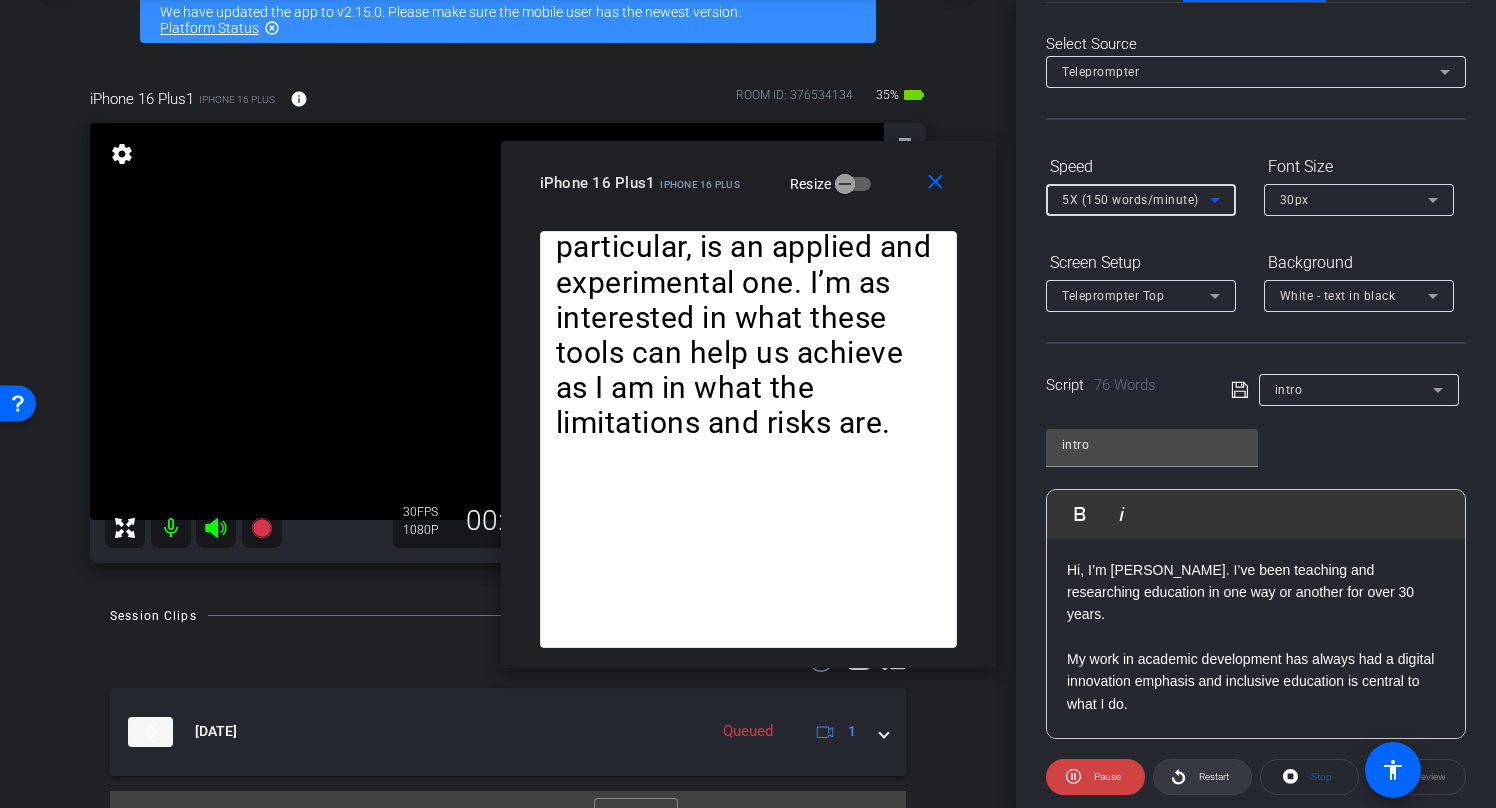 click on "Restart" 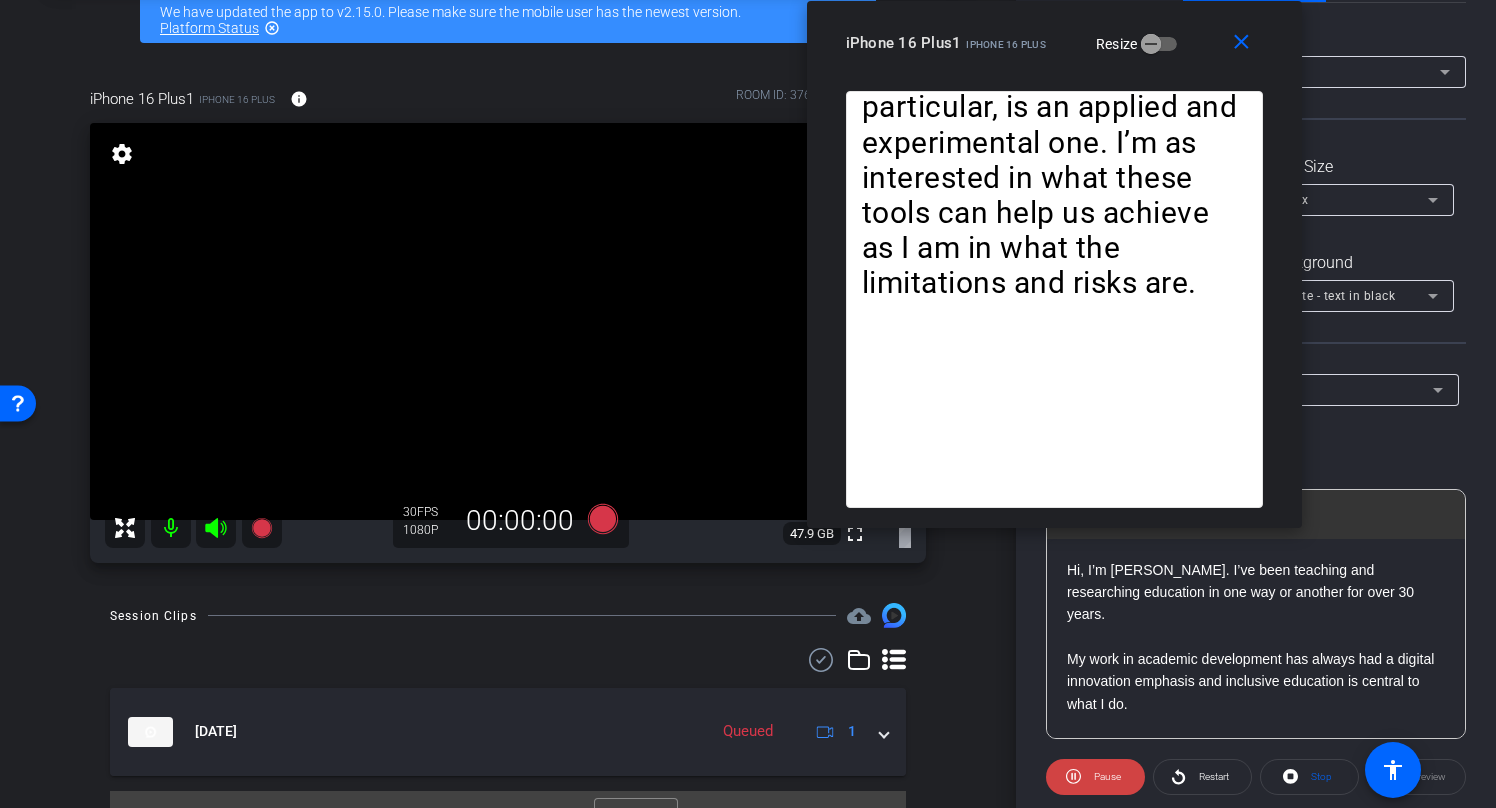 drag, startPoint x: 691, startPoint y: 155, endPoint x: 997, endPoint y: -94, distance: 394.50854 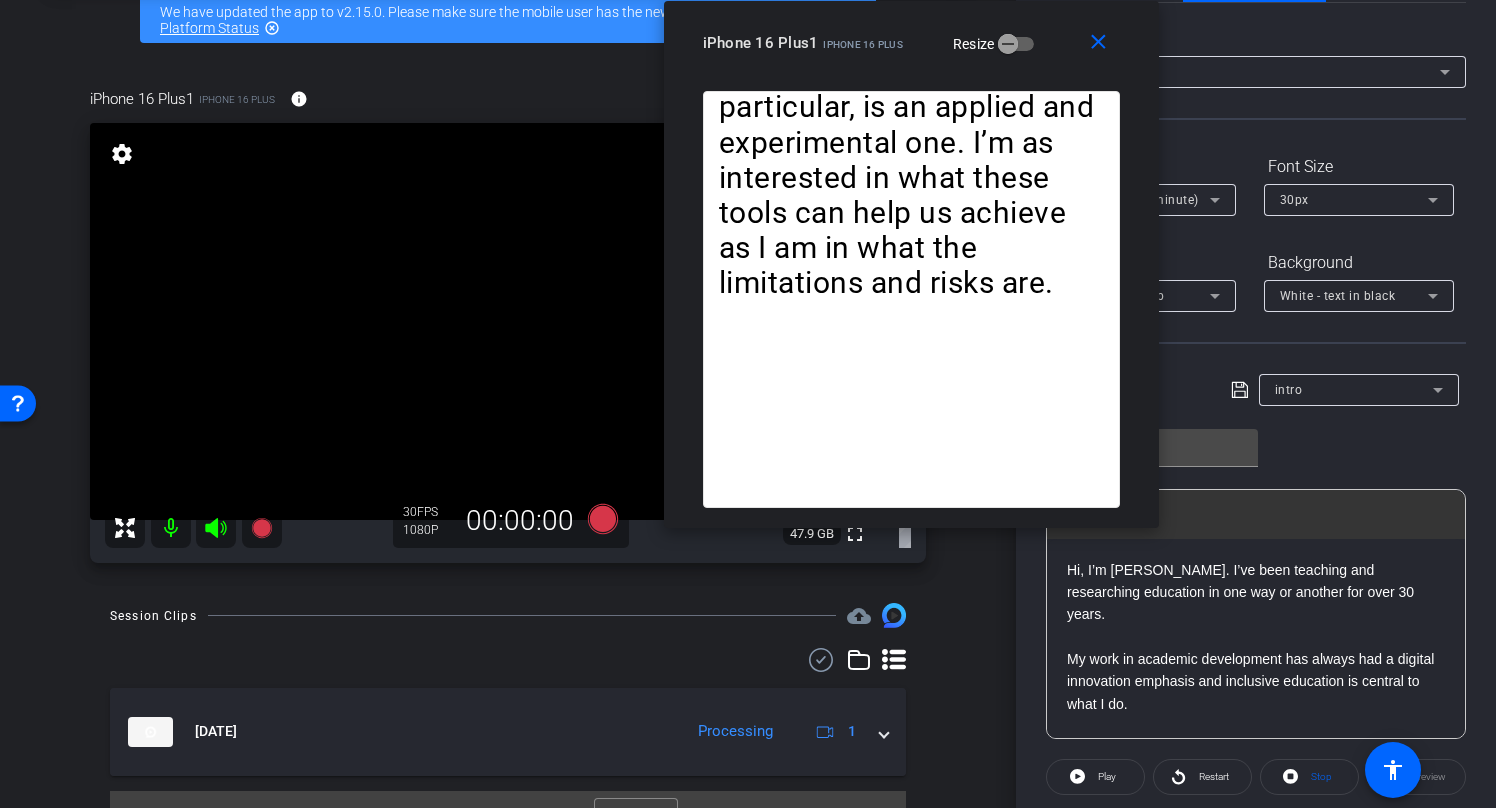 drag, startPoint x: 1050, startPoint y: 23, endPoint x: 907, endPoint y: -72, distance: 171.67993 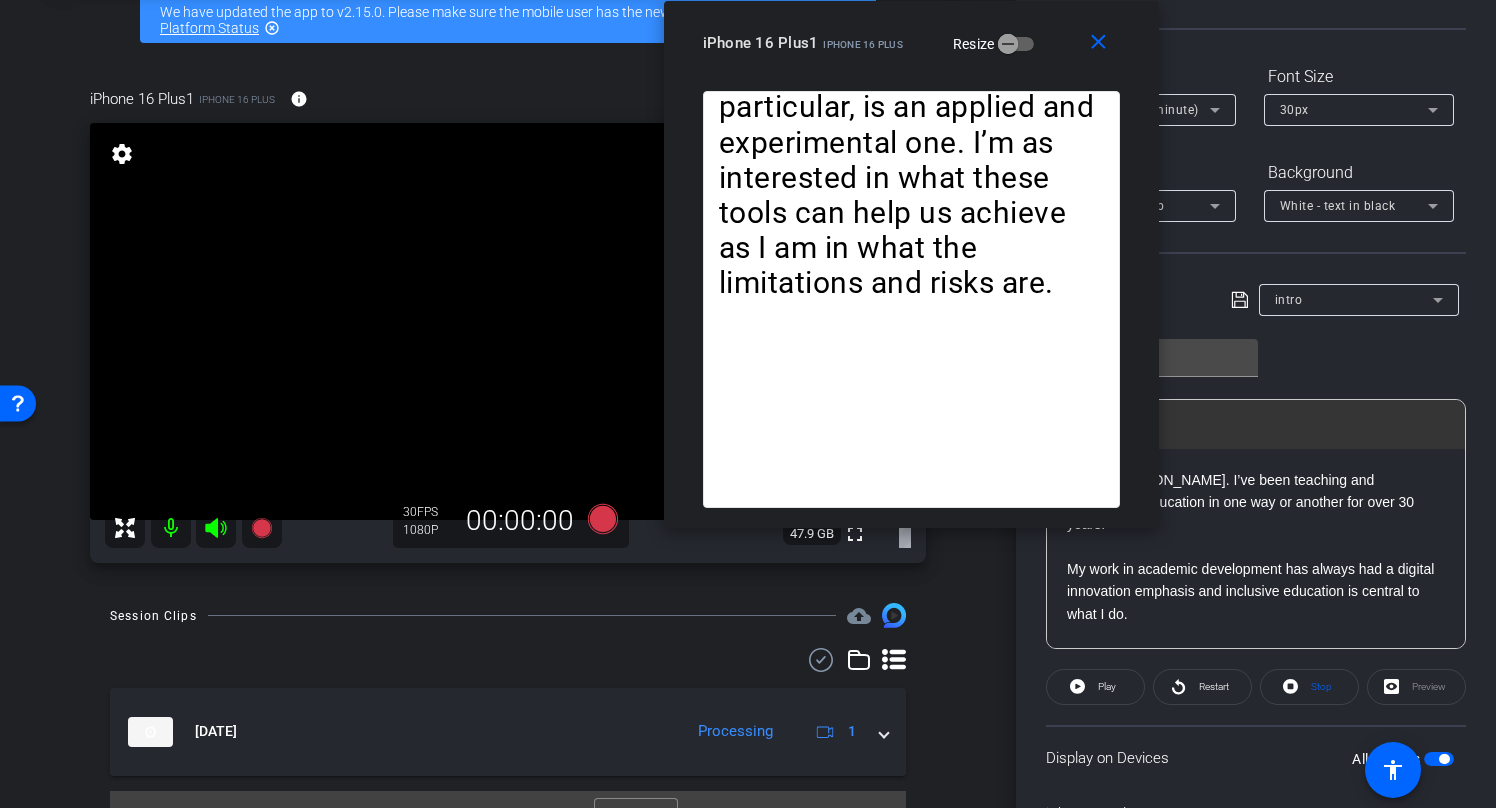 scroll, scrollTop: 169, scrollLeft: 0, axis: vertical 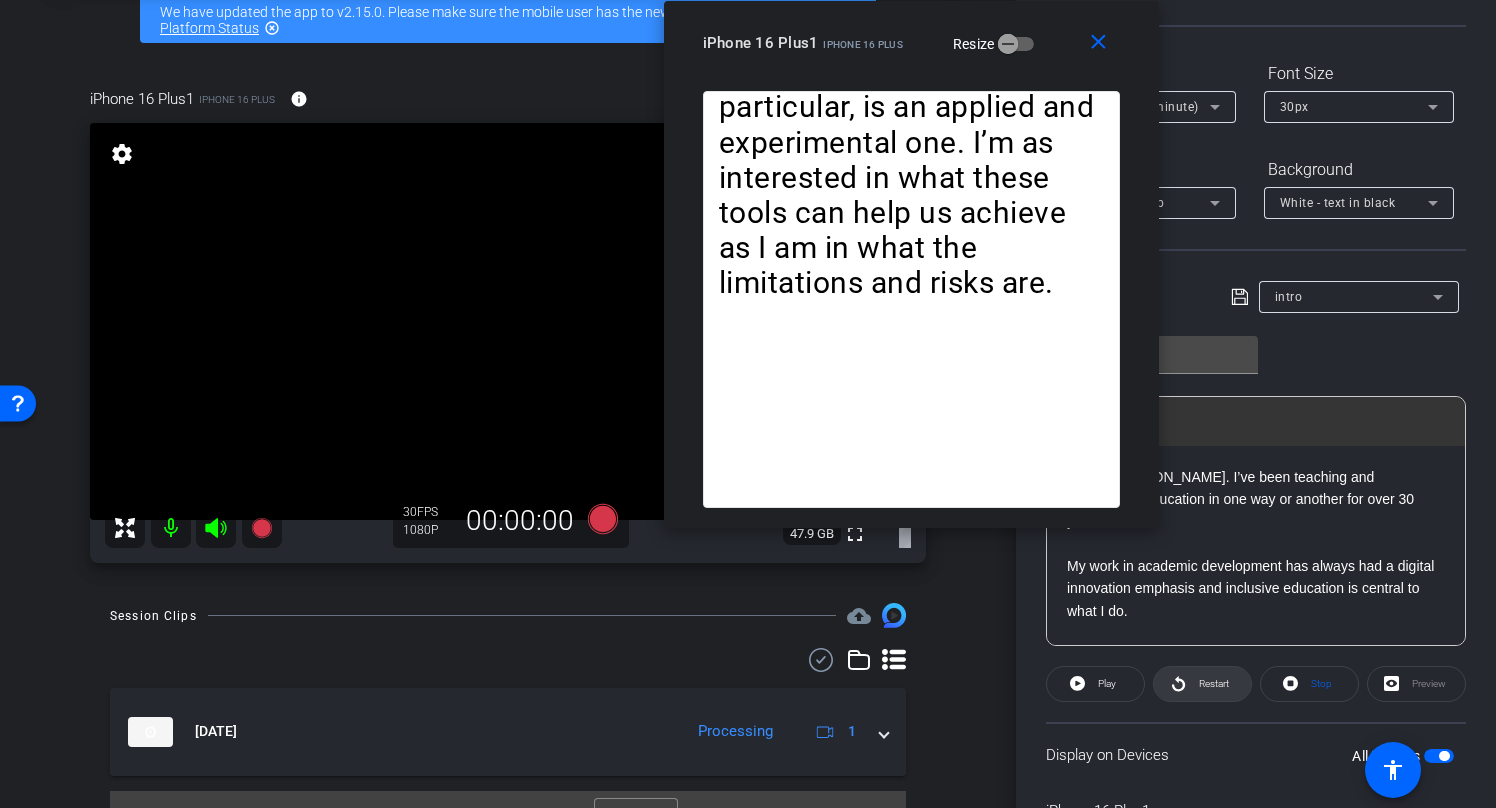 click on "Restart" 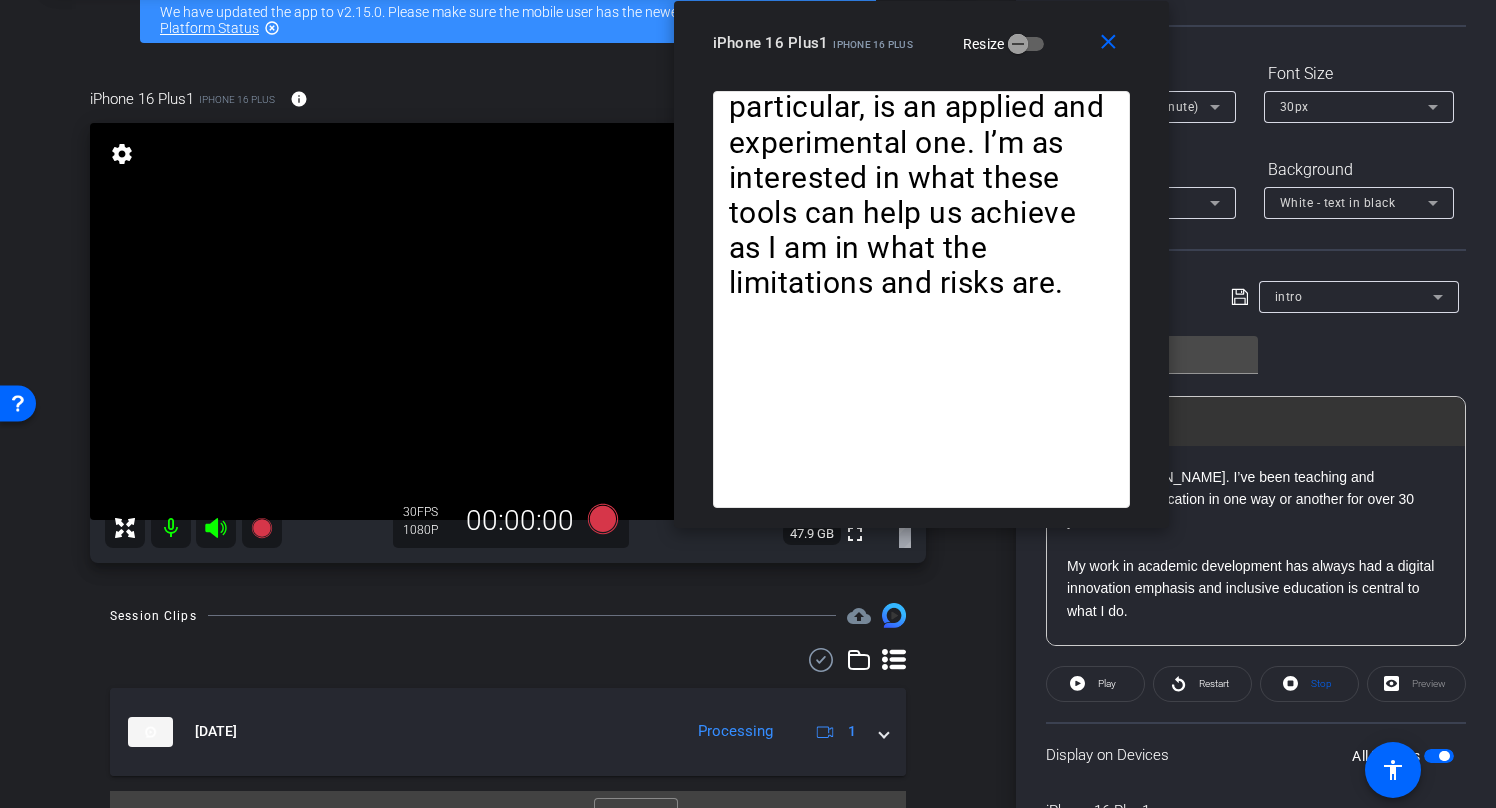 drag, startPoint x: 913, startPoint y: 19, endPoint x: 923, endPoint y: 3, distance: 18.867962 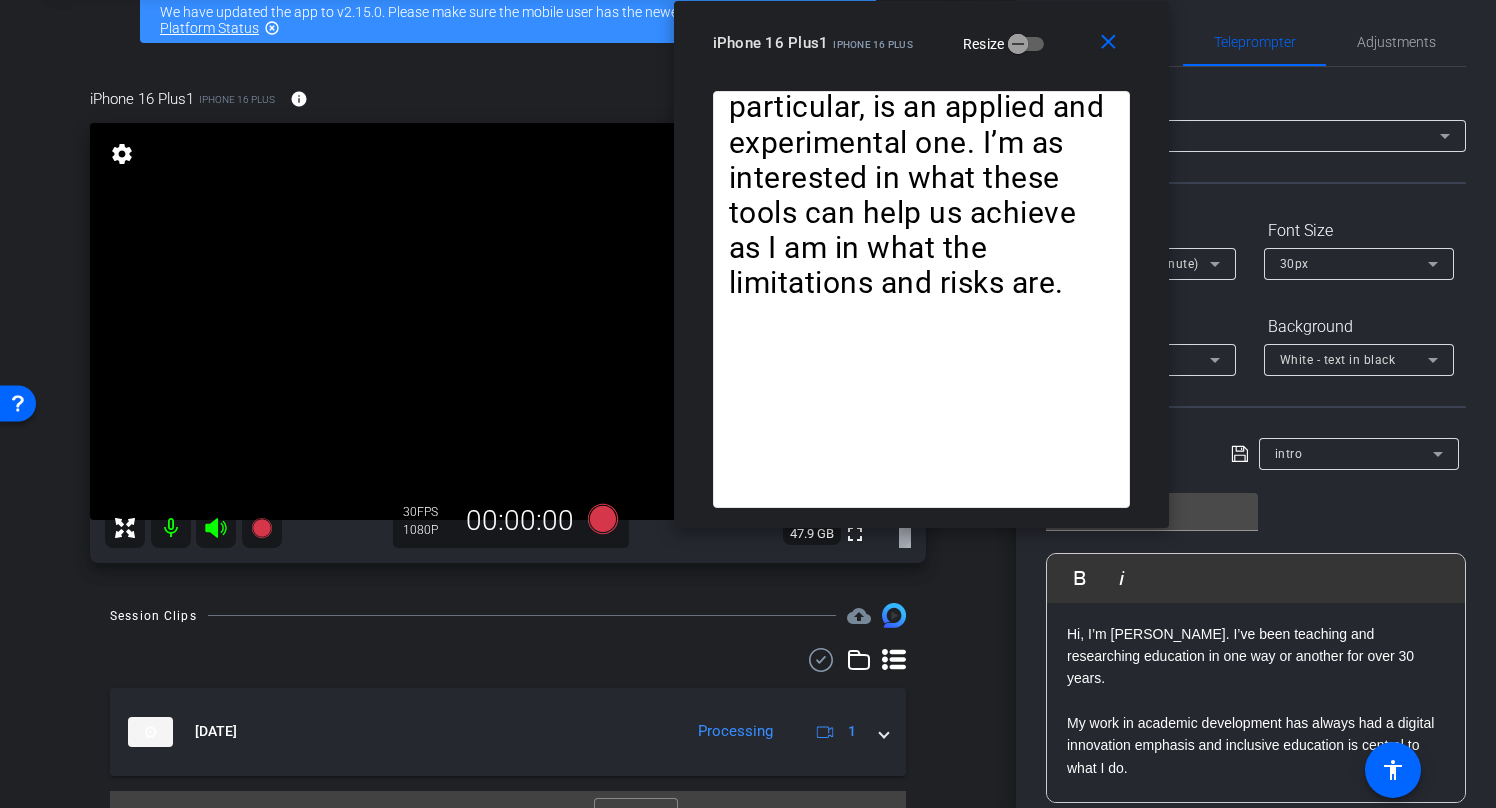 scroll, scrollTop: 12, scrollLeft: 0, axis: vertical 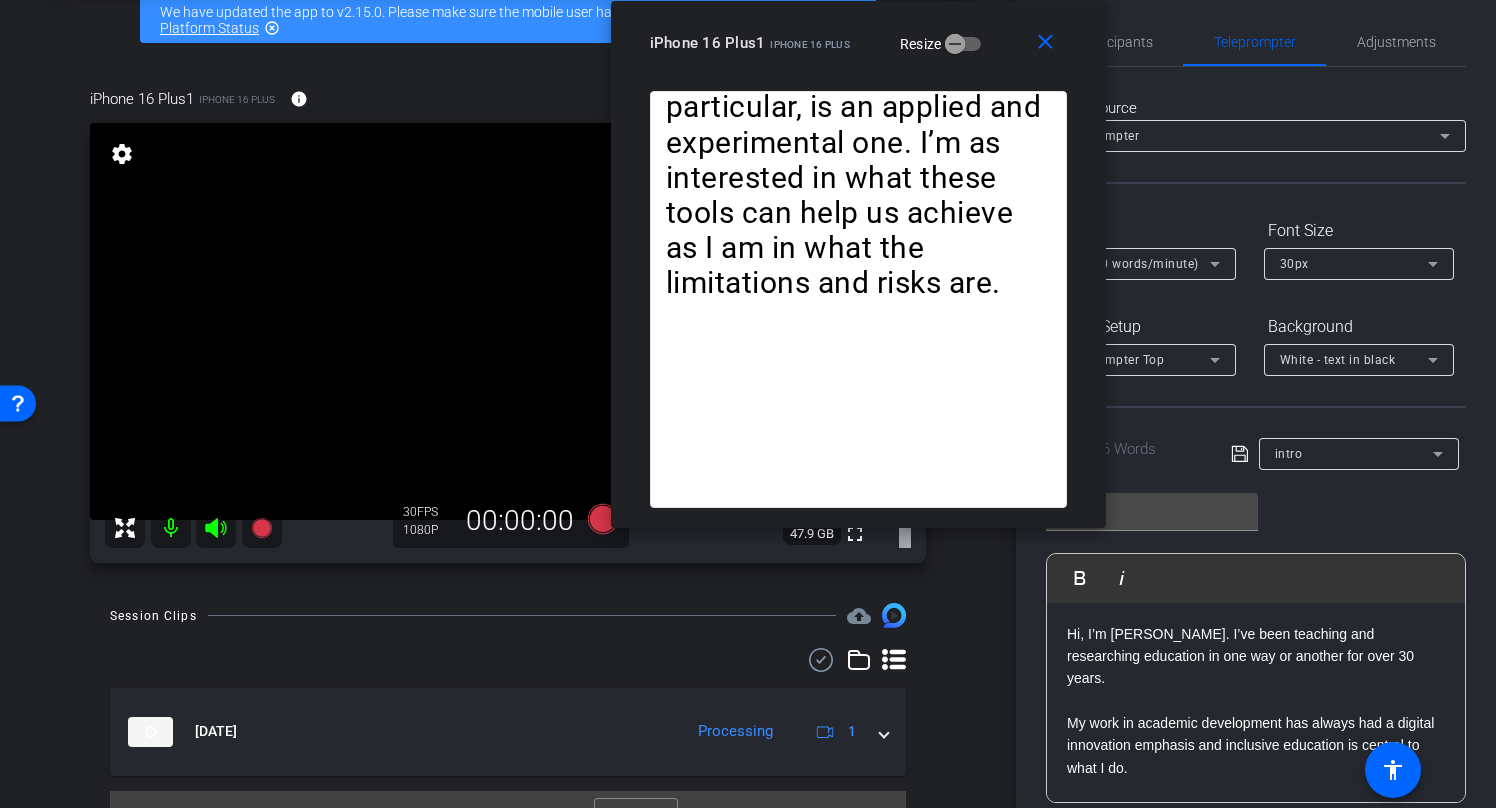 drag, startPoint x: 740, startPoint y: 16, endPoint x: 677, endPoint y: 11, distance: 63.1981 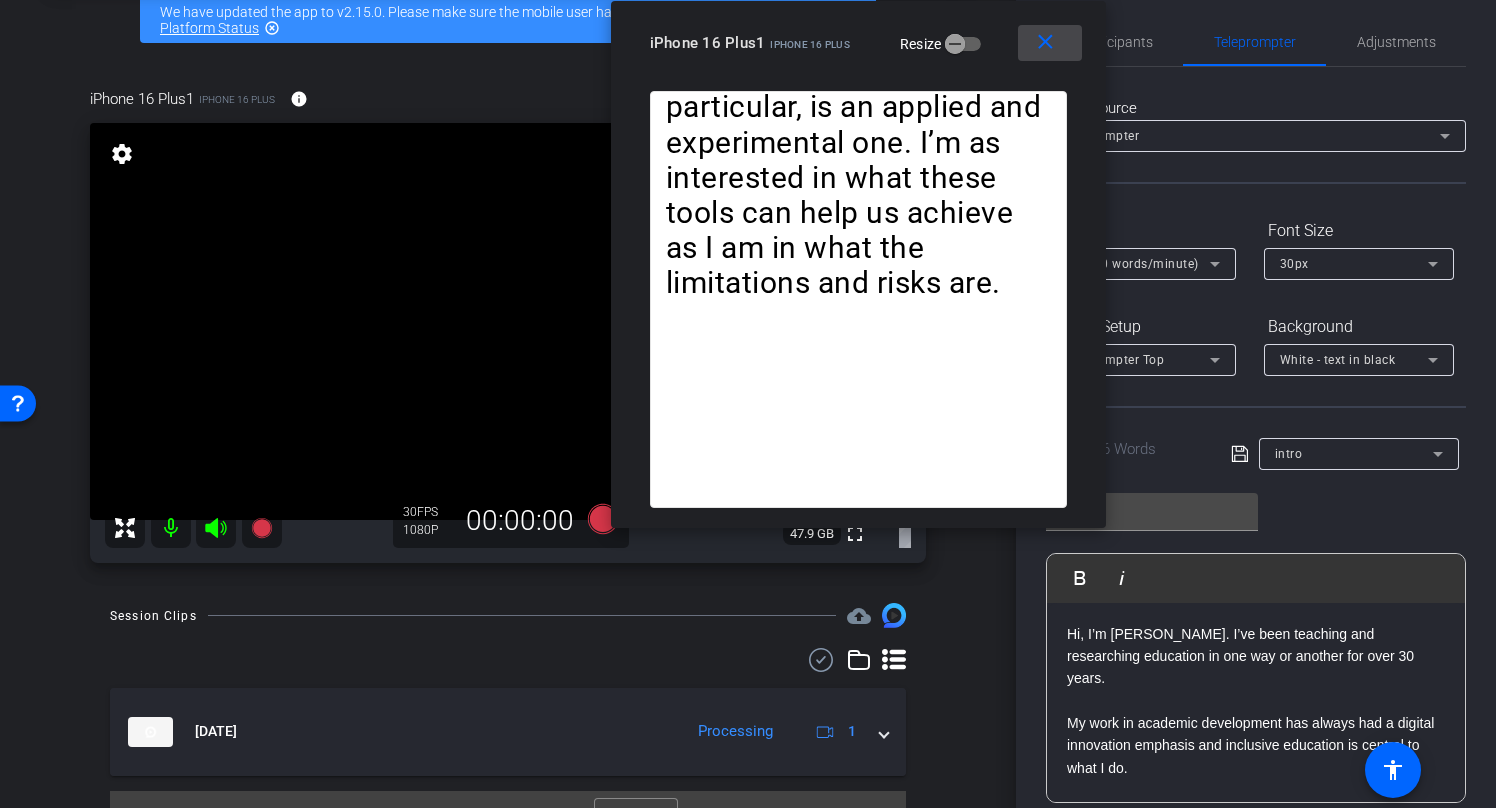 click on "close" at bounding box center [1045, 42] 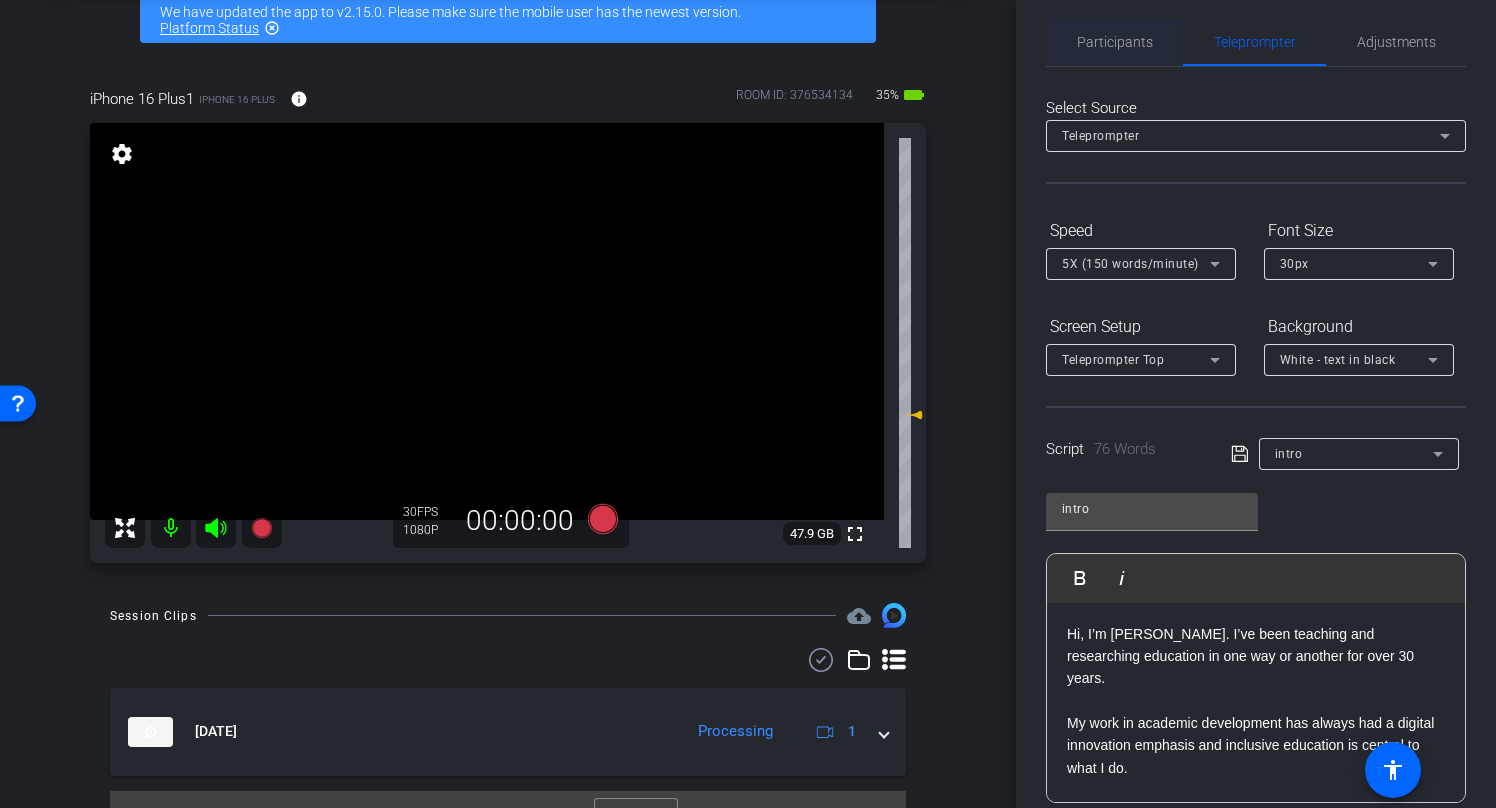 click on "Participants" at bounding box center [1115, 42] 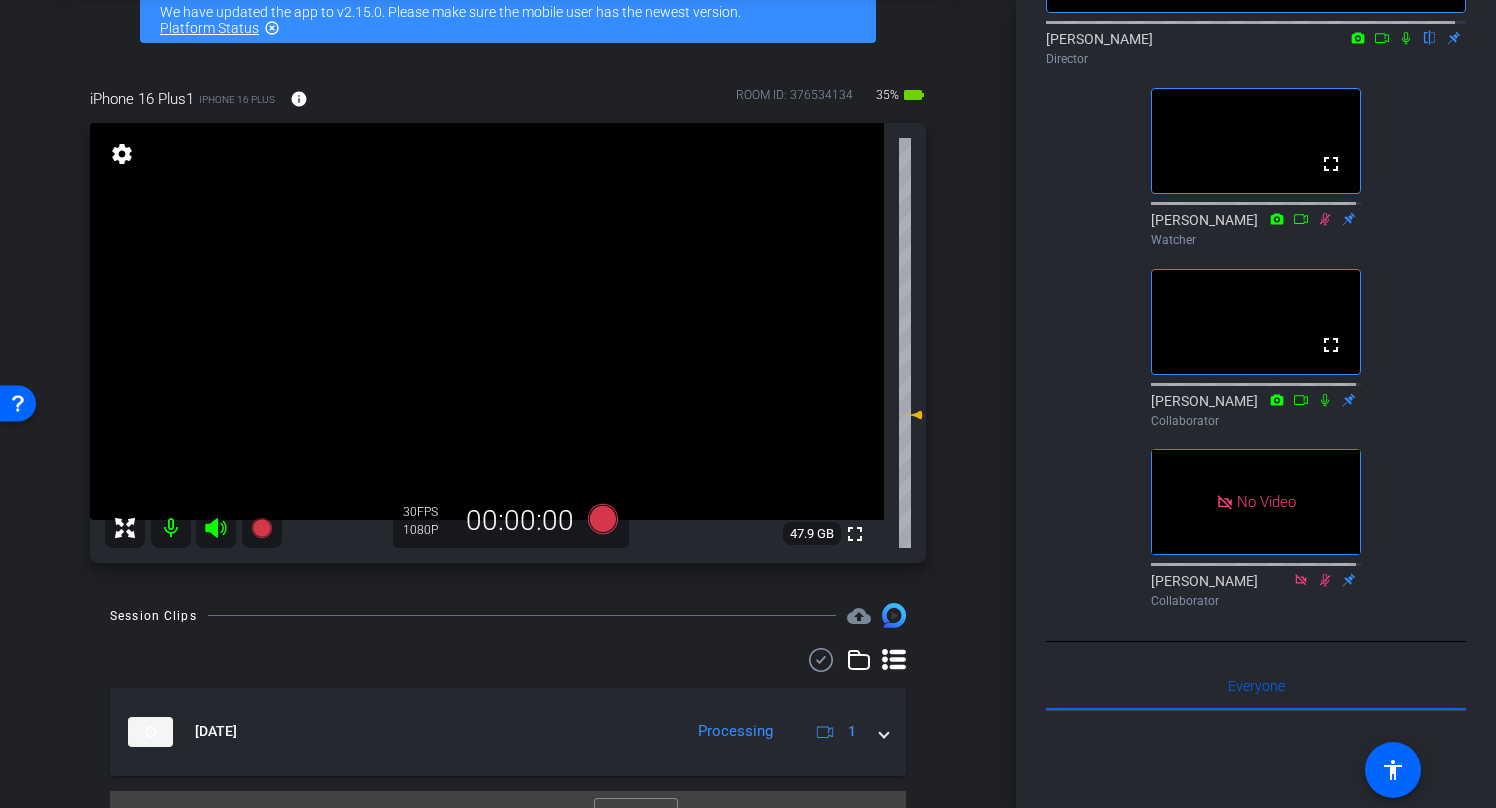 scroll, scrollTop: 78, scrollLeft: 0, axis: vertical 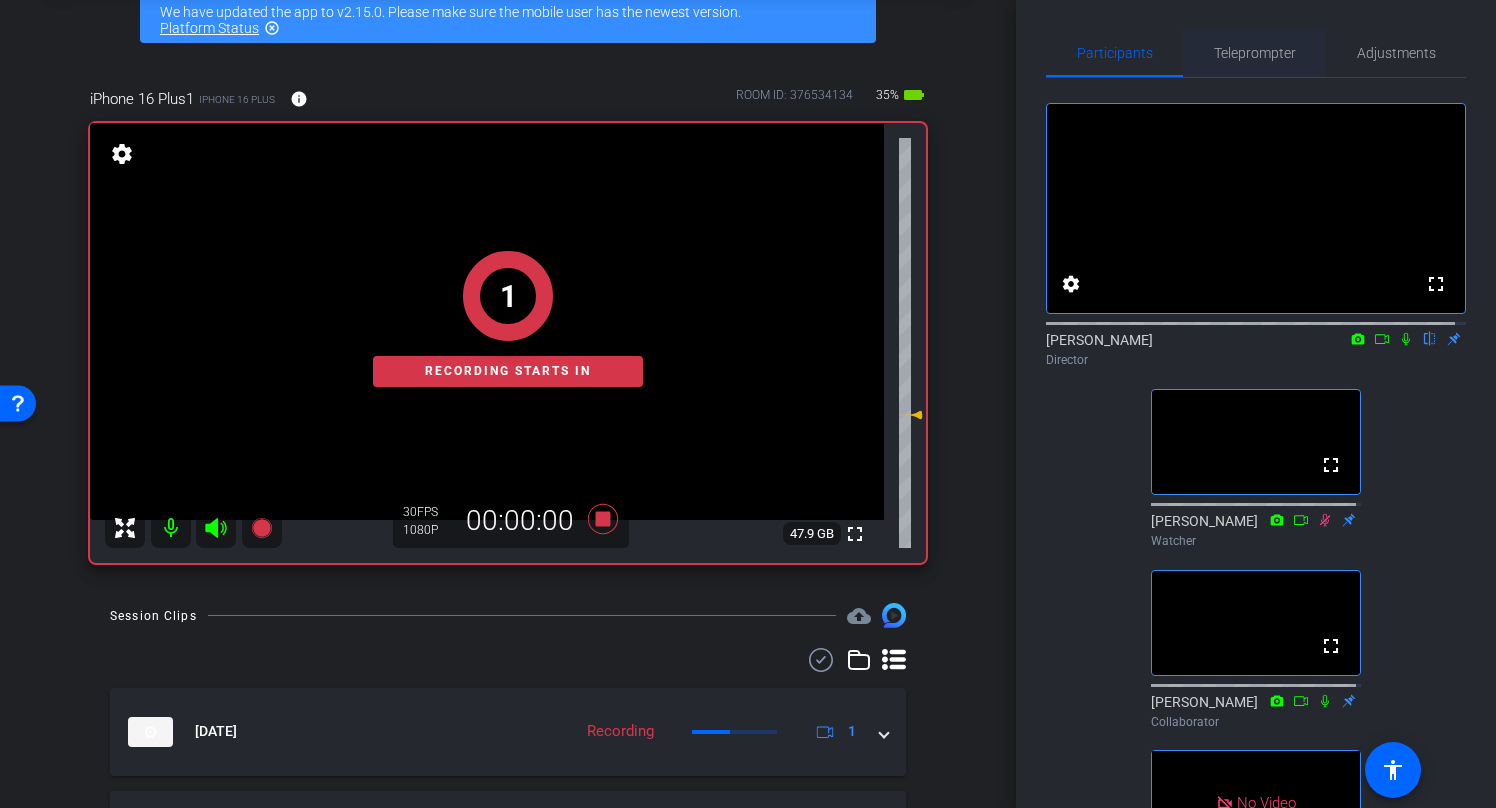 click on "Teleprompter" at bounding box center [1255, 53] 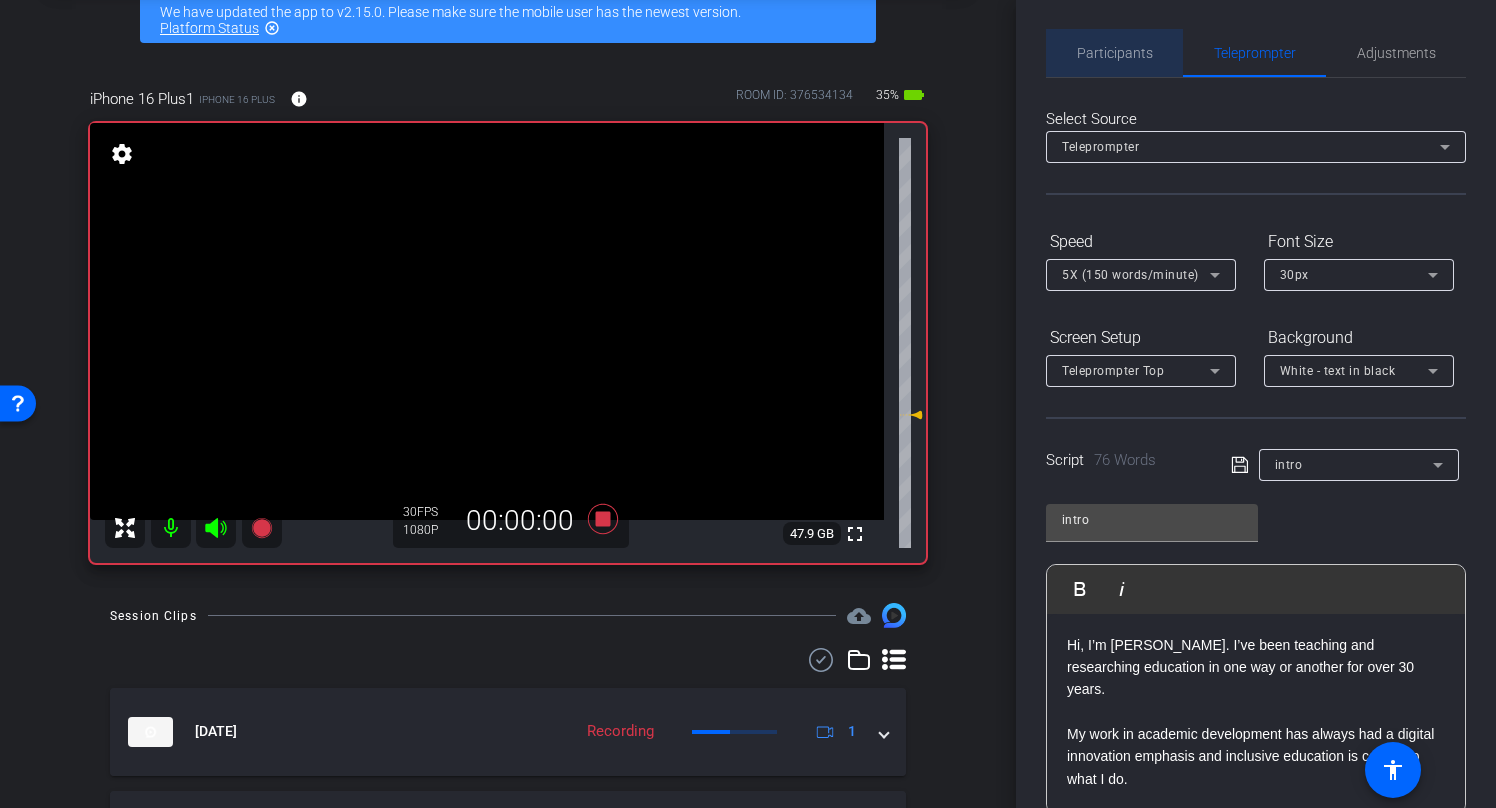 click on "Participants" at bounding box center [1115, 53] 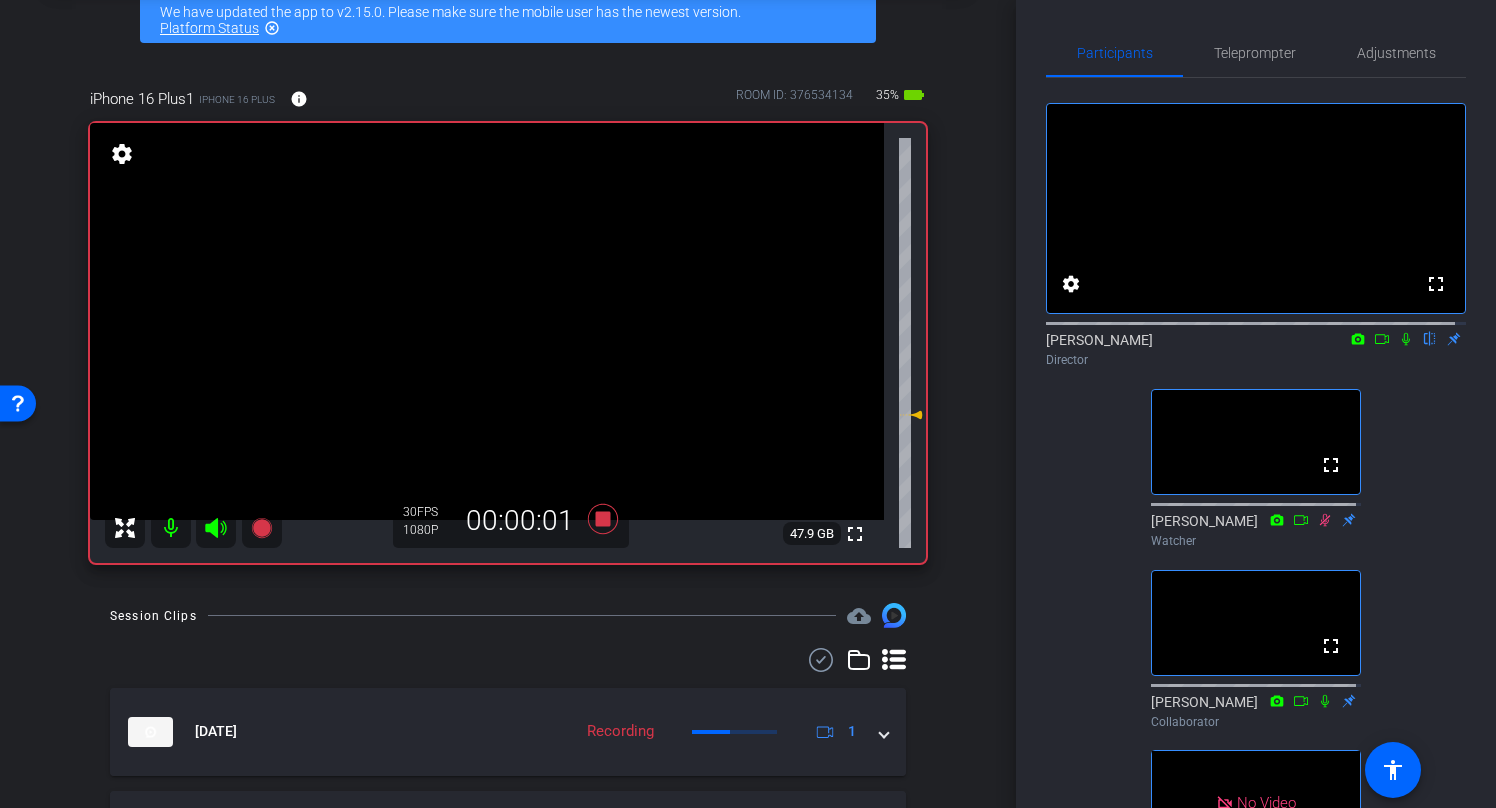 click 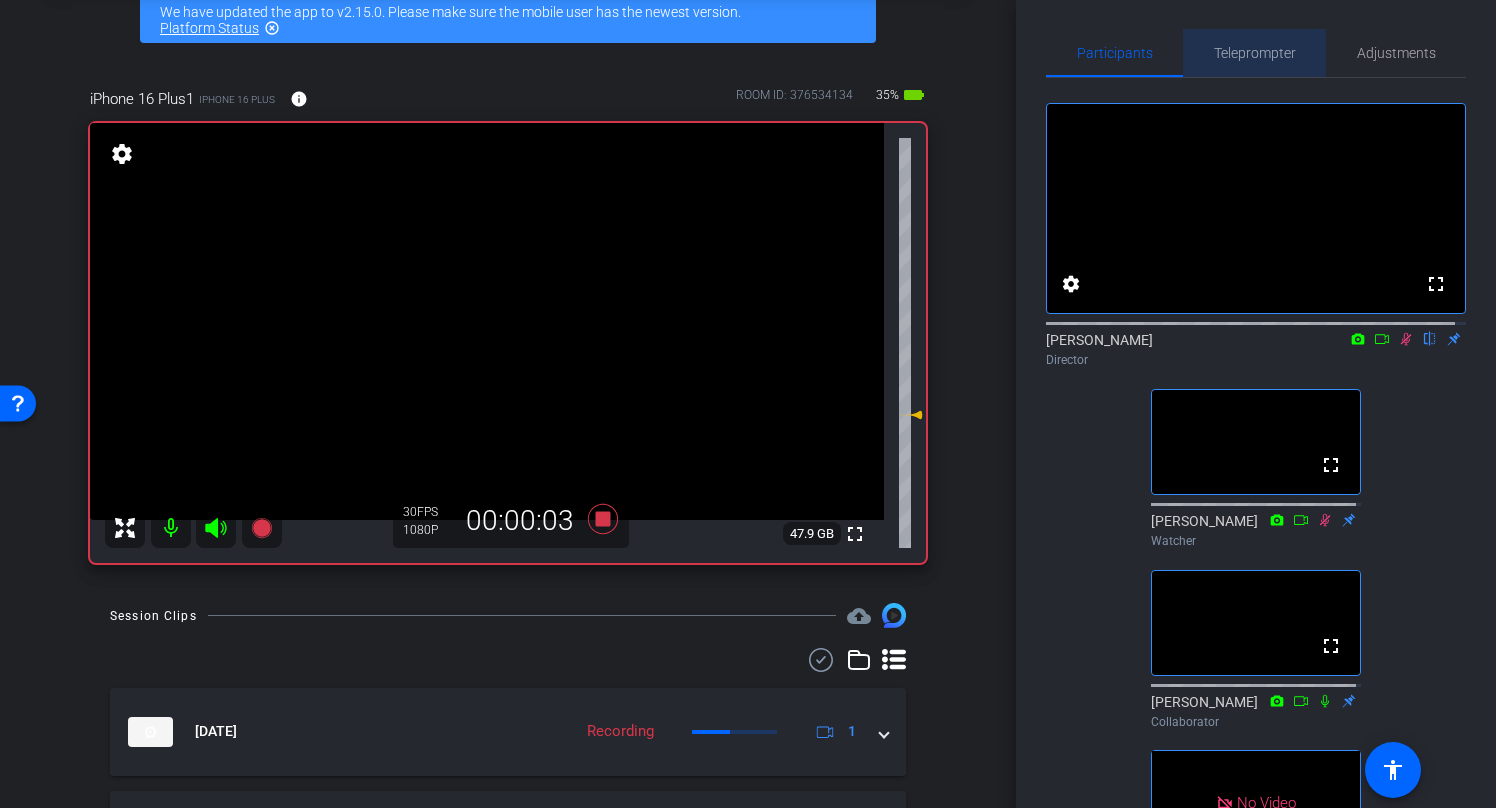 click on "Teleprompter" at bounding box center [1255, 53] 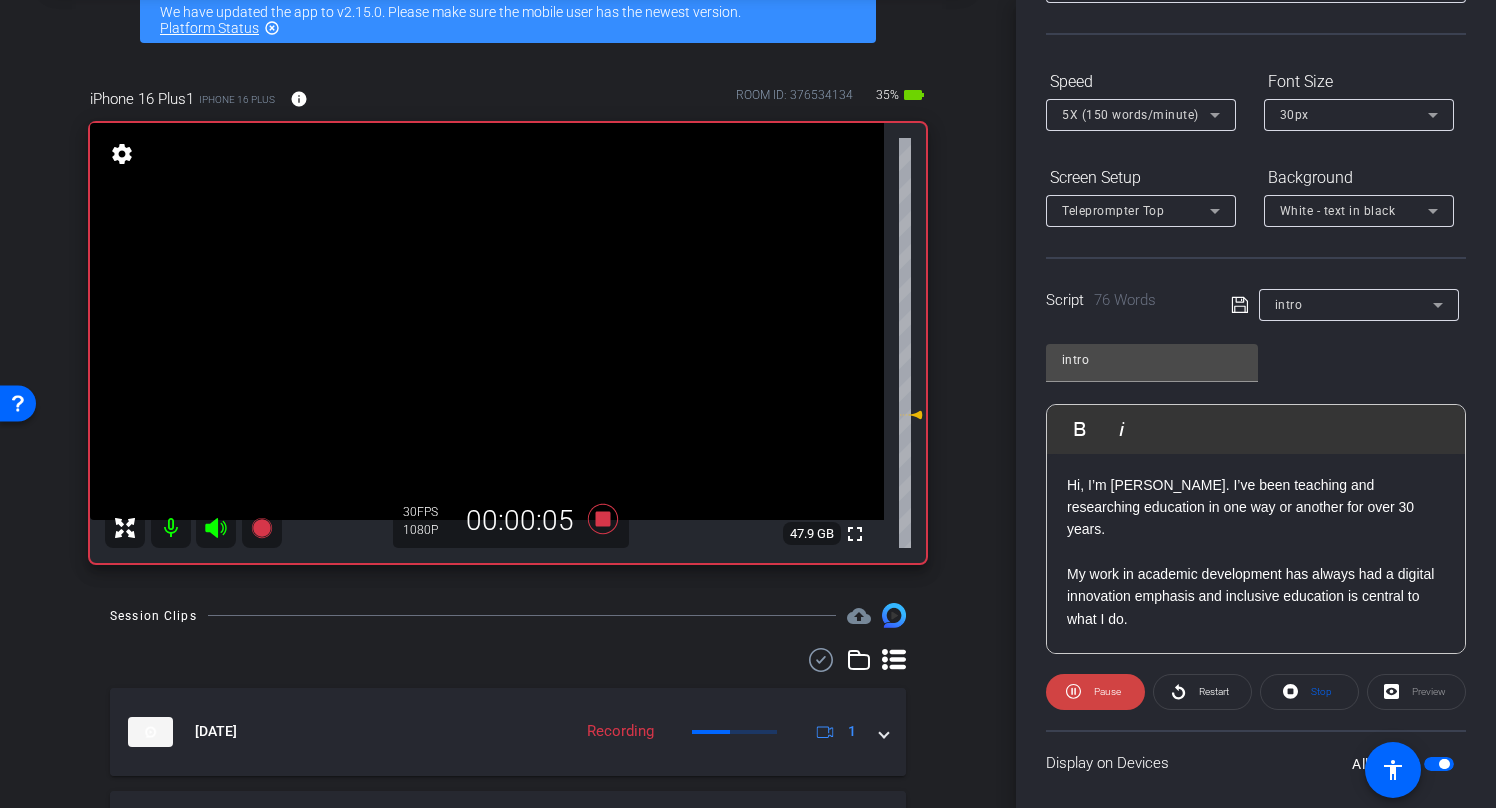 scroll, scrollTop: 285, scrollLeft: 0, axis: vertical 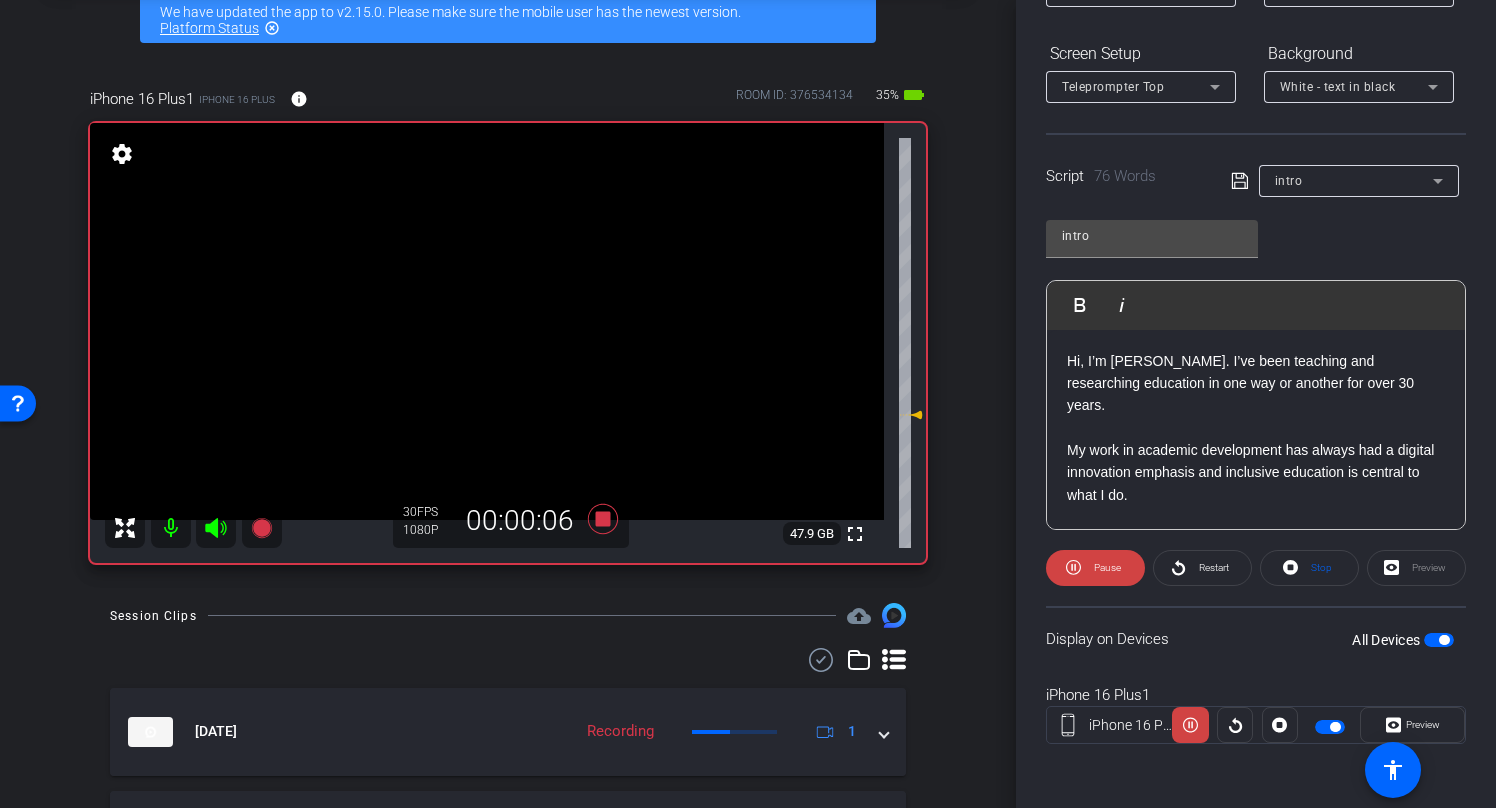 click on "Preview" 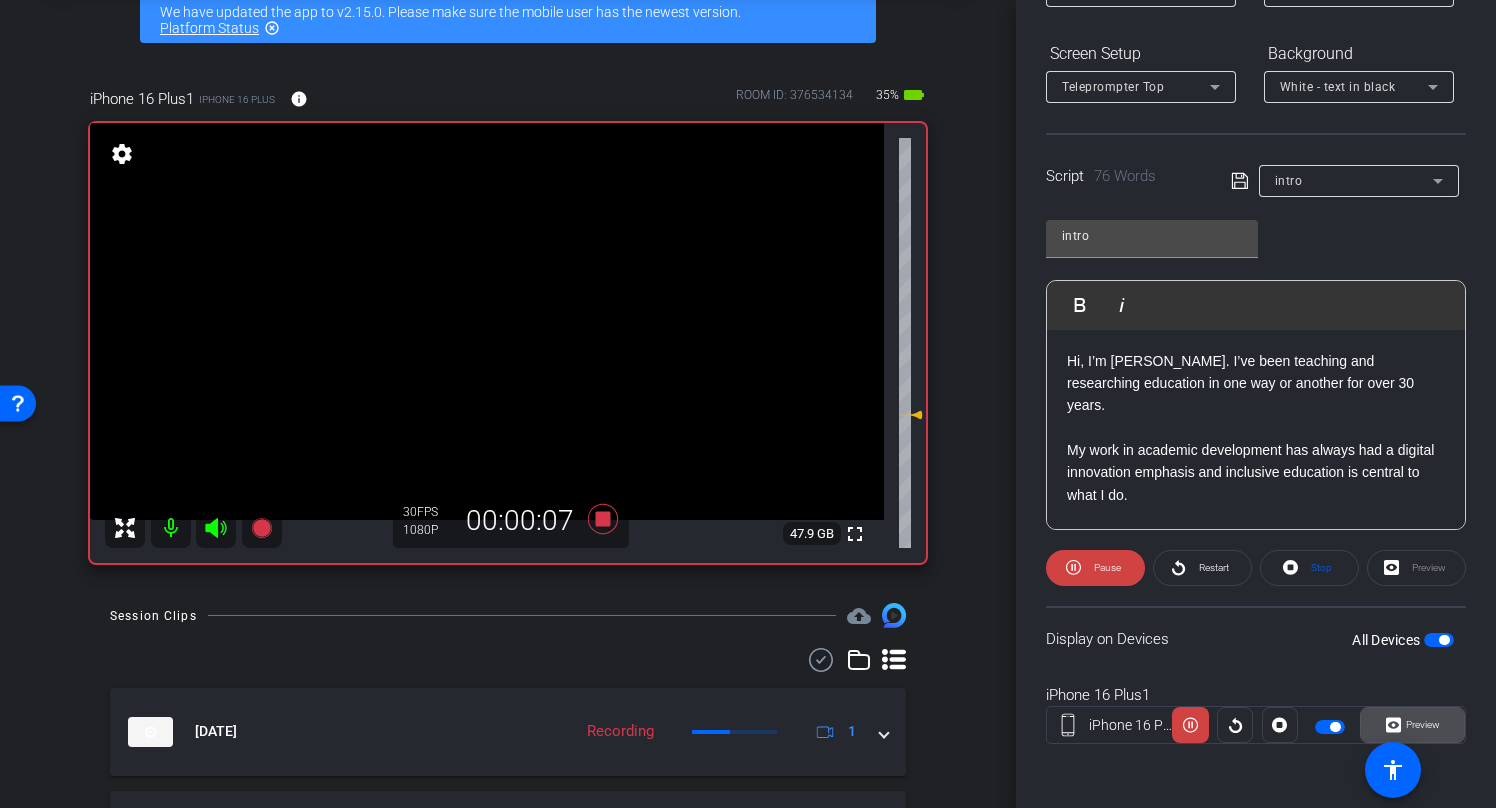 click 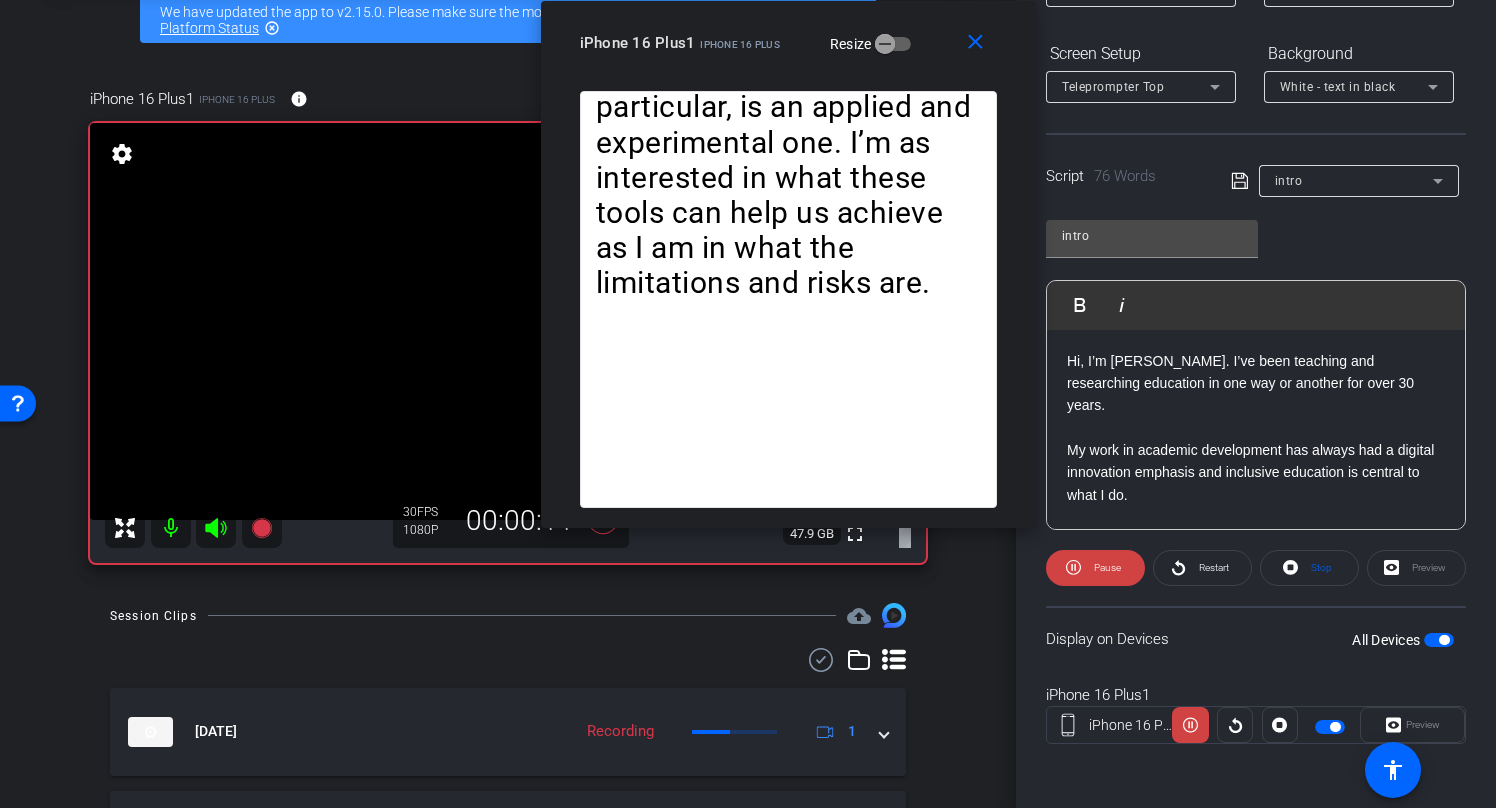 drag, startPoint x: 759, startPoint y: 161, endPoint x: 799, endPoint y: -55, distance: 219.67249 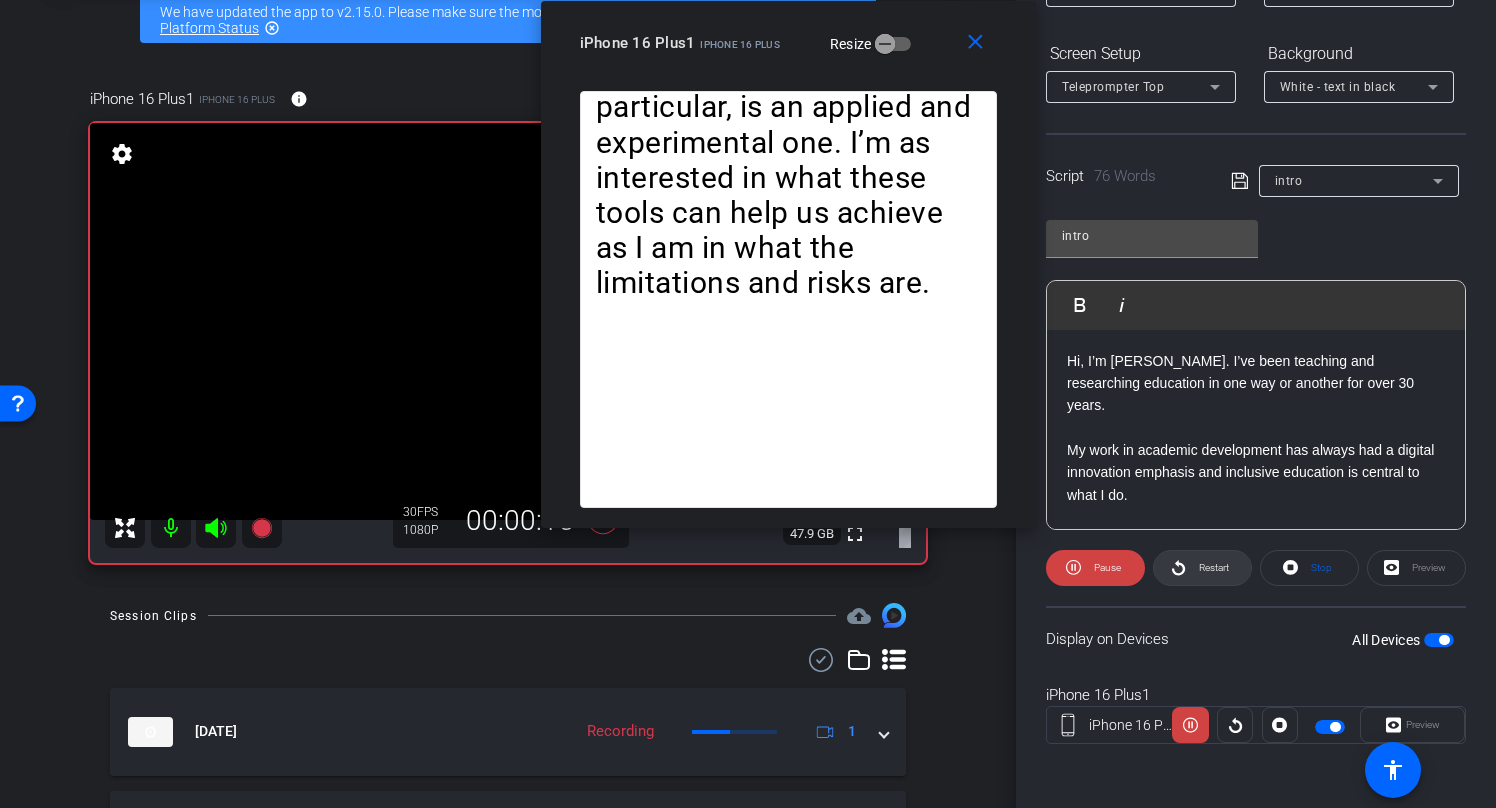 click on "Restart" 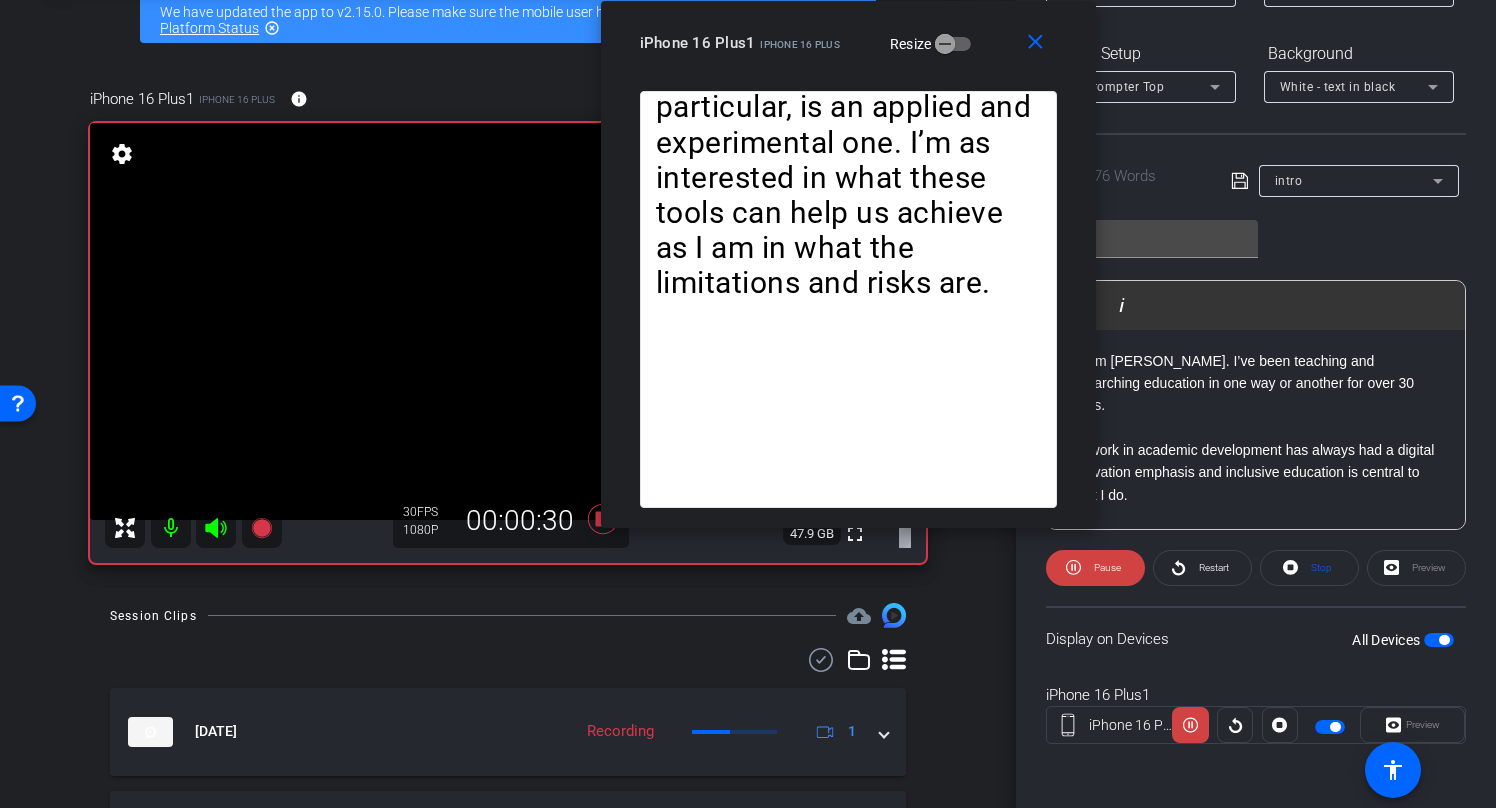 drag, startPoint x: 790, startPoint y: 22, endPoint x: 850, endPoint y: -23, distance: 75 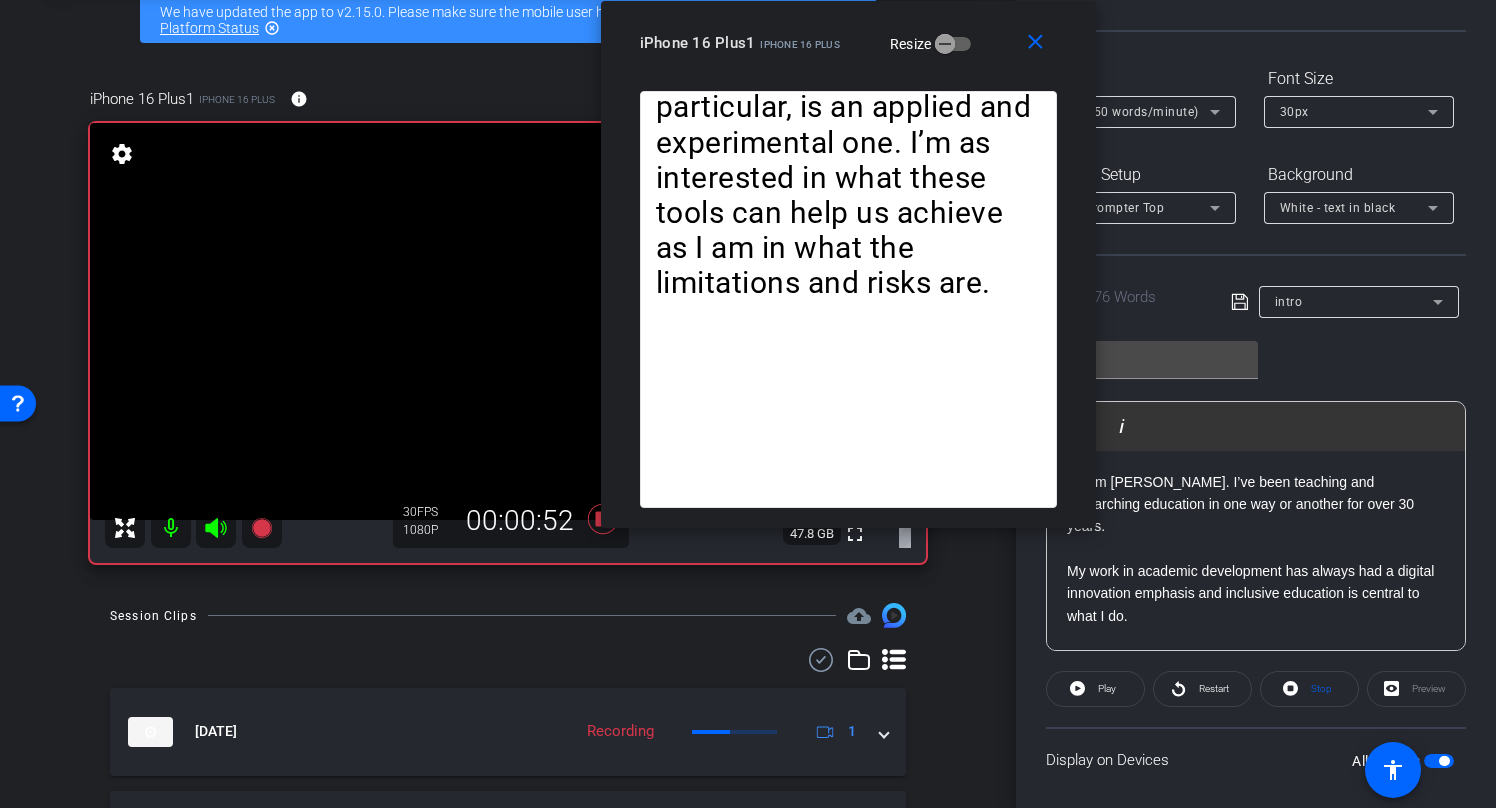 scroll, scrollTop: 0, scrollLeft: 0, axis: both 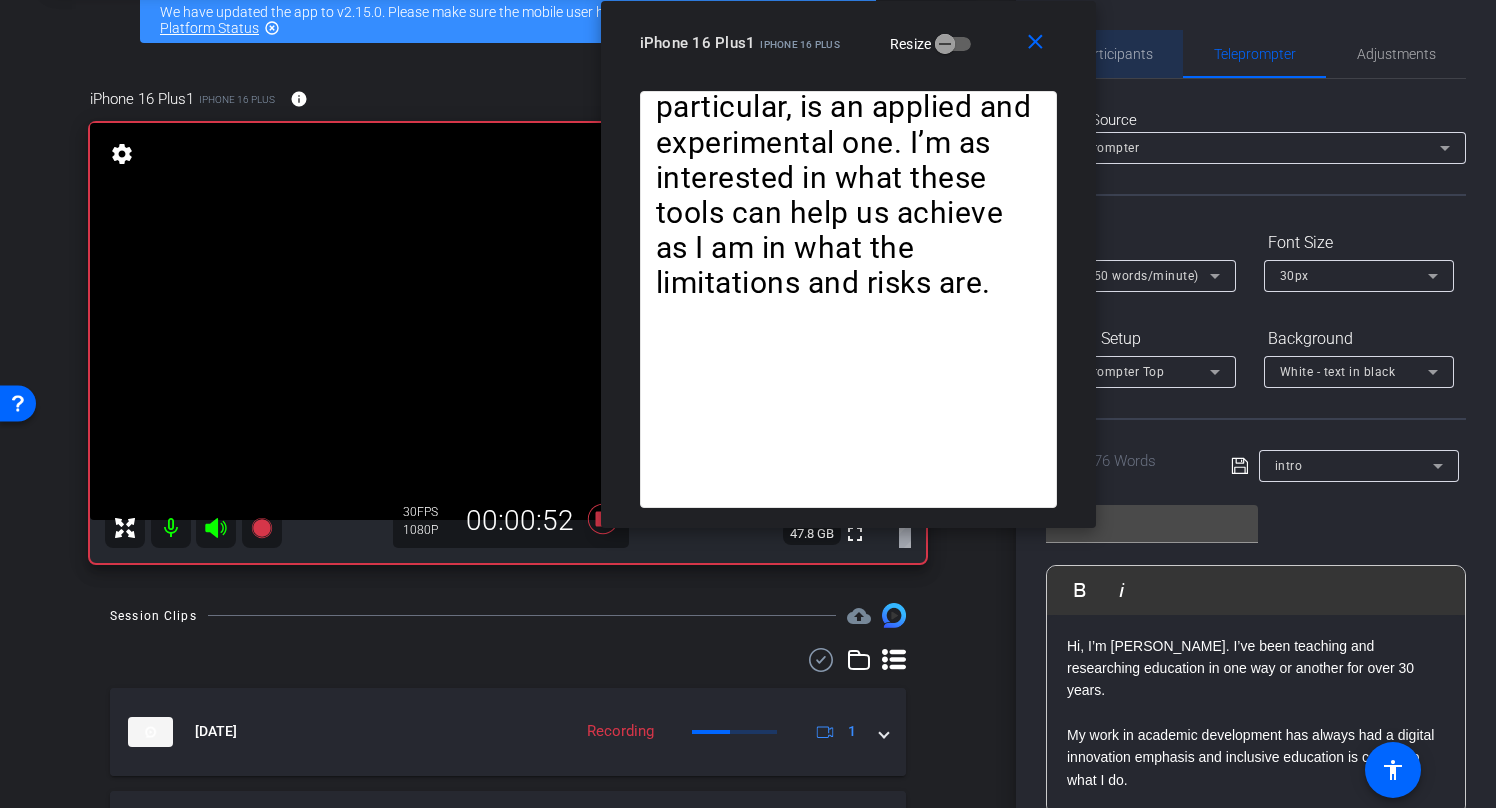 click on "Participants" at bounding box center (1115, 54) 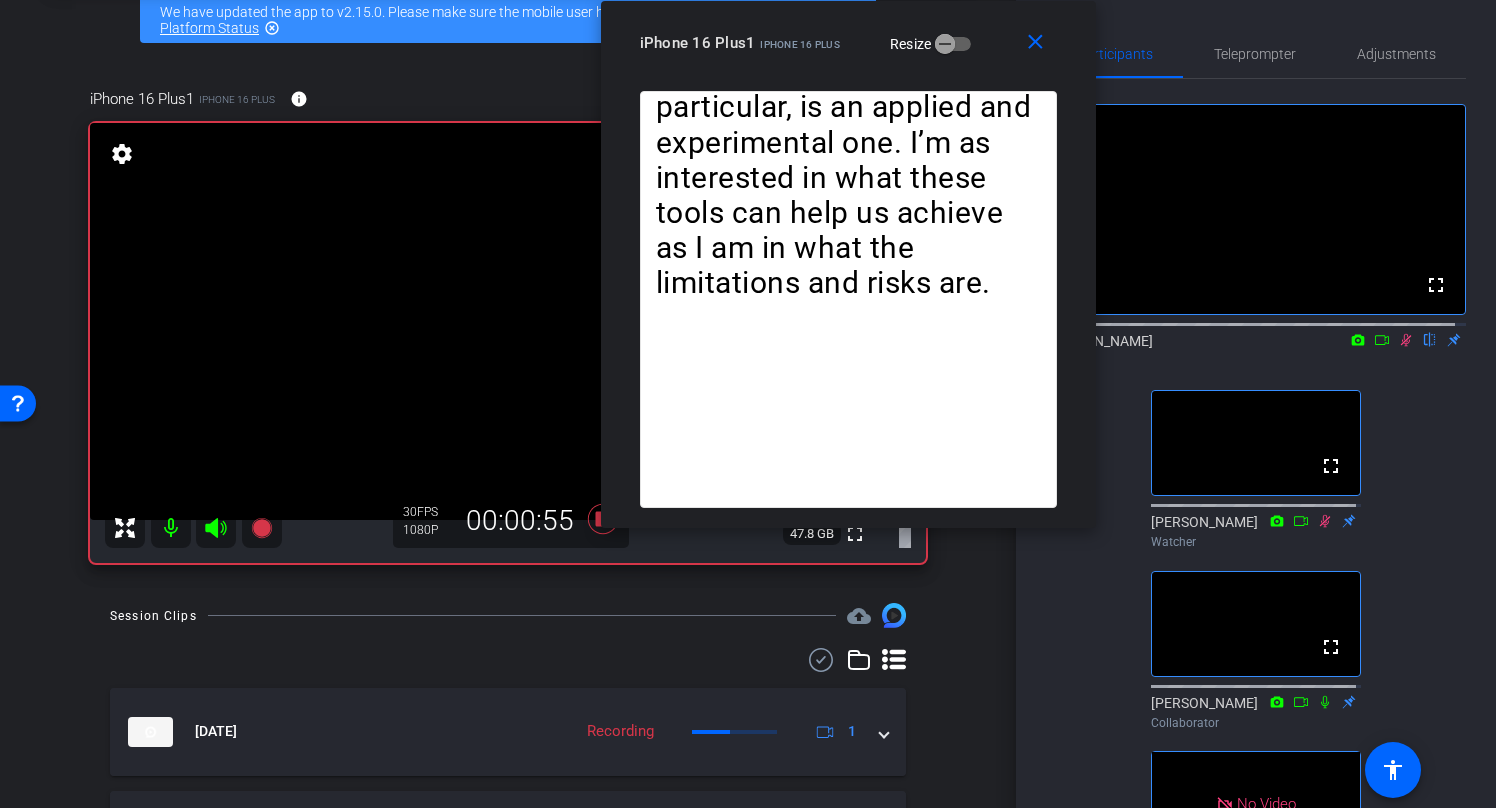 click 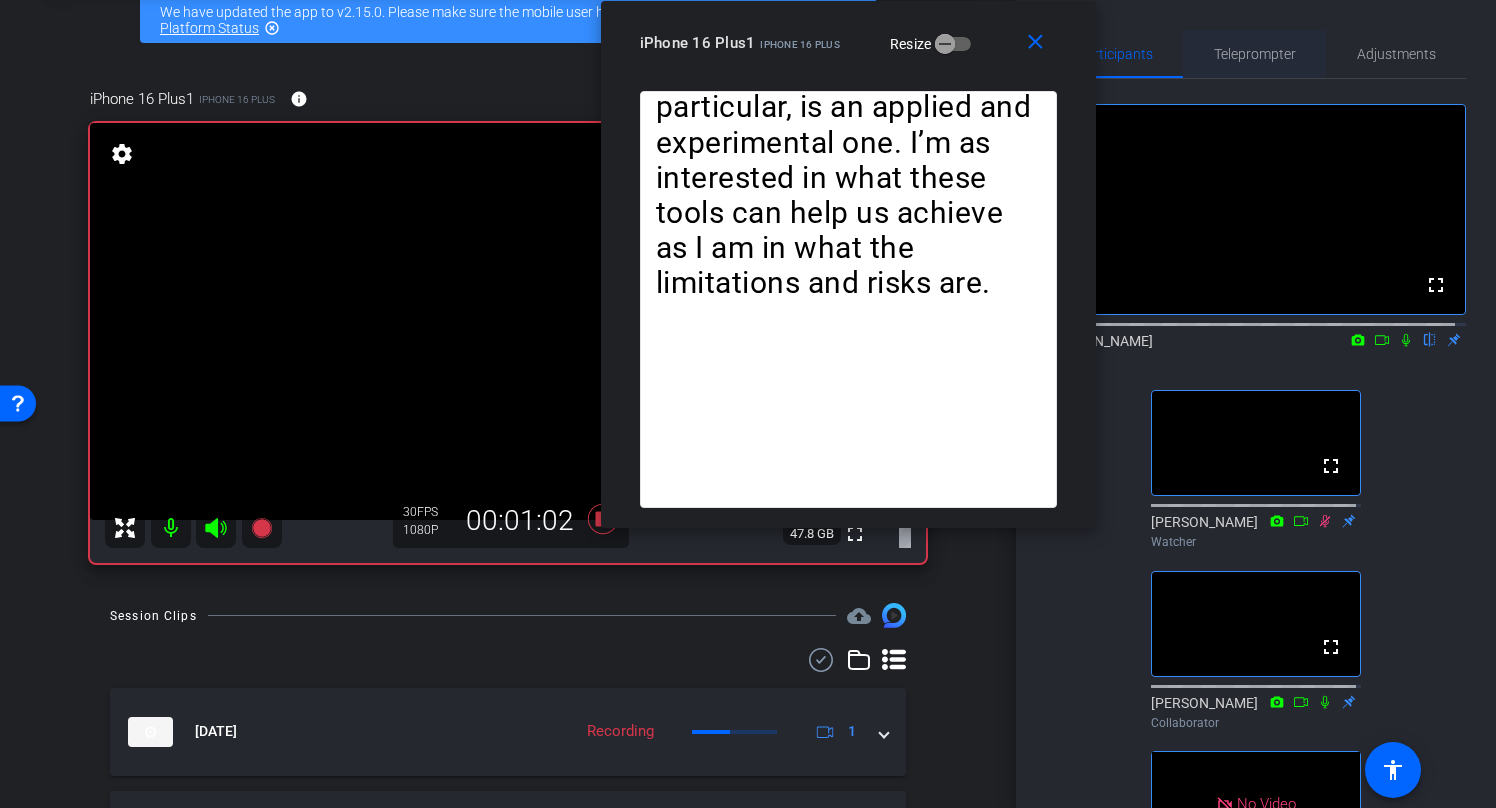 click on "Teleprompter" at bounding box center [1255, 54] 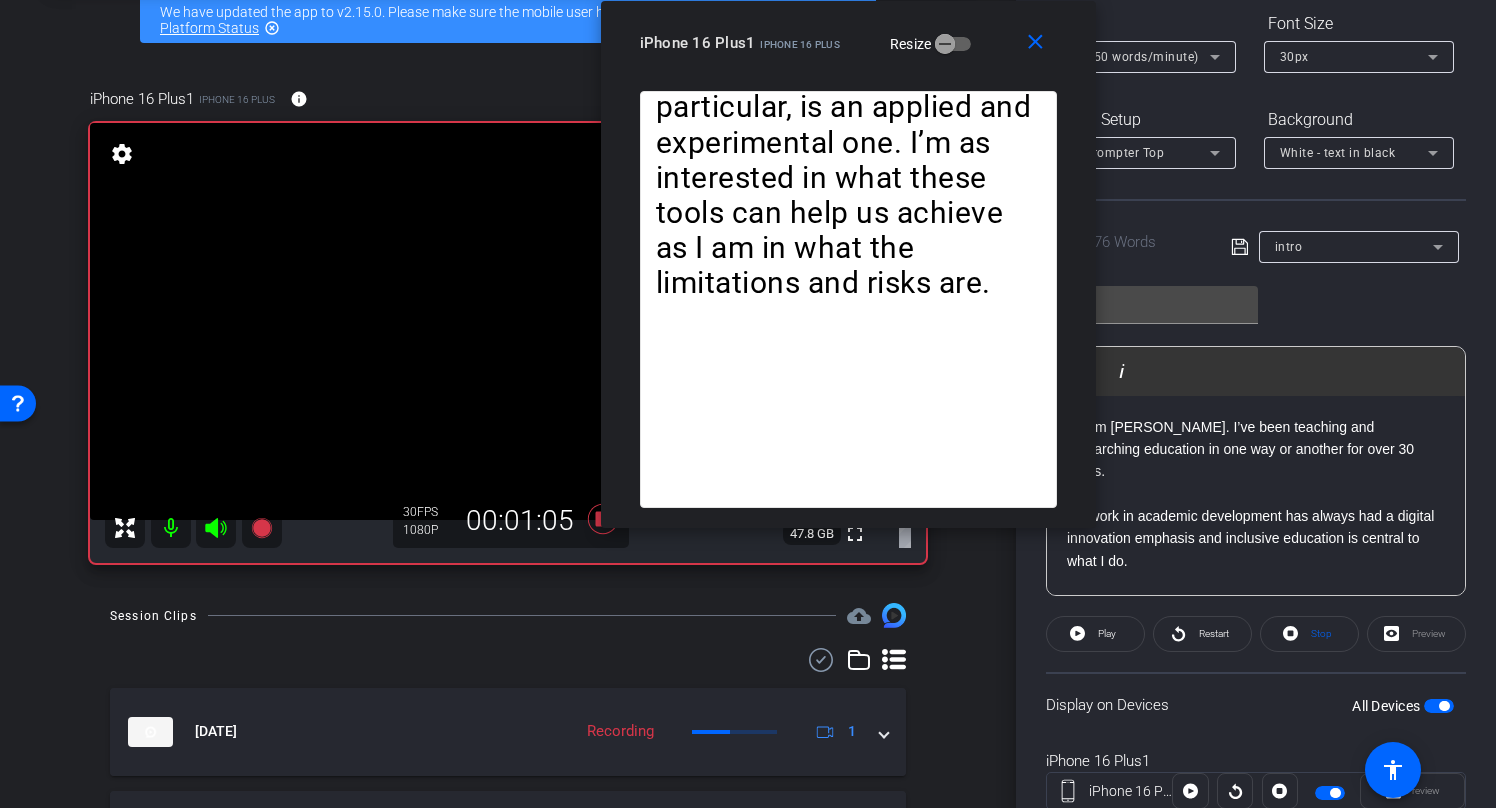 scroll, scrollTop: 232, scrollLeft: 0, axis: vertical 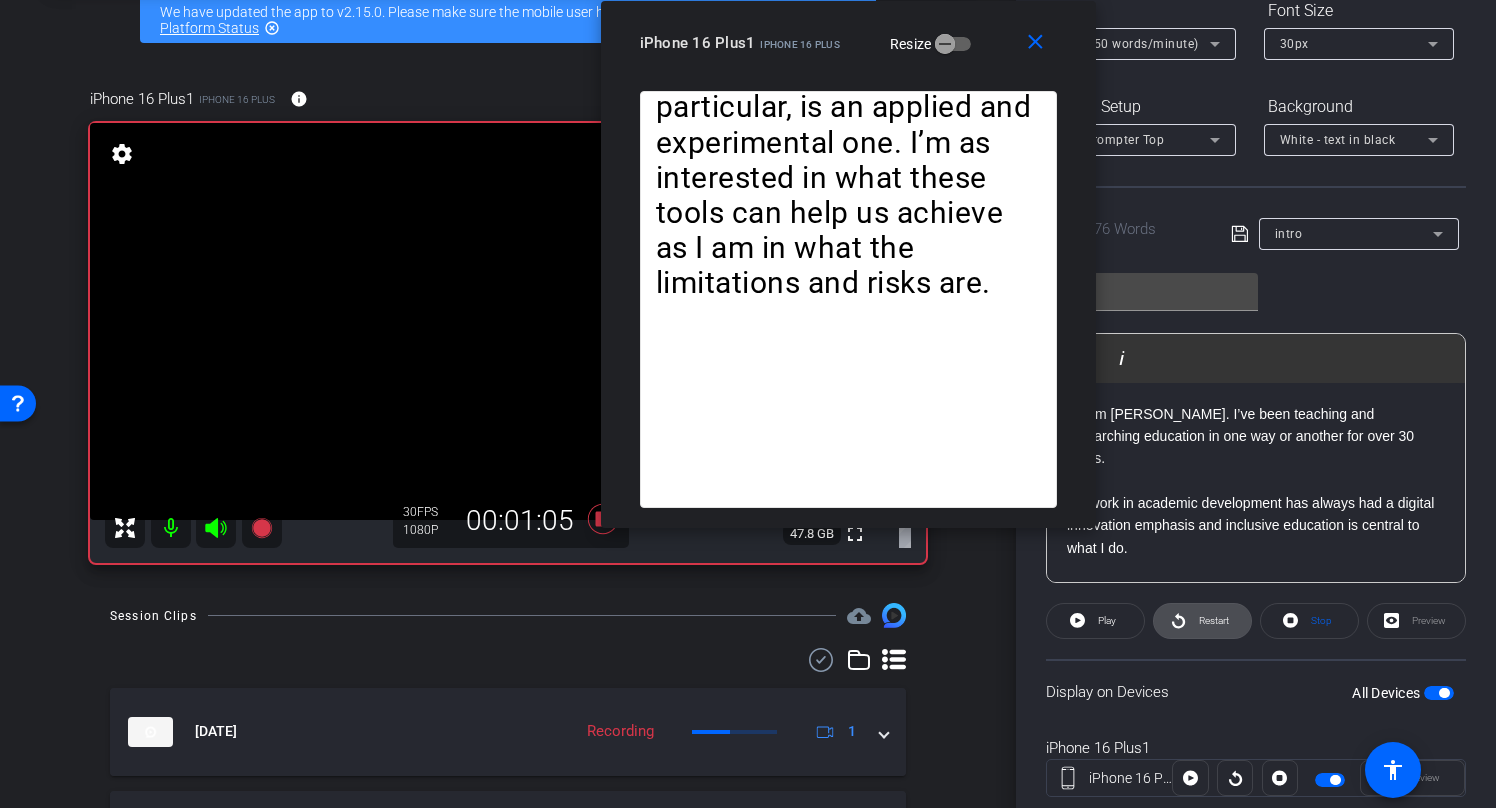 click on "Restart" 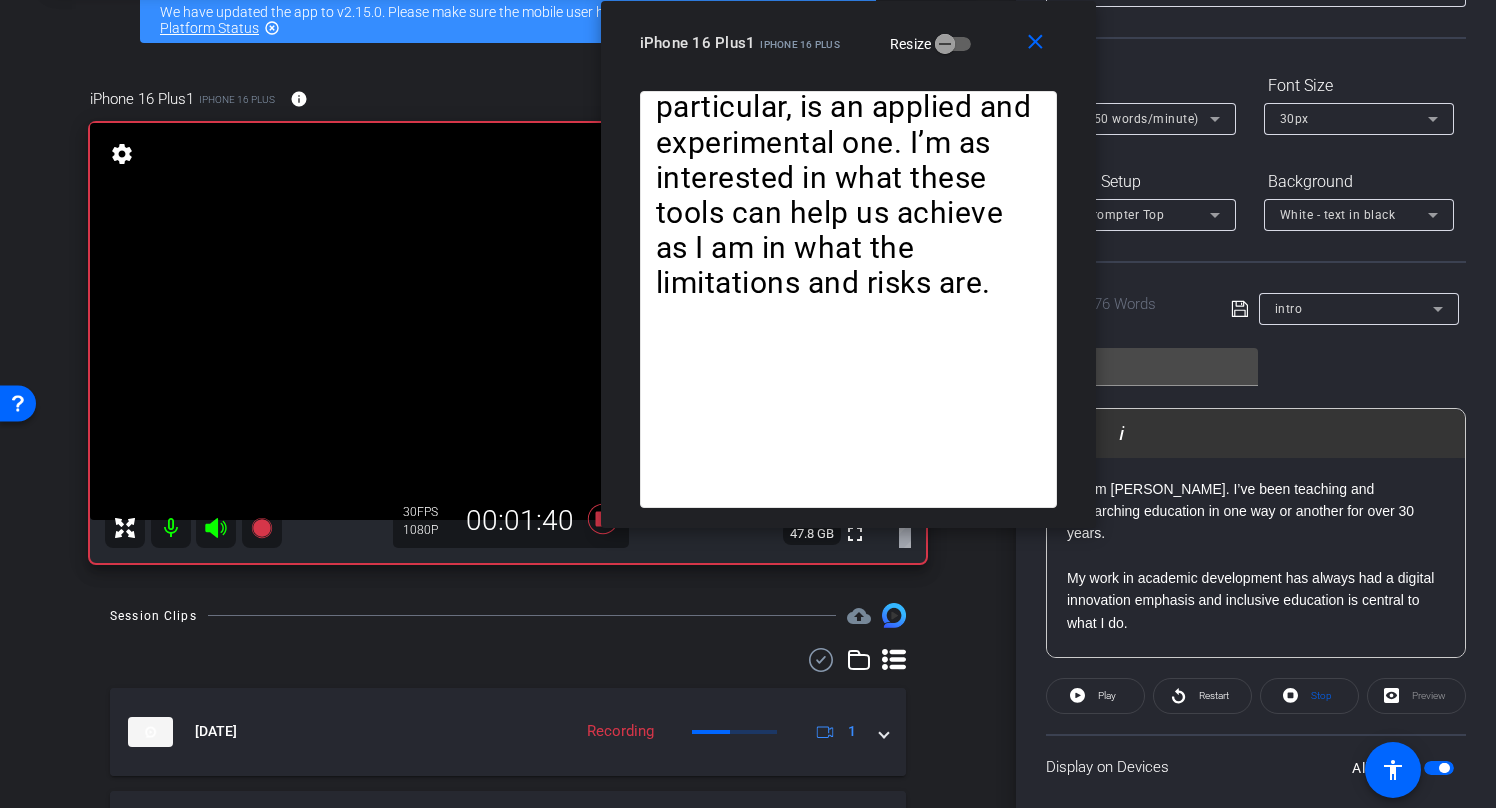 scroll, scrollTop: 0, scrollLeft: 0, axis: both 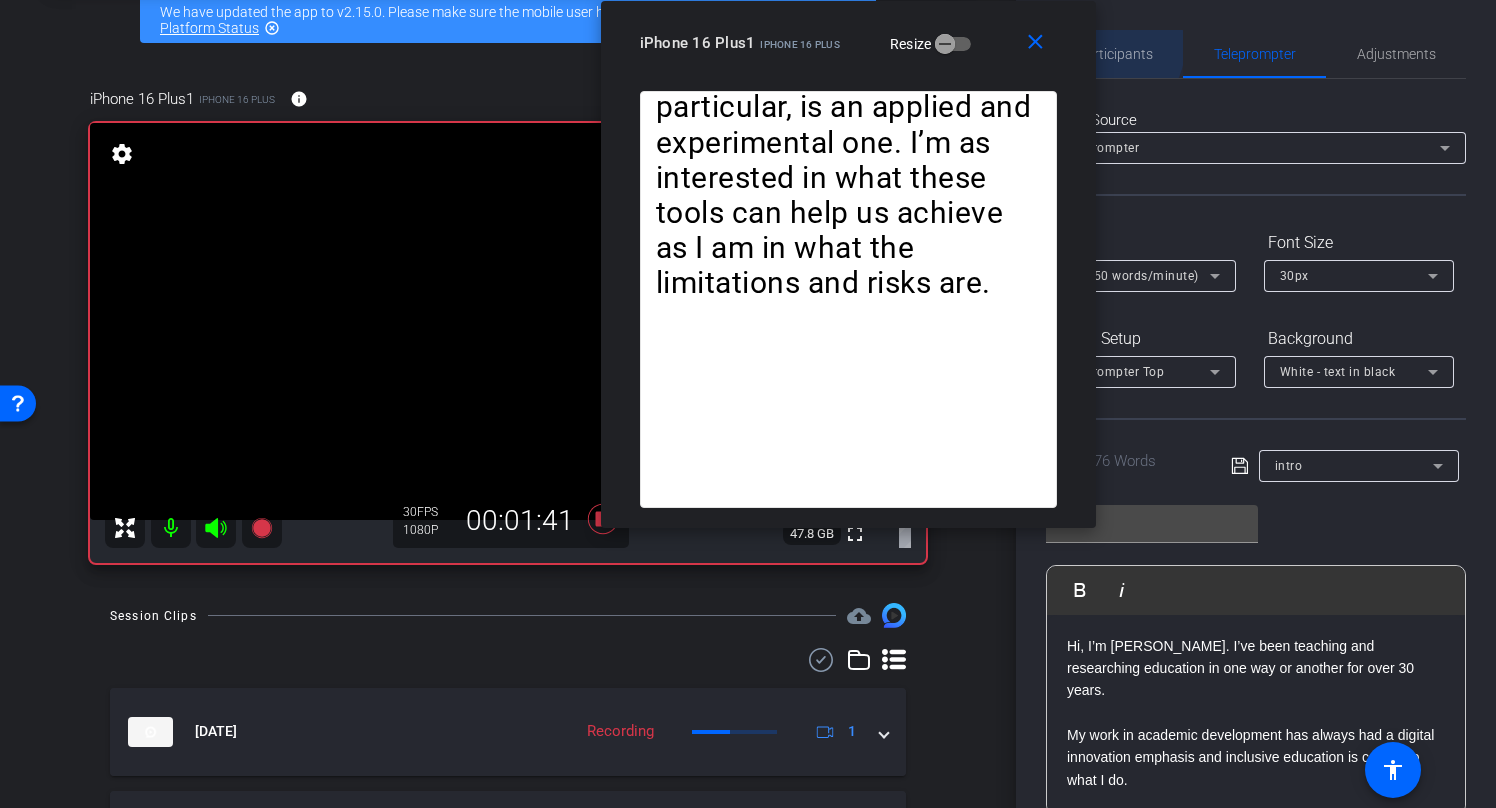 click on "Participants" at bounding box center [1115, 54] 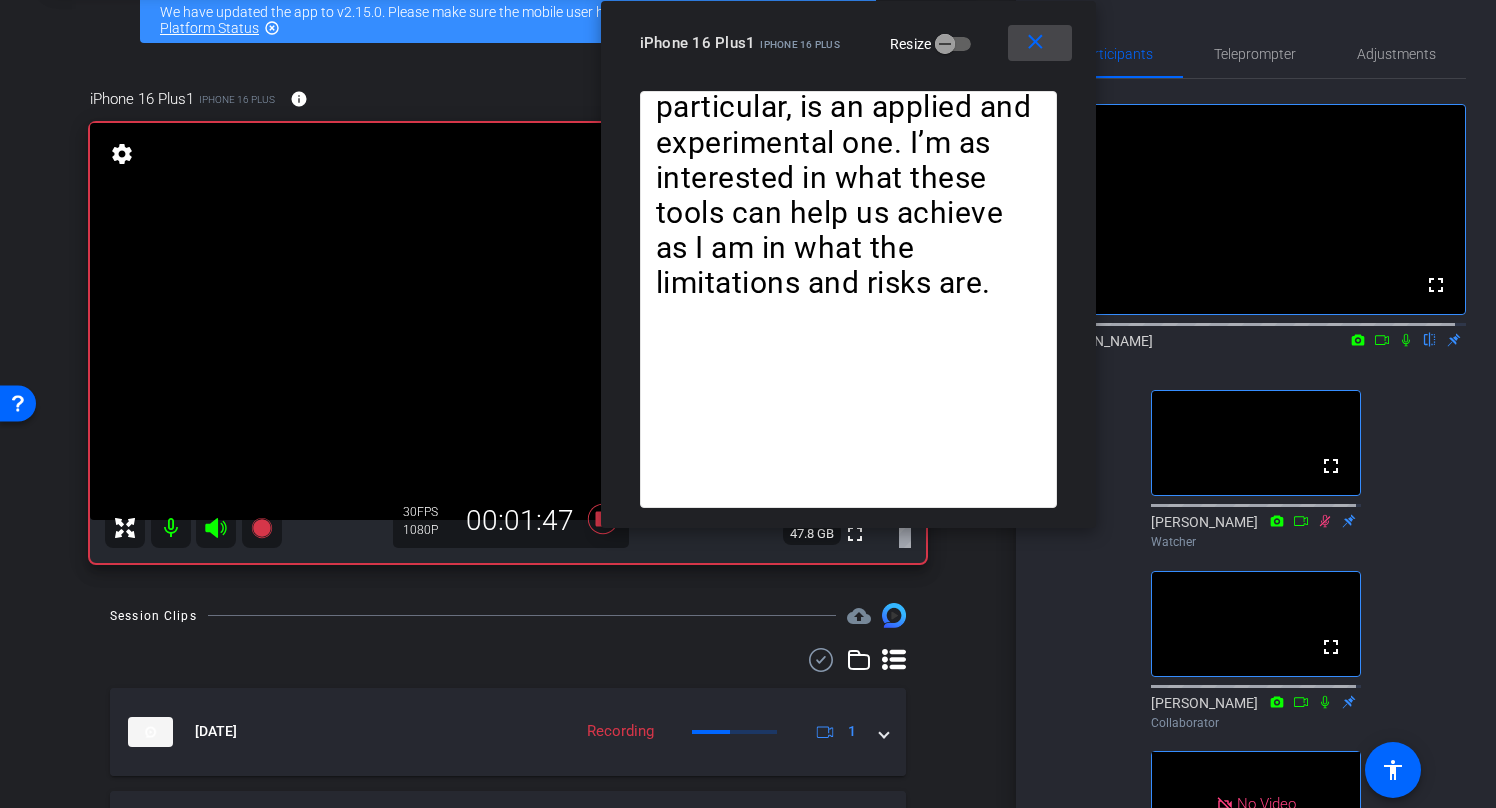 click on "close" at bounding box center [1035, 42] 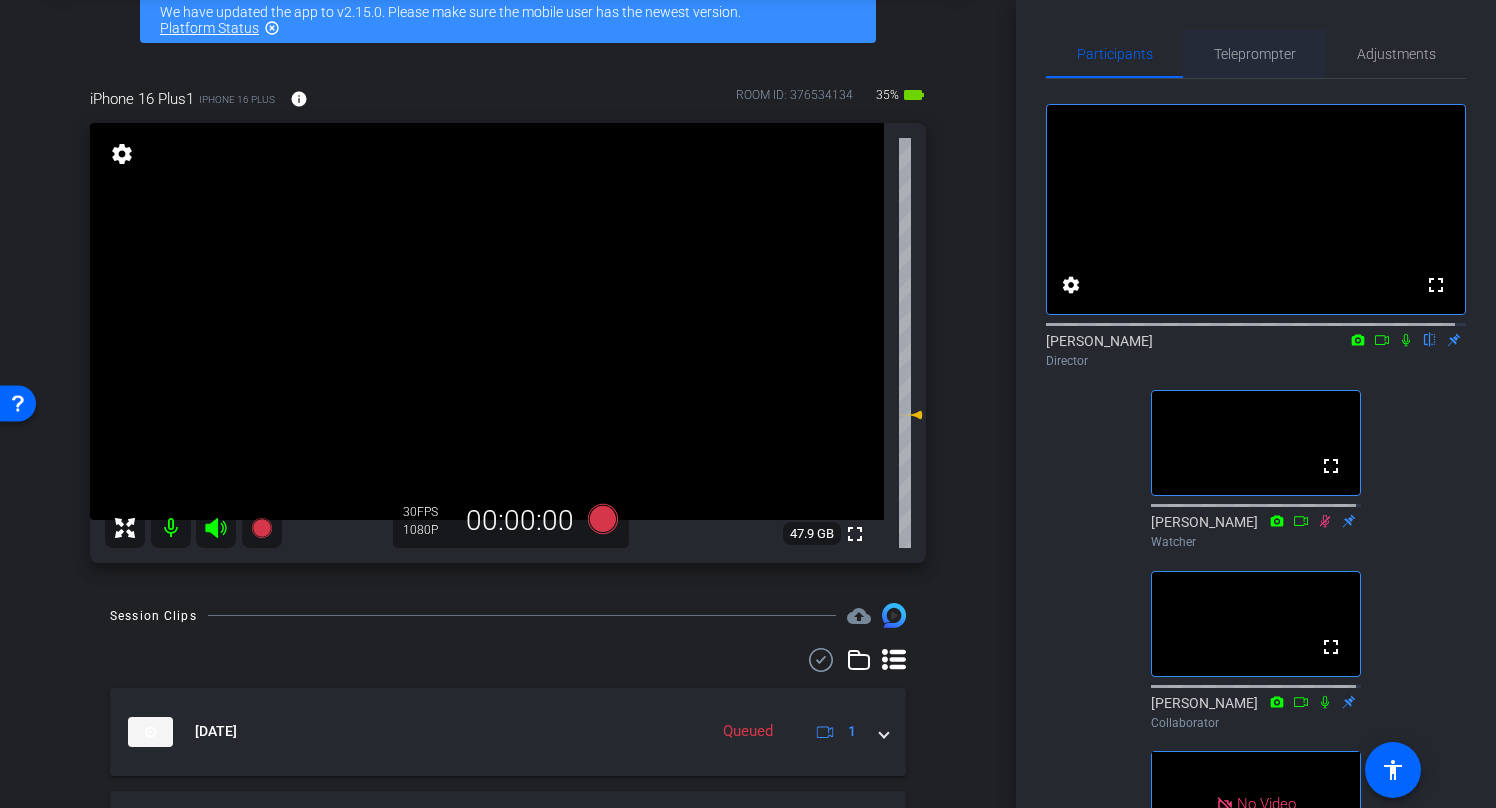 click on "Teleprompter" at bounding box center [1255, 54] 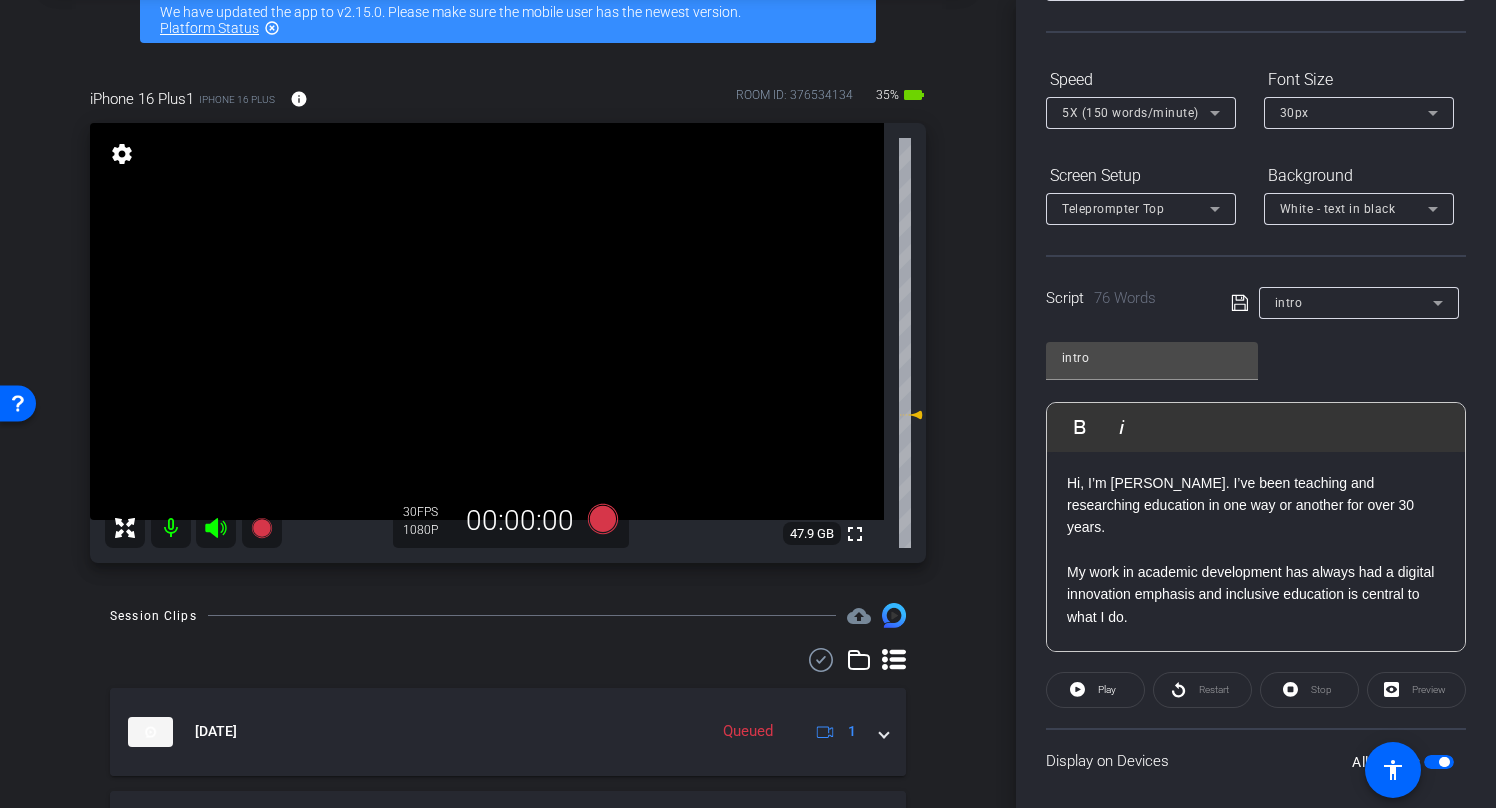 scroll, scrollTop: 166, scrollLeft: 0, axis: vertical 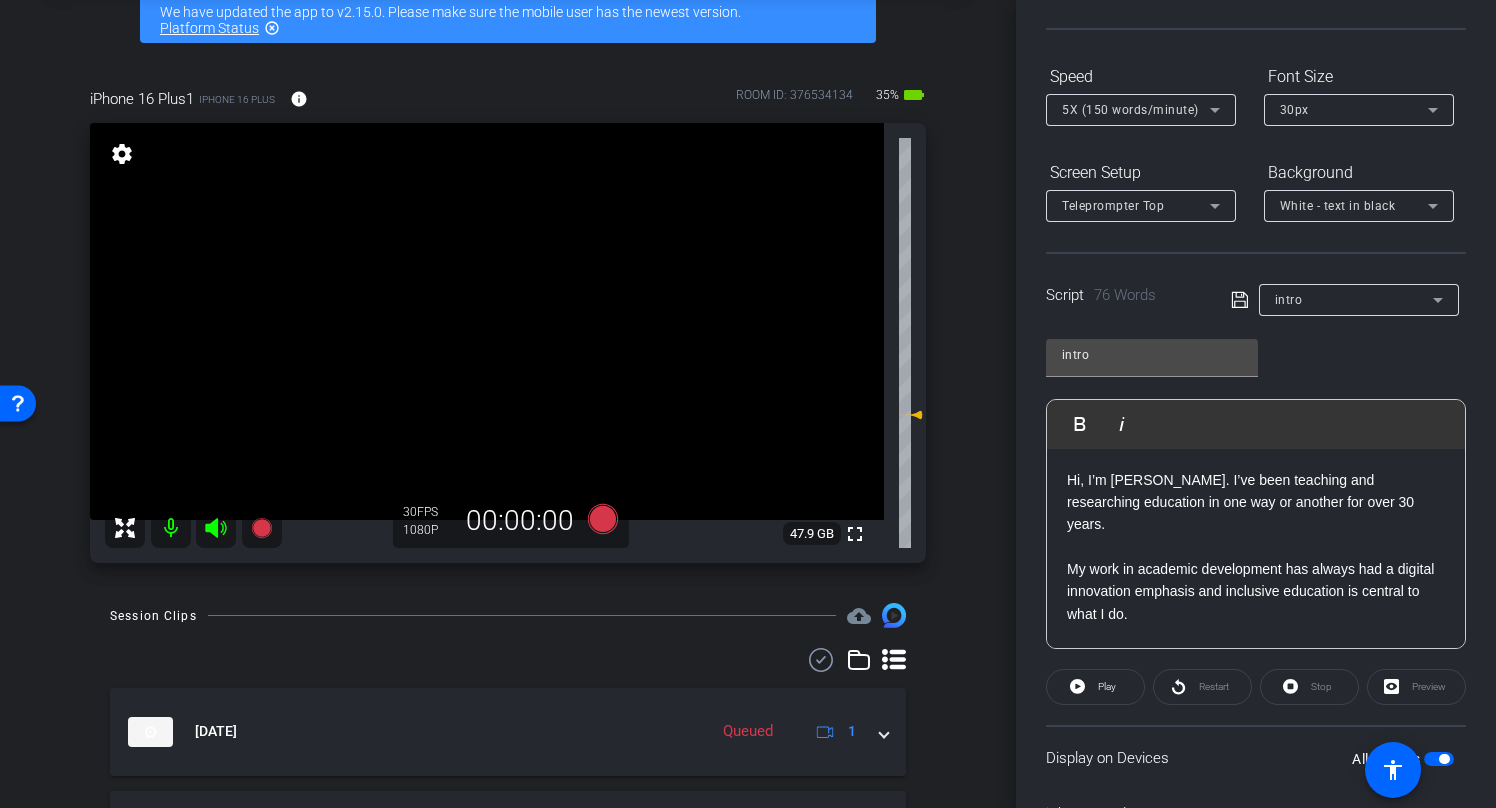 click on "Hi, I’m Martin Compton. I’ve been teaching and researching education in one way or another for over 30 years." 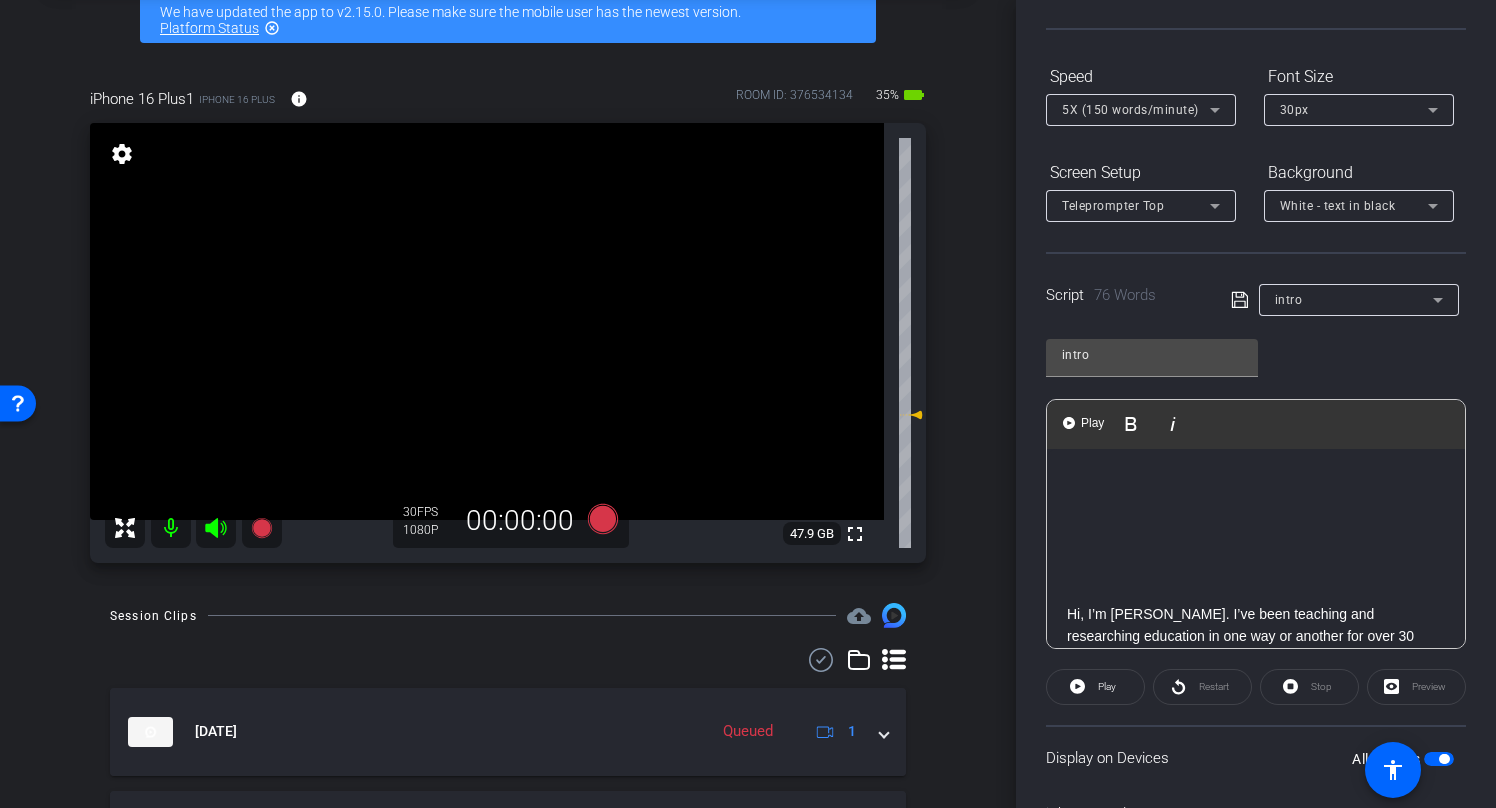 click 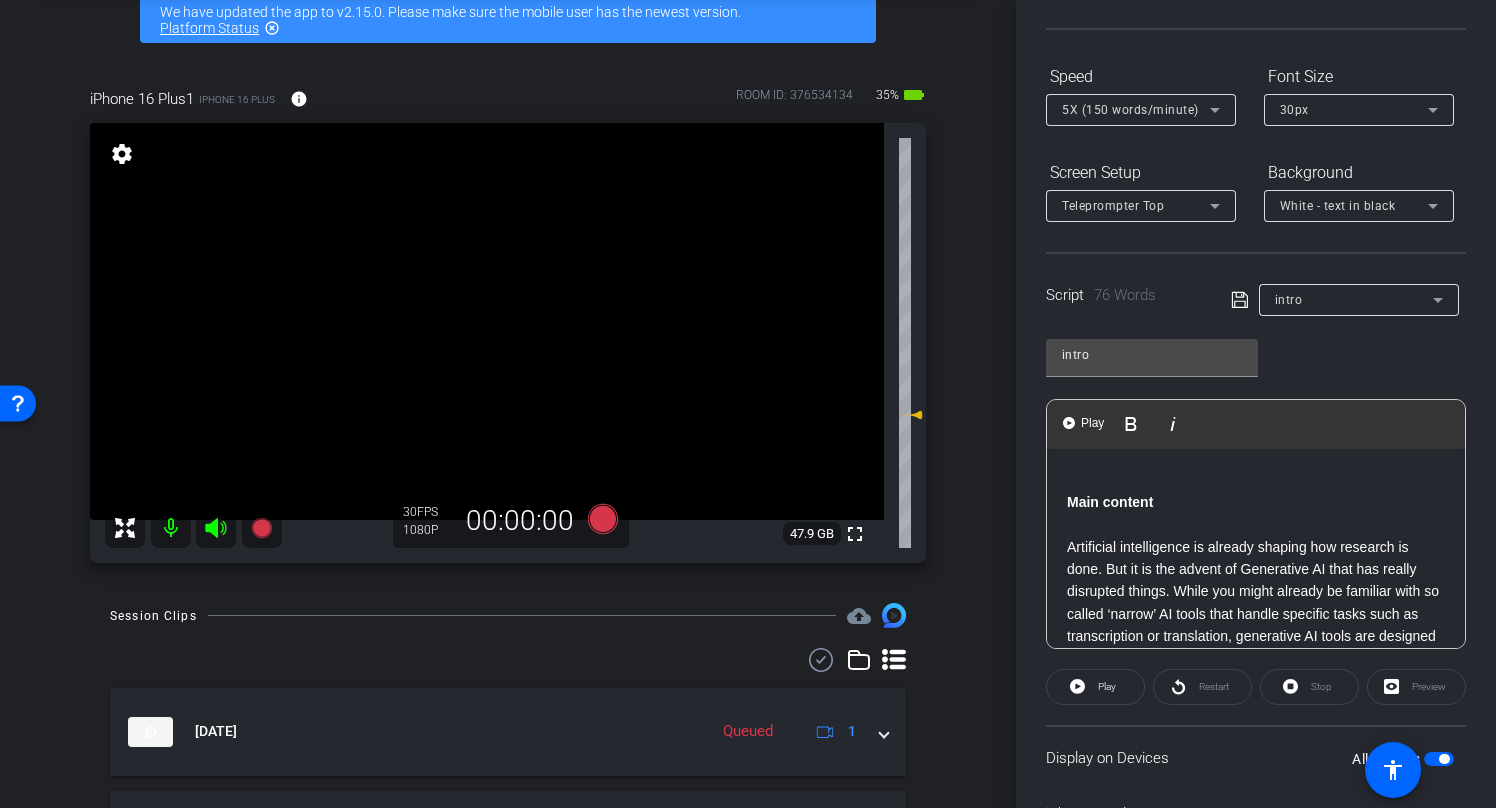scroll, scrollTop: 515, scrollLeft: 0, axis: vertical 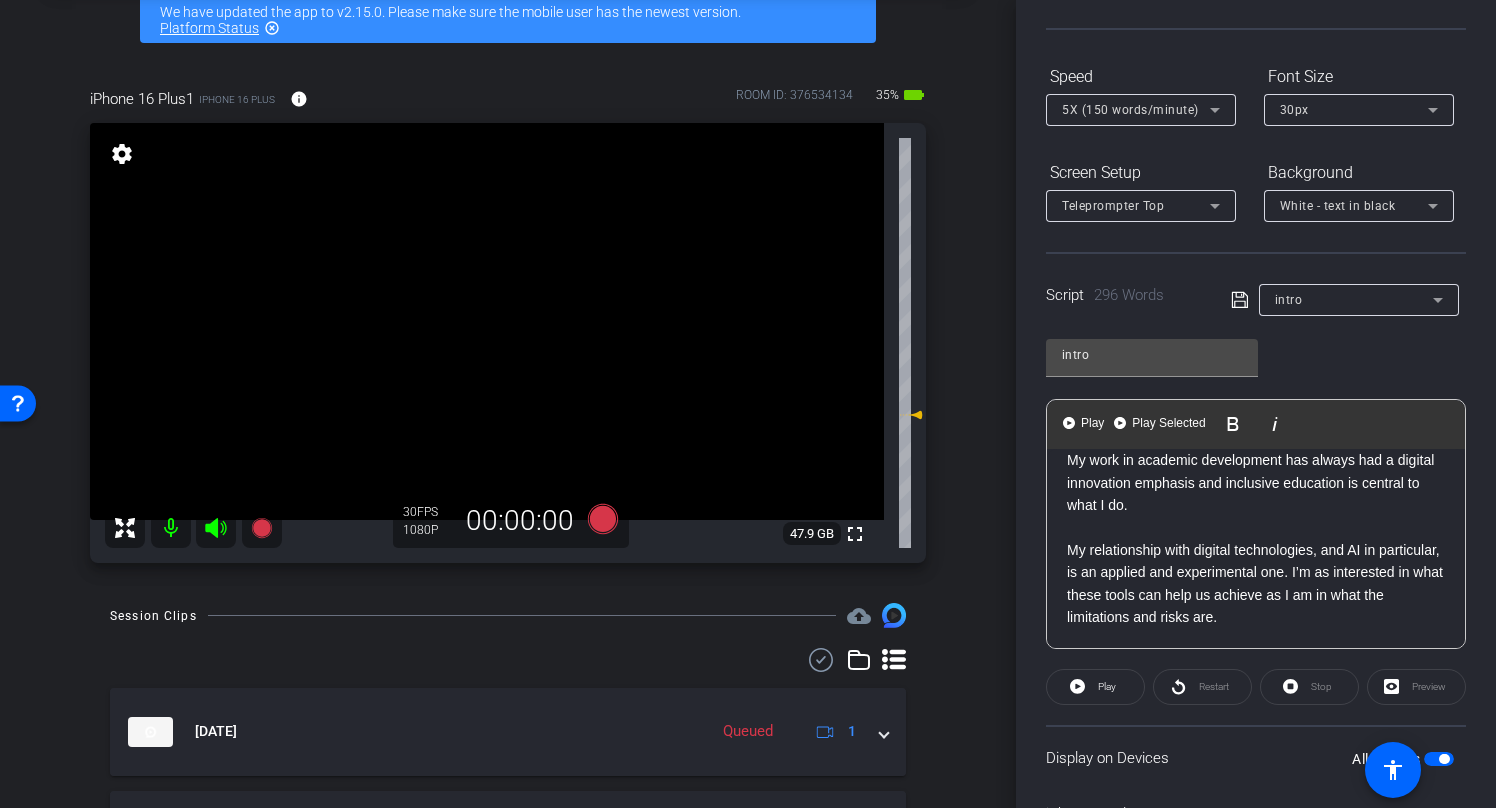 drag, startPoint x: 1066, startPoint y: 599, endPoint x: 1349, endPoint y: 697, distance: 299.48788 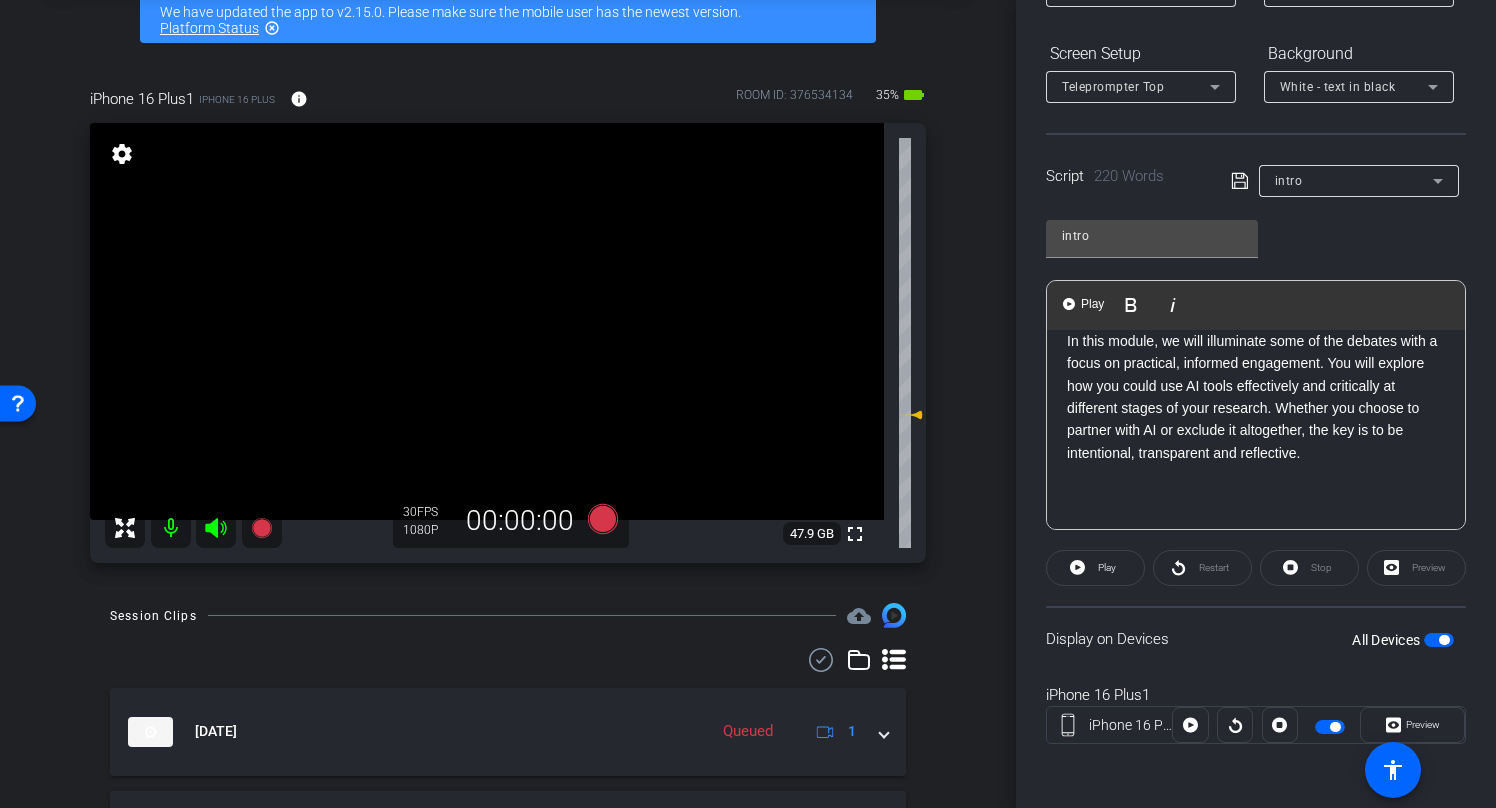 scroll, scrollTop: 557, scrollLeft: 0, axis: vertical 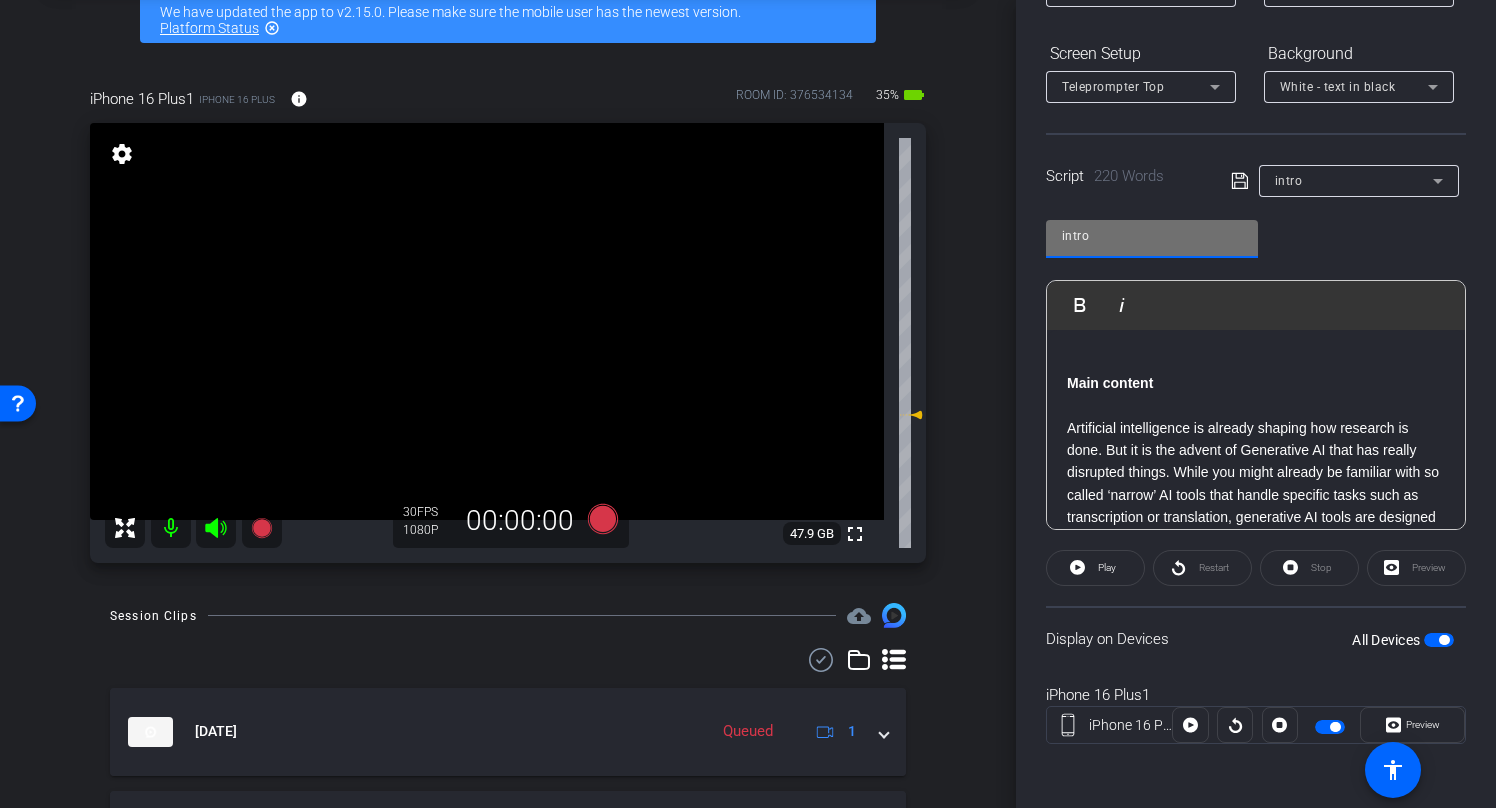 drag, startPoint x: 1104, startPoint y: 239, endPoint x: 999, endPoint y: 232, distance: 105.23308 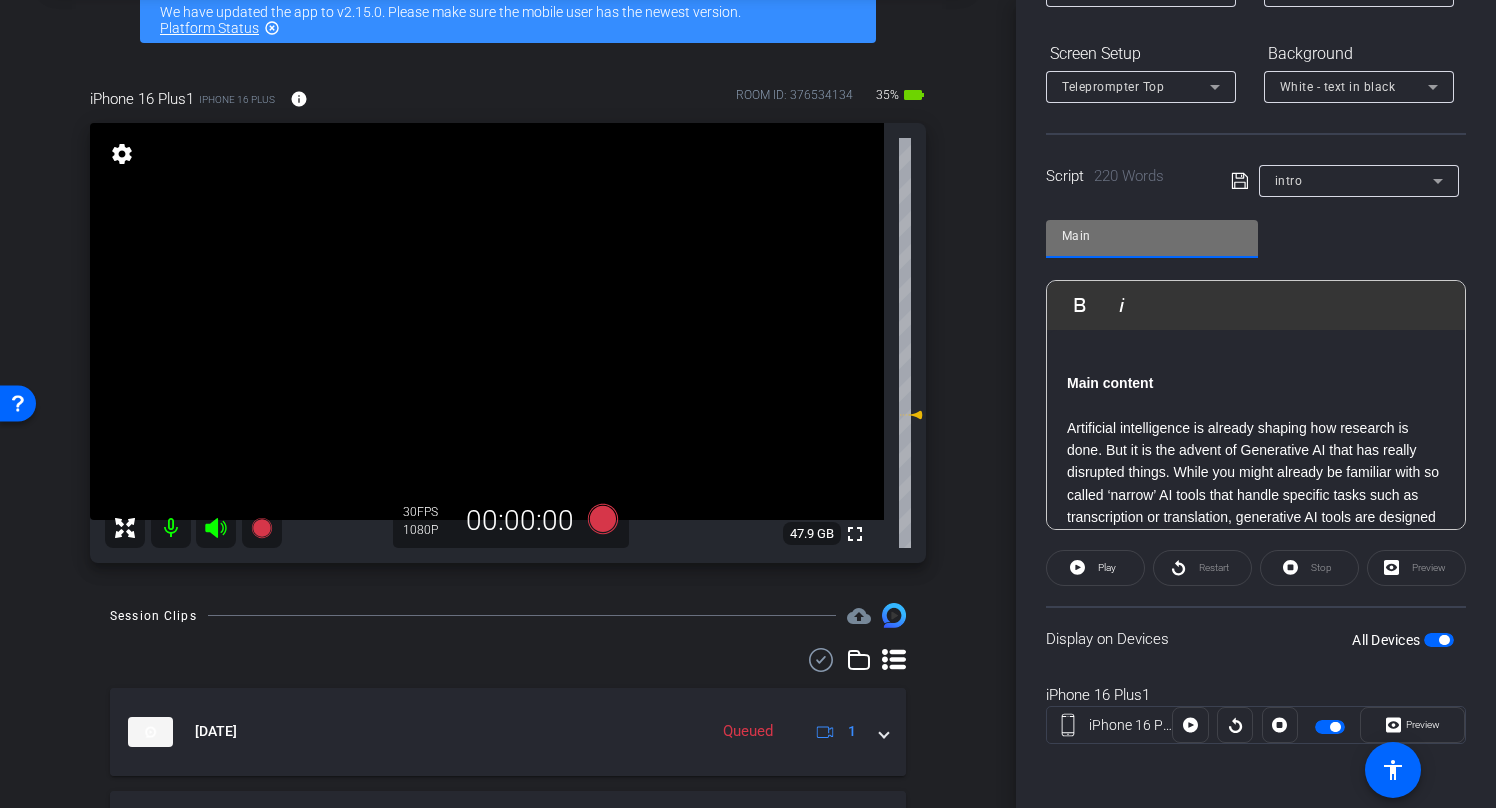 click on "Main" at bounding box center [1152, 236] 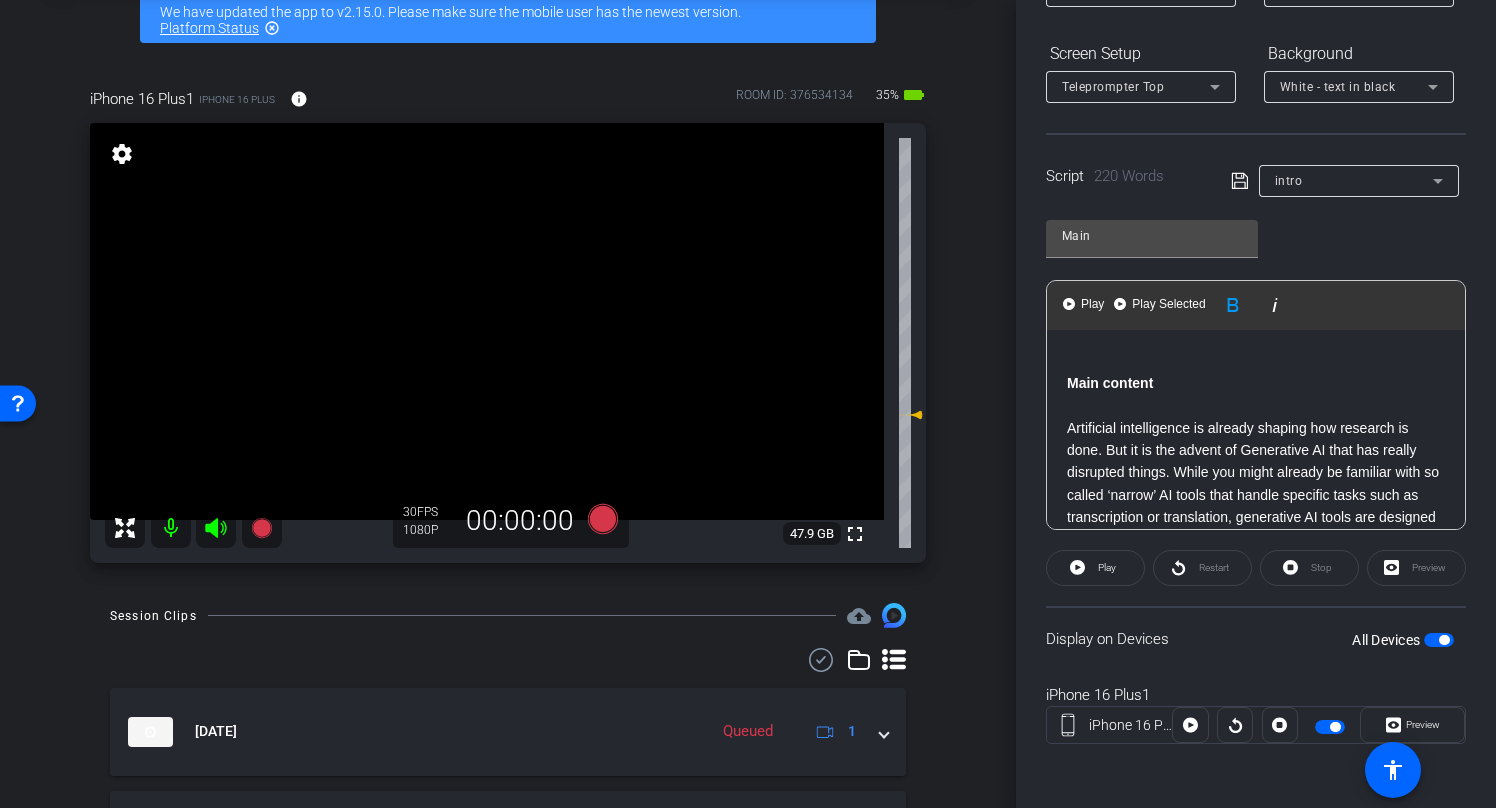 drag, startPoint x: 1167, startPoint y: 388, endPoint x: 1044, endPoint y: 384, distance: 123.065025 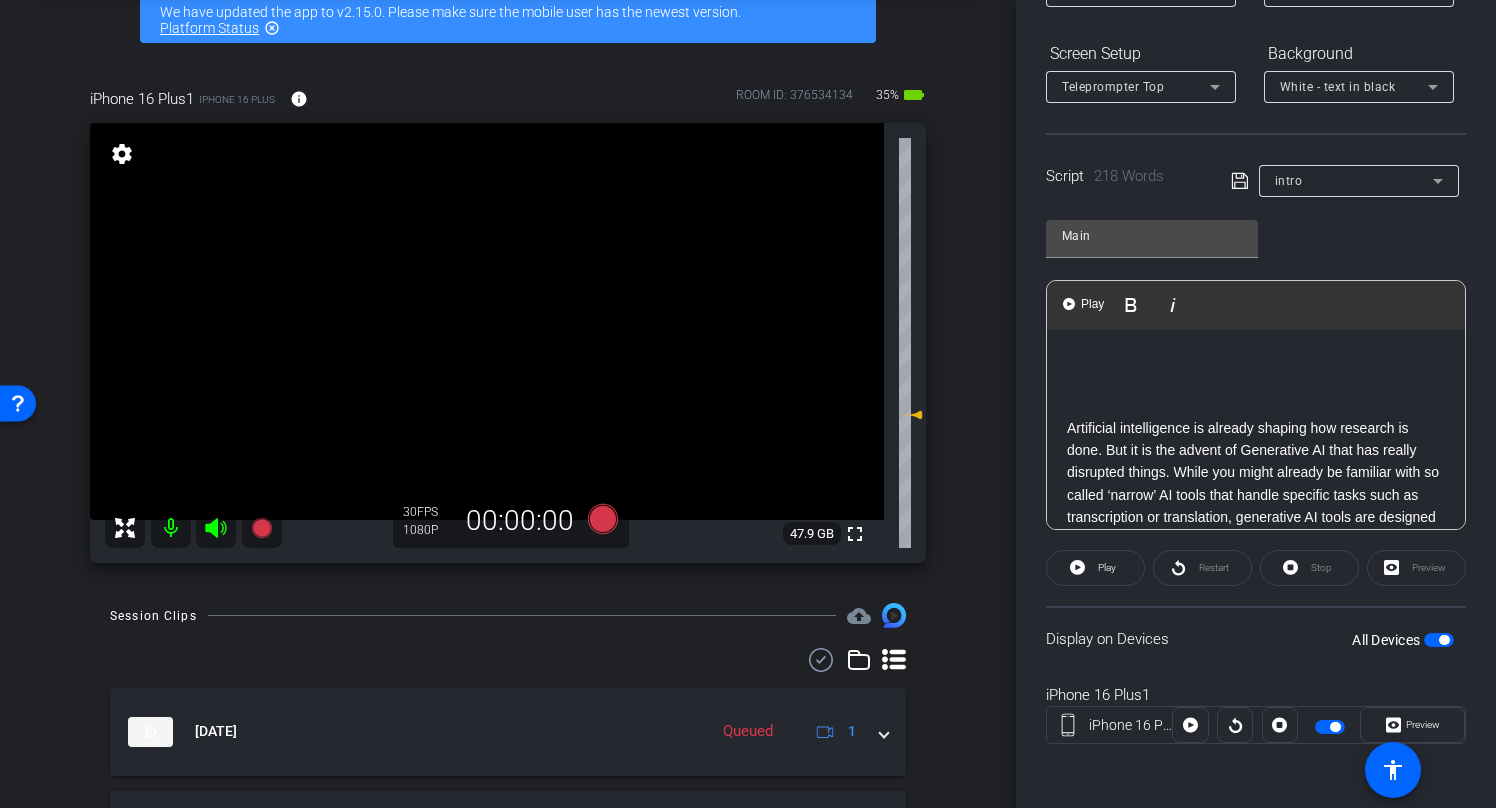 click on "Artificial intelligence is already shaping how research is done. But it is the advent of Generative AI that has really disrupted things. While you might already be familiar with so called ‘narrow’ AI tools that handle specific tasks such as transcription or translation, generative AI tools are designed to offer versatility and diversity in function and output.  They can generate novel text, images, video, synthetic data sets and code, or reshape and process documents in ways that are sometimes faster and more efficient than traditional methods." 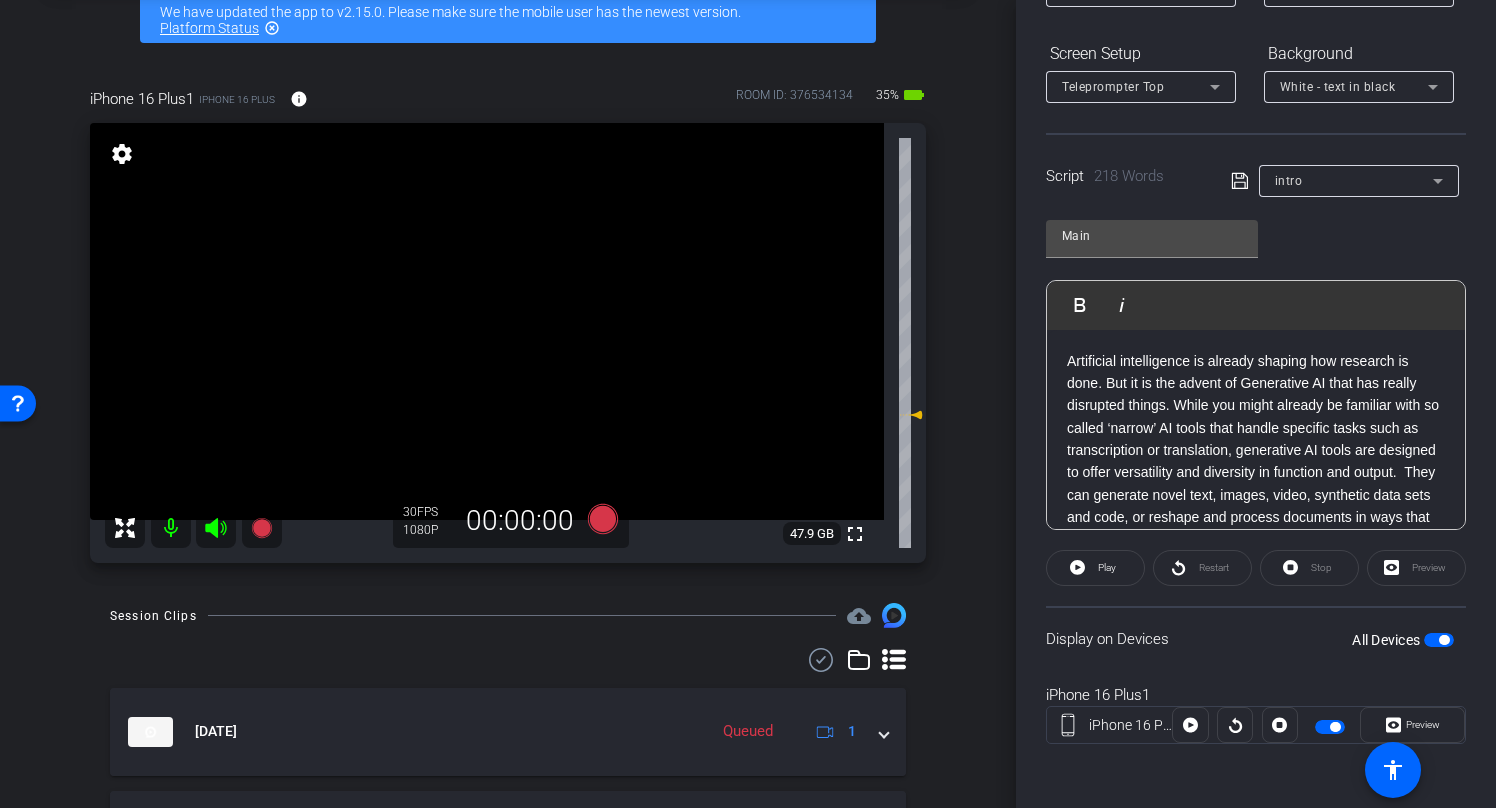 click 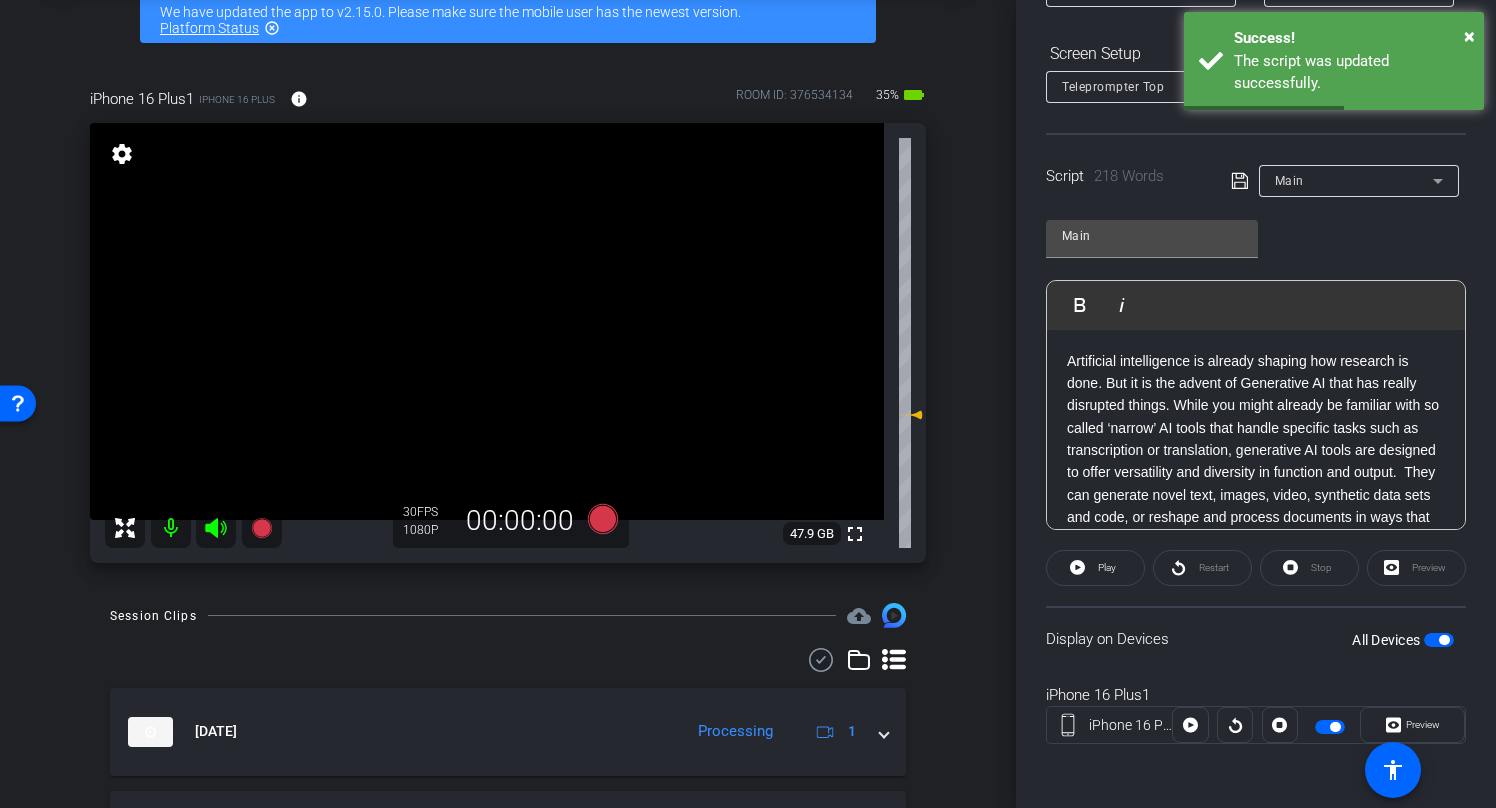 scroll, scrollTop: 285, scrollLeft: 0, axis: vertical 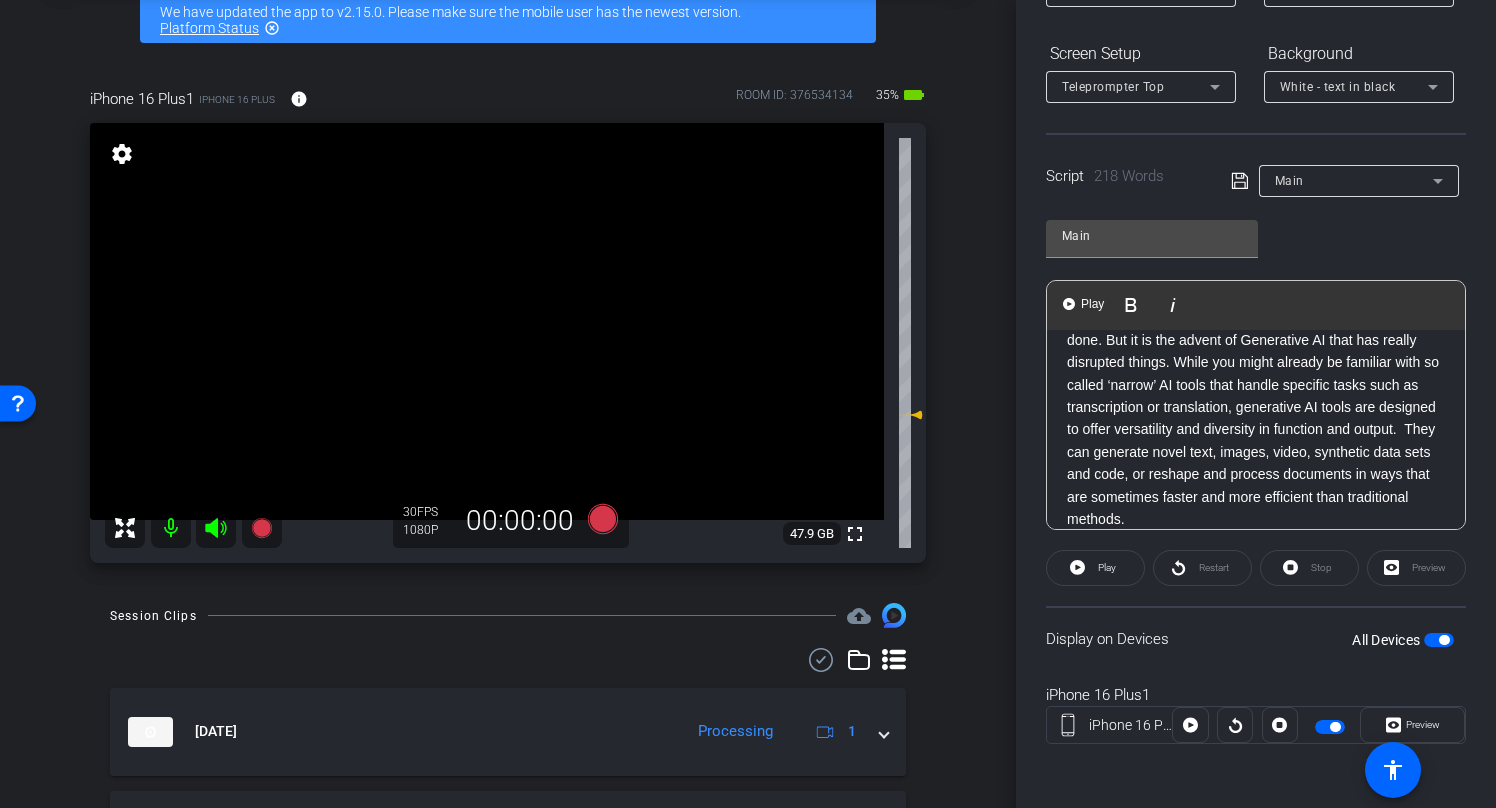 drag, startPoint x: 1147, startPoint y: 452, endPoint x: 1165, endPoint y: 485, distance: 37.589893 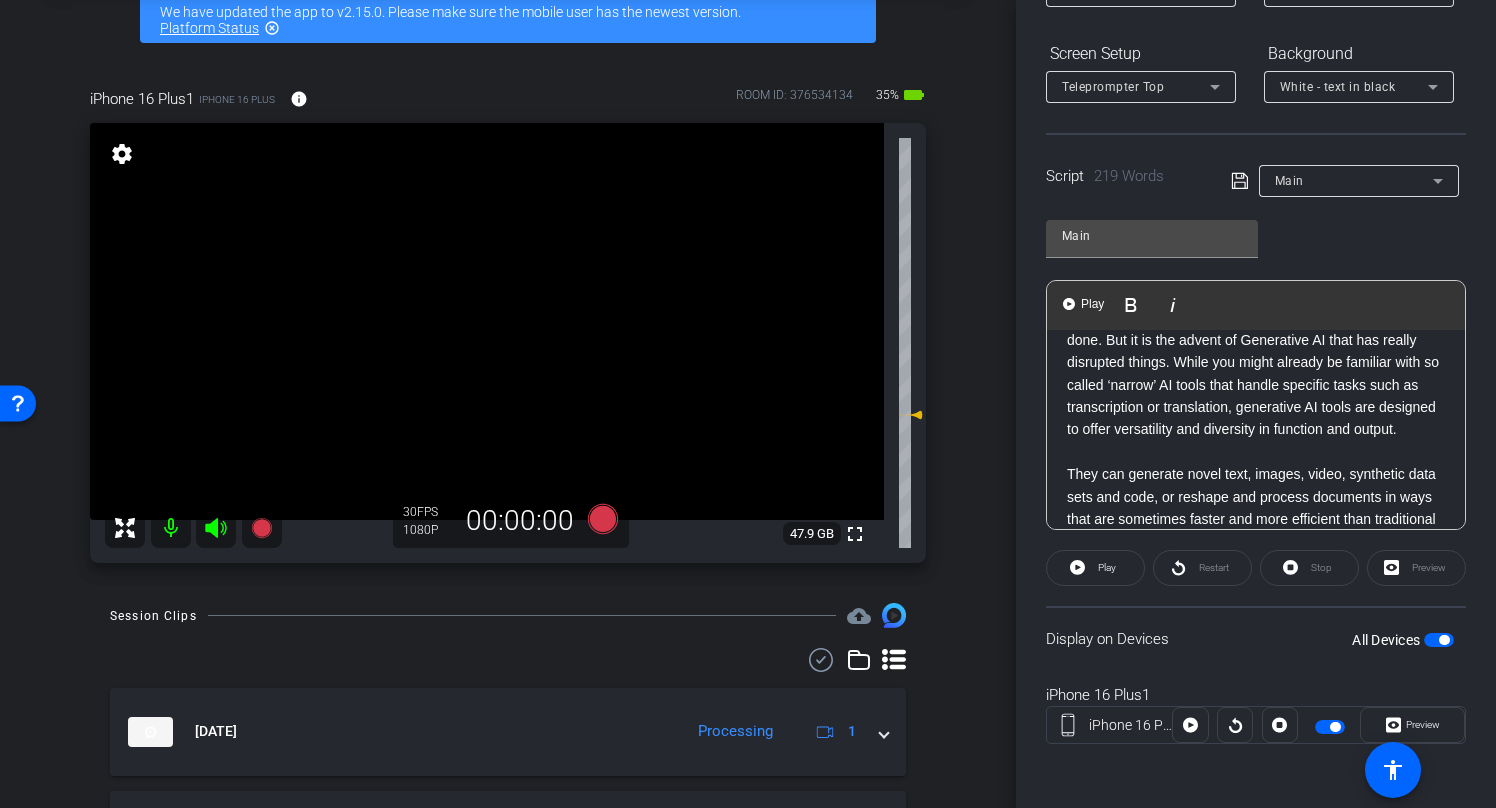 drag, startPoint x: 1178, startPoint y: 362, endPoint x: 1184, endPoint y: 381, distance: 19.924858 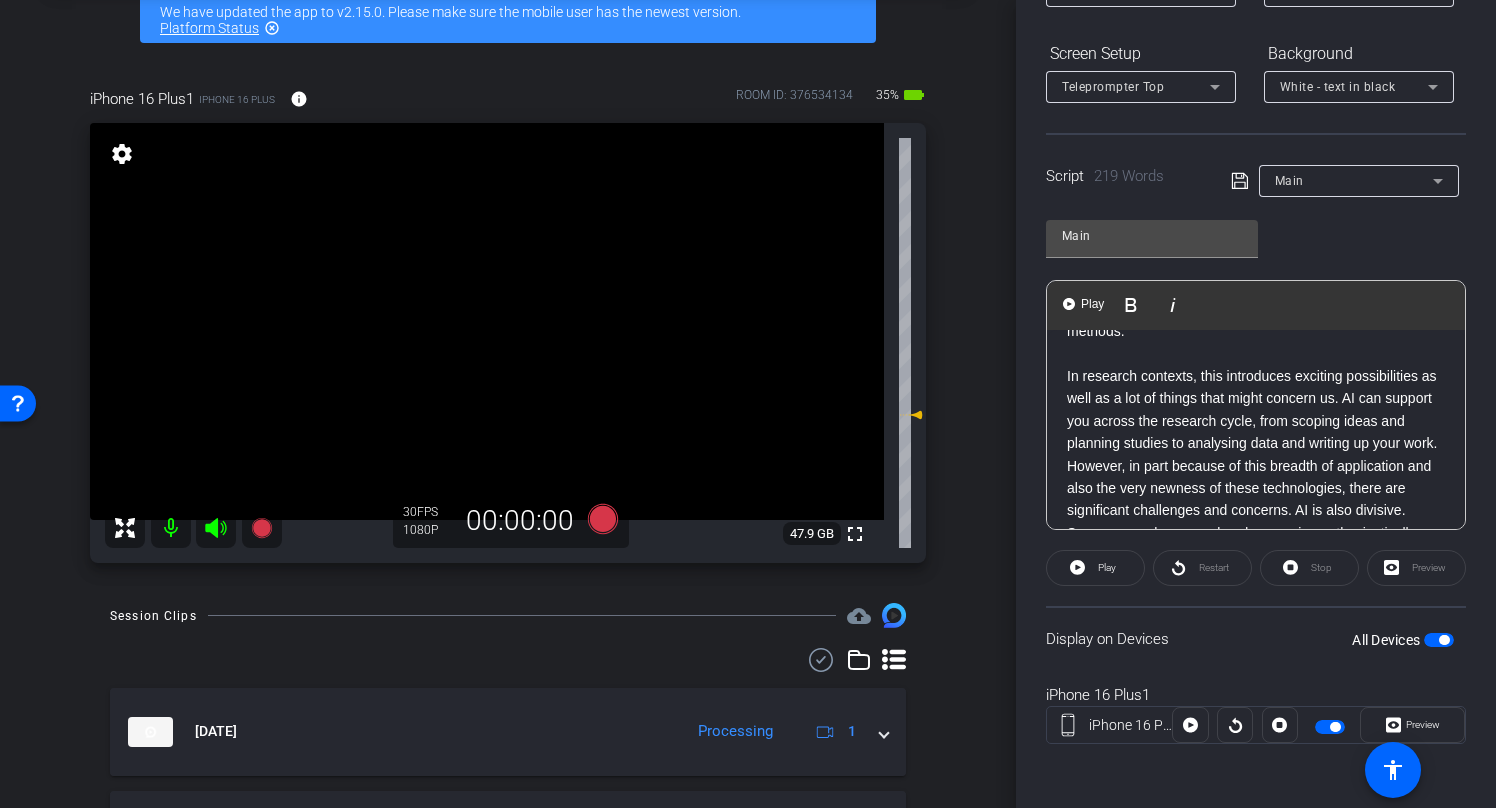 scroll, scrollTop: 304, scrollLeft: 0, axis: vertical 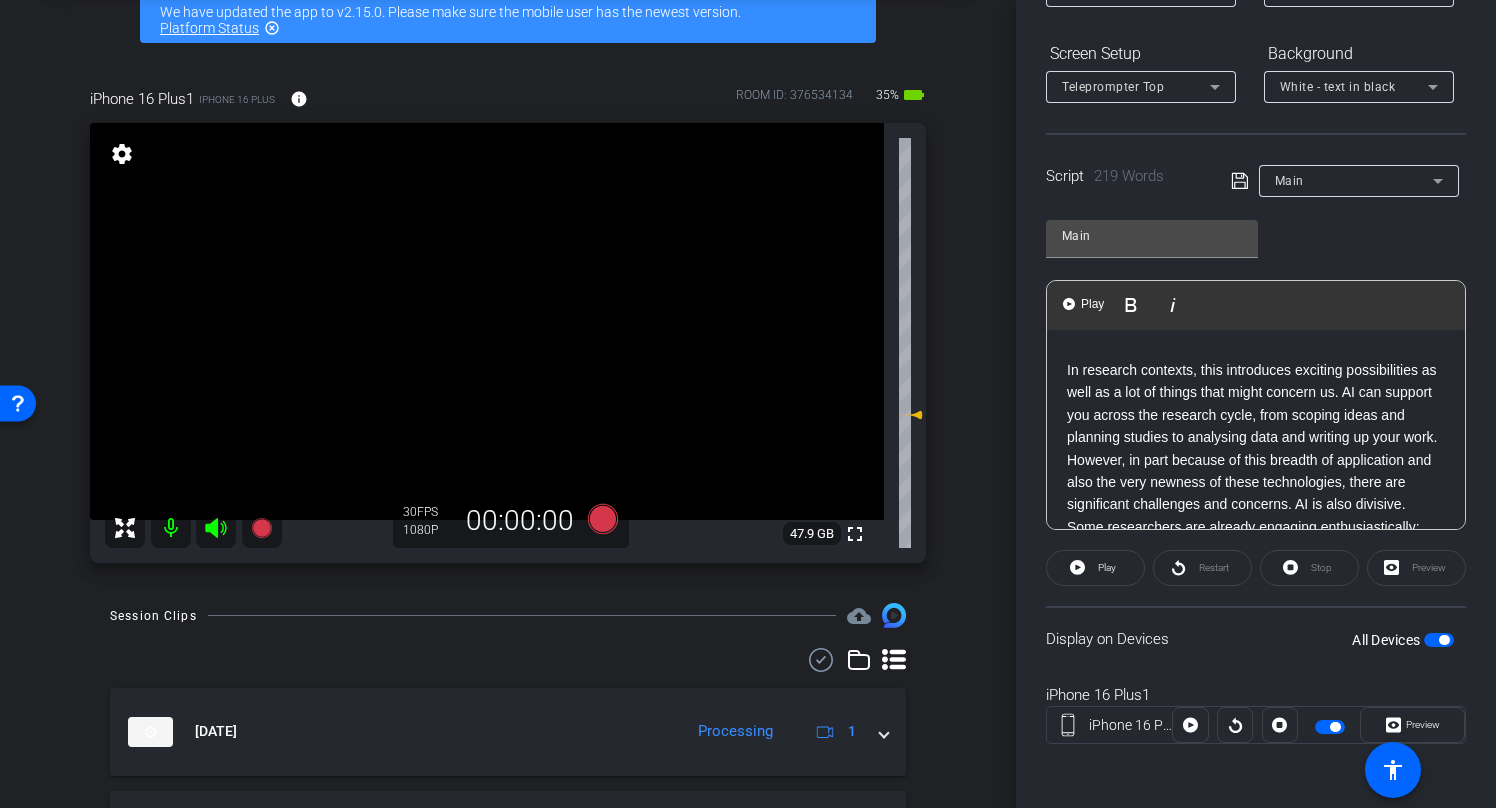click on "In research contexts, this introduces exciting possibilities as well as a lot of things that might concern us. AI can support you across the research cycle, from scoping ideas and planning studies to analysing data and writing up your work. However, in part because of this breadth of application and also the very newness of these technologies, there are significant challenges and concerns. AI is also divisive. Some researchers are already engaging enthusiastically; others reject it entirely." 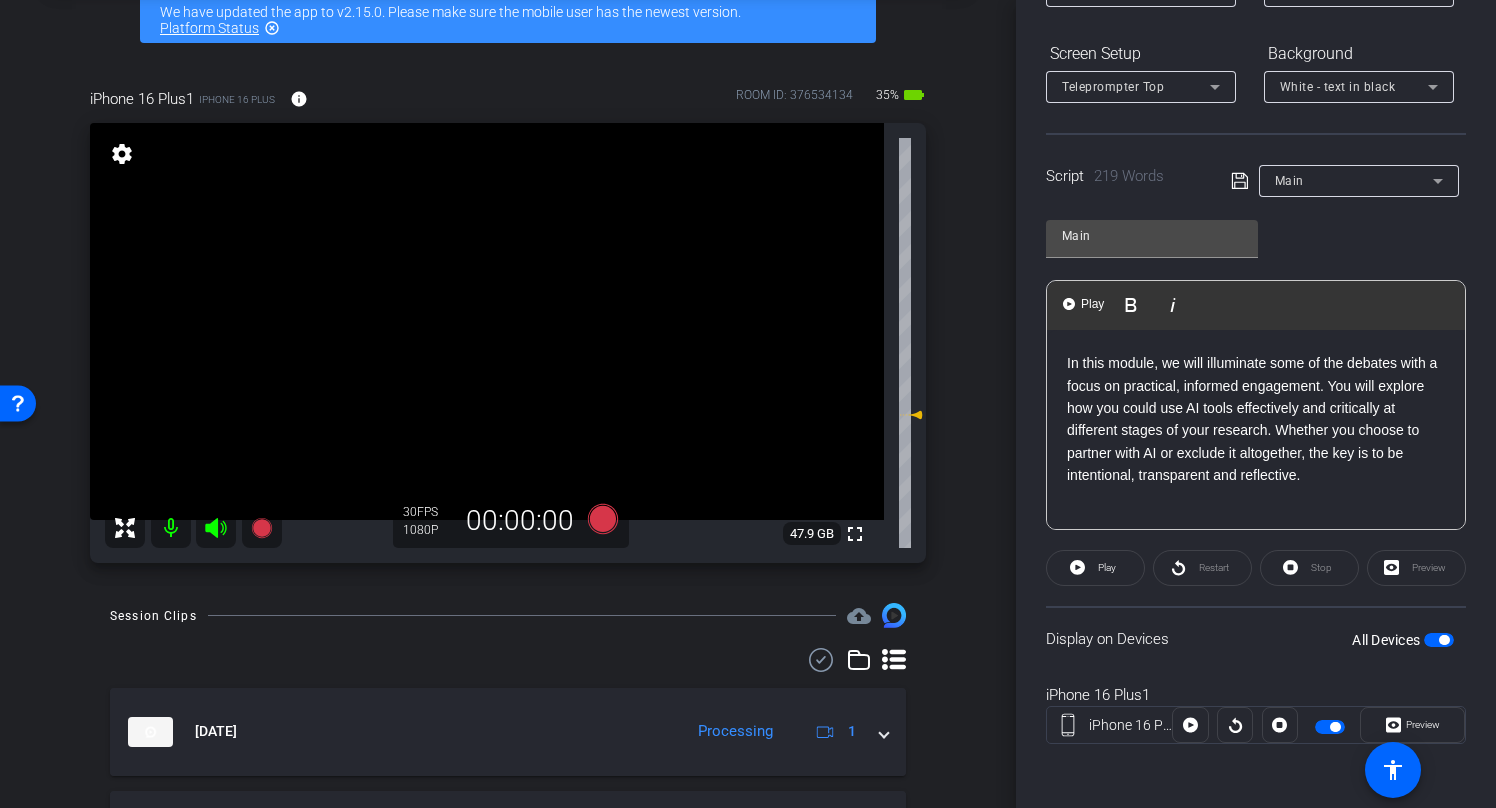 scroll, scrollTop: 595, scrollLeft: 0, axis: vertical 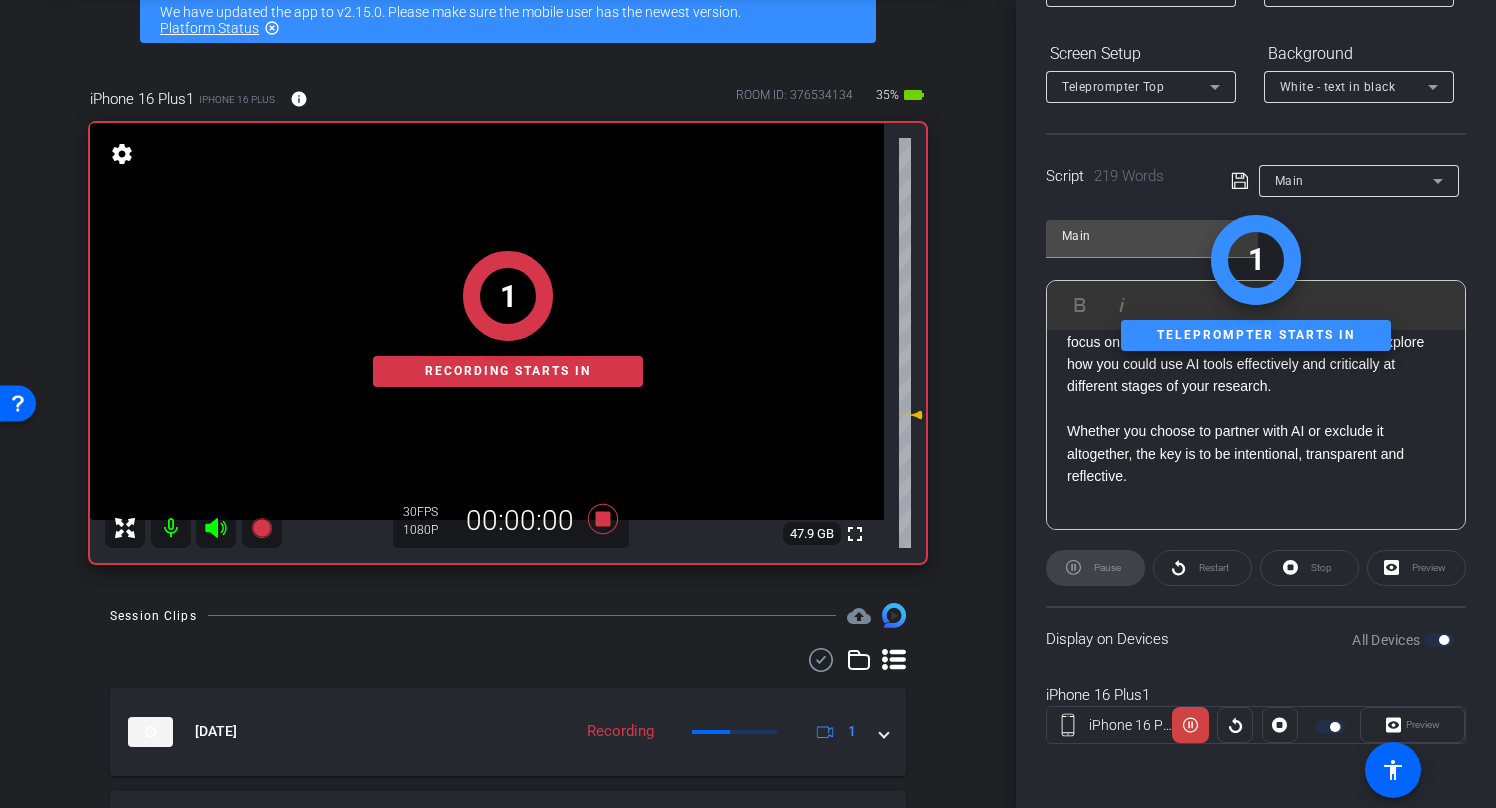 click on "Restart" 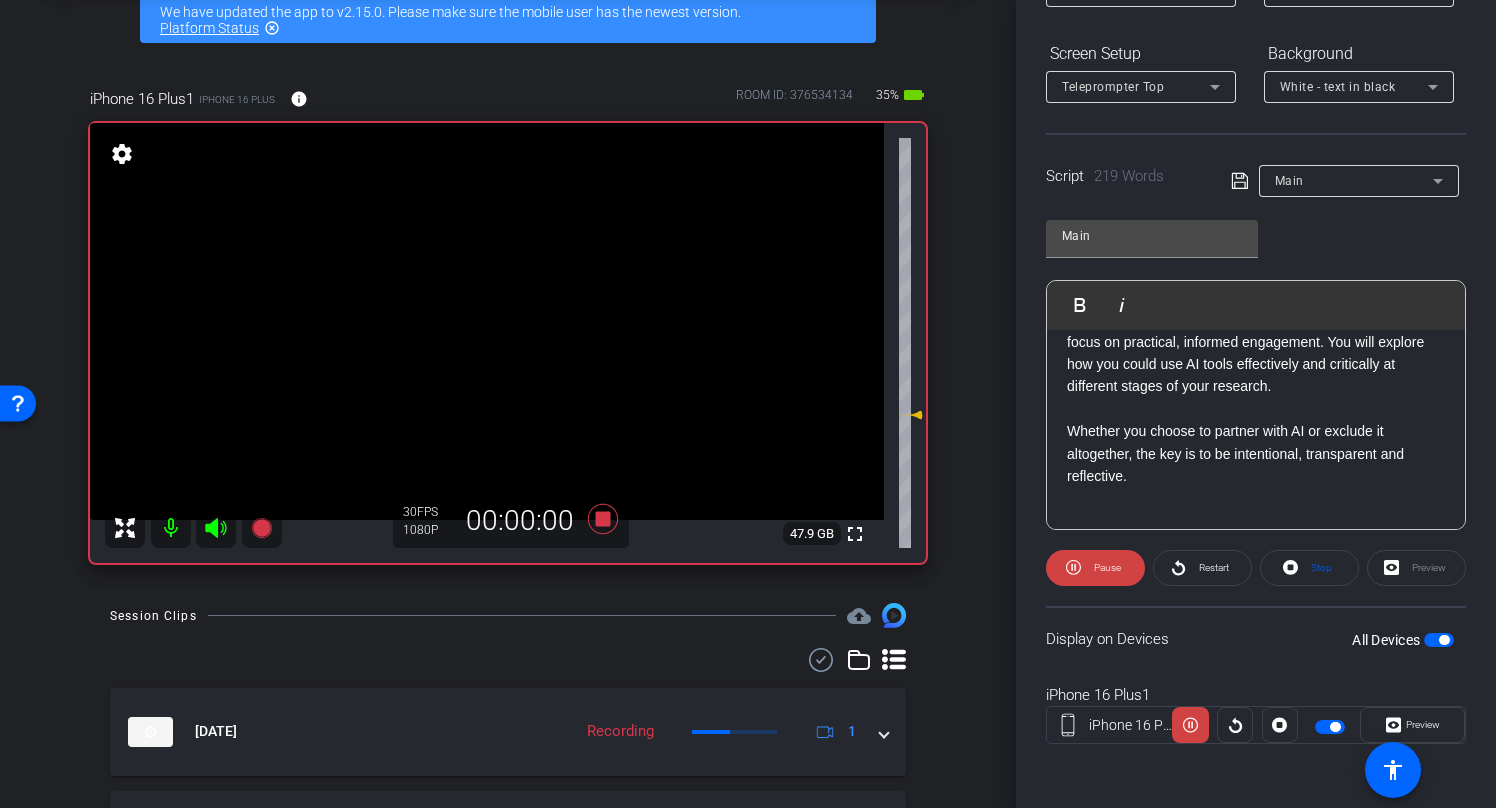 click 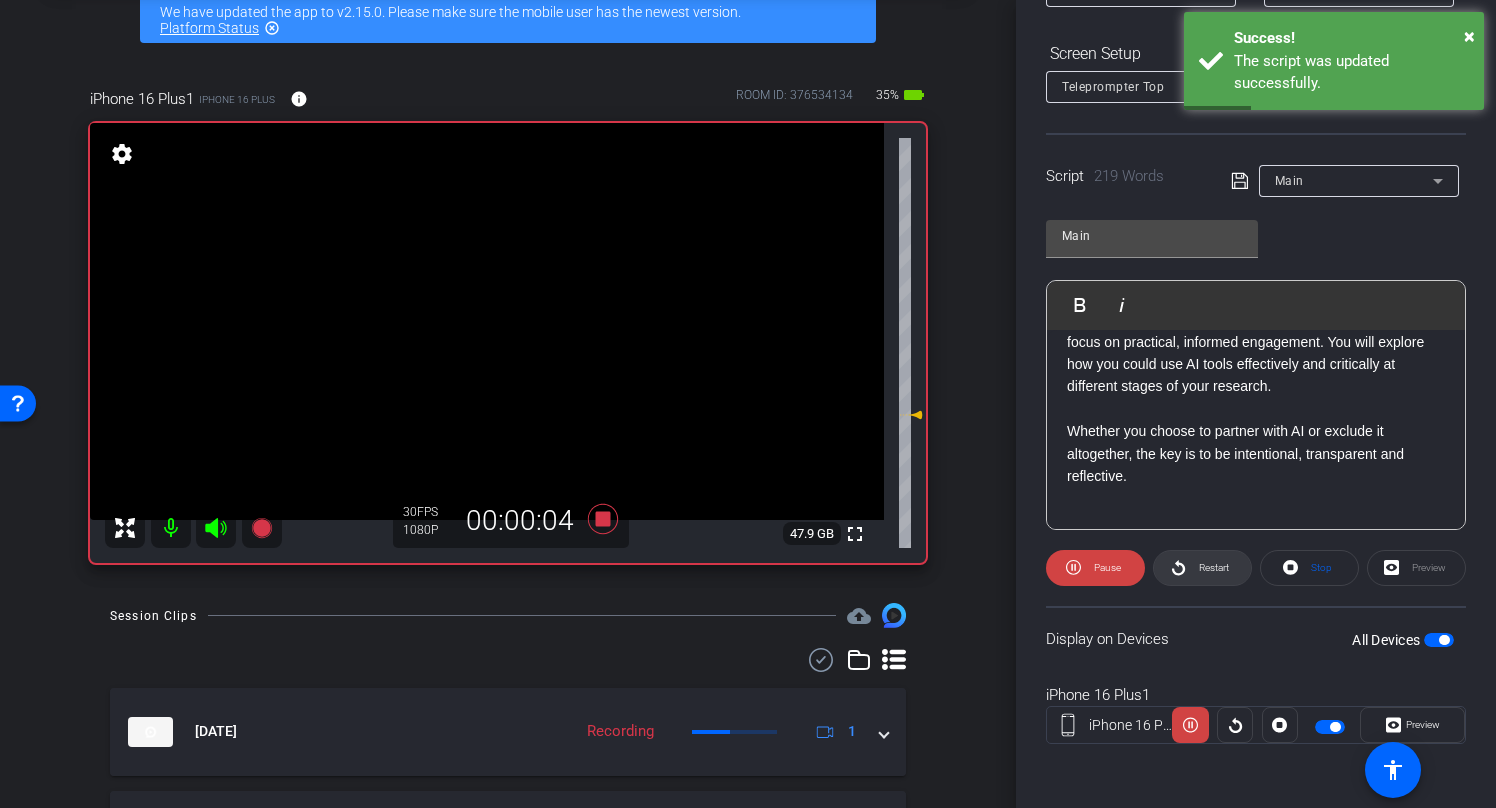 click on "Restart" 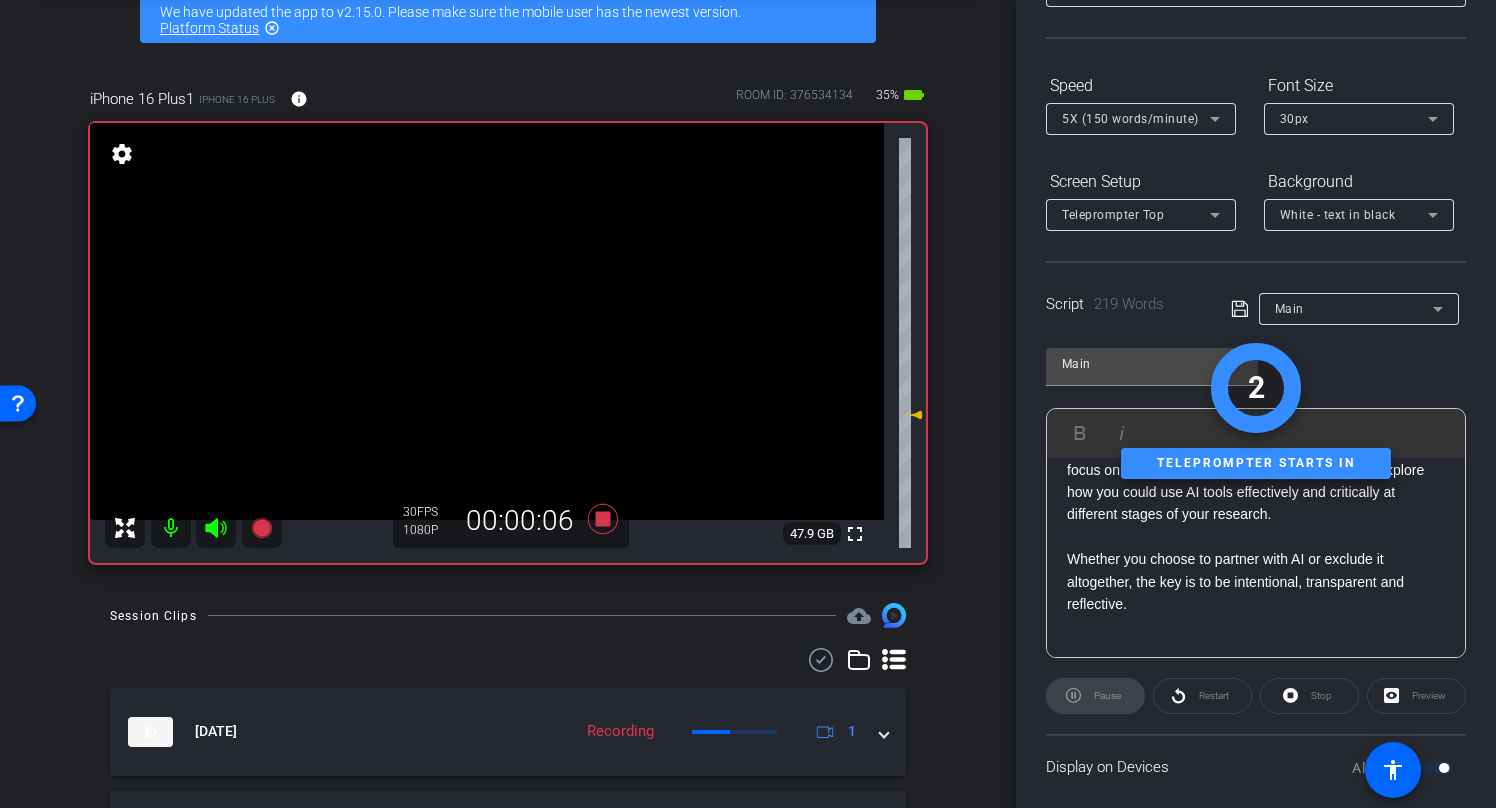 scroll, scrollTop: 40, scrollLeft: 0, axis: vertical 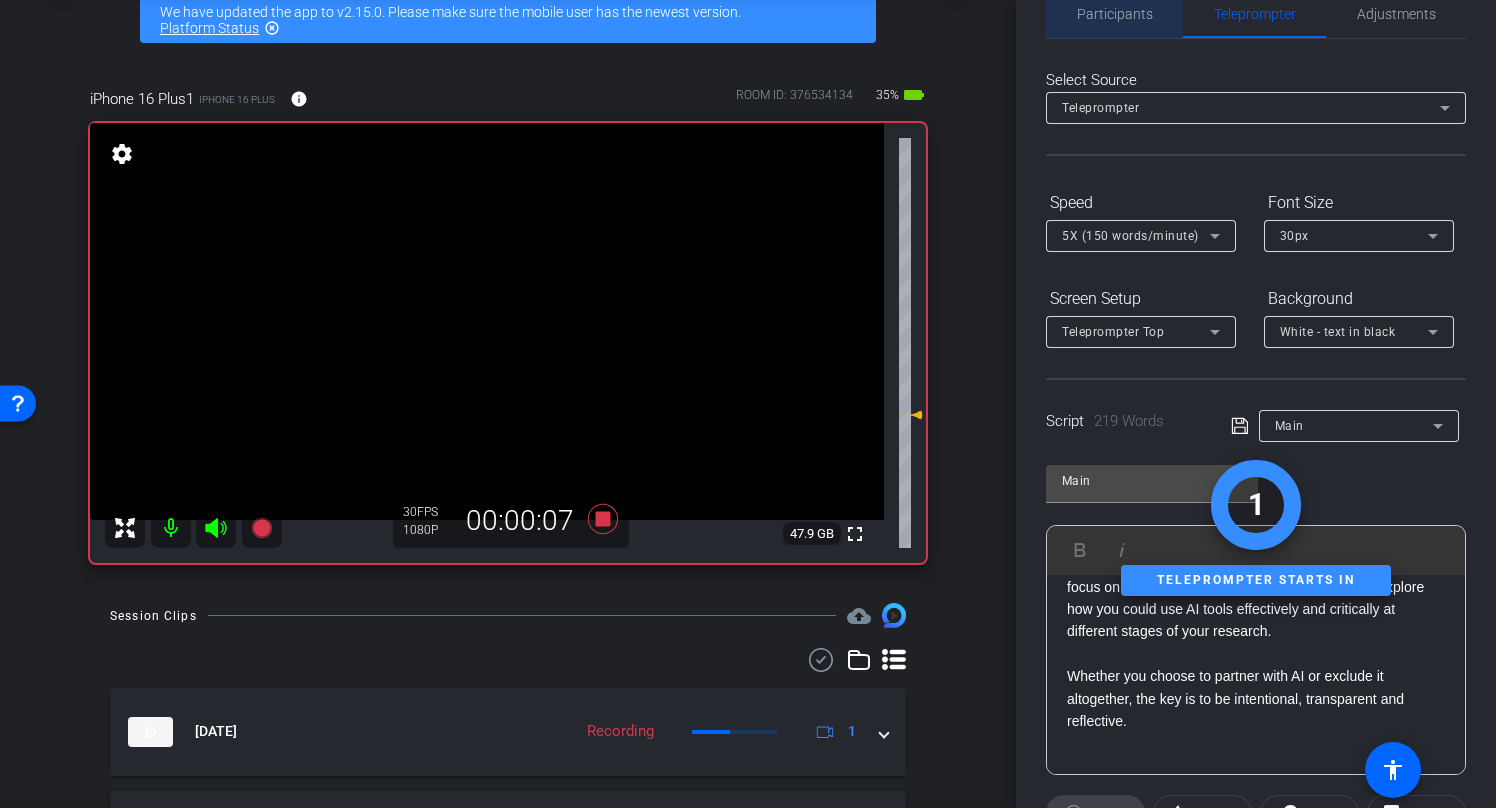 click on "Participants" at bounding box center [1115, 14] 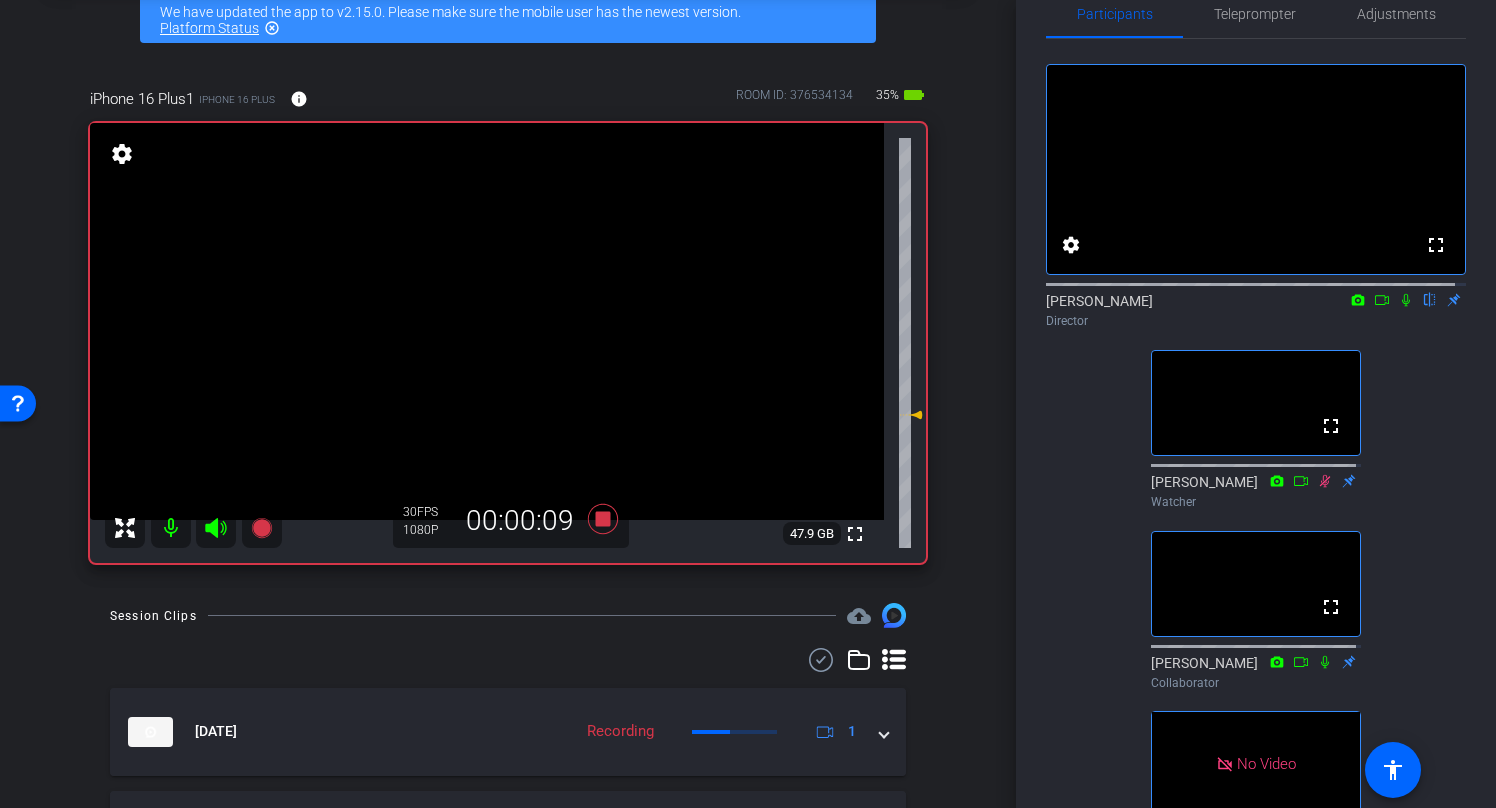 click 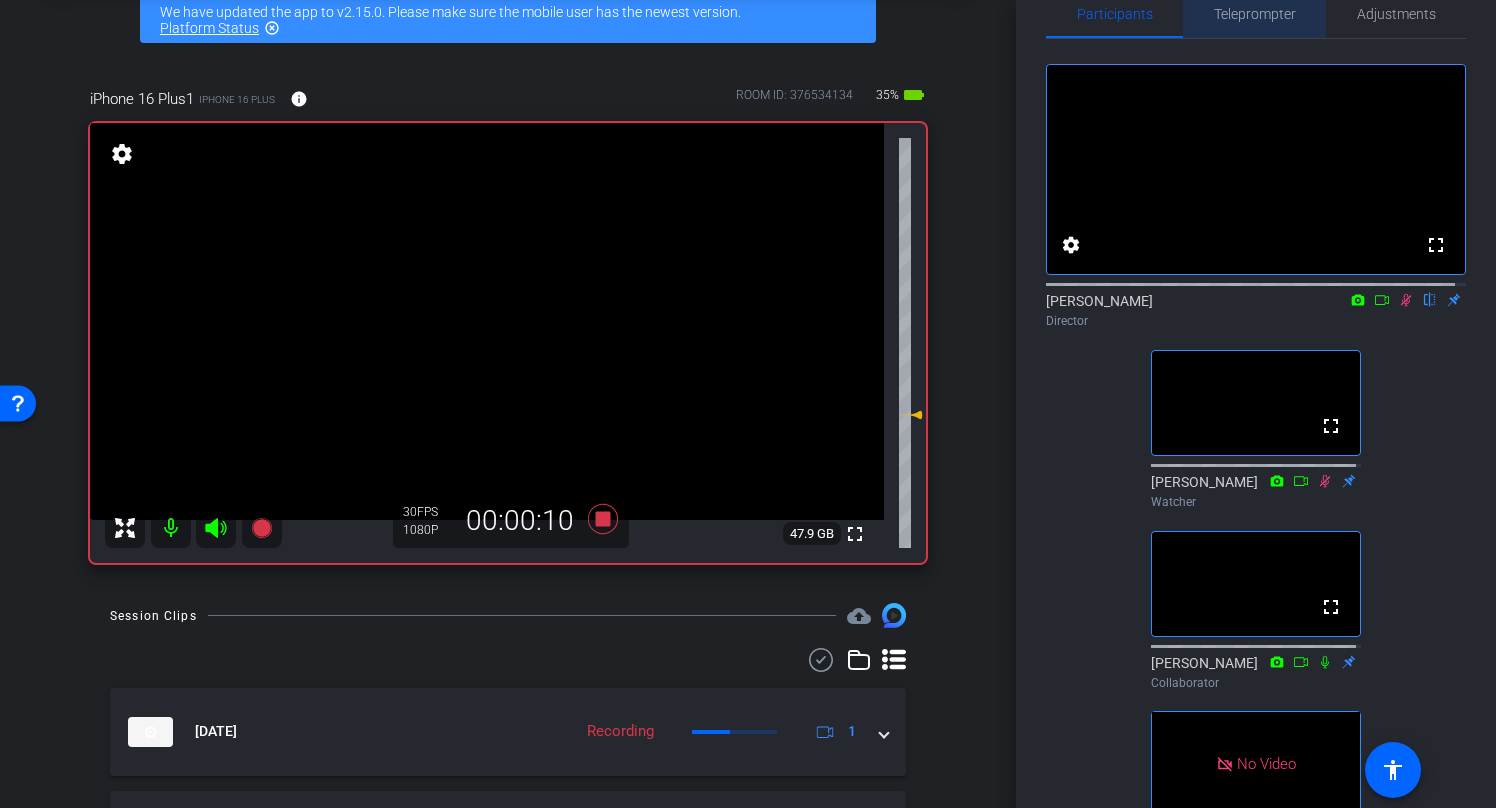 click on "Teleprompter" at bounding box center [1255, 14] 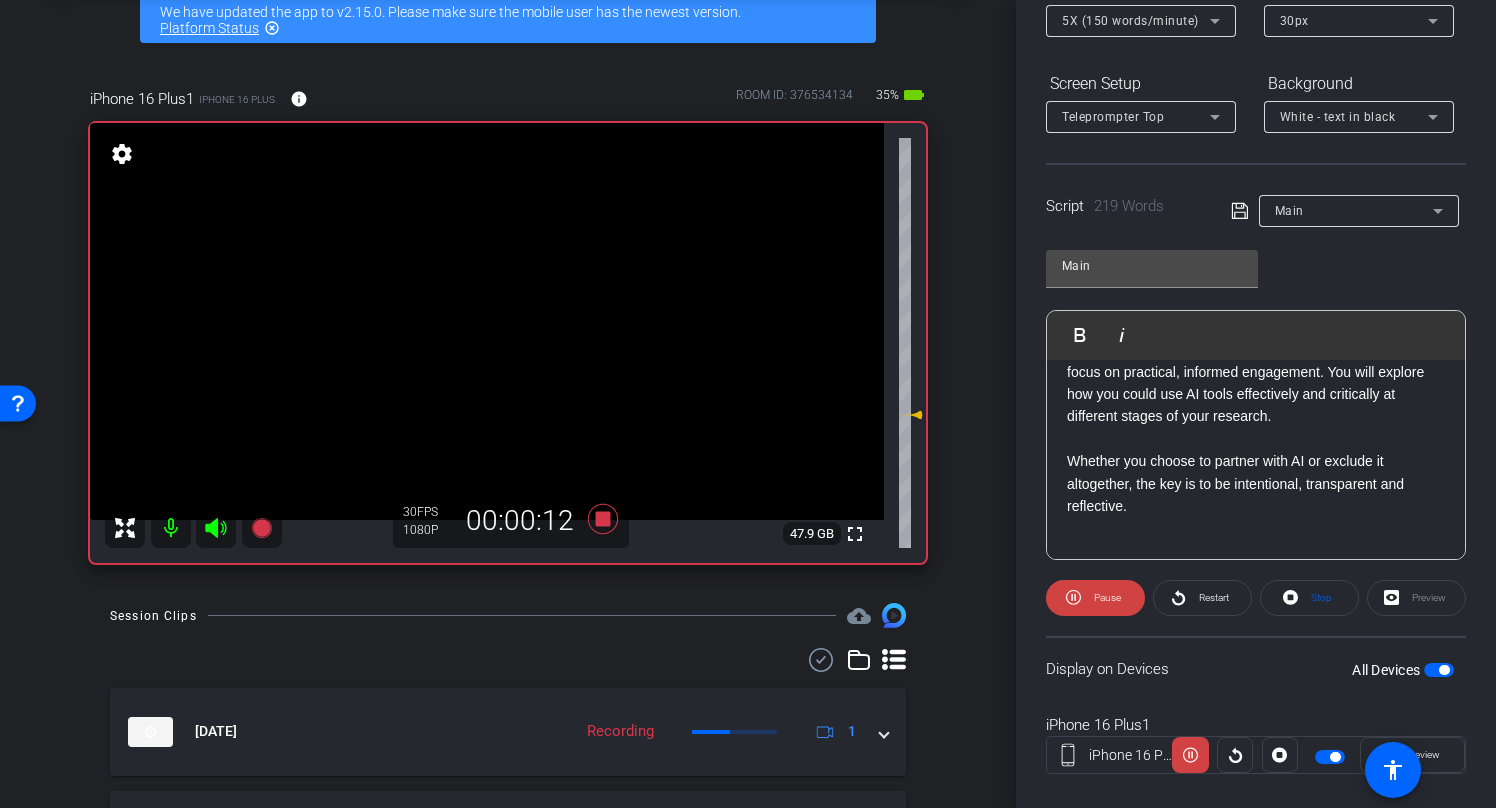 scroll, scrollTop: 285, scrollLeft: 0, axis: vertical 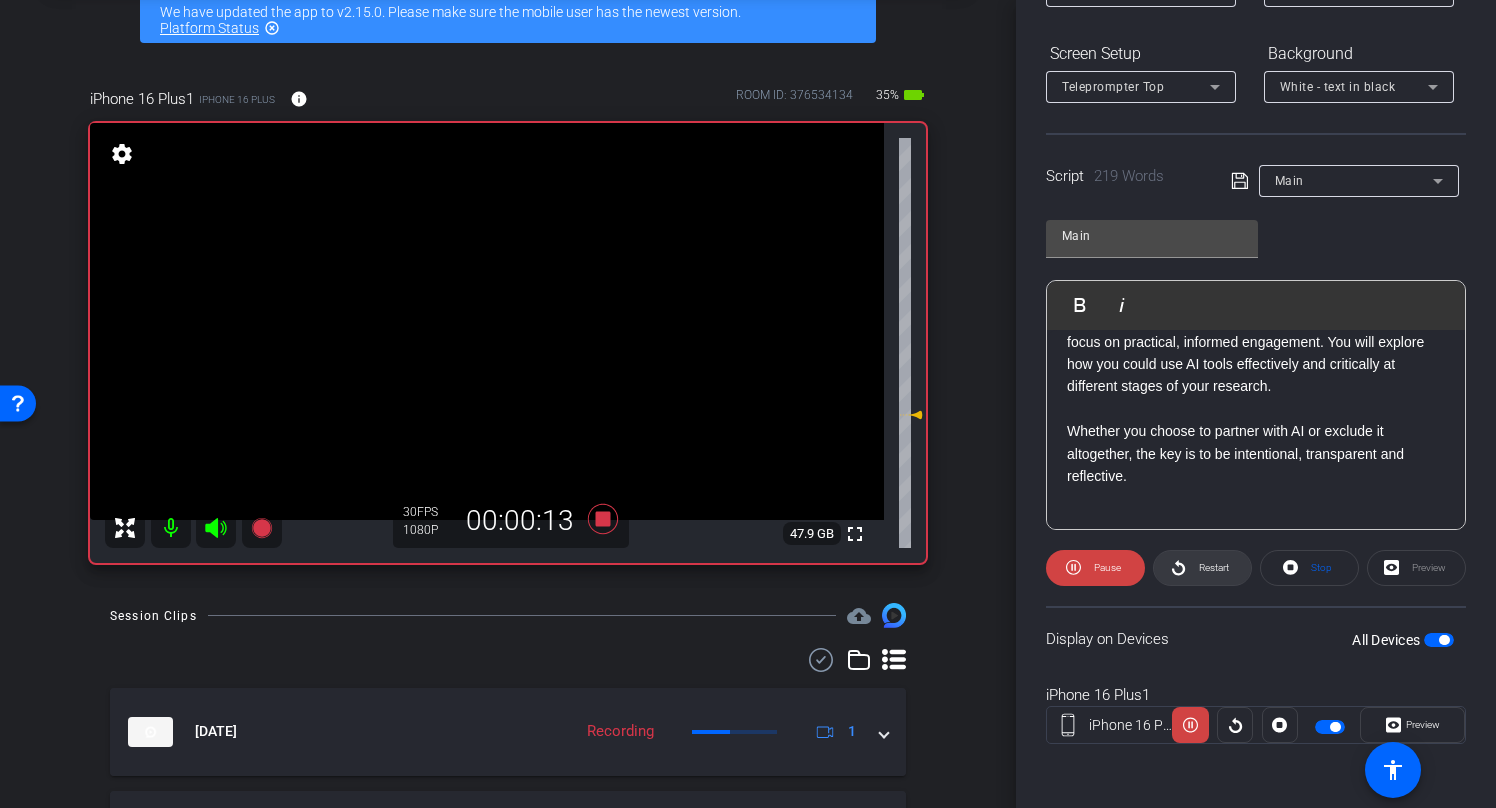 click on "Restart" 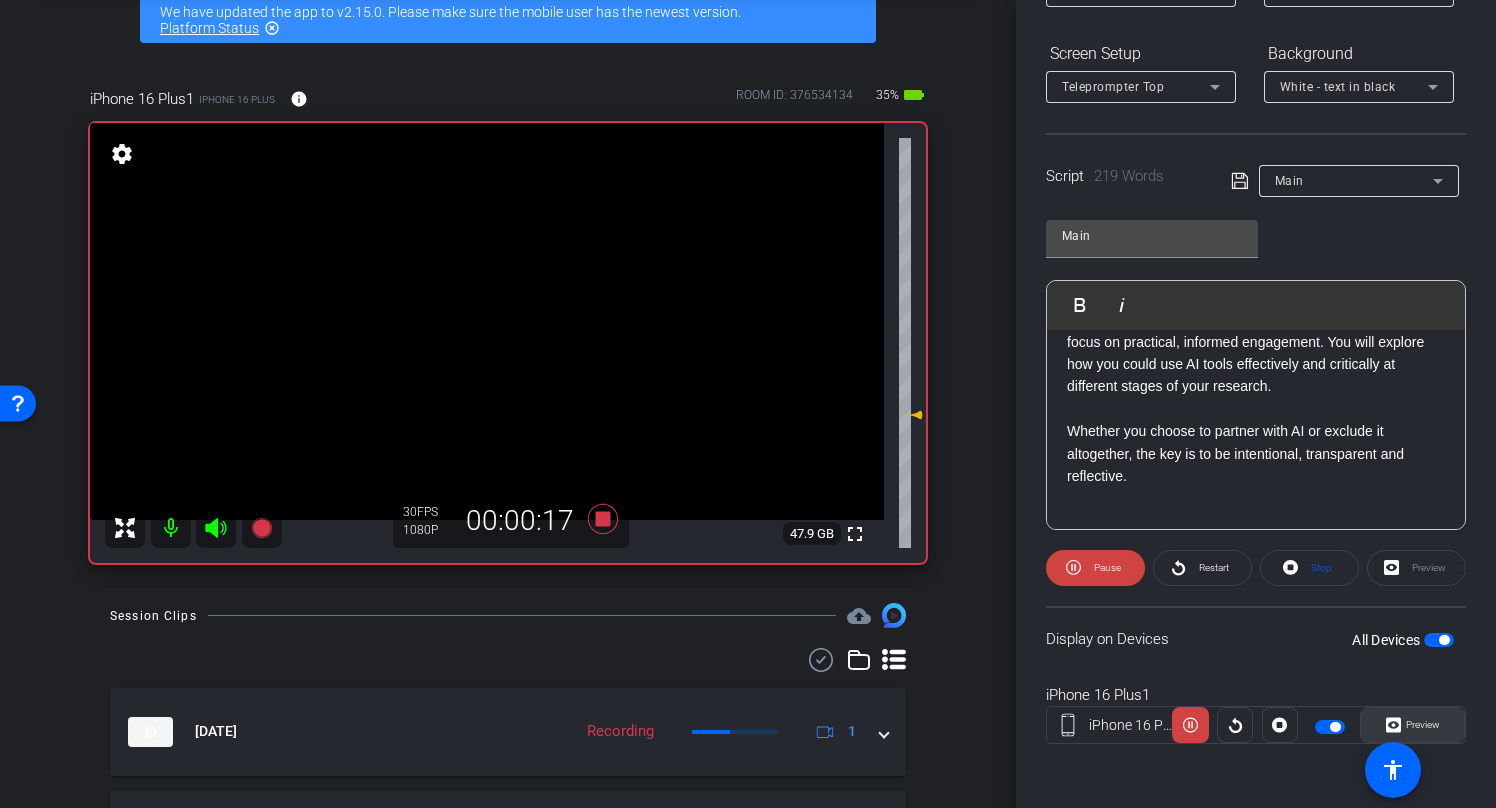 click on "Preview" 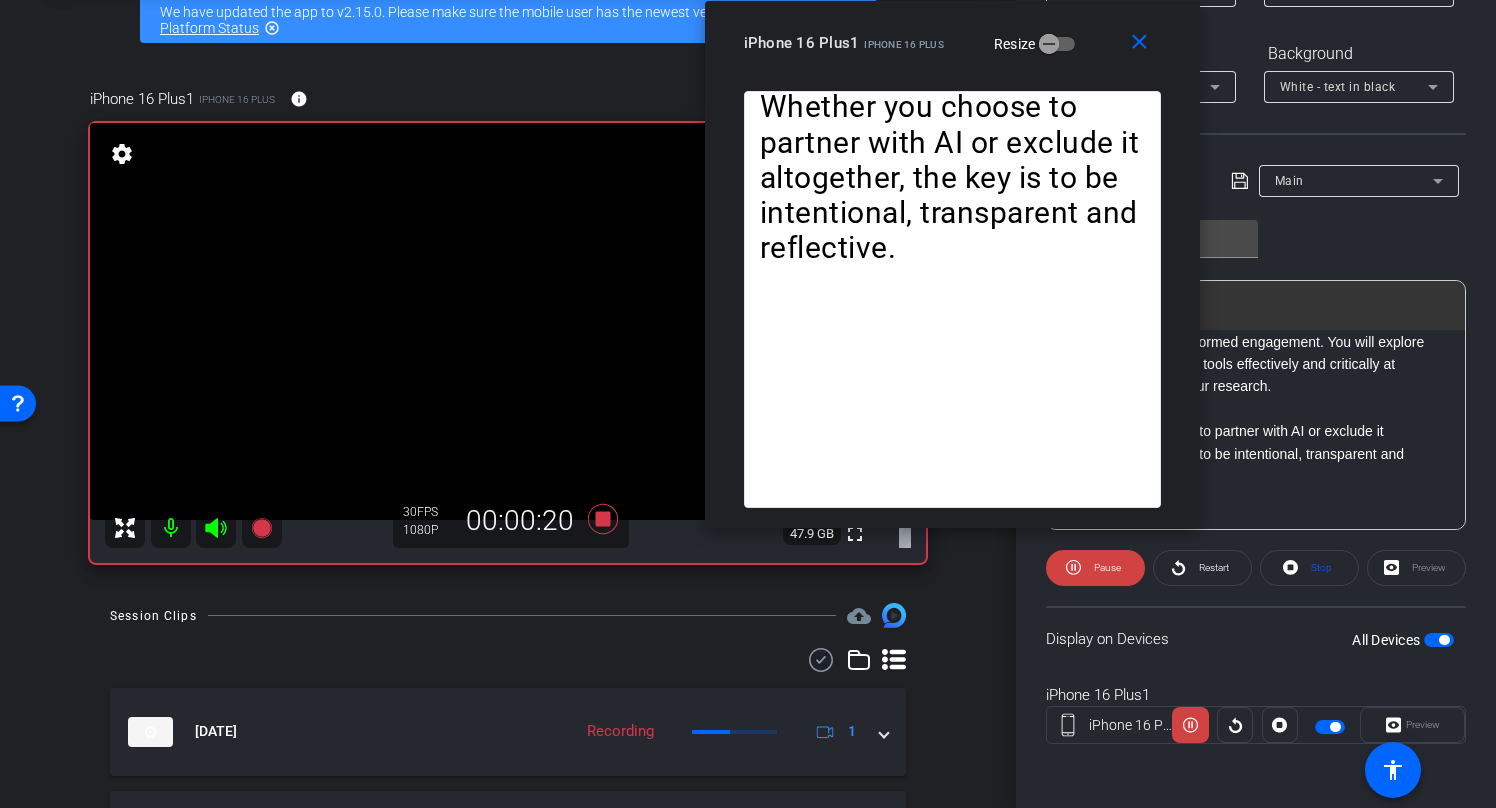 drag, startPoint x: 692, startPoint y: 161, endPoint x: 918, endPoint y: -64, distance: 318.90594 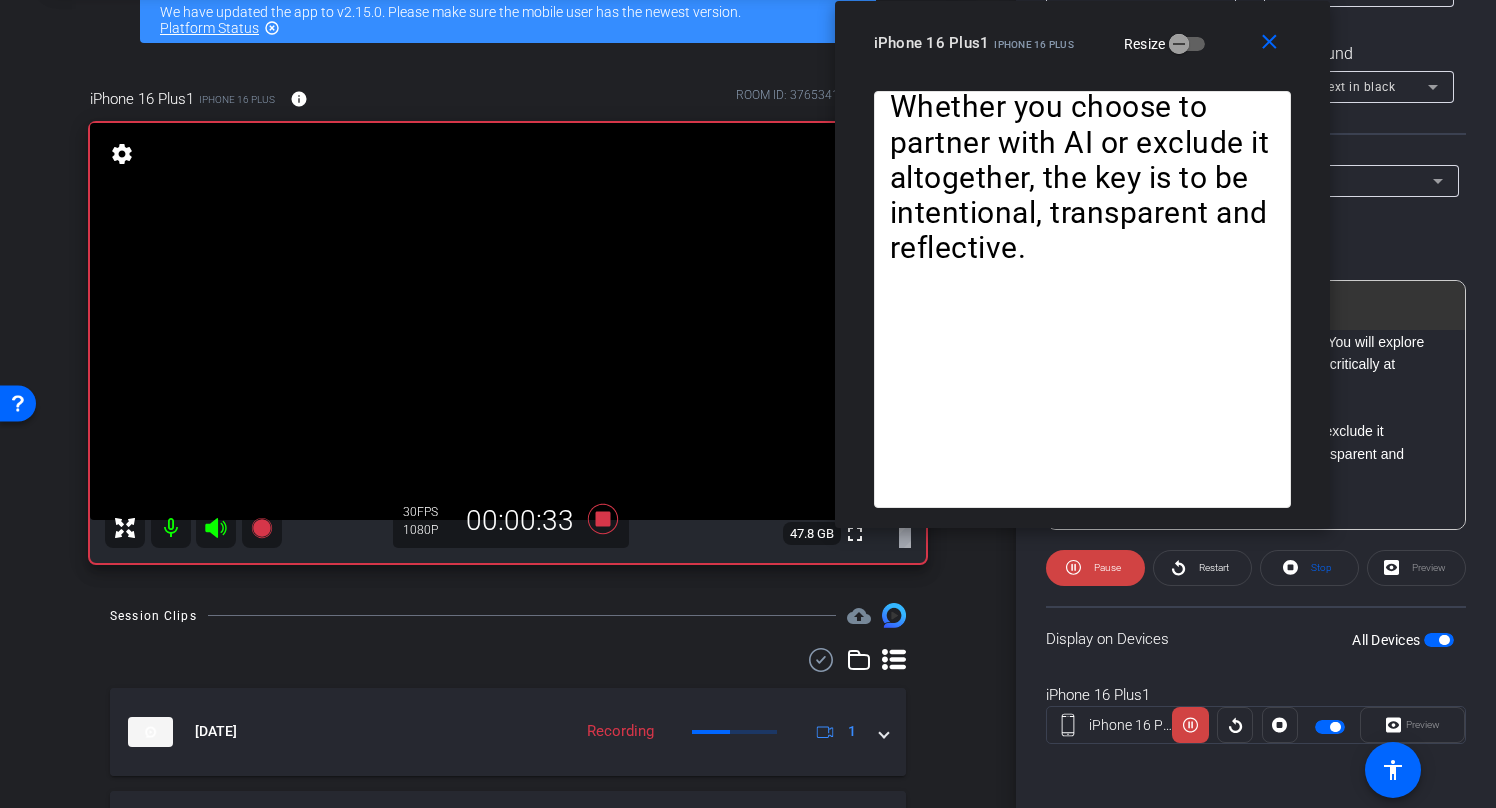 drag, startPoint x: 932, startPoint y: 23, endPoint x: 1040, endPoint y: 7, distance: 109.17875 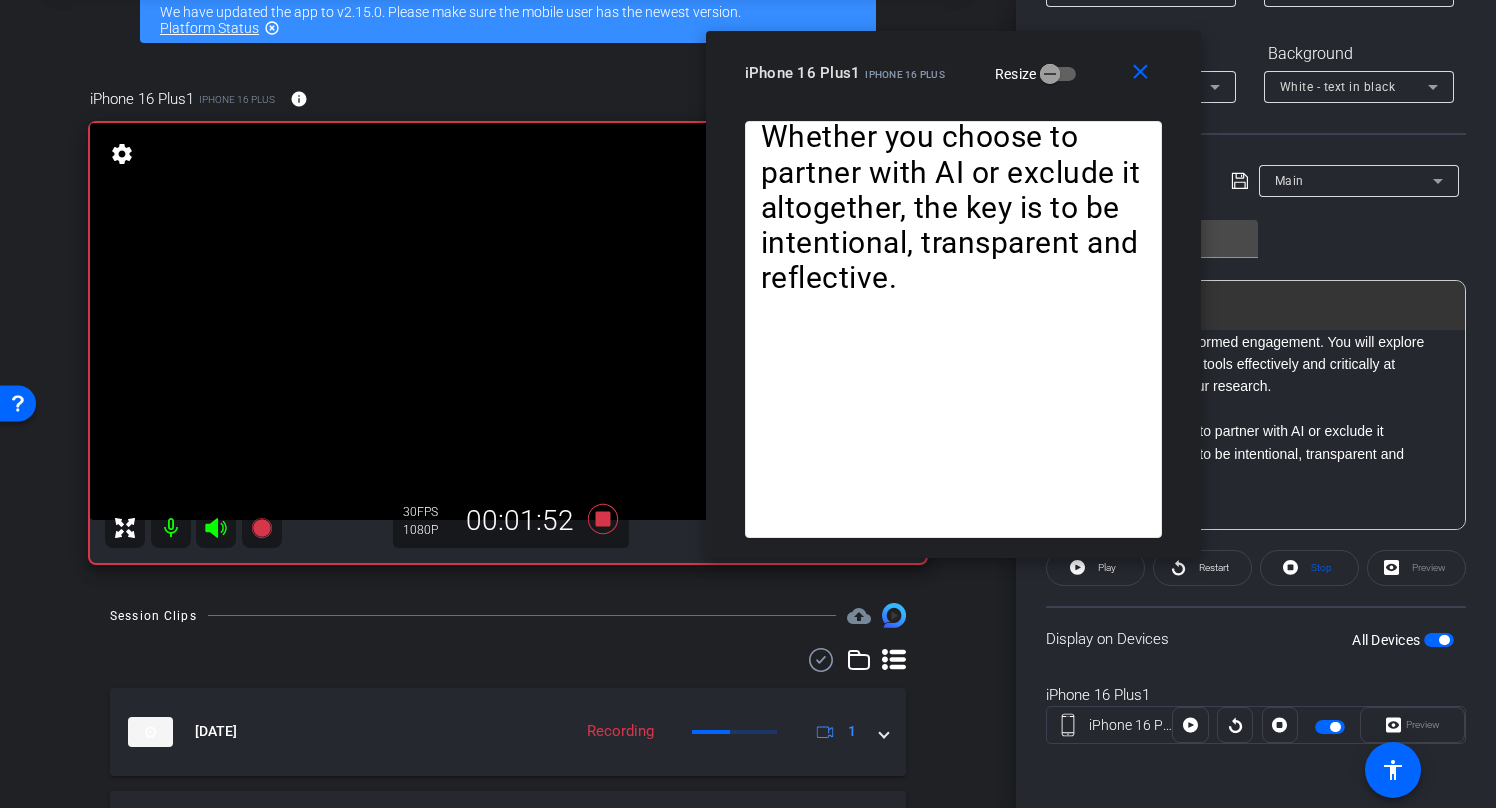 drag, startPoint x: 1019, startPoint y: 21, endPoint x: 756, endPoint y: 30, distance: 263.15396 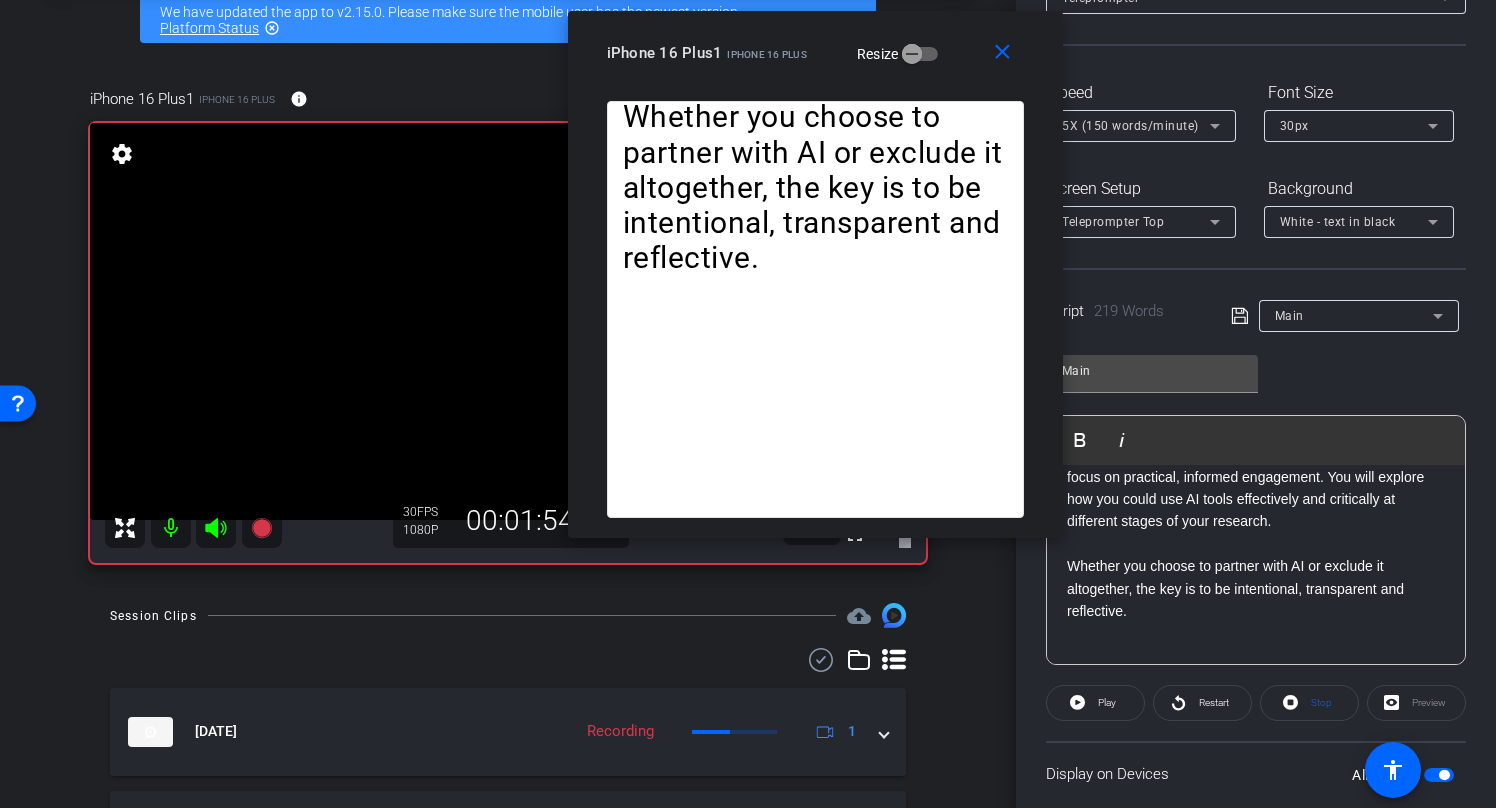 scroll, scrollTop: 0, scrollLeft: 0, axis: both 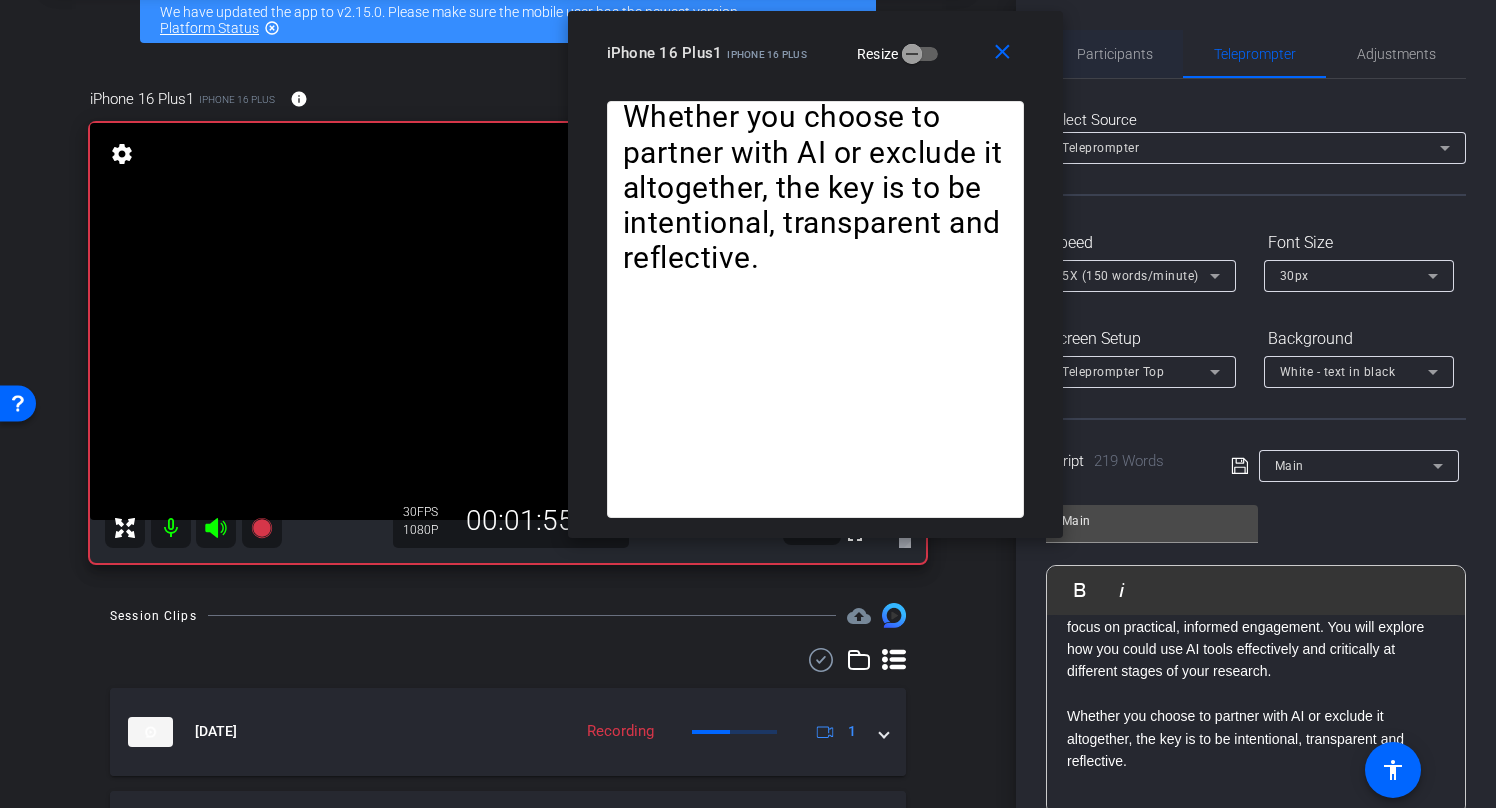 click on "Participants" at bounding box center (1115, 54) 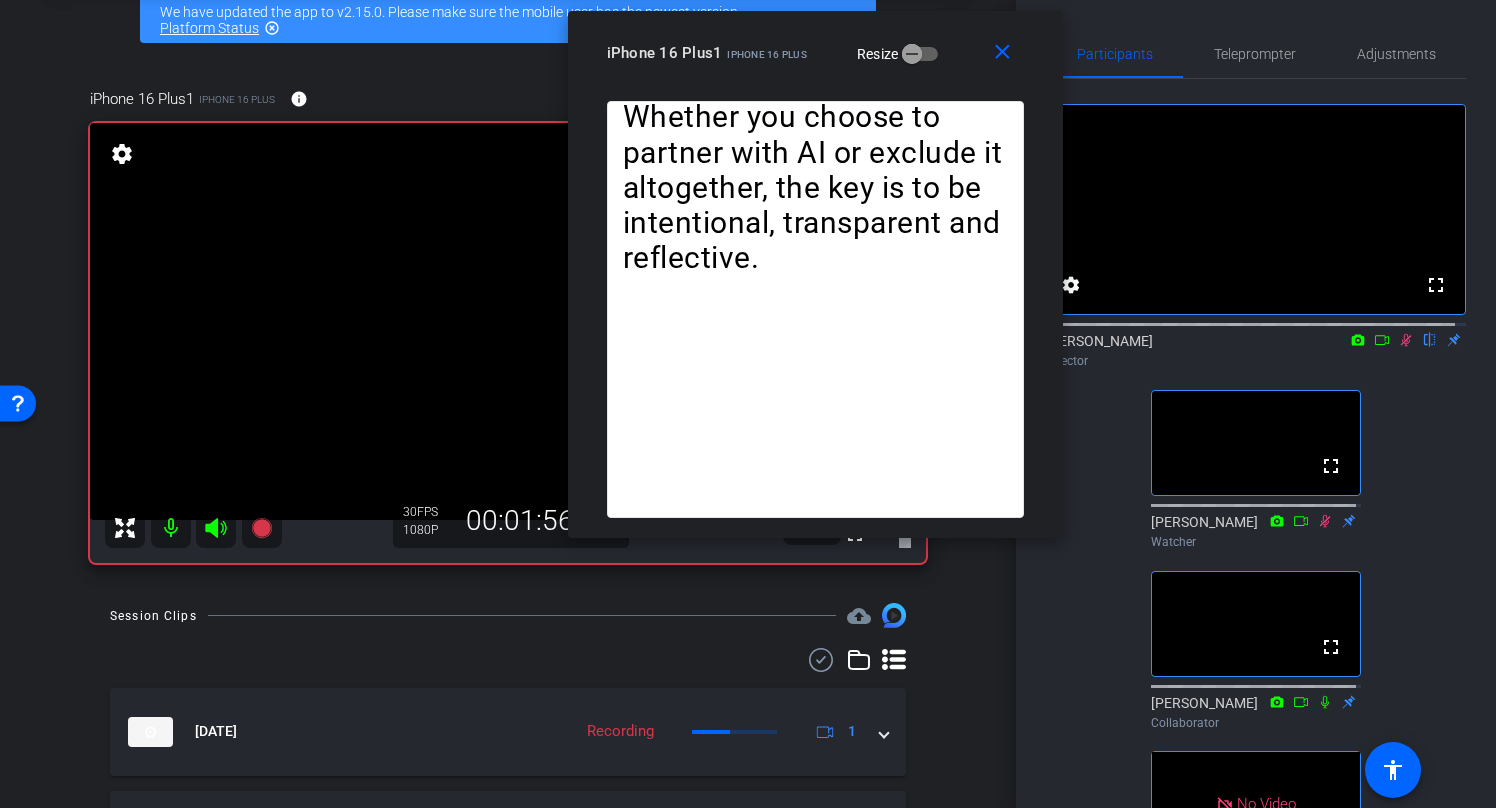 click 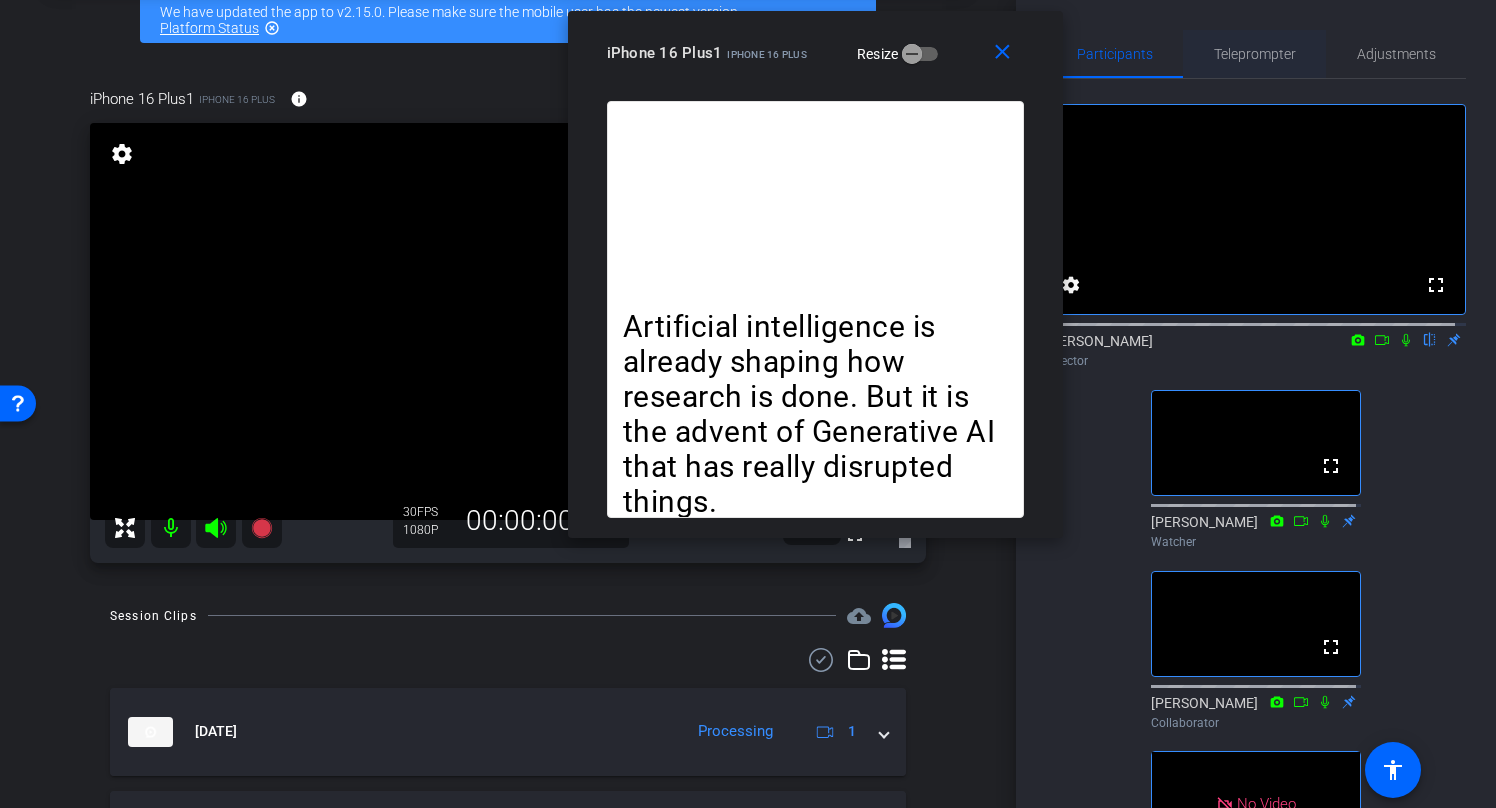 click on "Teleprompter" at bounding box center (1255, 54) 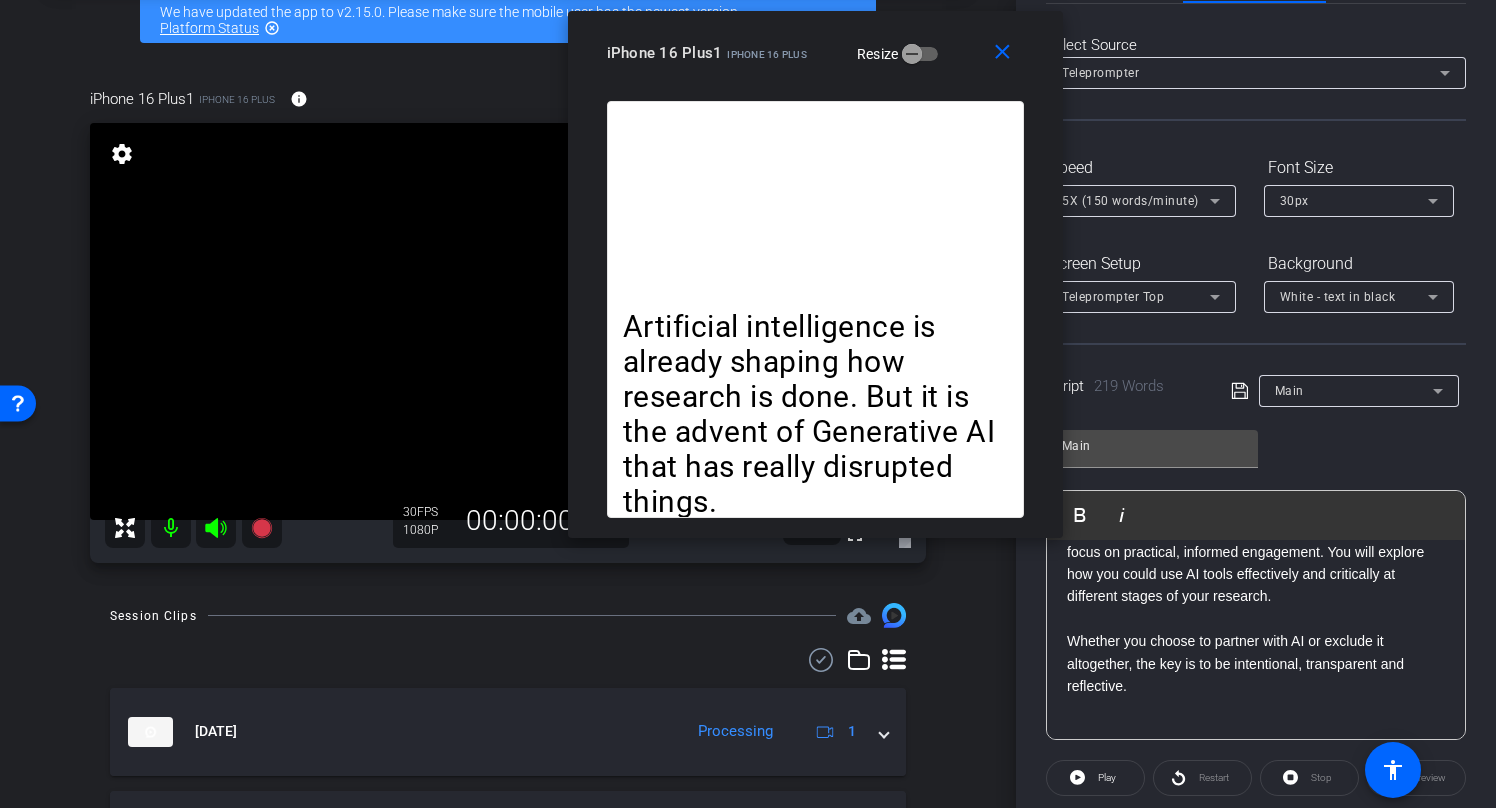 scroll, scrollTop: 102, scrollLeft: 0, axis: vertical 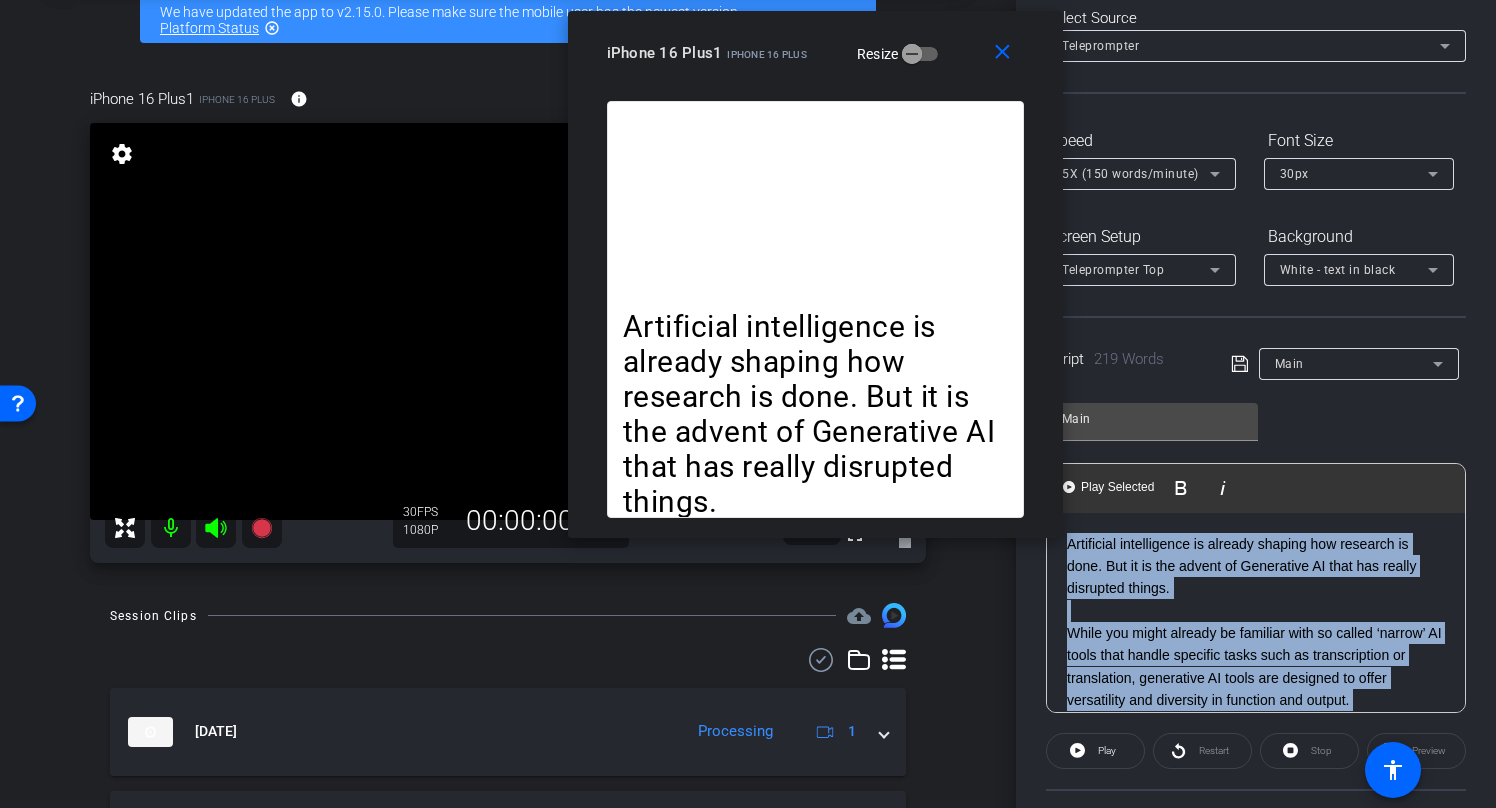 drag, startPoint x: 1140, startPoint y: 662, endPoint x: 1045, endPoint y: 346, distance: 329.97122 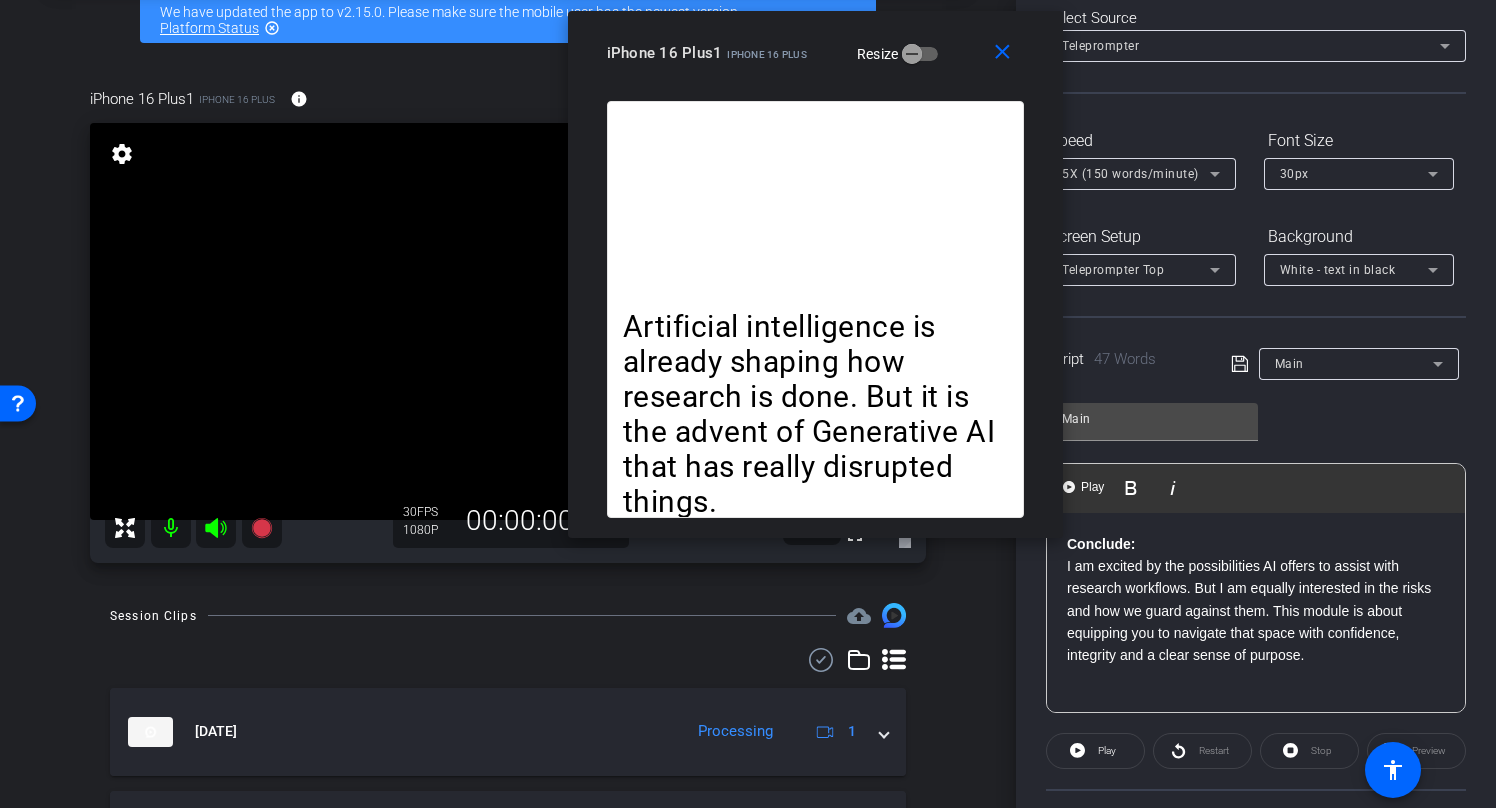 drag, startPoint x: 1148, startPoint y: 545, endPoint x: 1064, endPoint y: 539, distance: 84.21401 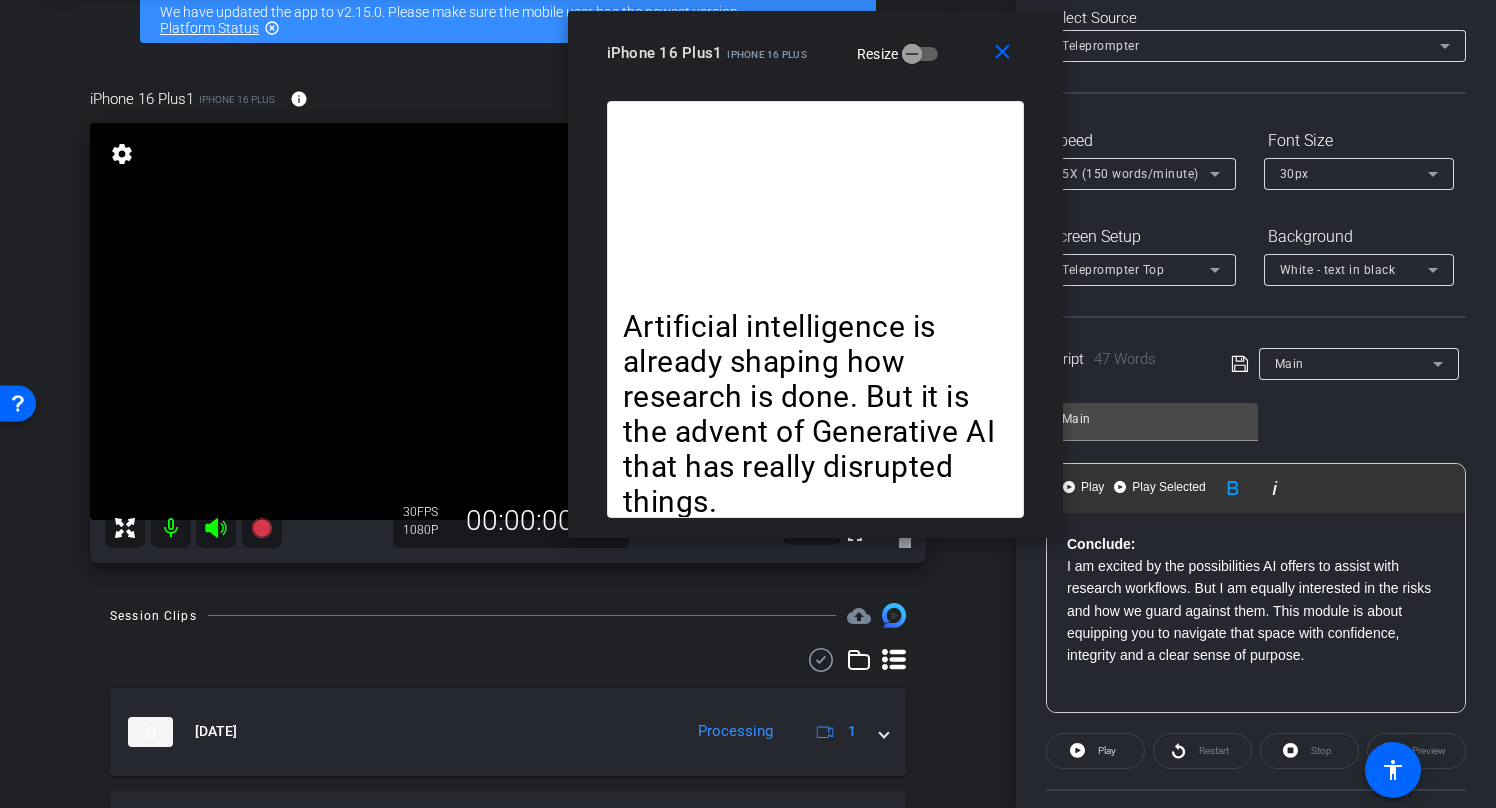 type 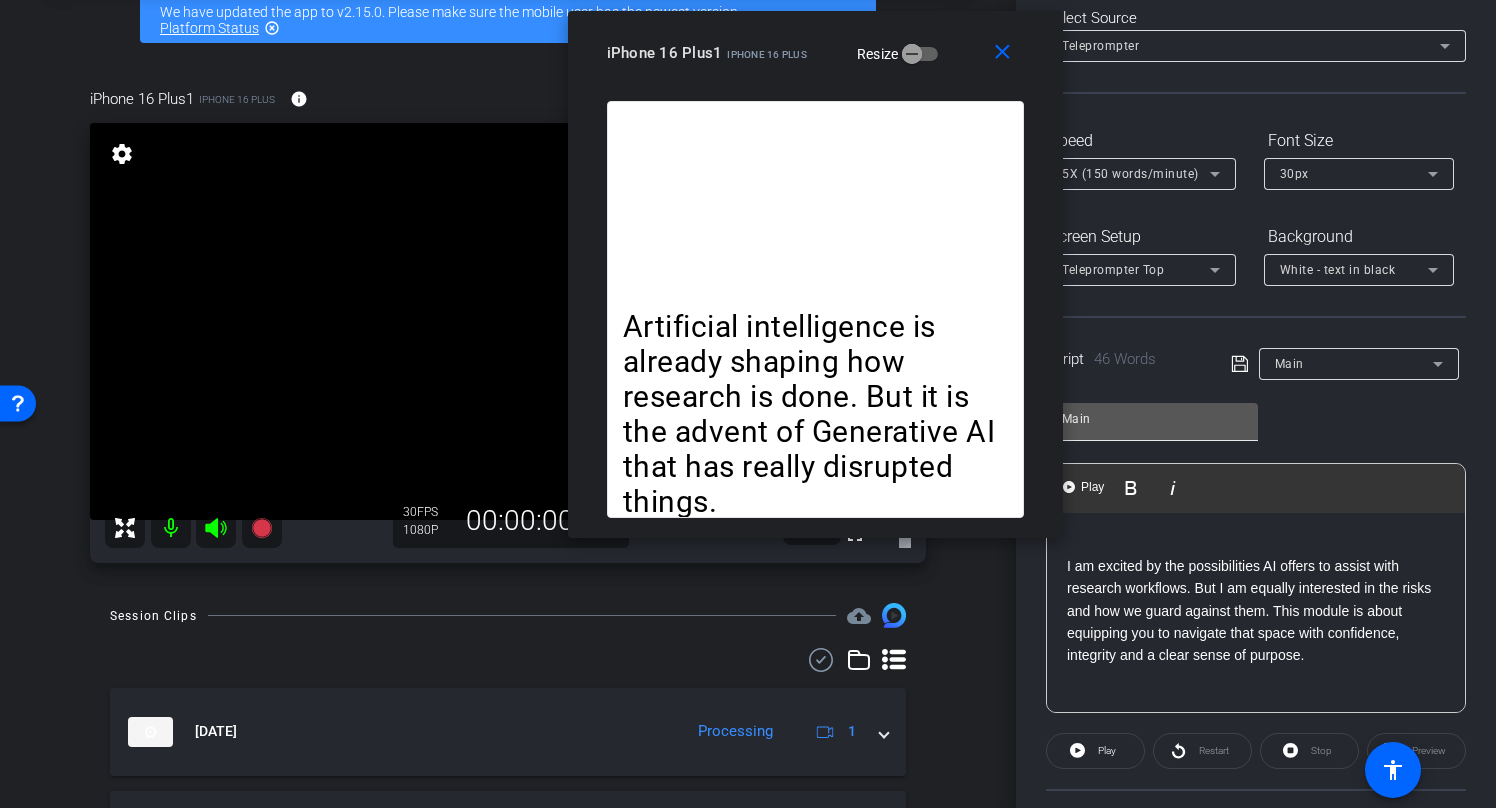 click on "Main" at bounding box center [1152, 419] 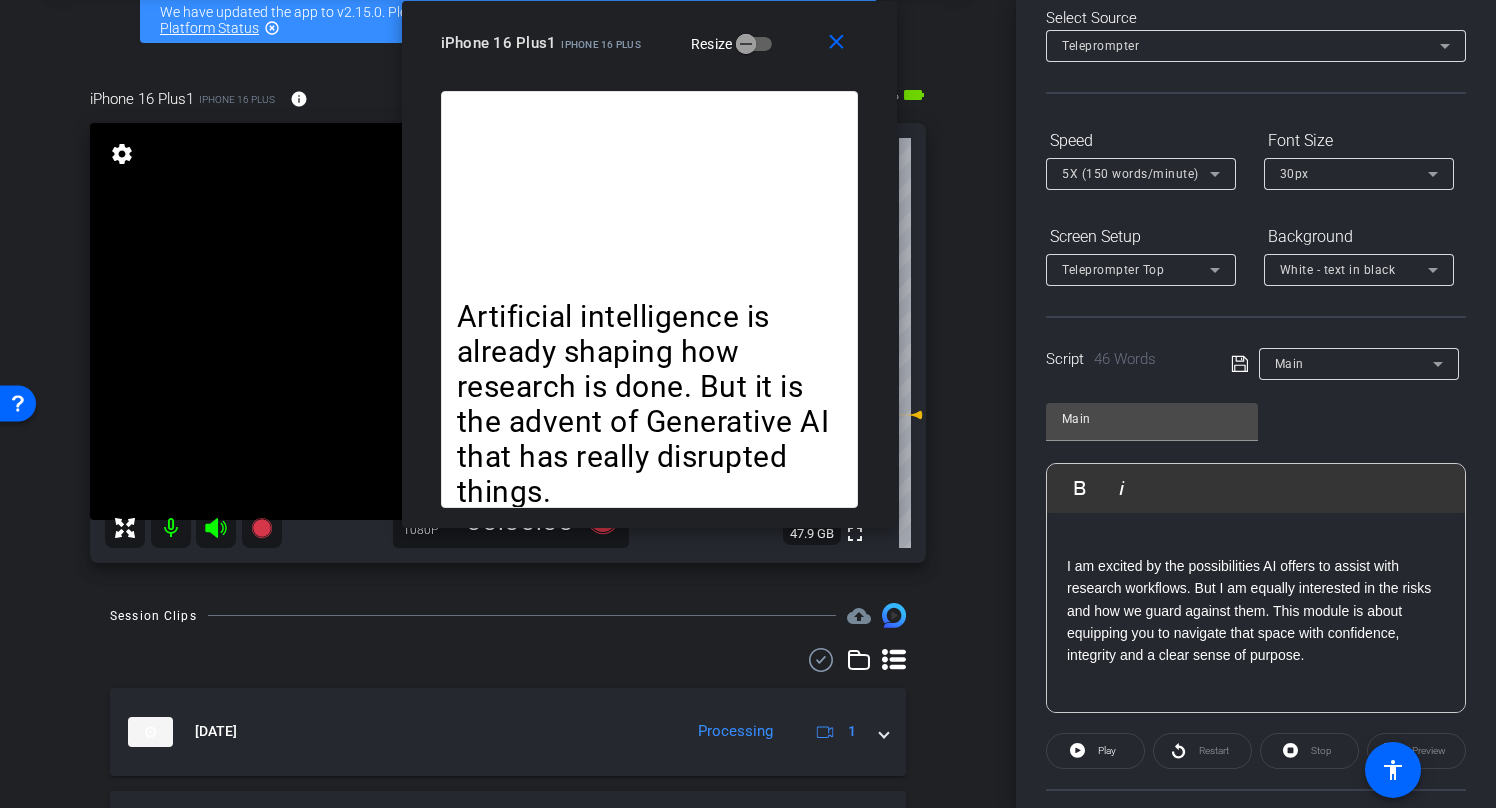 drag, startPoint x: 969, startPoint y: 35, endPoint x: 798, endPoint y: 2, distance: 174.1551 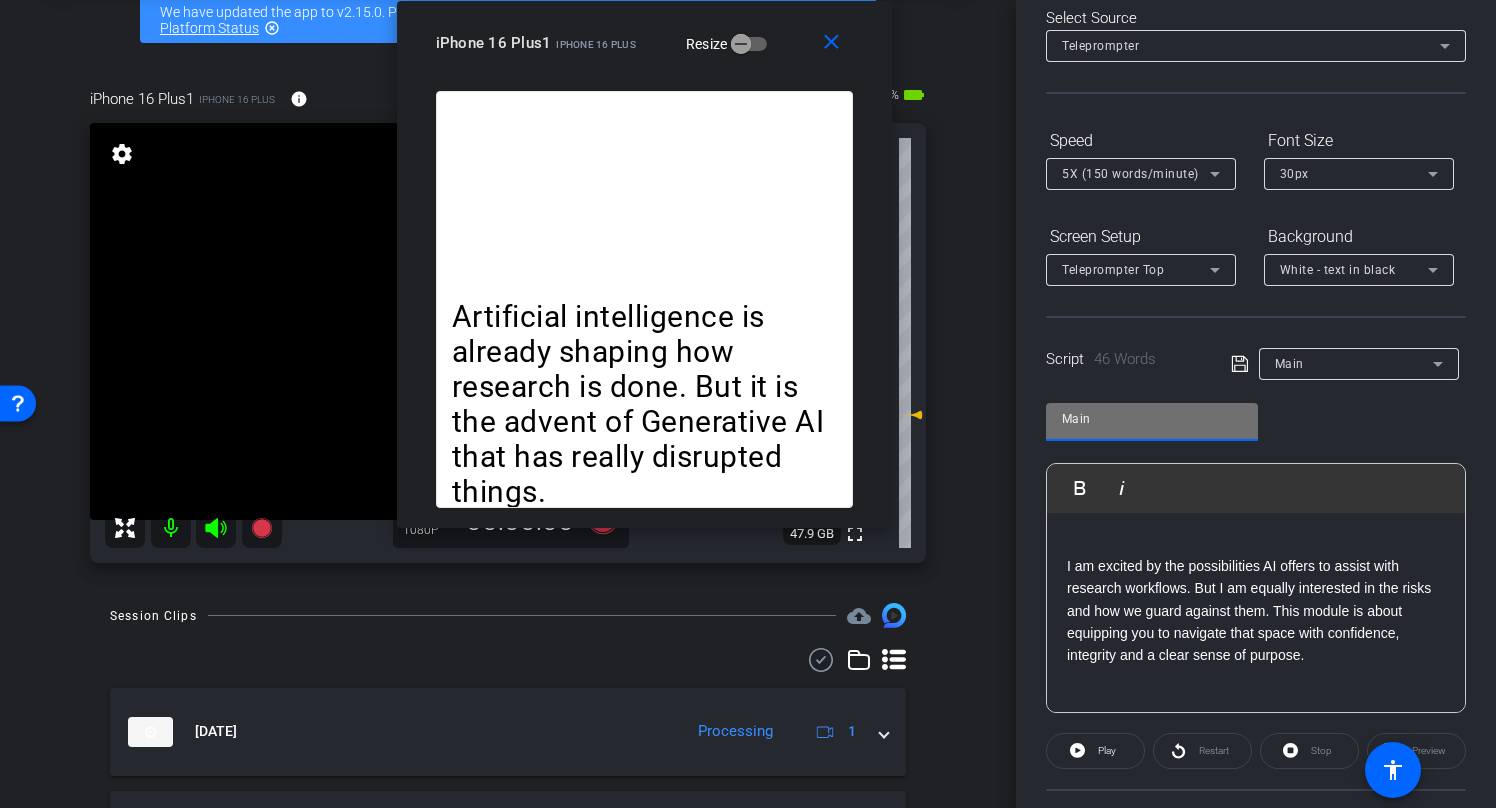 drag, startPoint x: 1063, startPoint y: 418, endPoint x: 1142, endPoint y: 420, distance: 79.025314 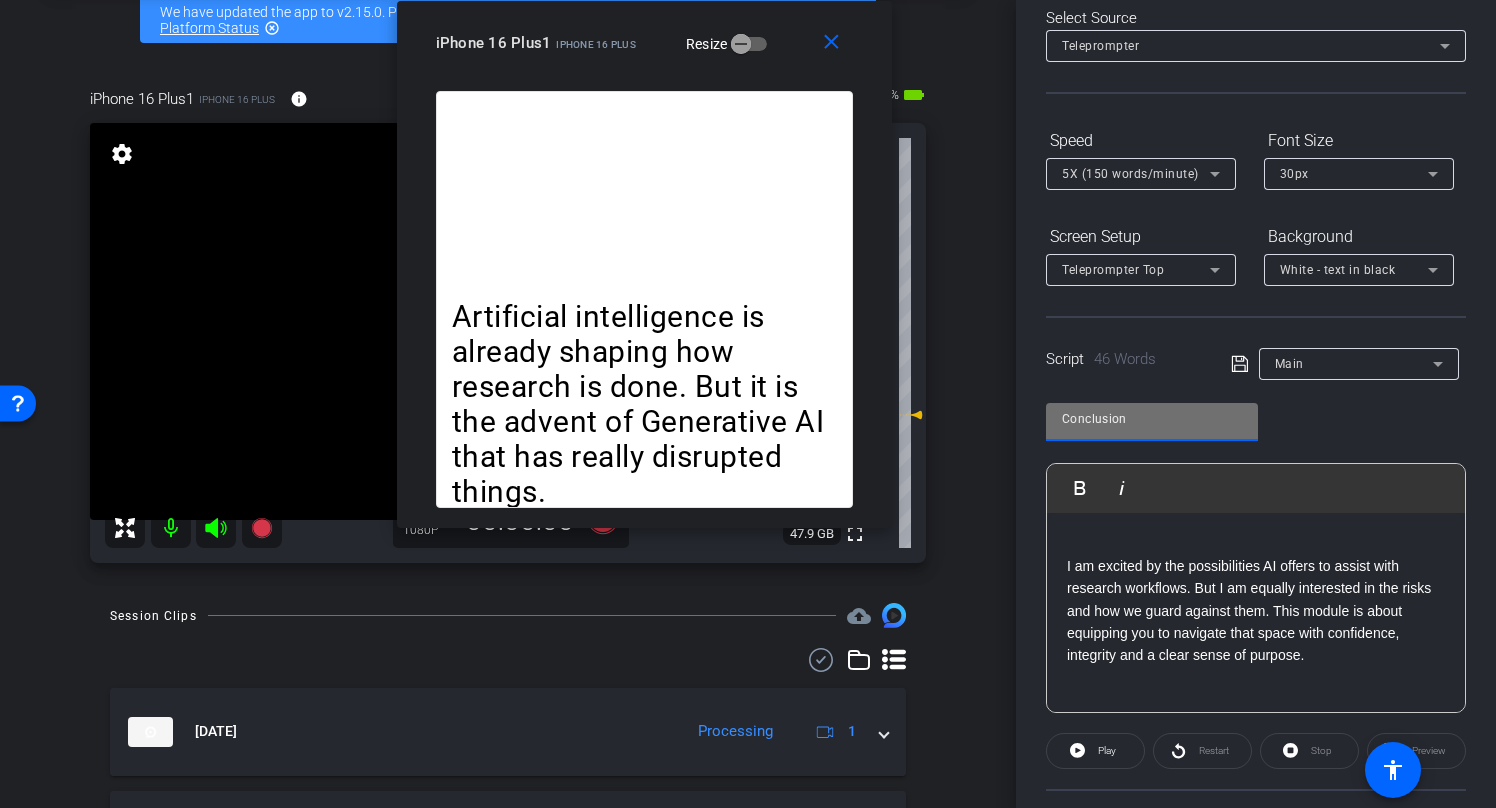 click on "I am excited by the possibilities AI offers to assist with research workflows. But I am equally interested in the risks and how we guard against them. This module is about equipping you to navigate that space with confidence, integrity and a clear sense of purpose." 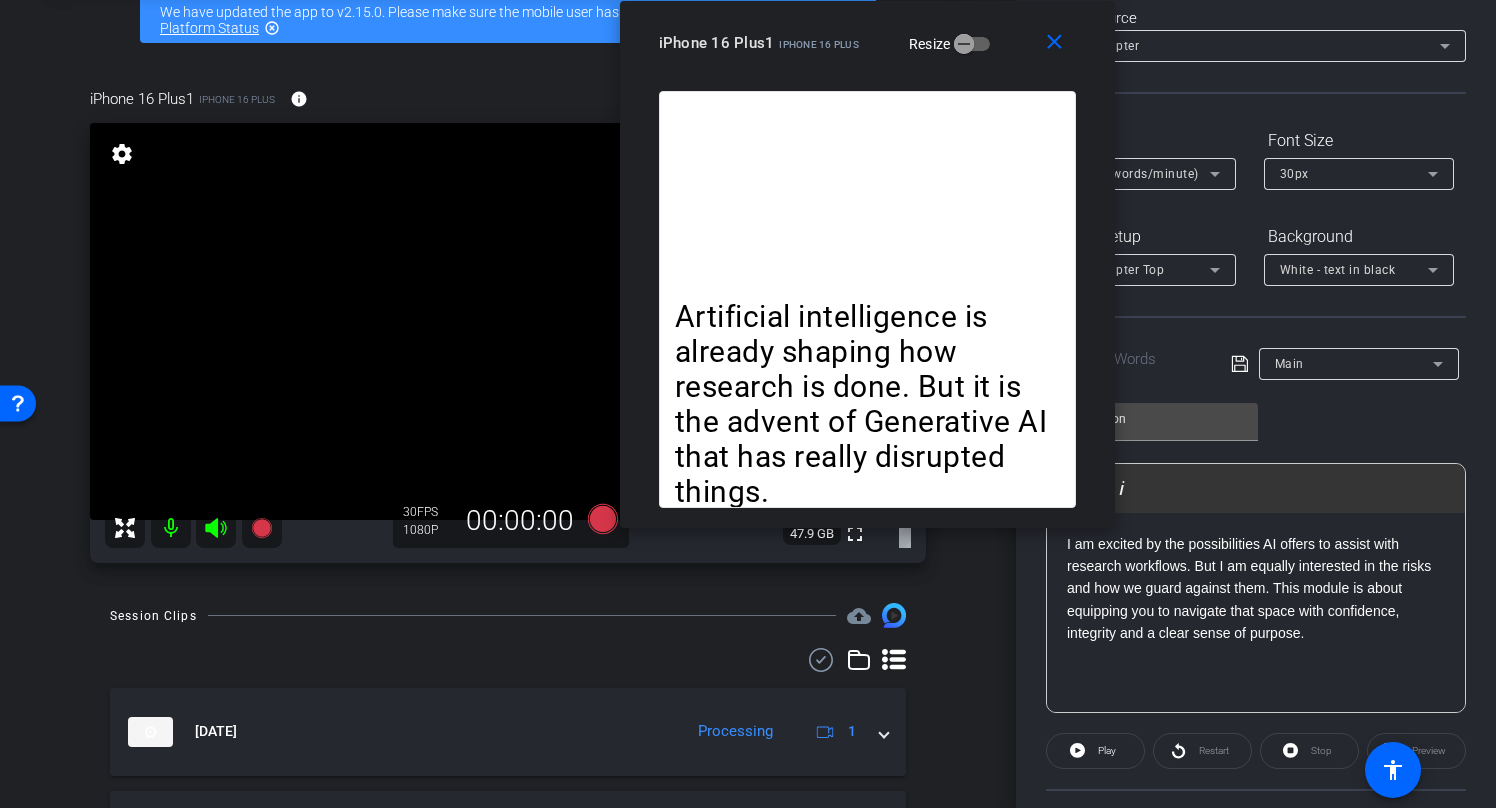 drag, startPoint x: 633, startPoint y: 19, endPoint x: 757, endPoint y: -71, distance: 153.2188 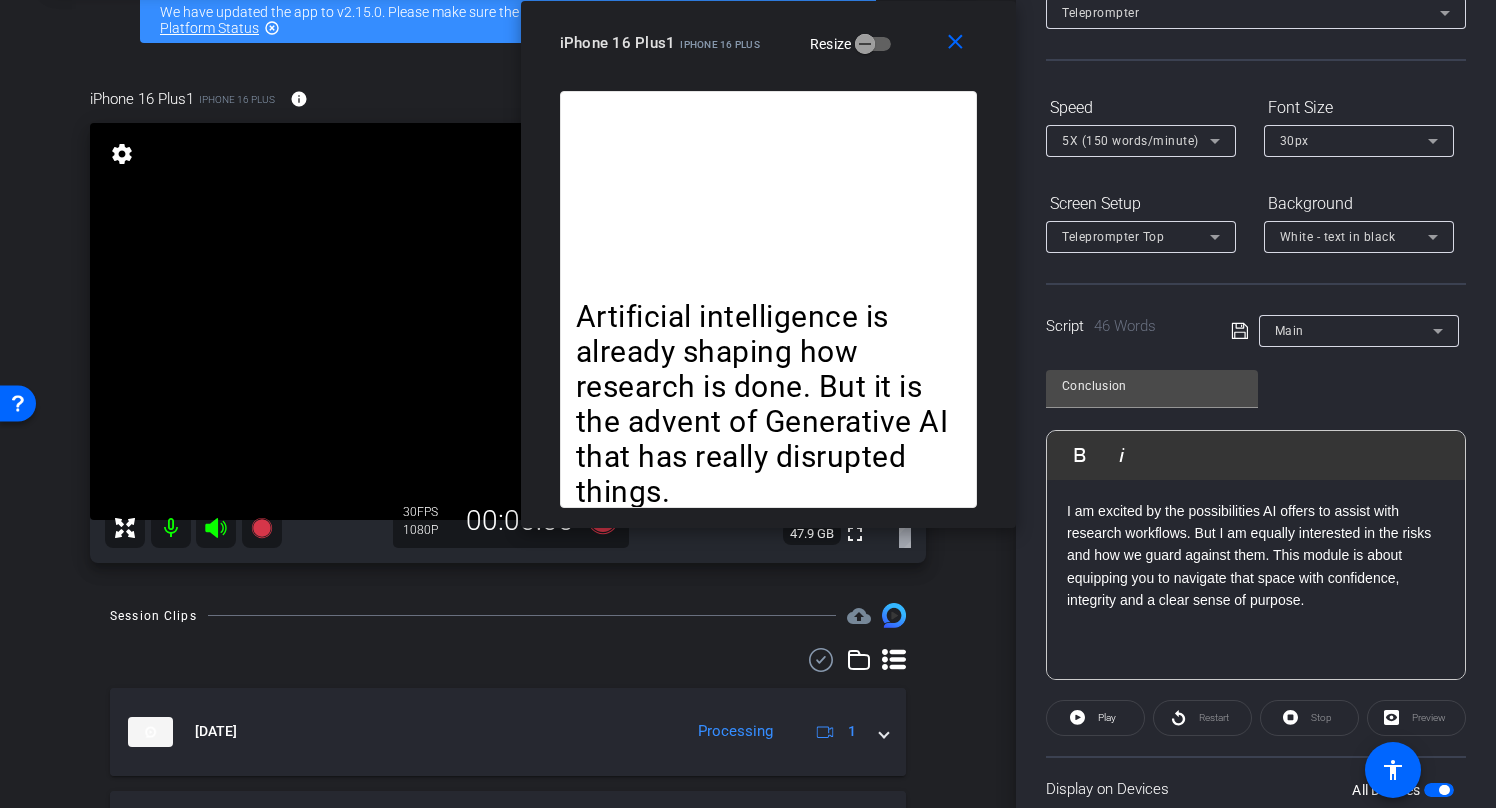 scroll, scrollTop: 165, scrollLeft: 0, axis: vertical 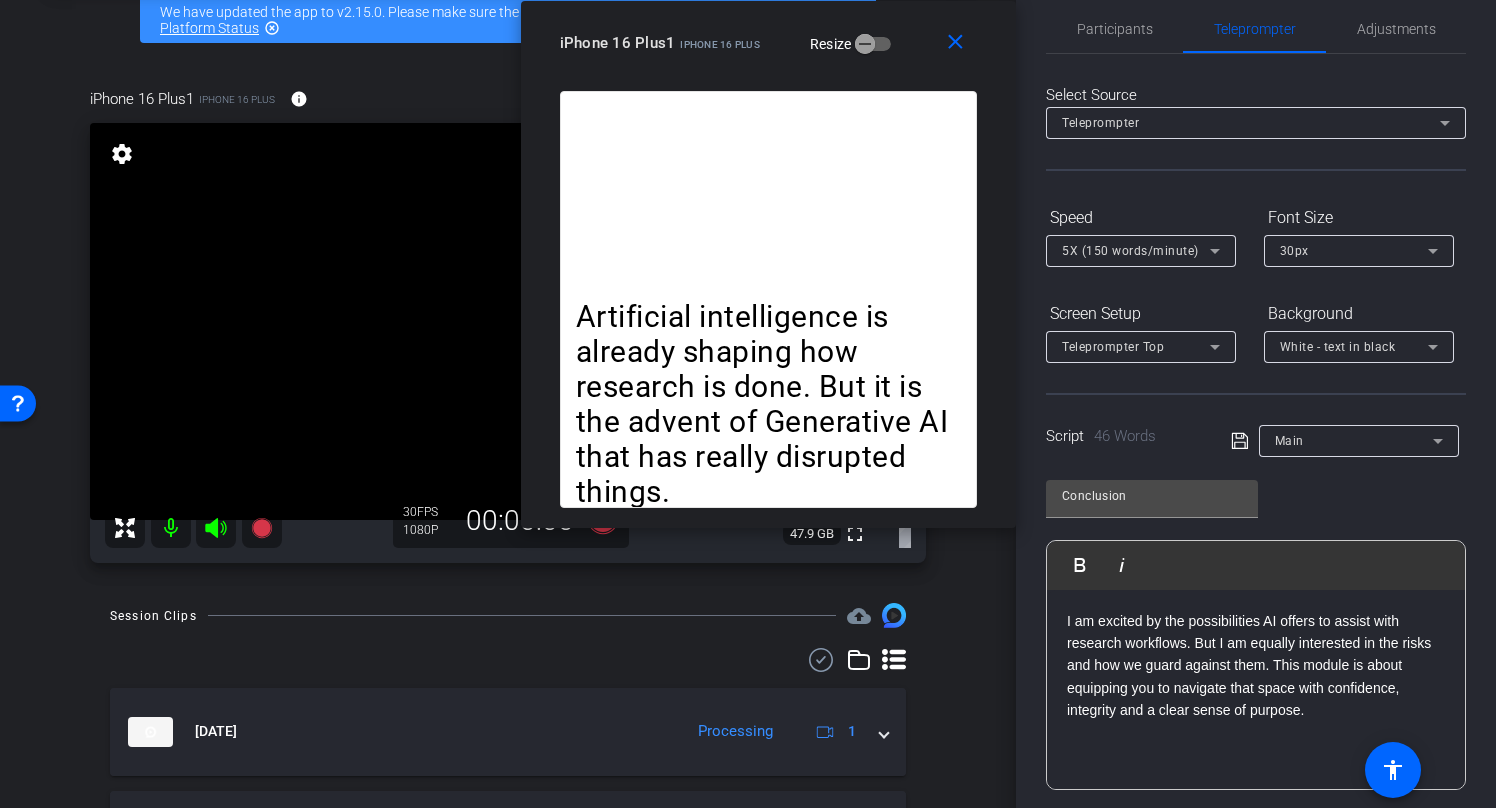 click 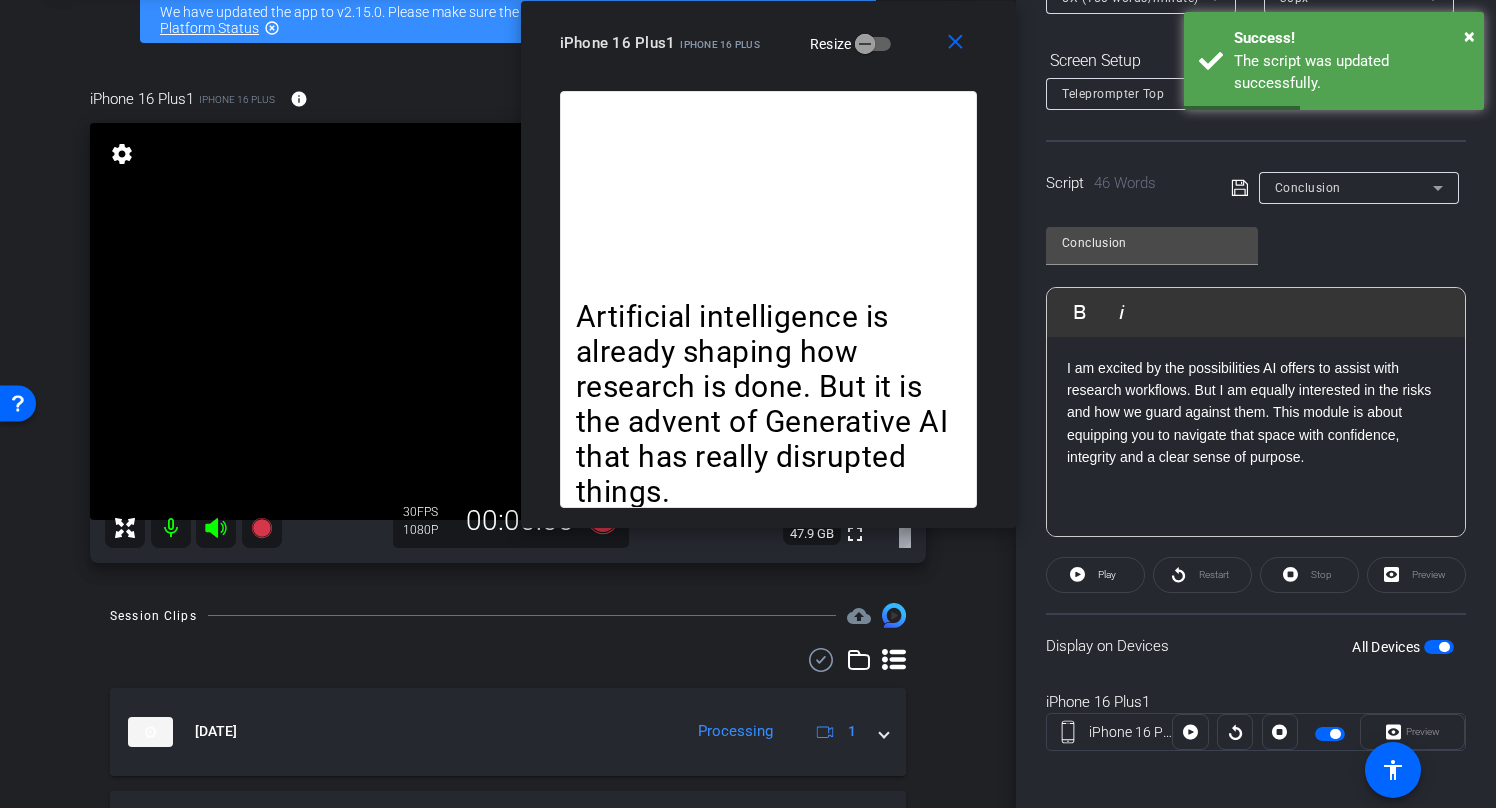 scroll, scrollTop: 285, scrollLeft: 0, axis: vertical 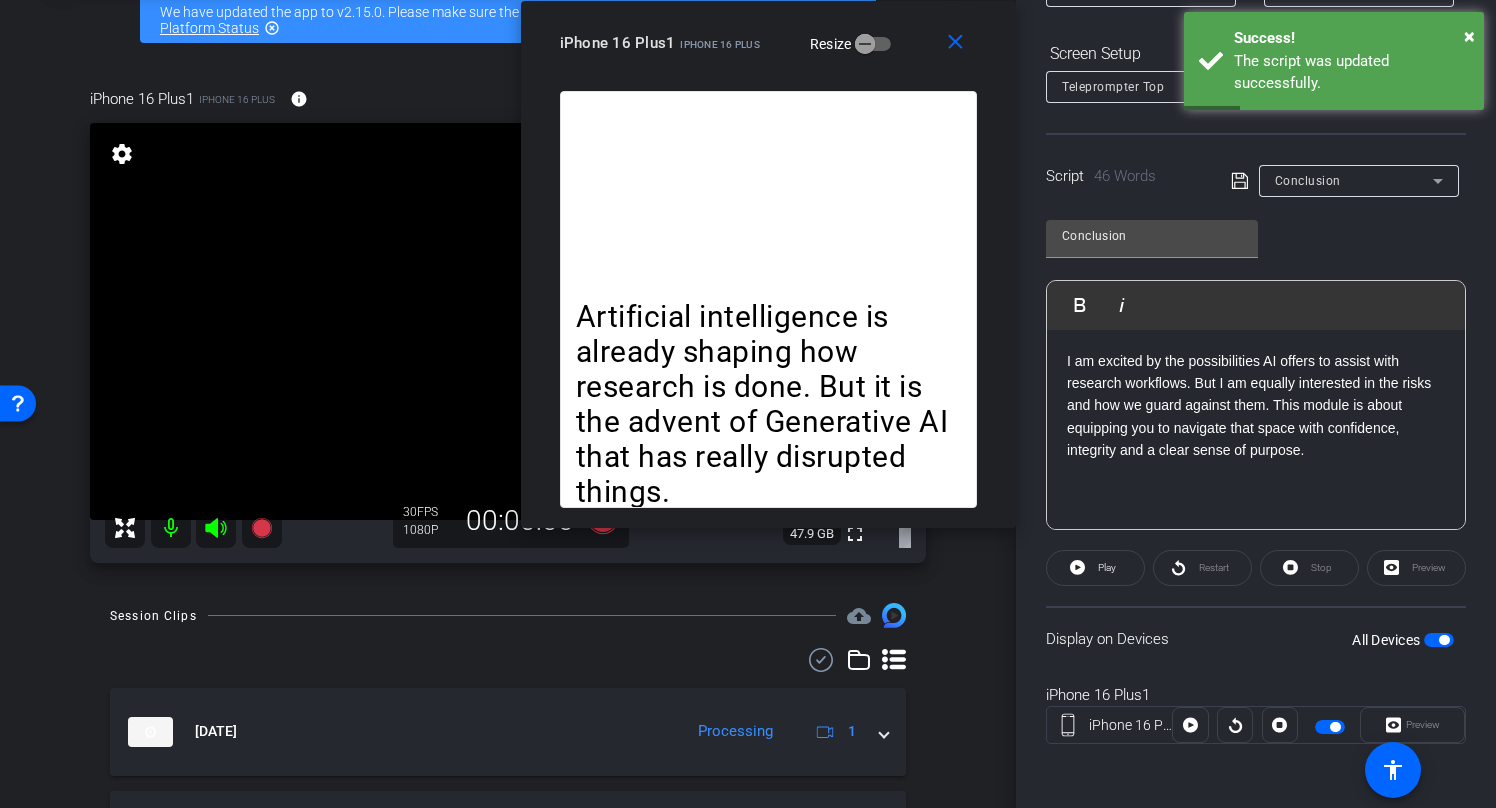 click on "Restart" 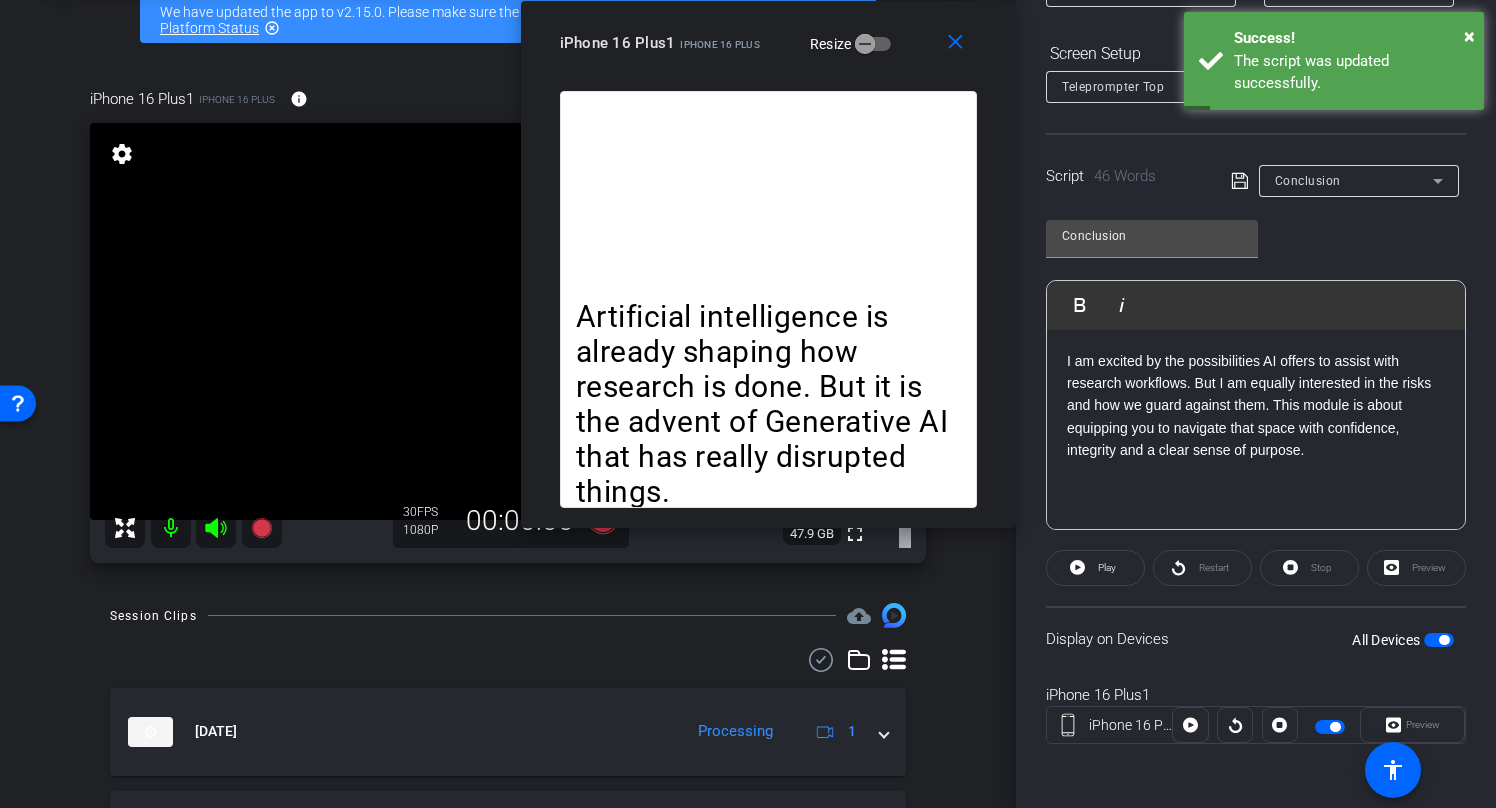 click on "Restart" 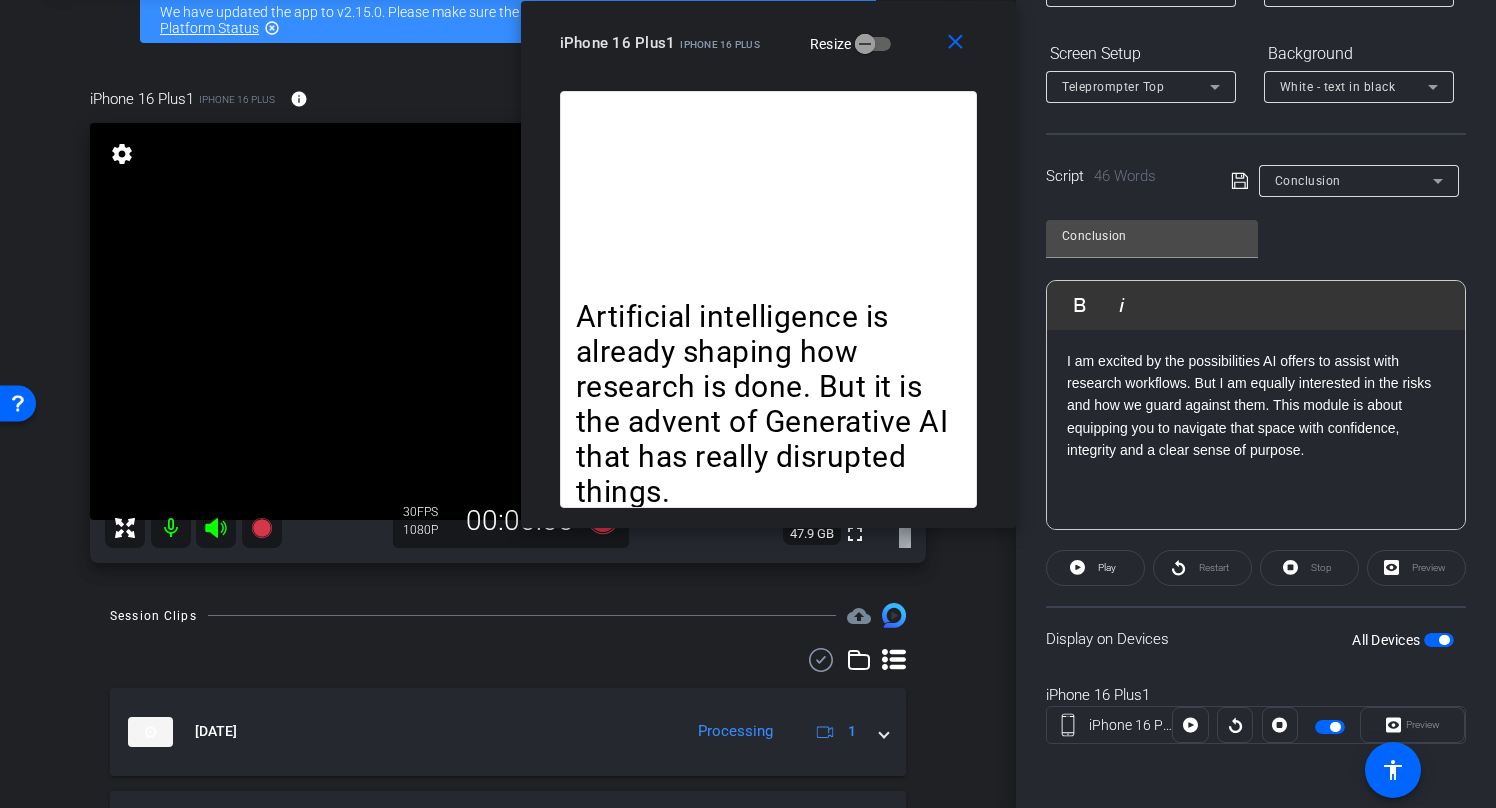 click on "Restart" 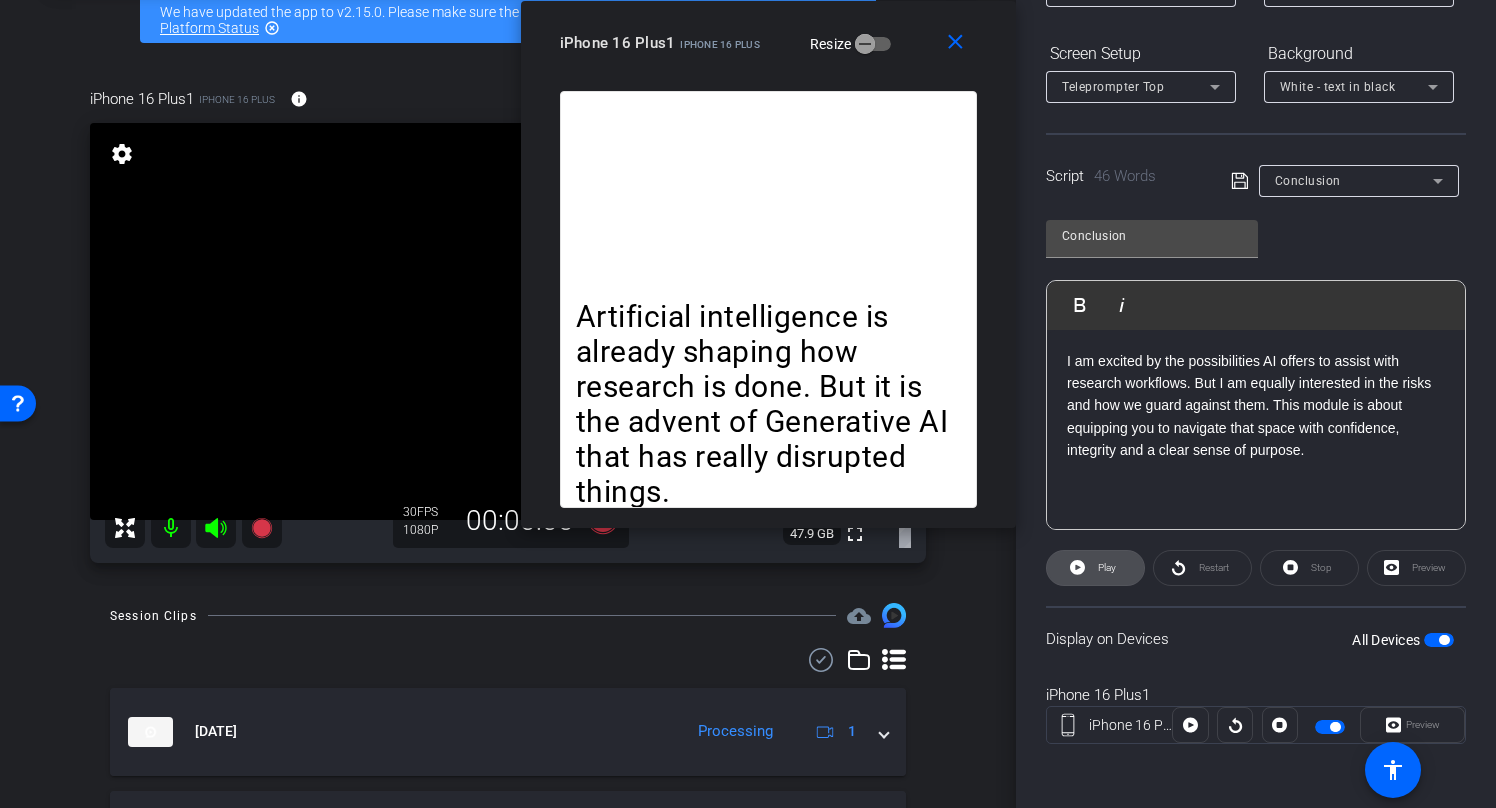 click on "Play" 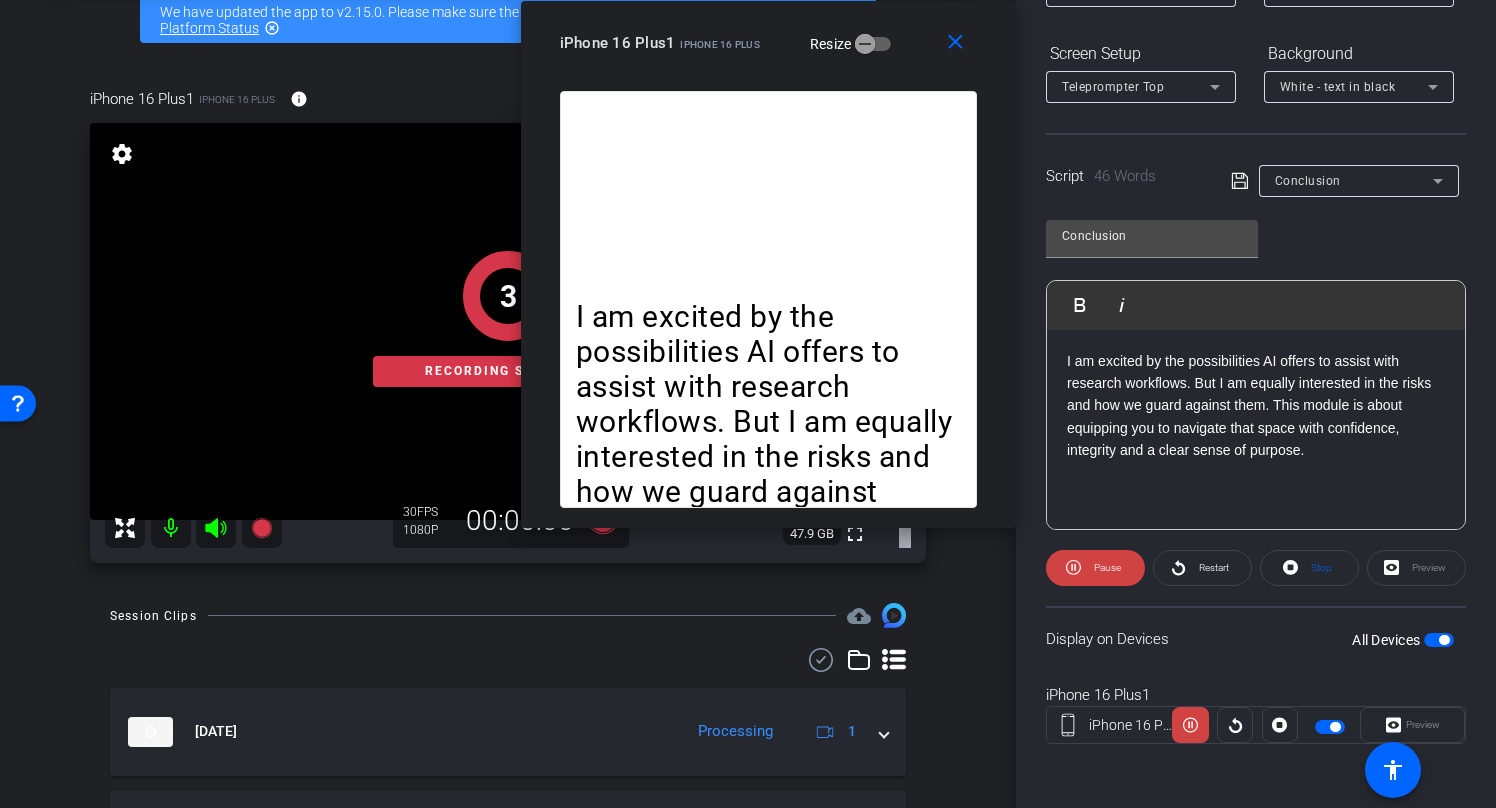 scroll, scrollTop: 153, scrollLeft: 0, axis: vertical 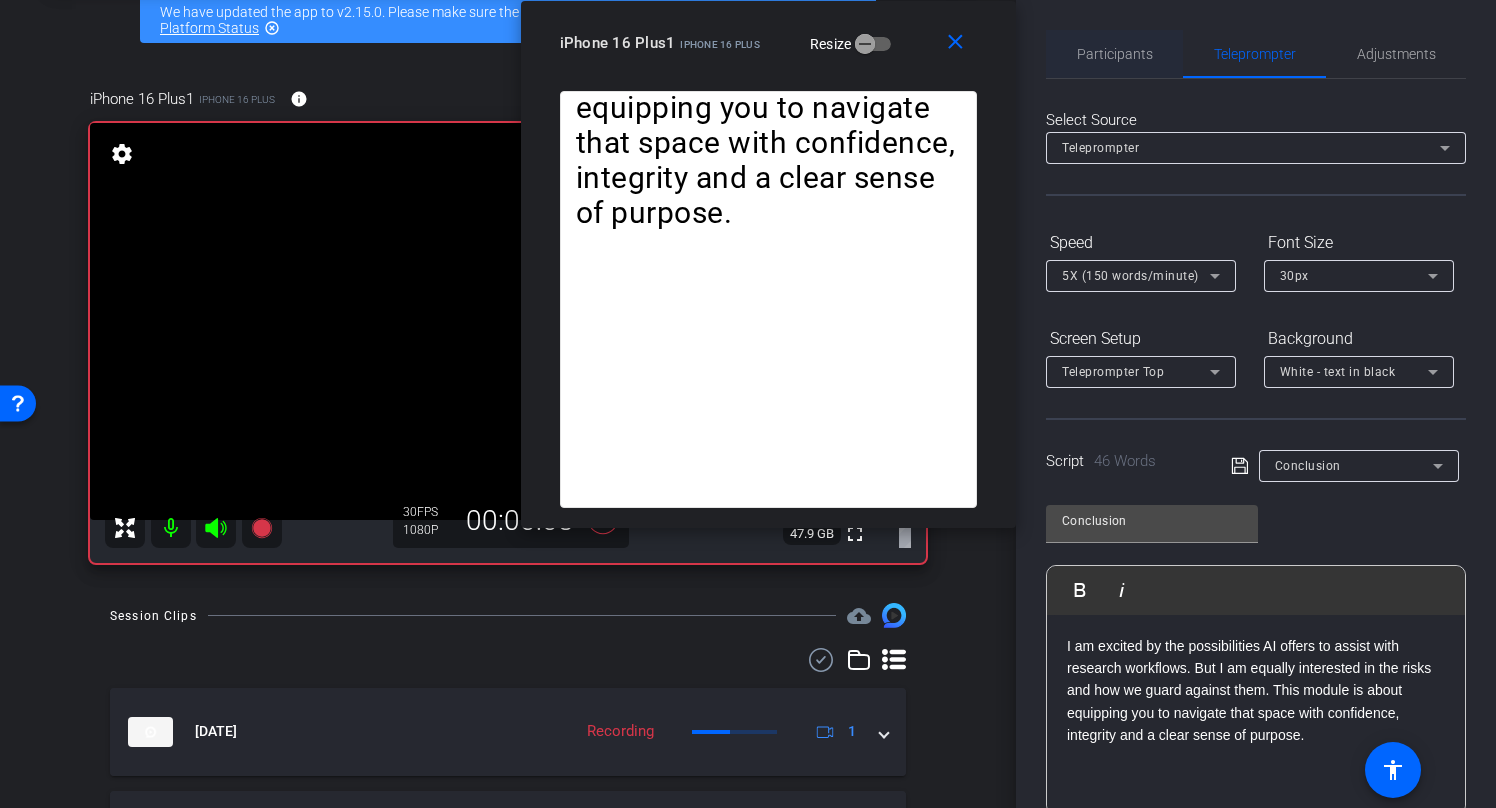 click on "Participants" at bounding box center [1115, 54] 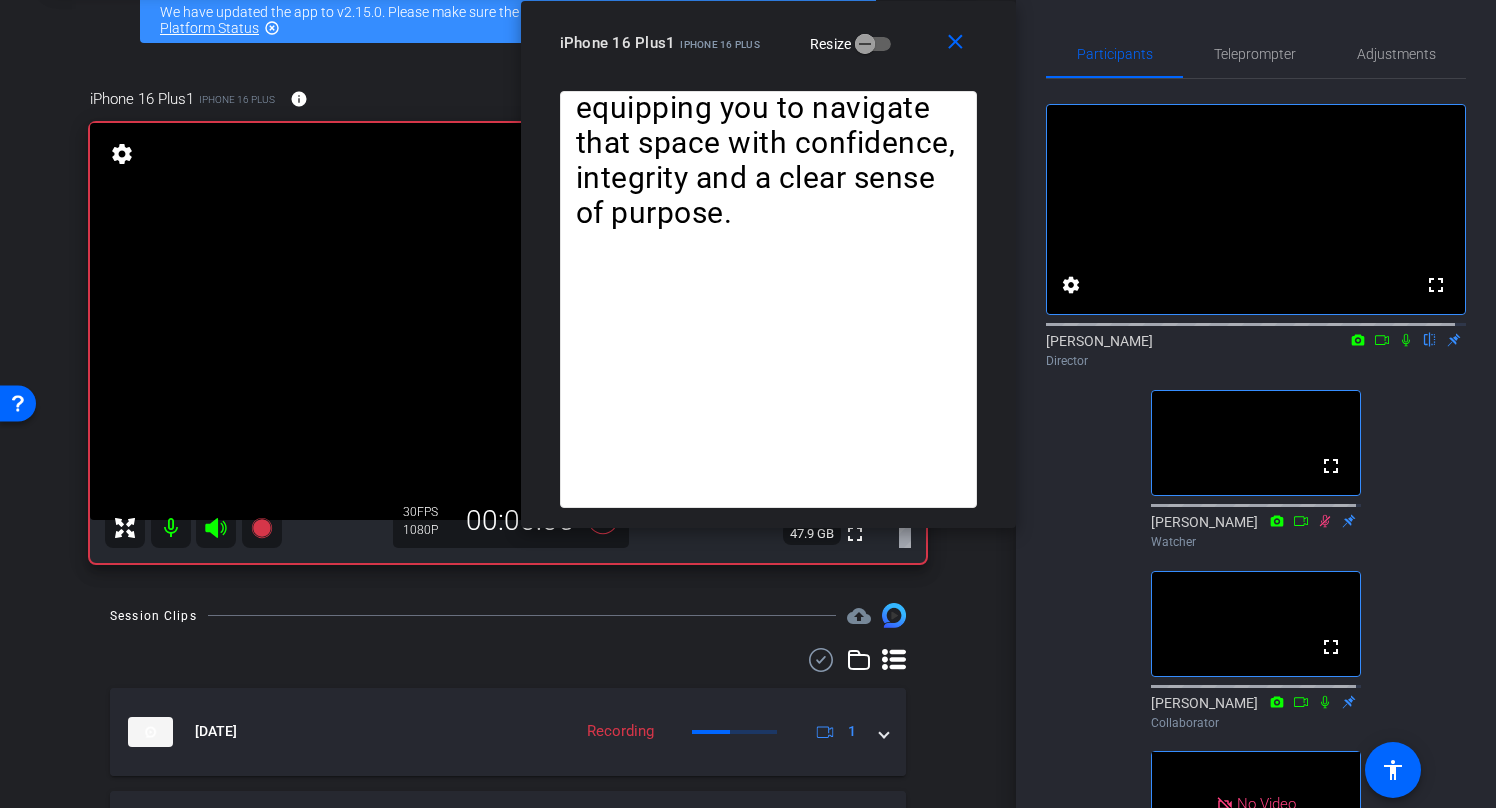 click 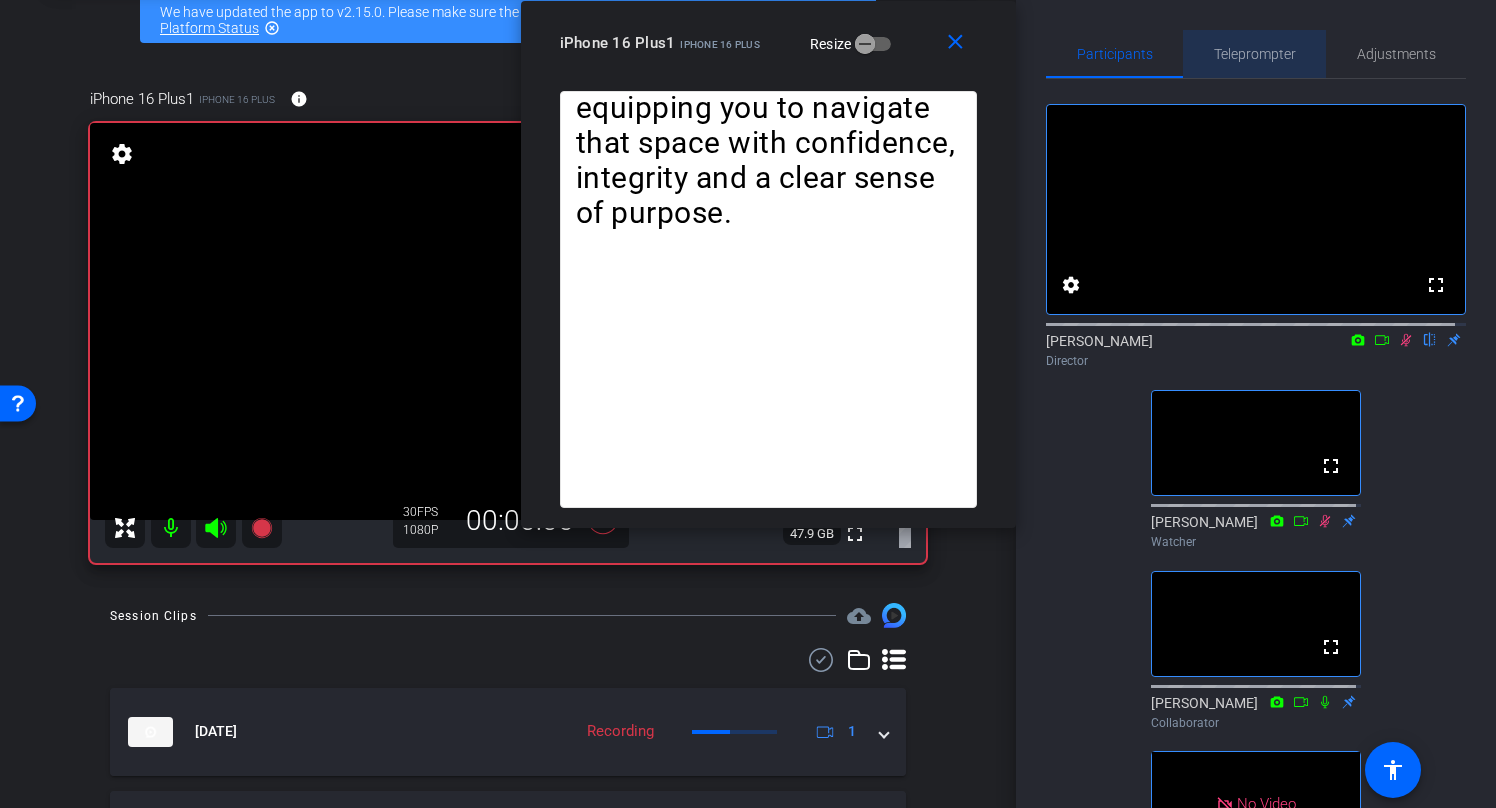 click on "Teleprompter" at bounding box center (1255, 54) 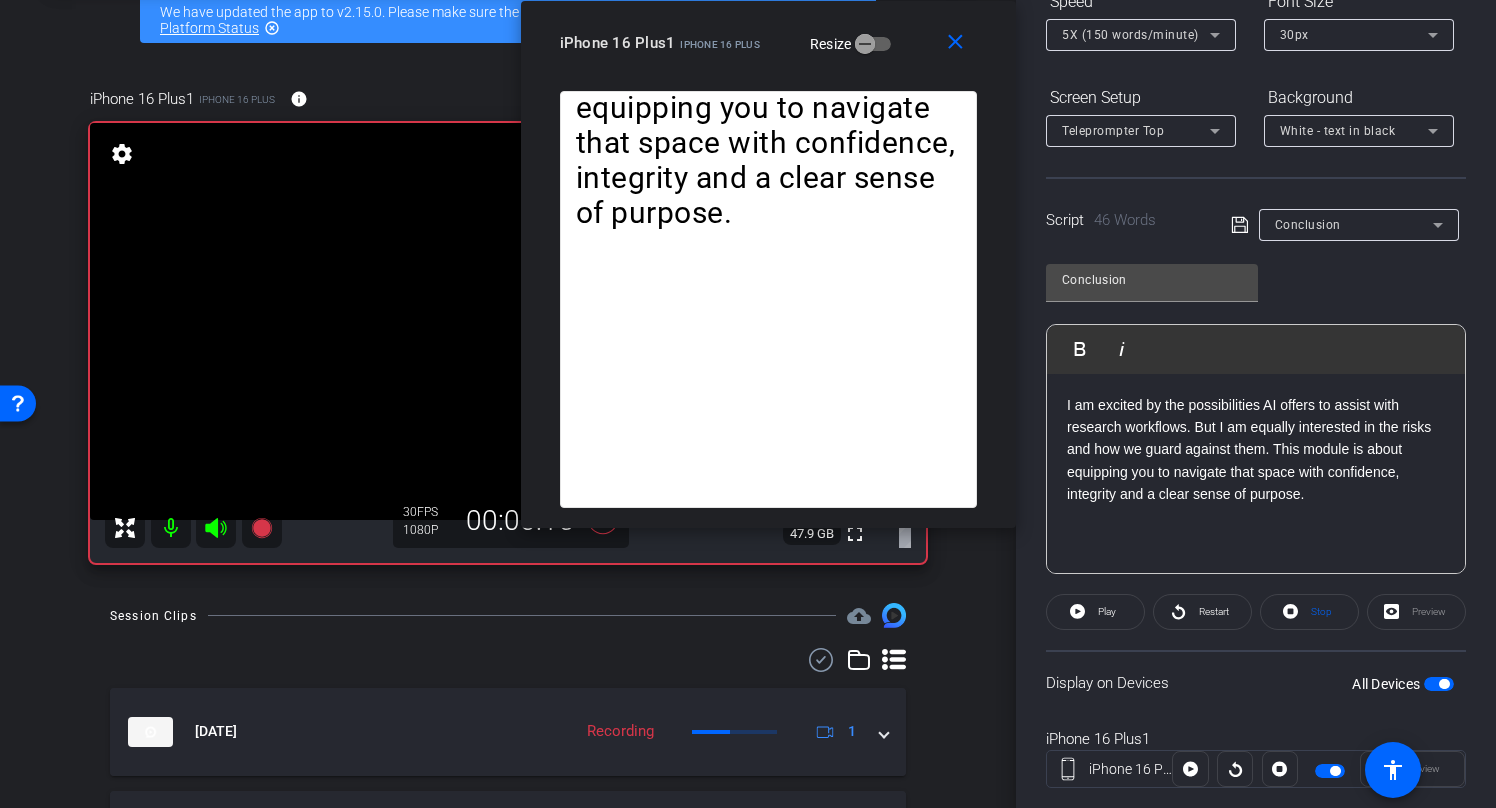 scroll, scrollTop: 285, scrollLeft: 0, axis: vertical 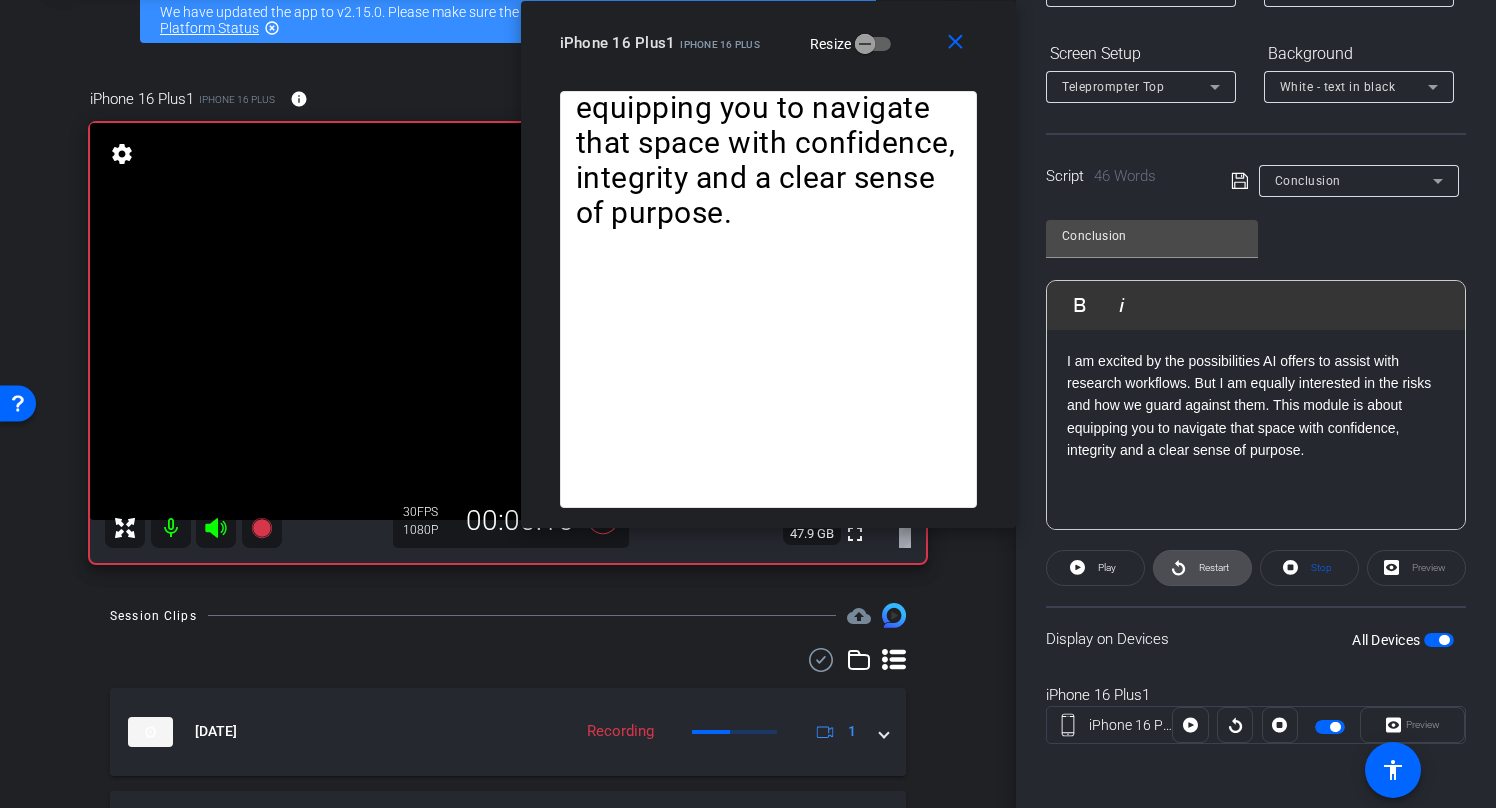 click on "Restart" 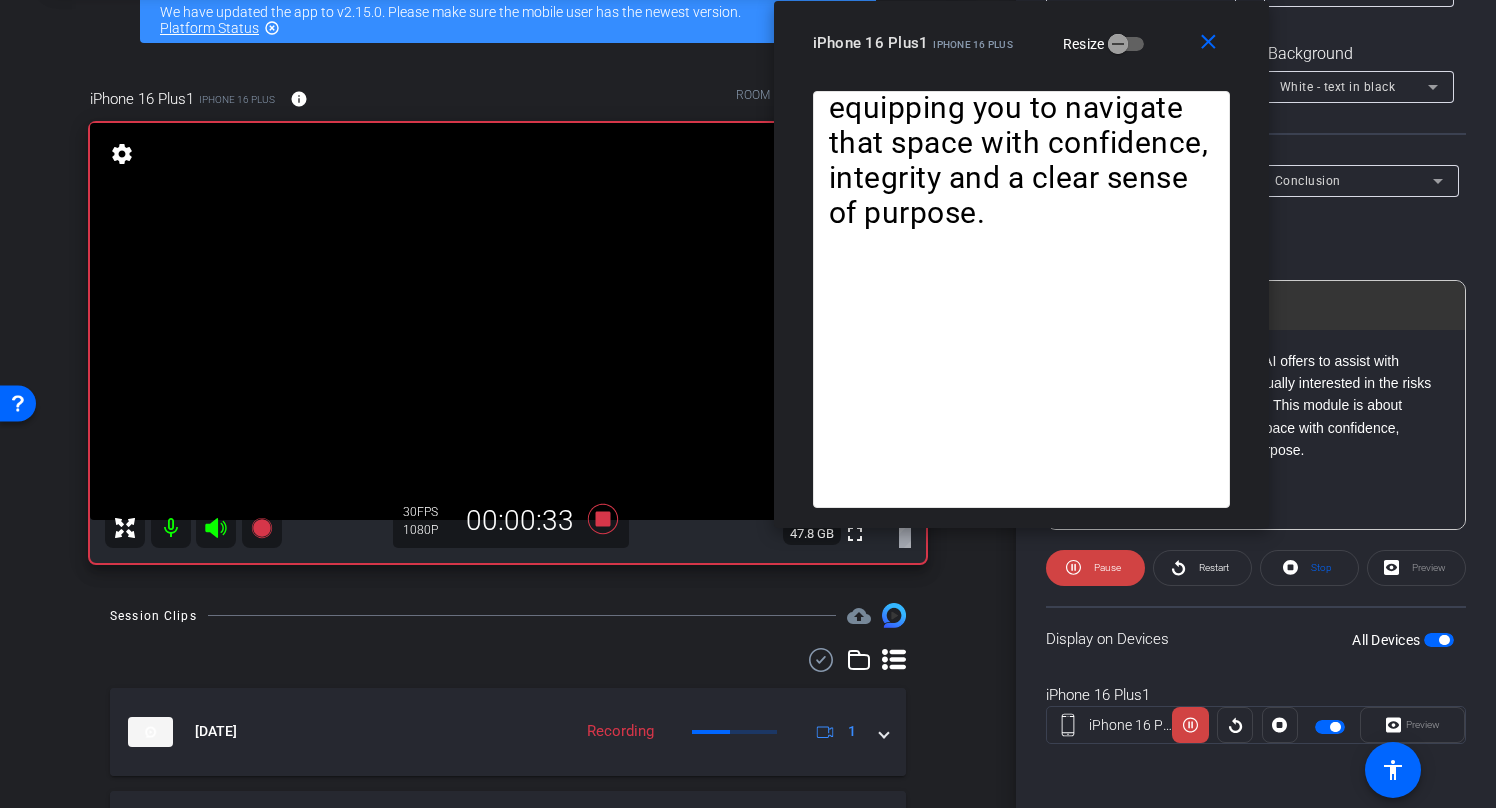 drag, startPoint x: 779, startPoint y: 20, endPoint x: 1032, endPoint y: -7, distance: 254.43663 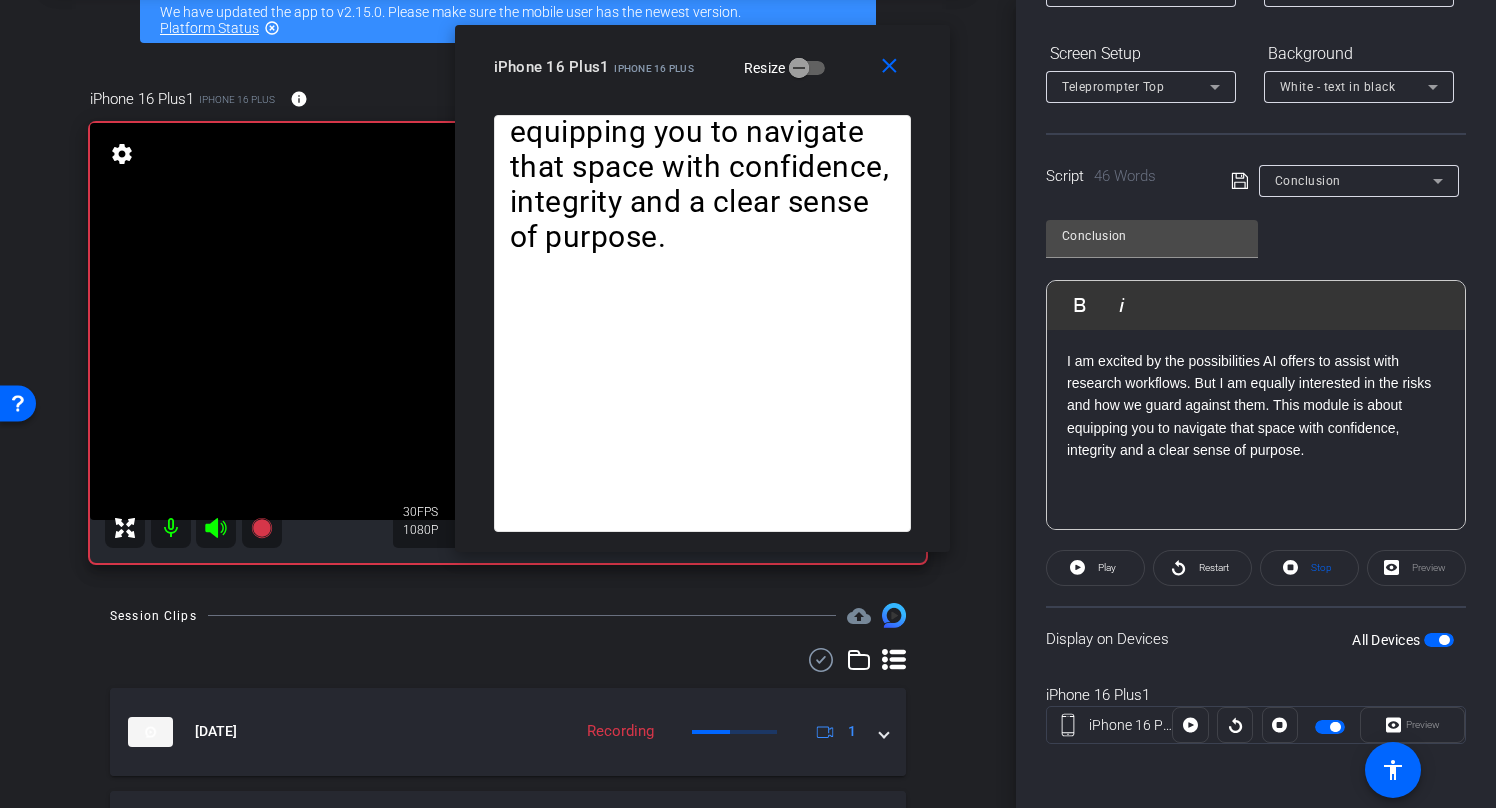 drag, startPoint x: 1035, startPoint y: 26, endPoint x: 716, endPoint y: 50, distance: 319.90155 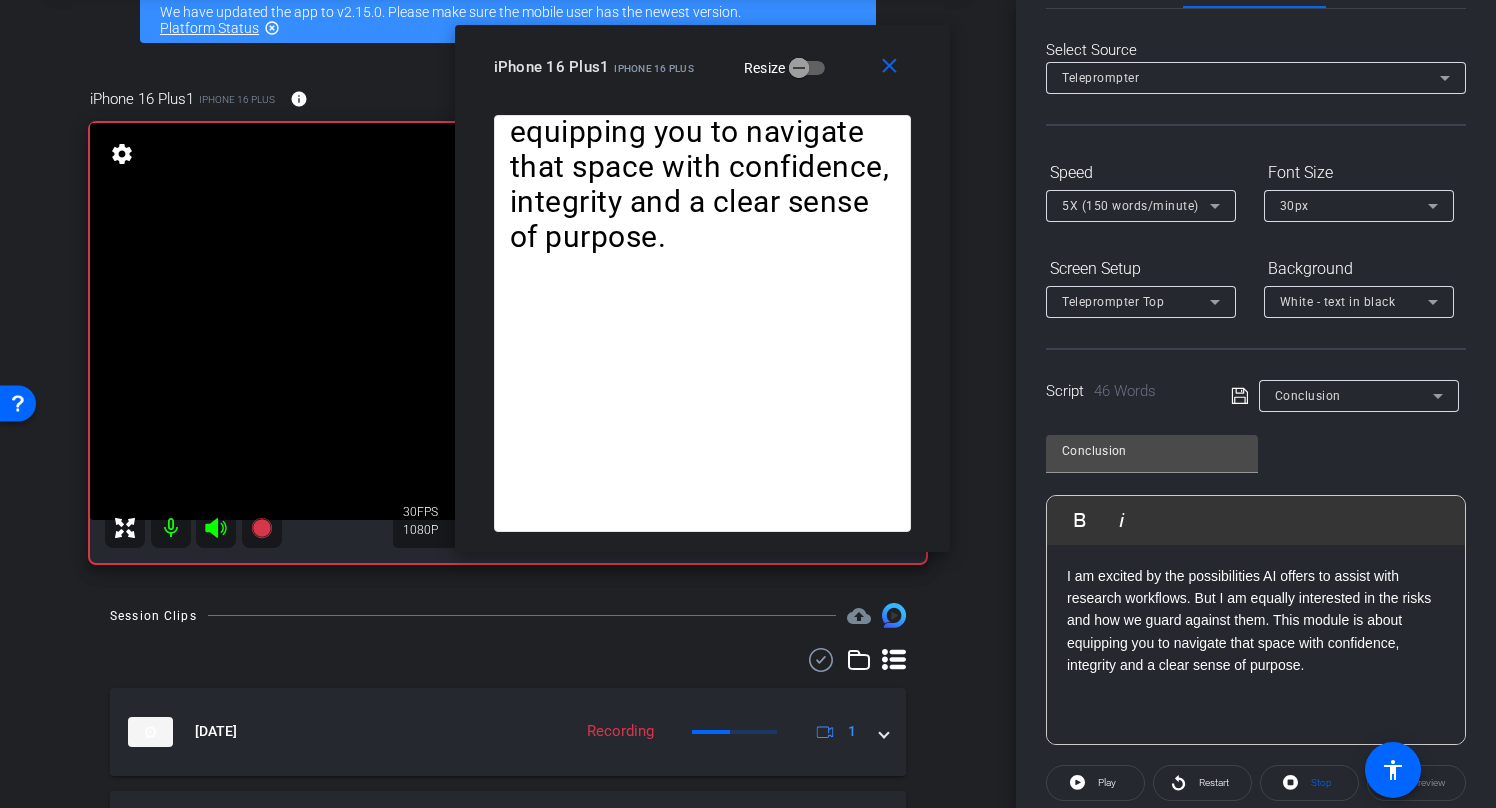scroll, scrollTop: 0, scrollLeft: 0, axis: both 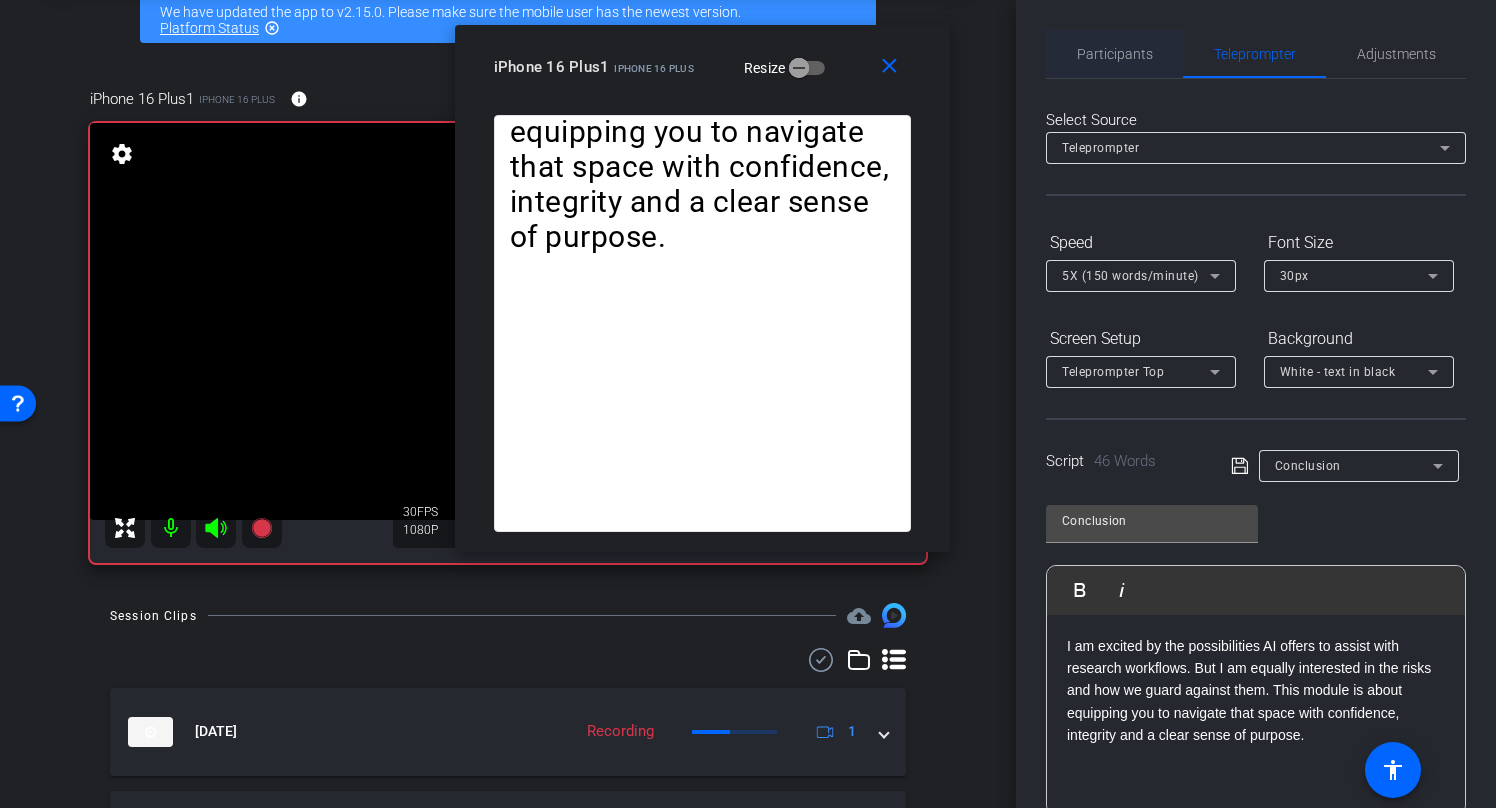 click on "Participants" at bounding box center (1115, 54) 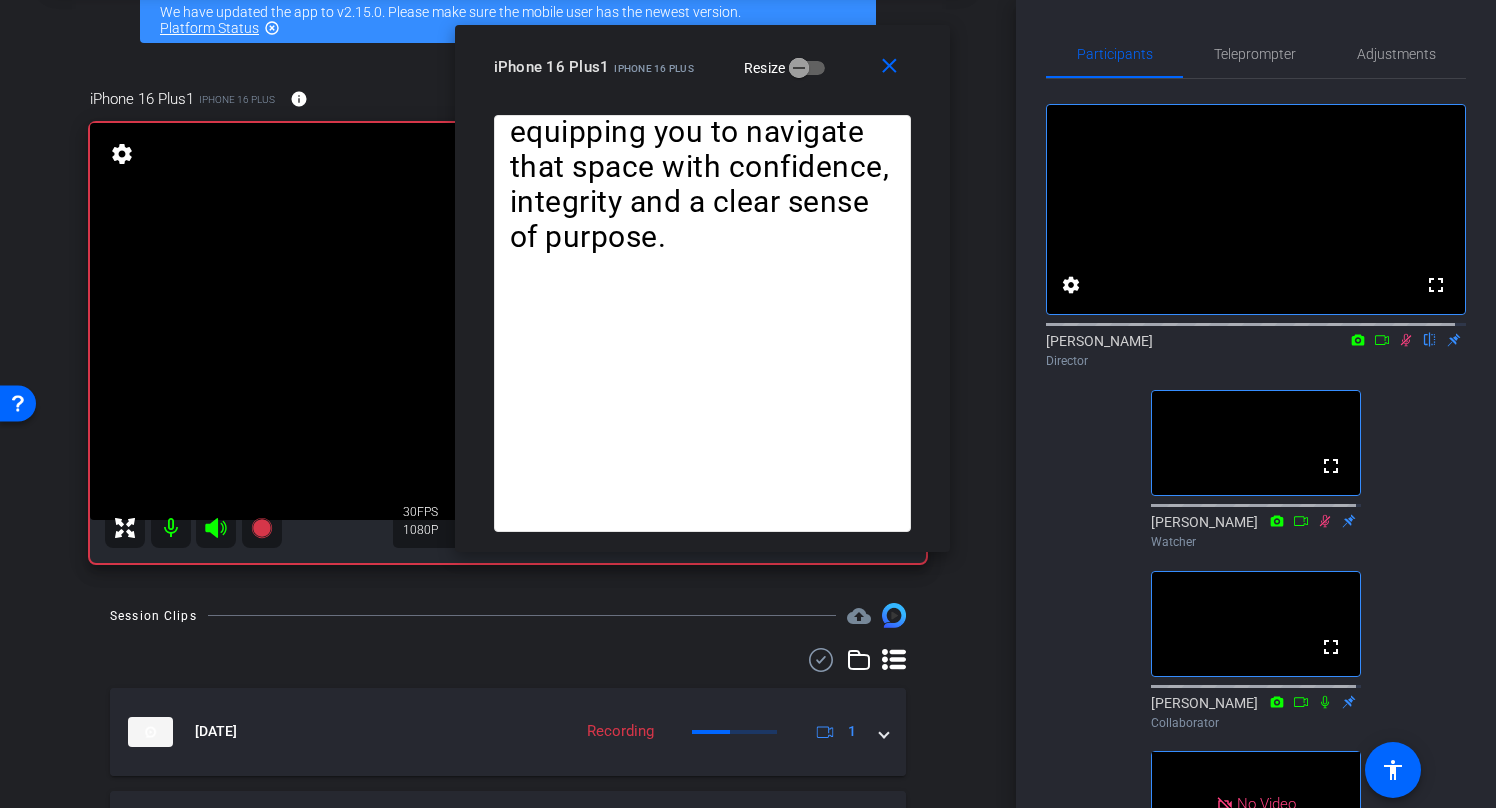 click 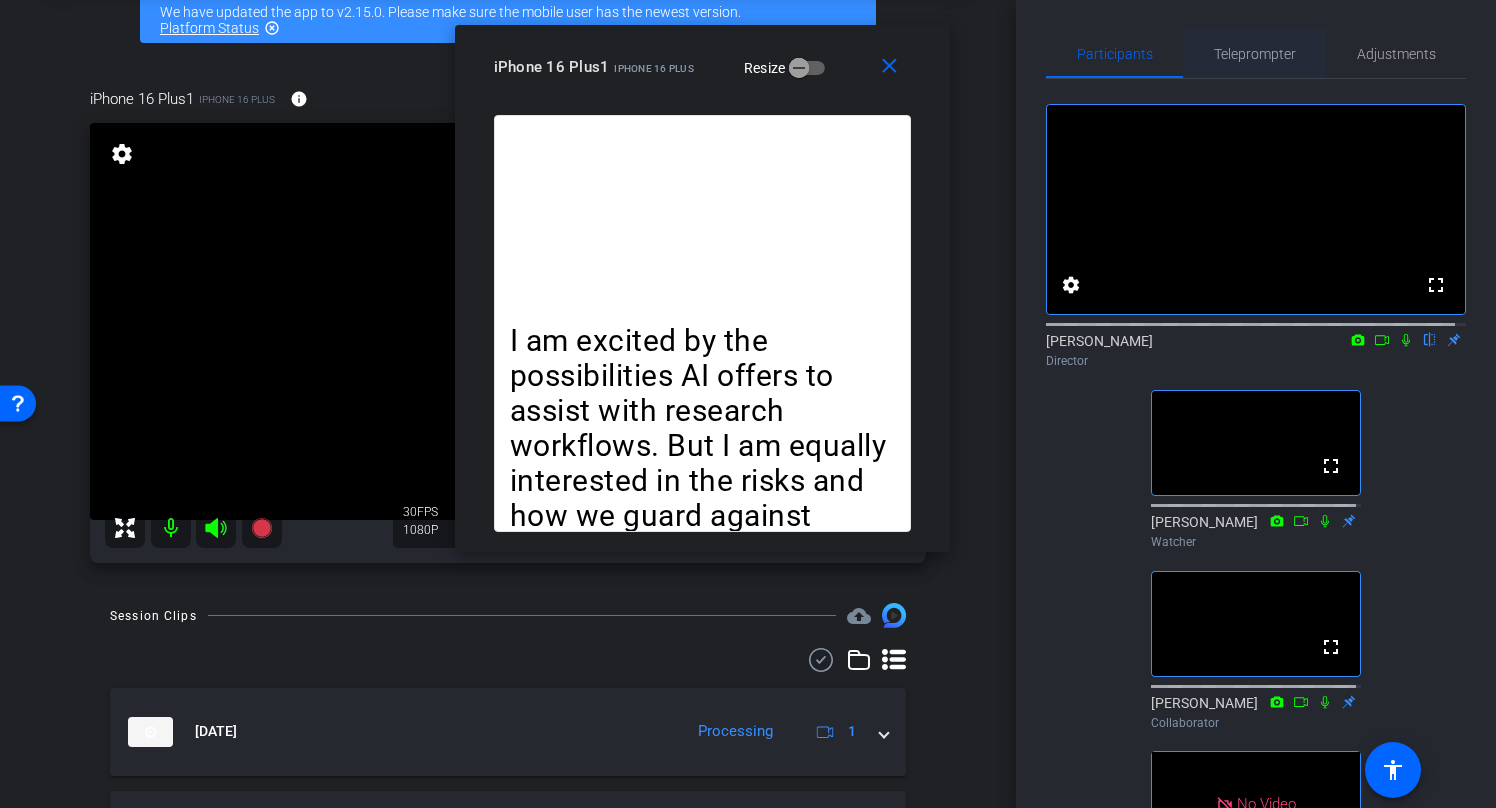 click on "Teleprompter" at bounding box center [1255, 54] 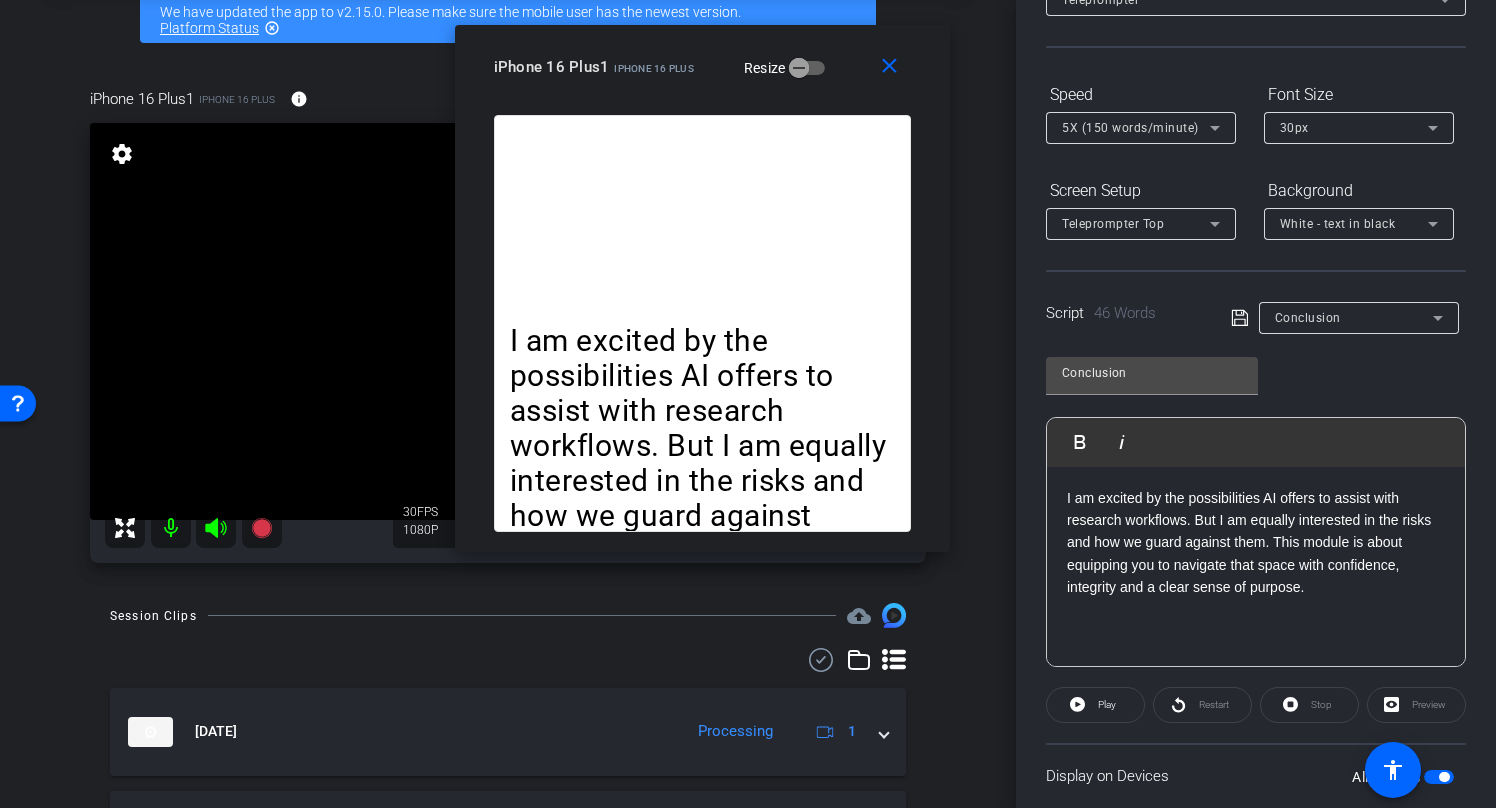 scroll, scrollTop: 217, scrollLeft: 0, axis: vertical 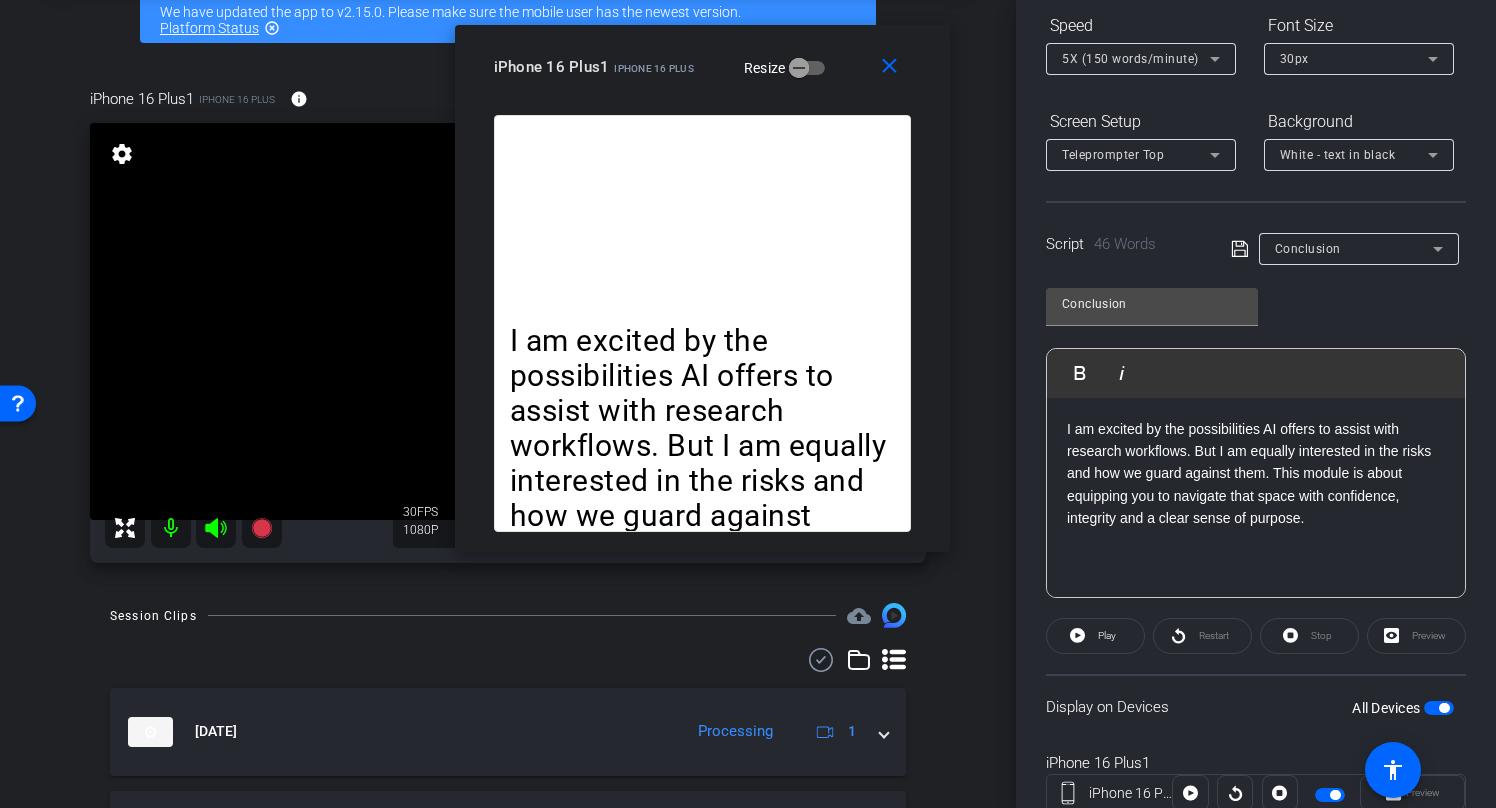 click 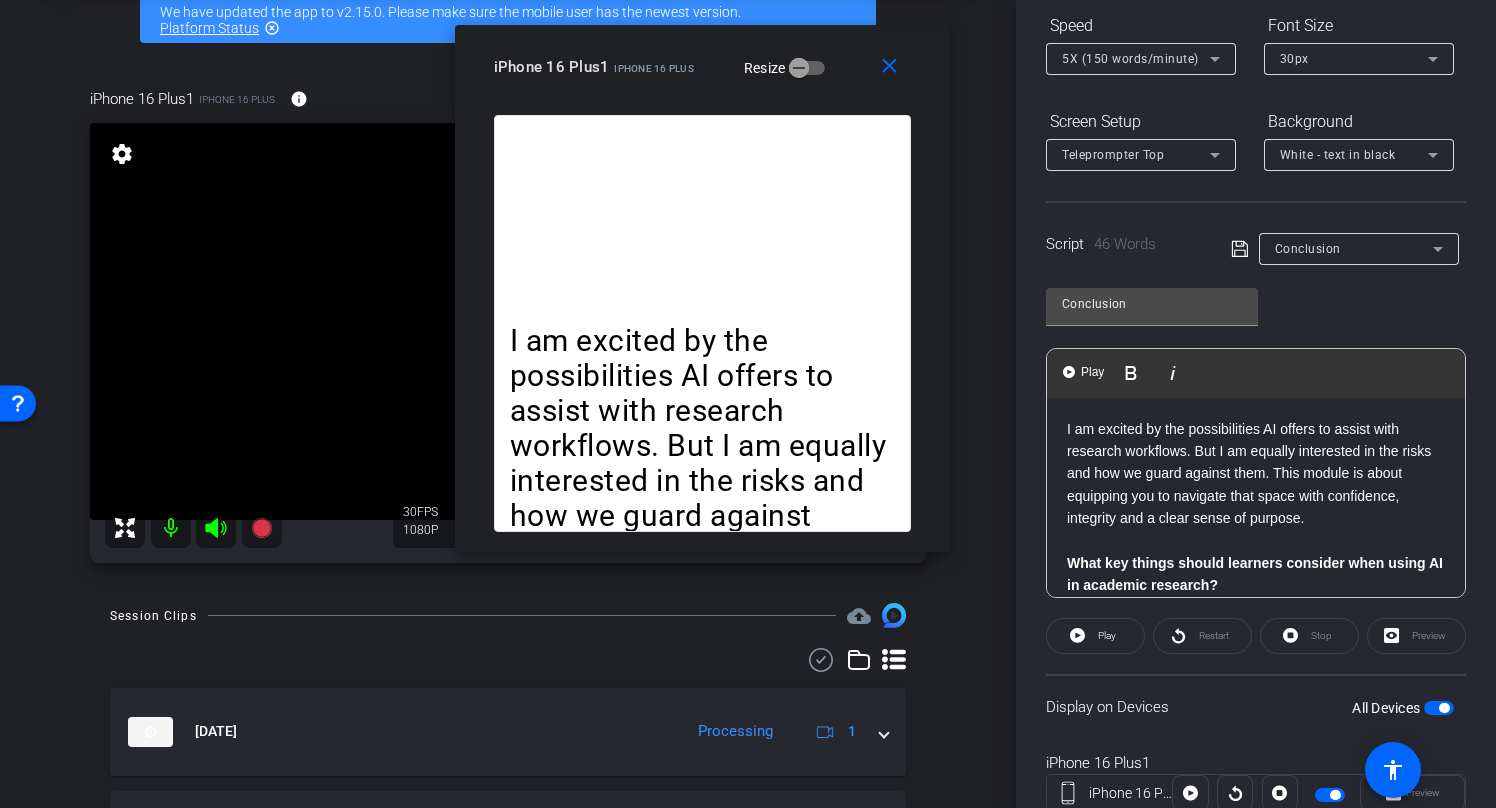 scroll, scrollTop: 425, scrollLeft: 0, axis: vertical 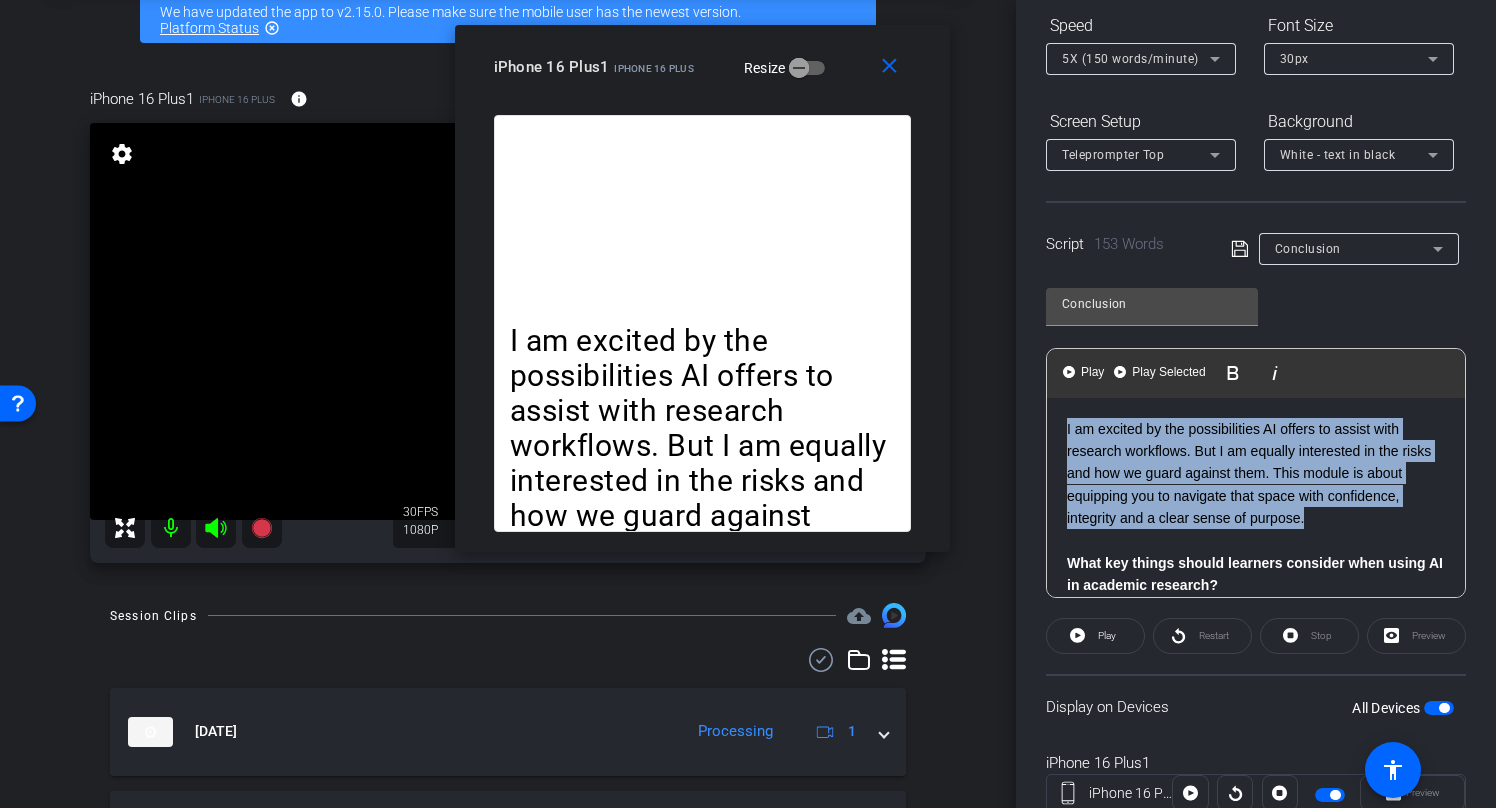 drag, startPoint x: 1401, startPoint y: 502, endPoint x: 1052, endPoint y: 353, distance: 379.47595 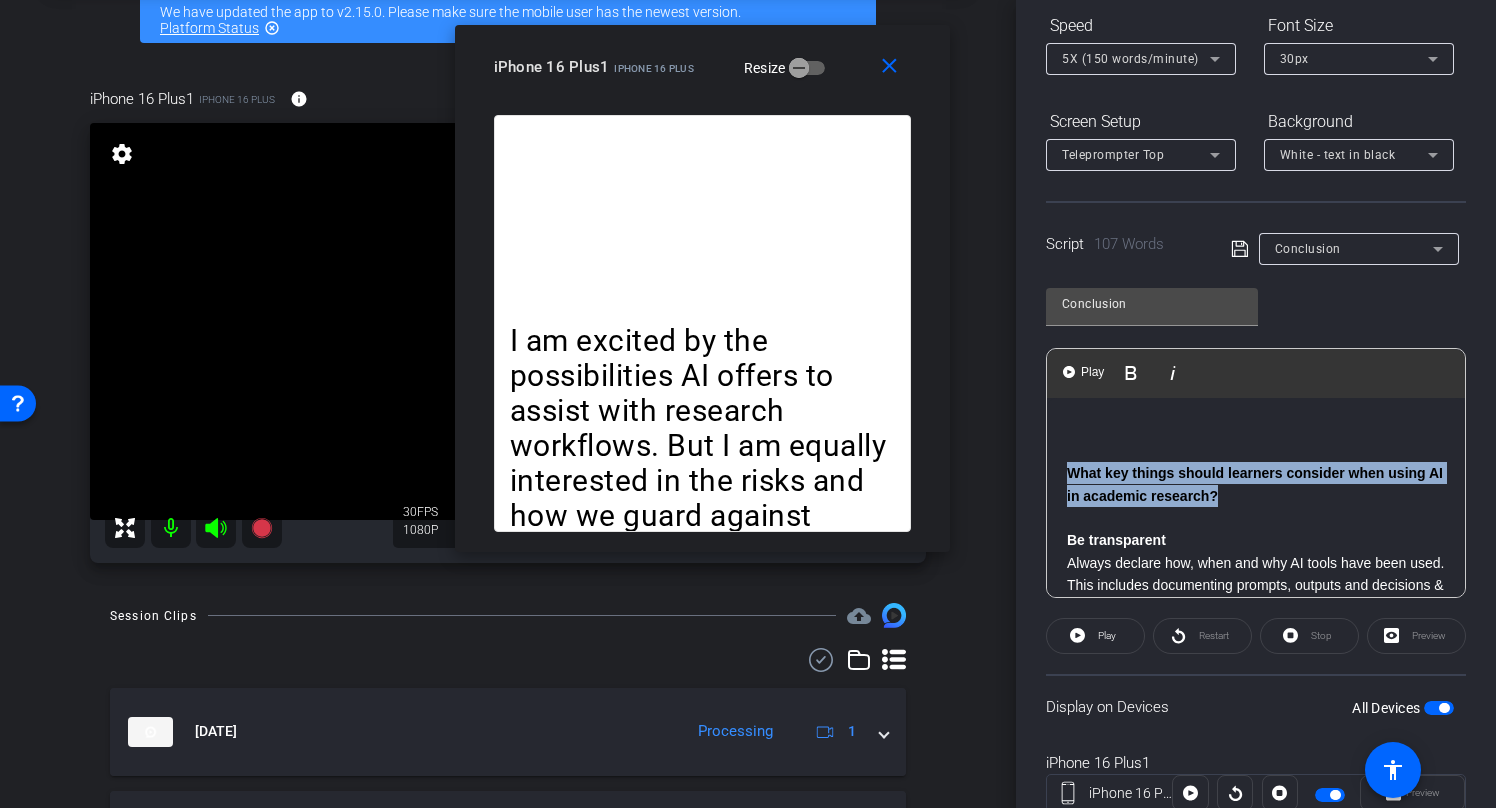 drag, startPoint x: 1066, startPoint y: 472, endPoint x: 1320, endPoint y: 485, distance: 254.33246 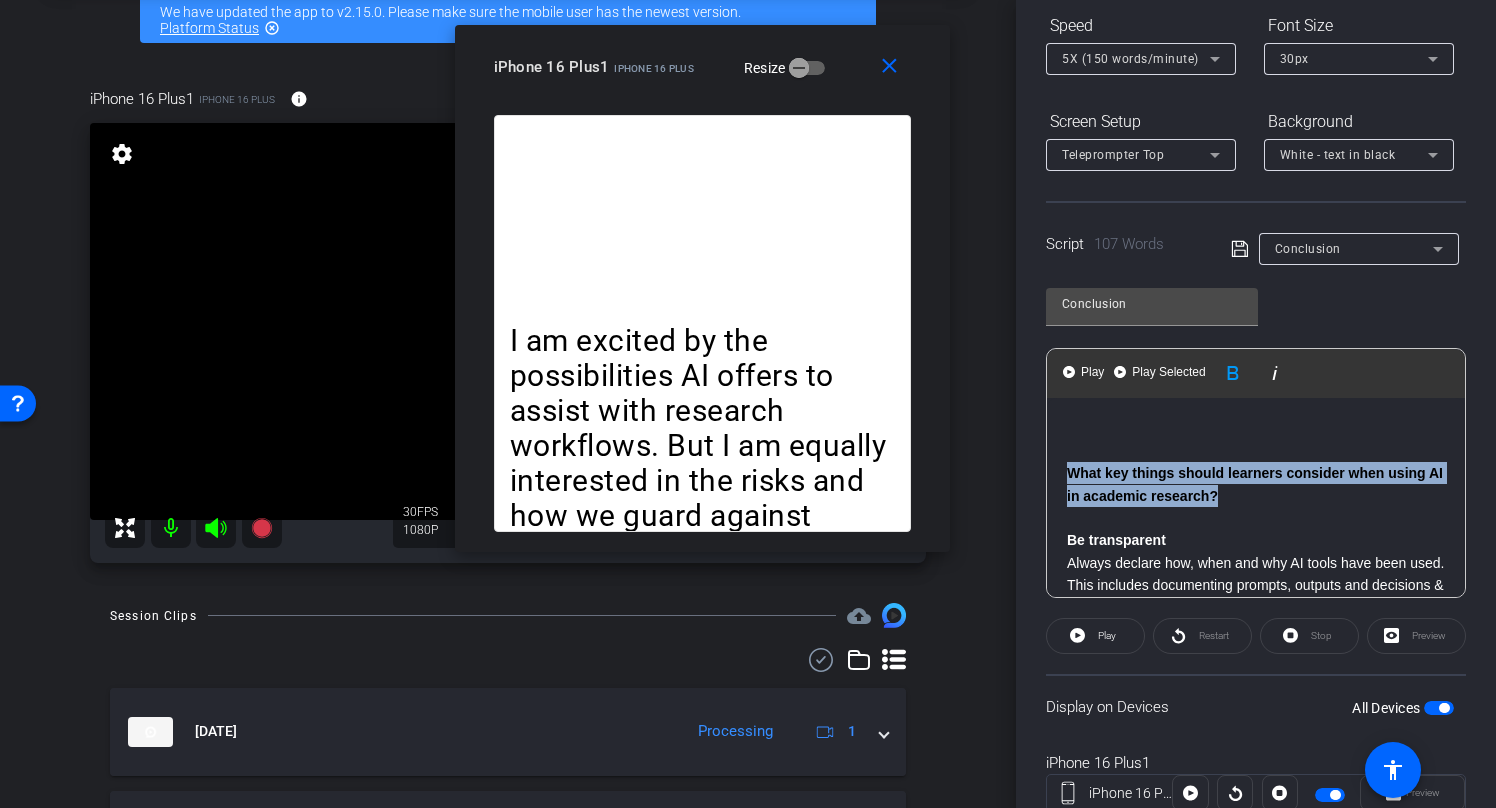 copy on "What key things should learners consider when using AI in academic research?" 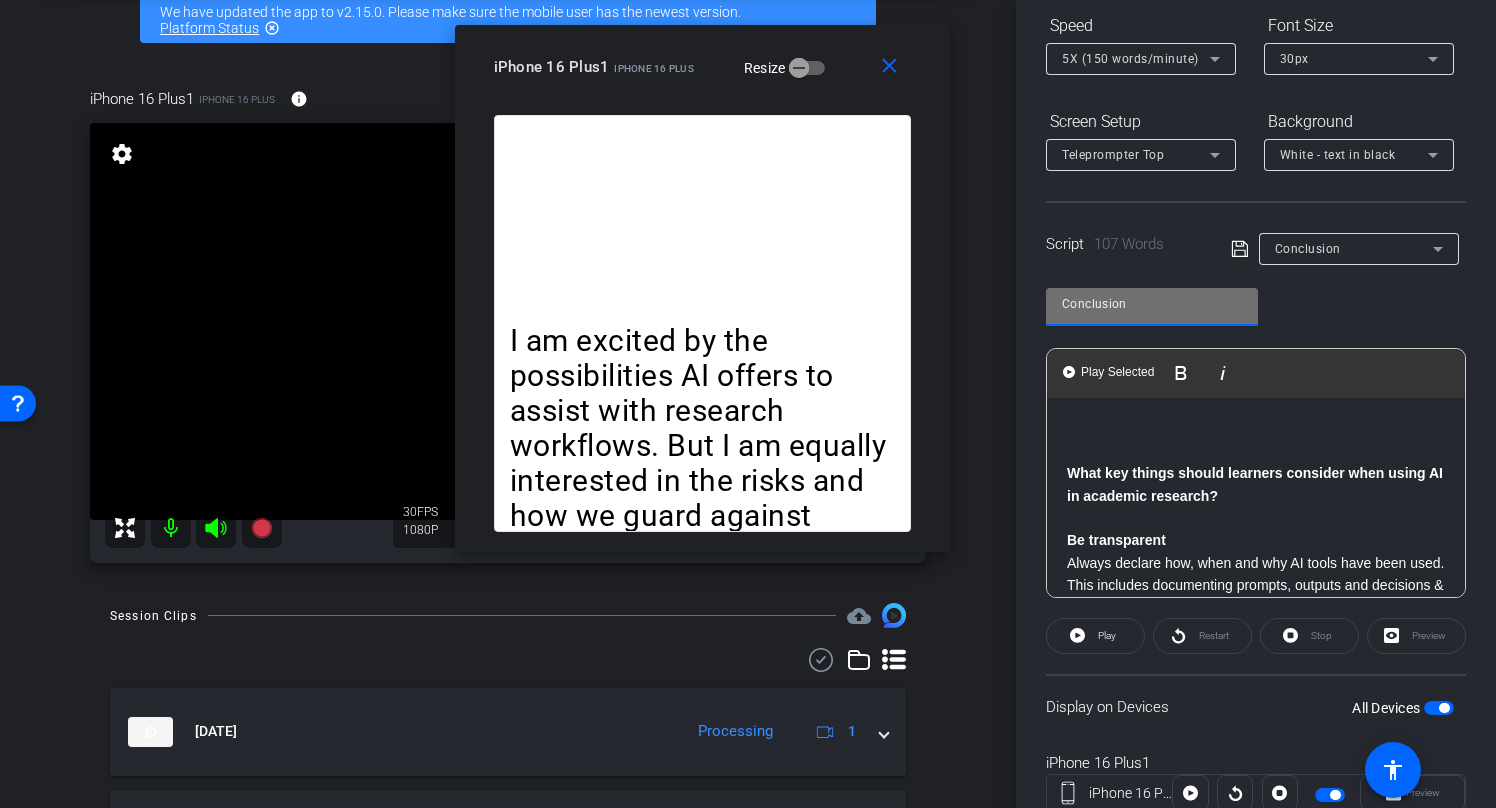 drag, startPoint x: 1136, startPoint y: 306, endPoint x: 1020, endPoint y: 294, distance: 116.61904 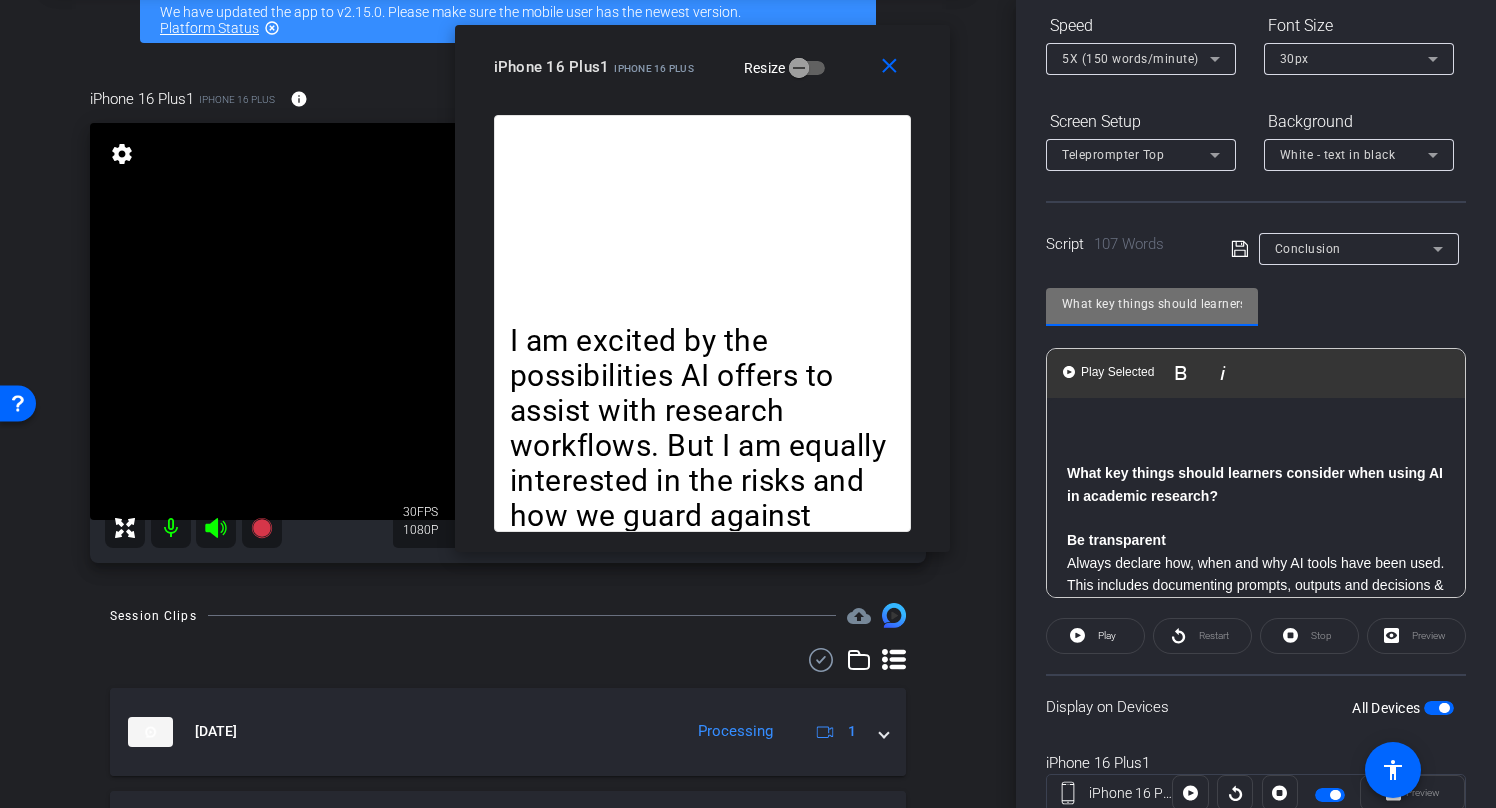 scroll, scrollTop: 0, scrollLeft: 267, axis: horizontal 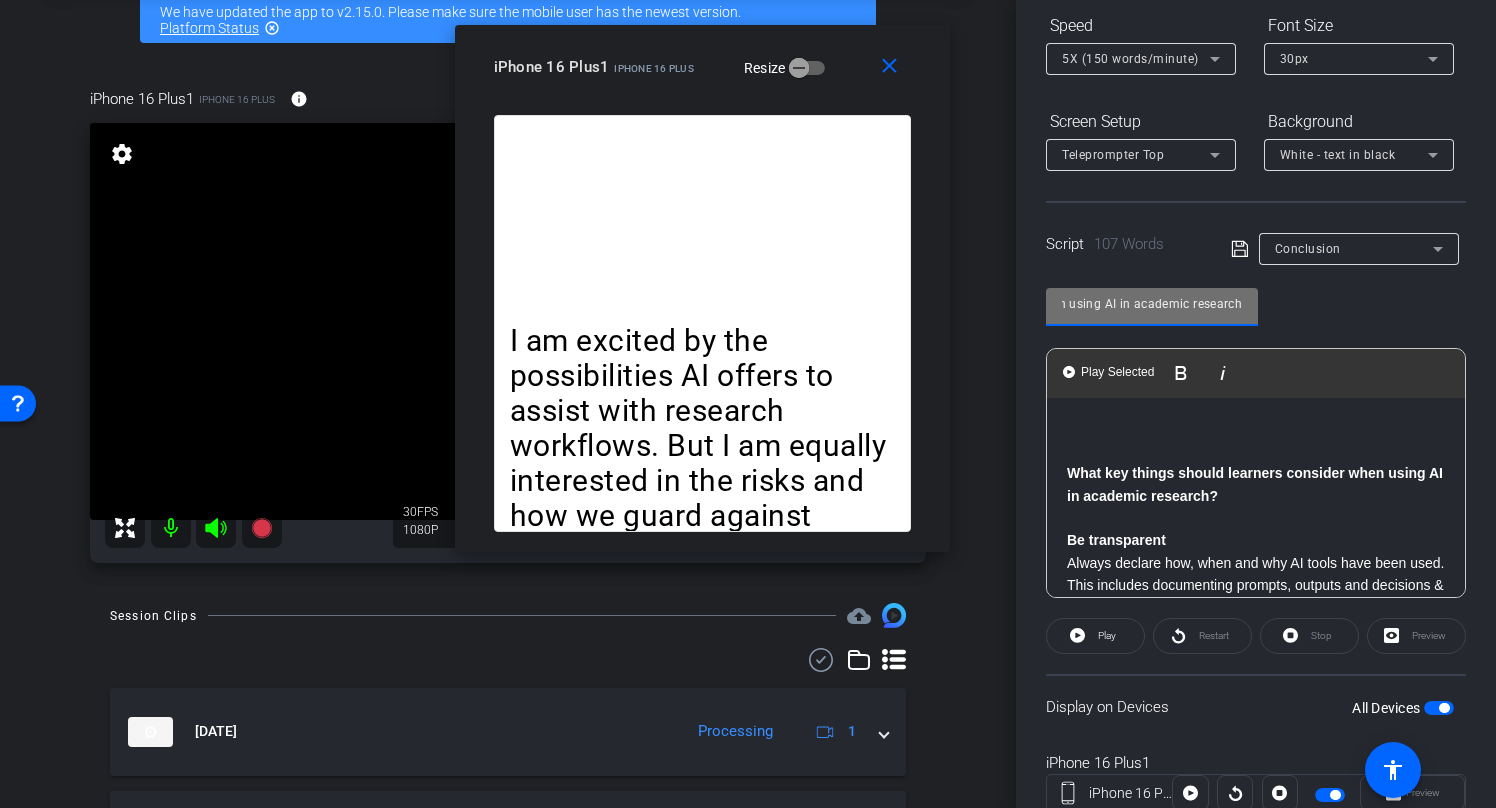 type on "What key things should learners consider when using AI in academic research?" 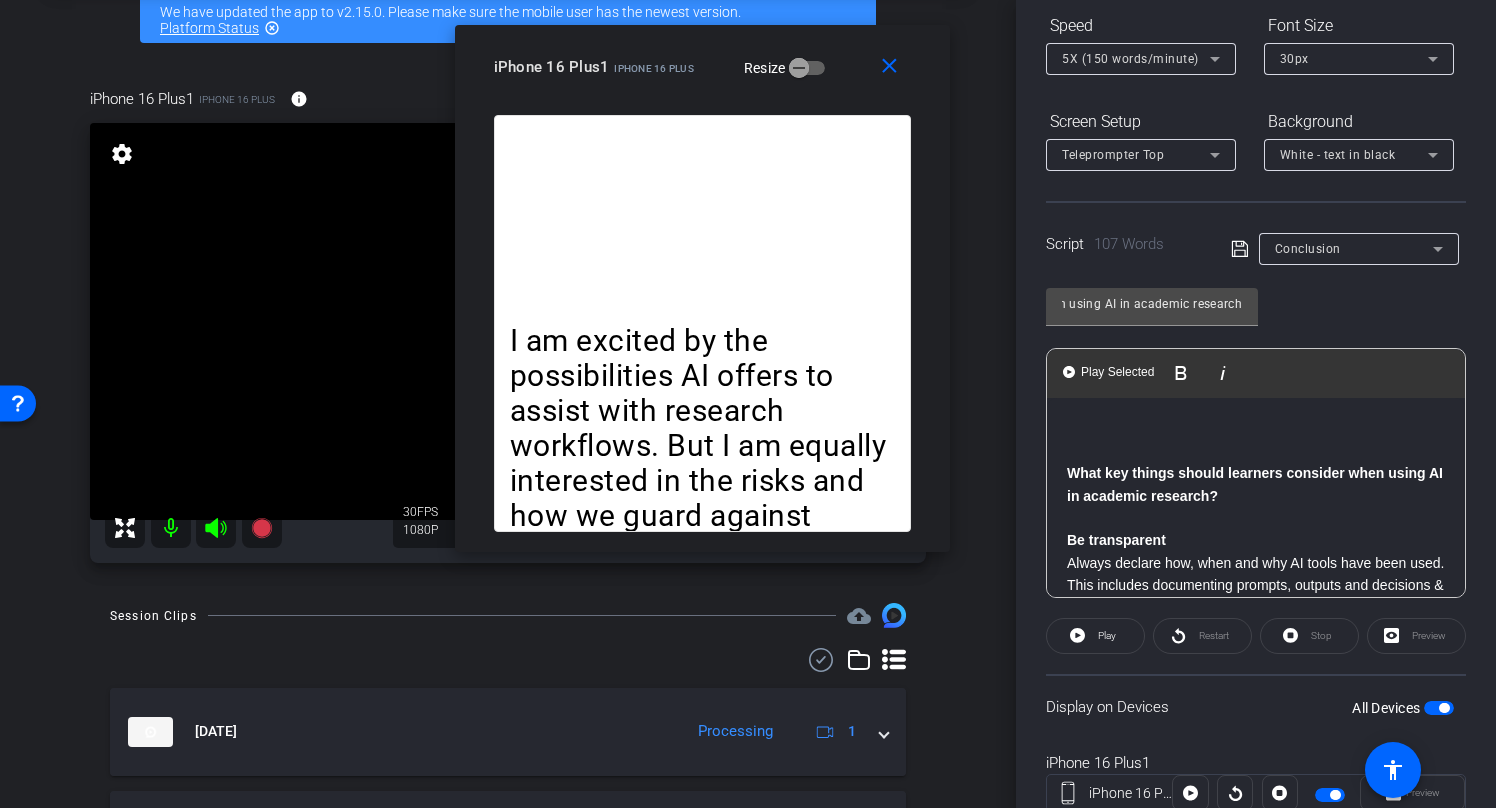 scroll, scrollTop: 0, scrollLeft: 0, axis: both 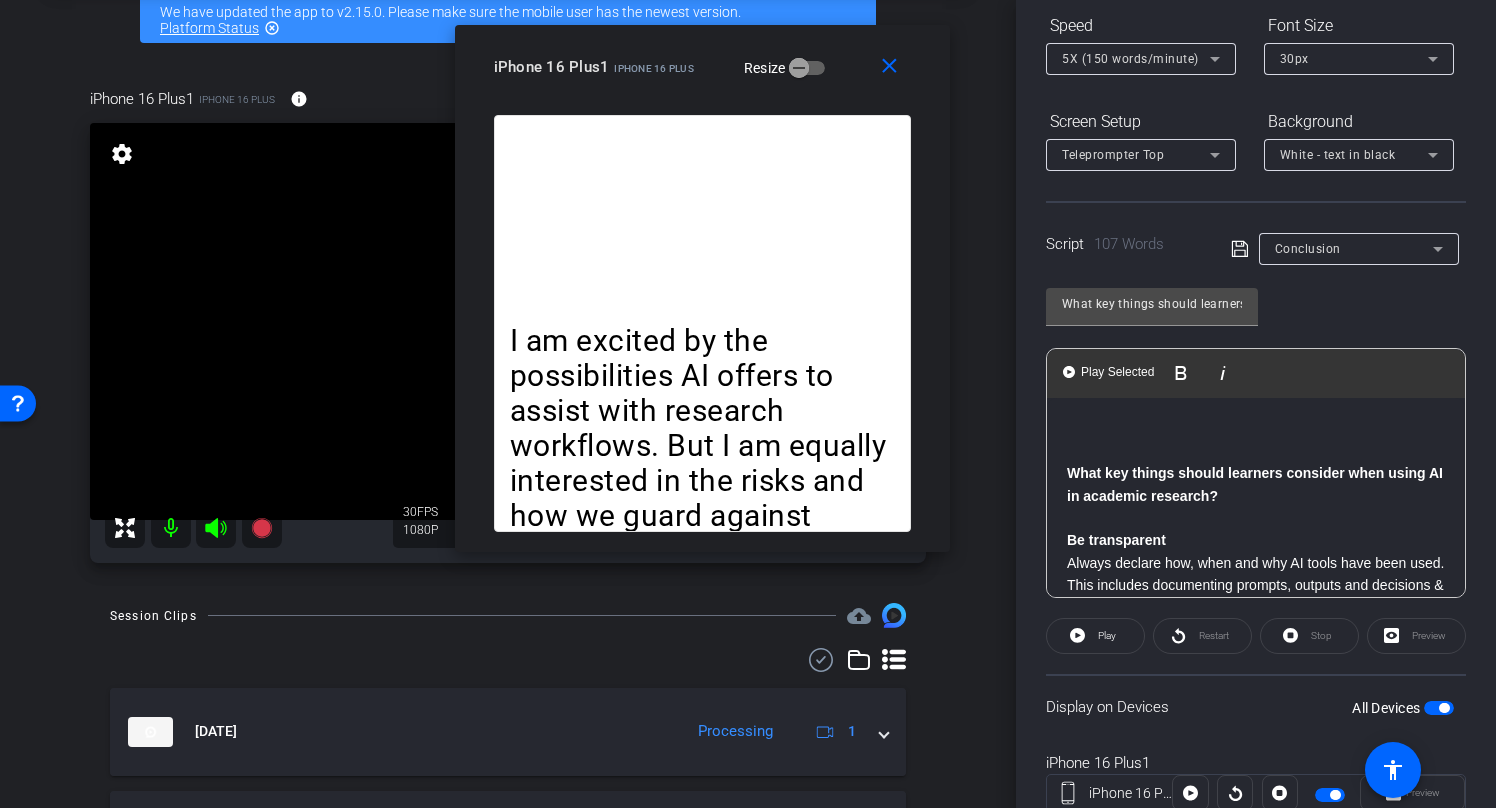 click on "What key things should learners consider when using AI in academic research?" at bounding box center [1255, 484] 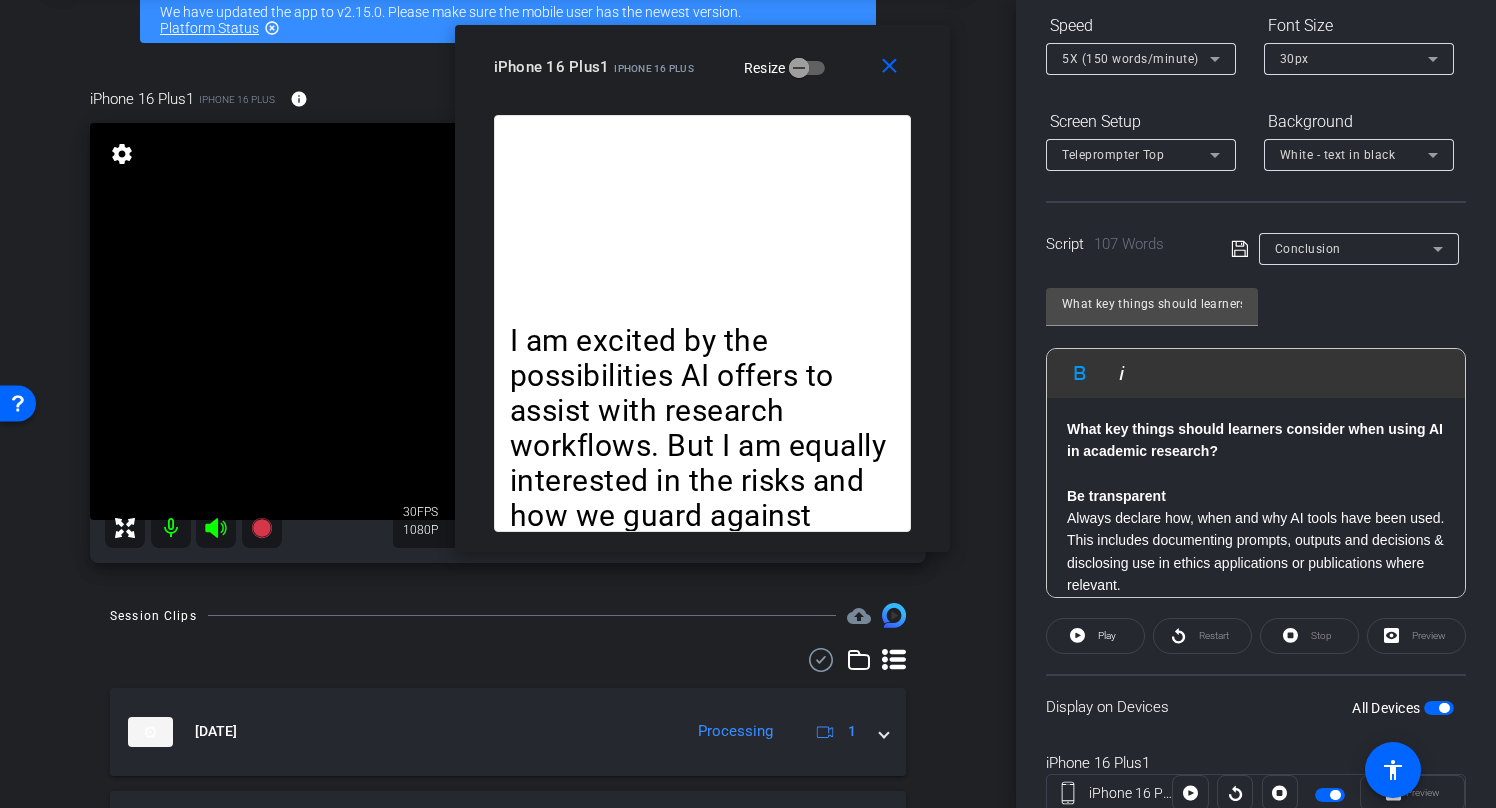click 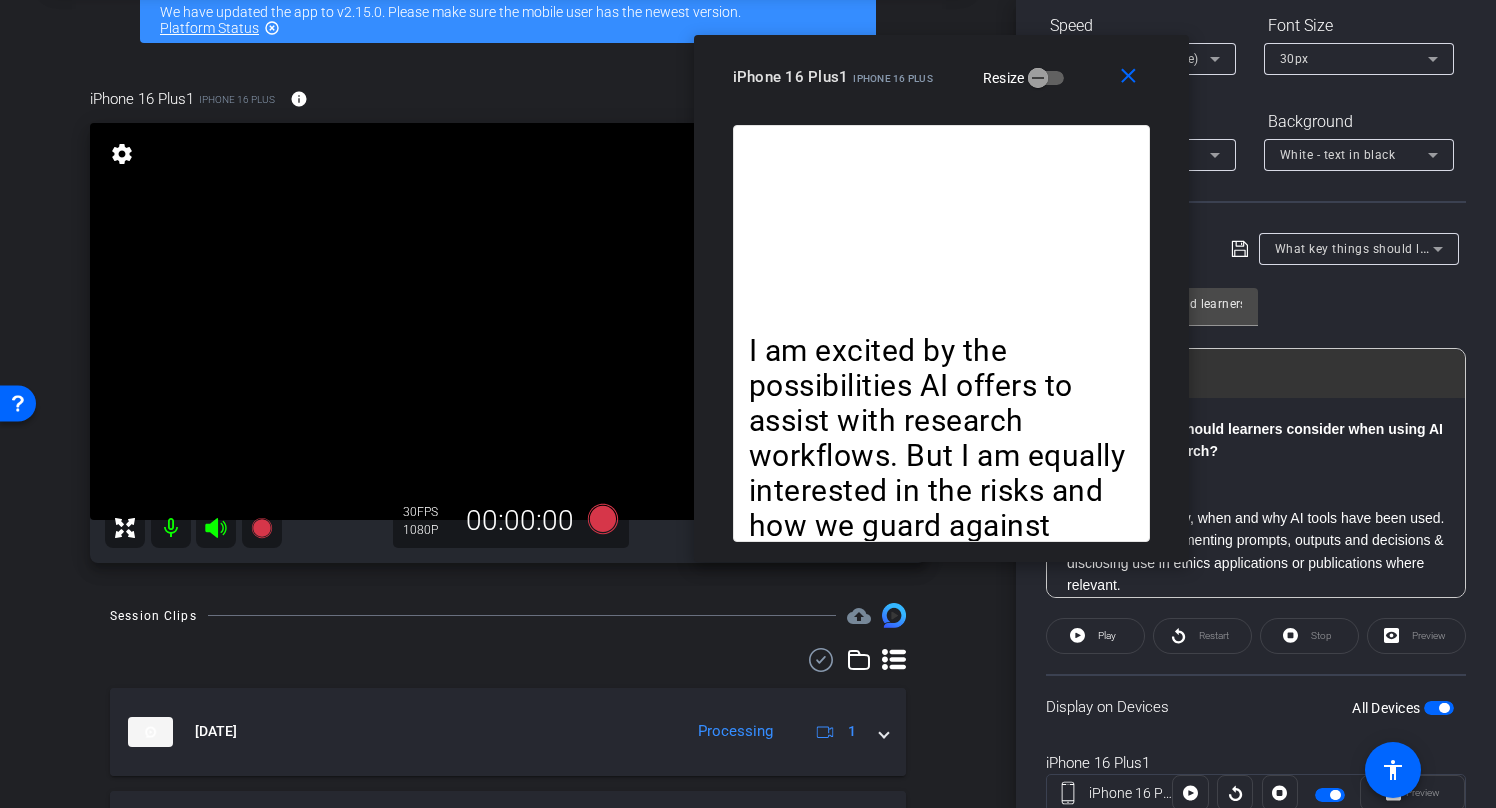 drag, startPoint x: 718, startPoint y: 38, endPoint x: 957, endPoint y: 48, distance: 239.2091 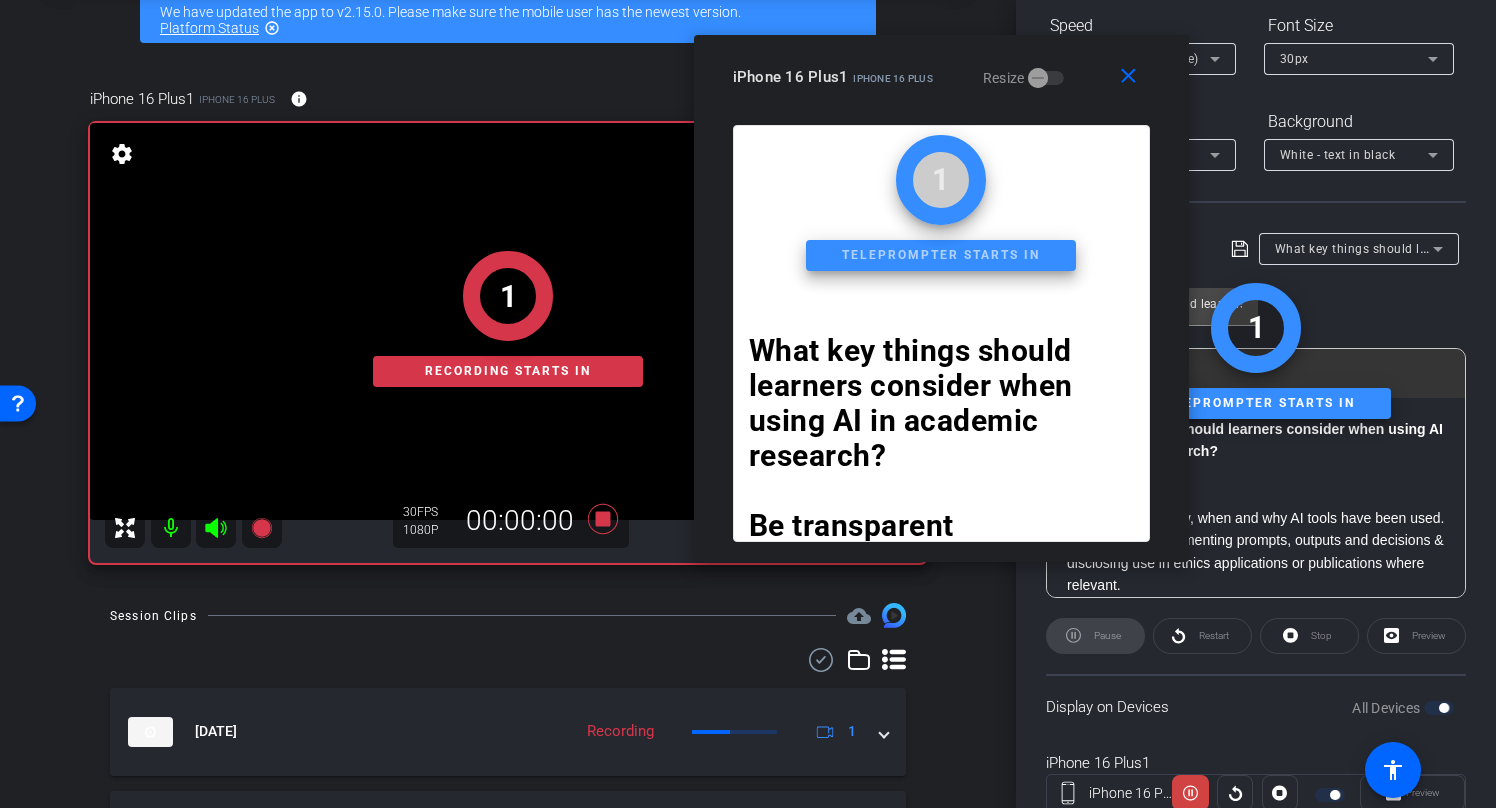 scroll, scrollTop: 22, scrollLeft: 0, axis: vertical 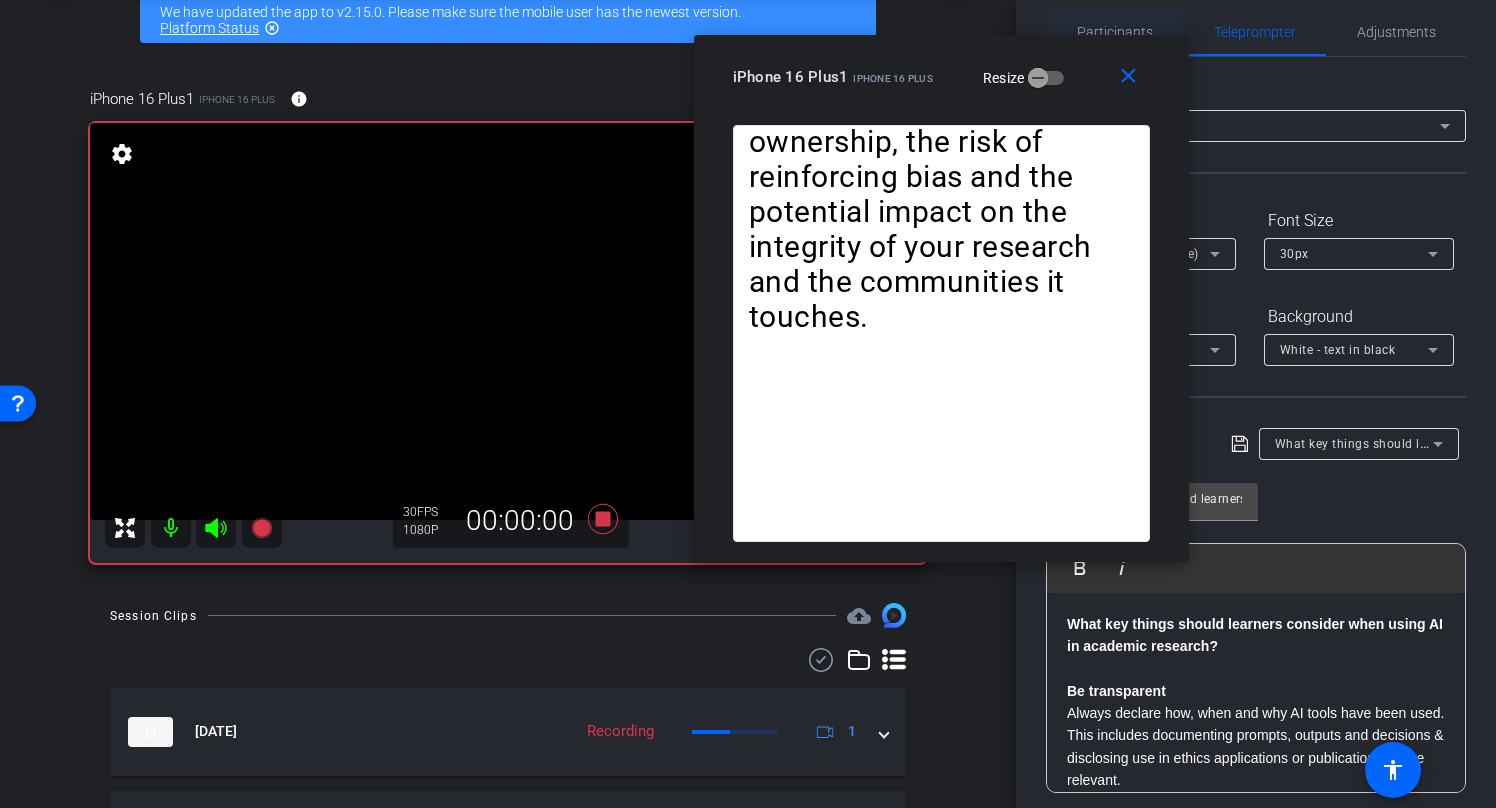 click on "Participants" at bounding box center (1115, 32) 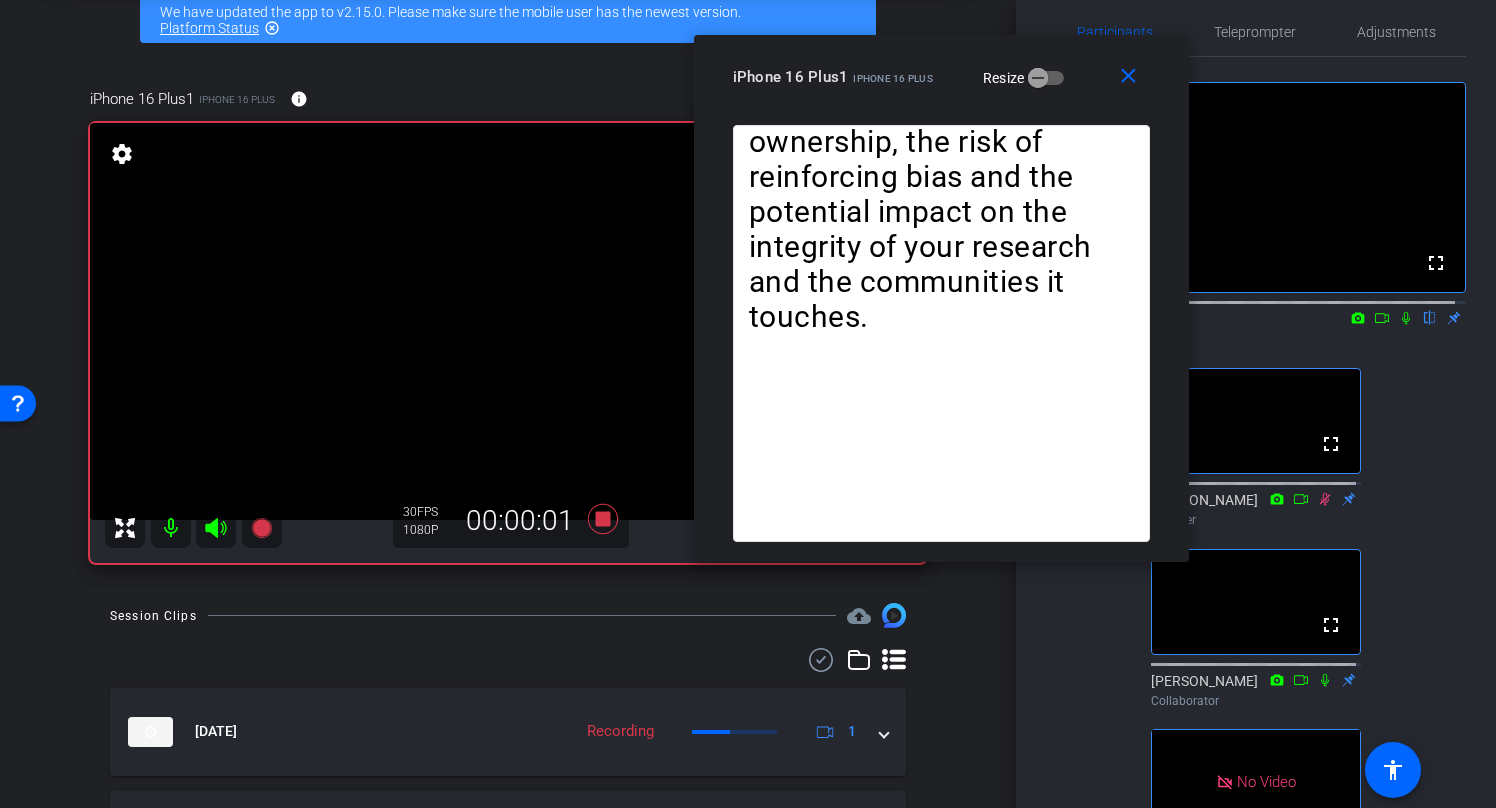 click 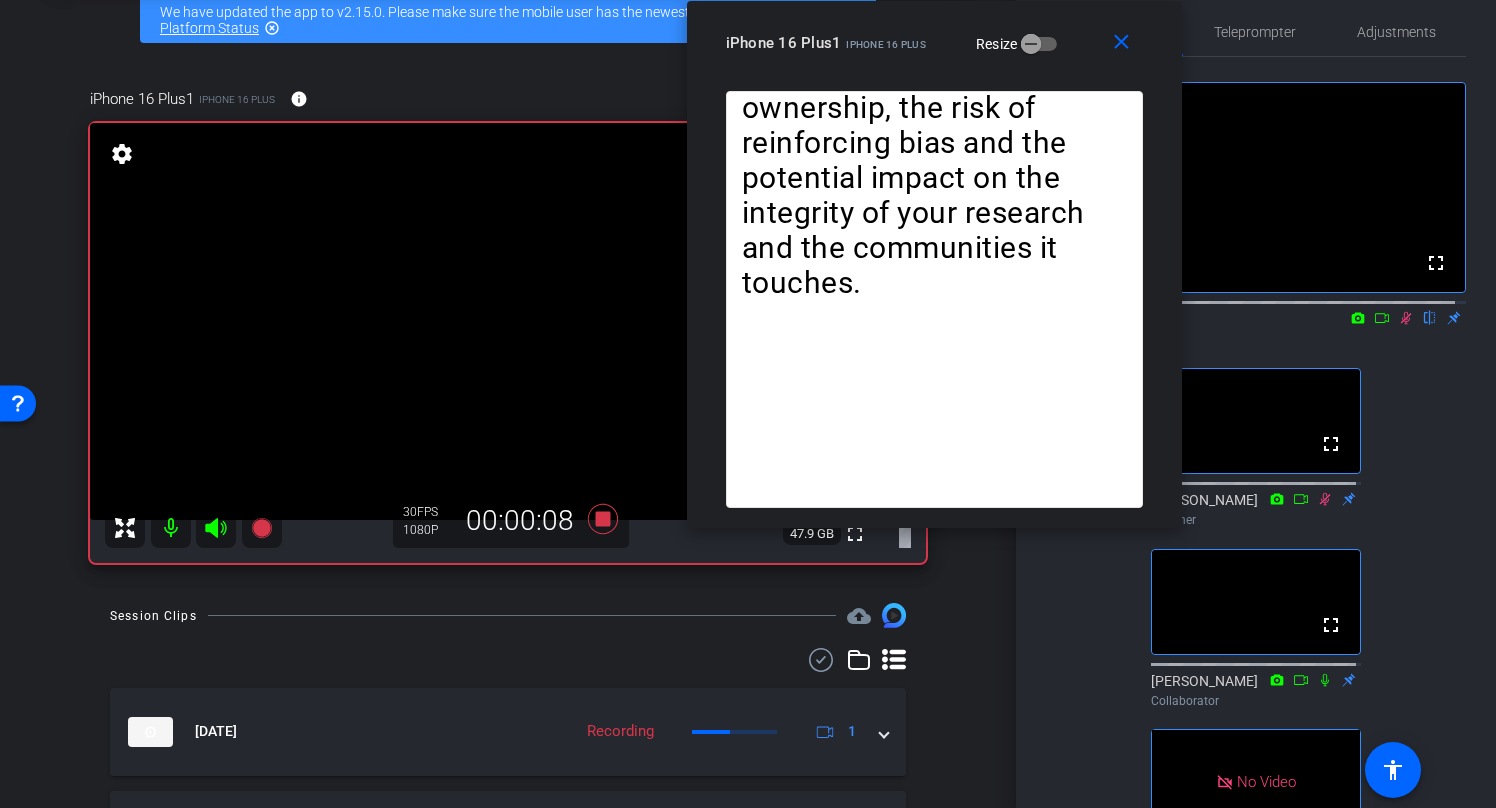 drag, startPoint x: 1071, startPoint y: 47, endPoint x: 1064, endPoint y: -42, distance: 89.27486 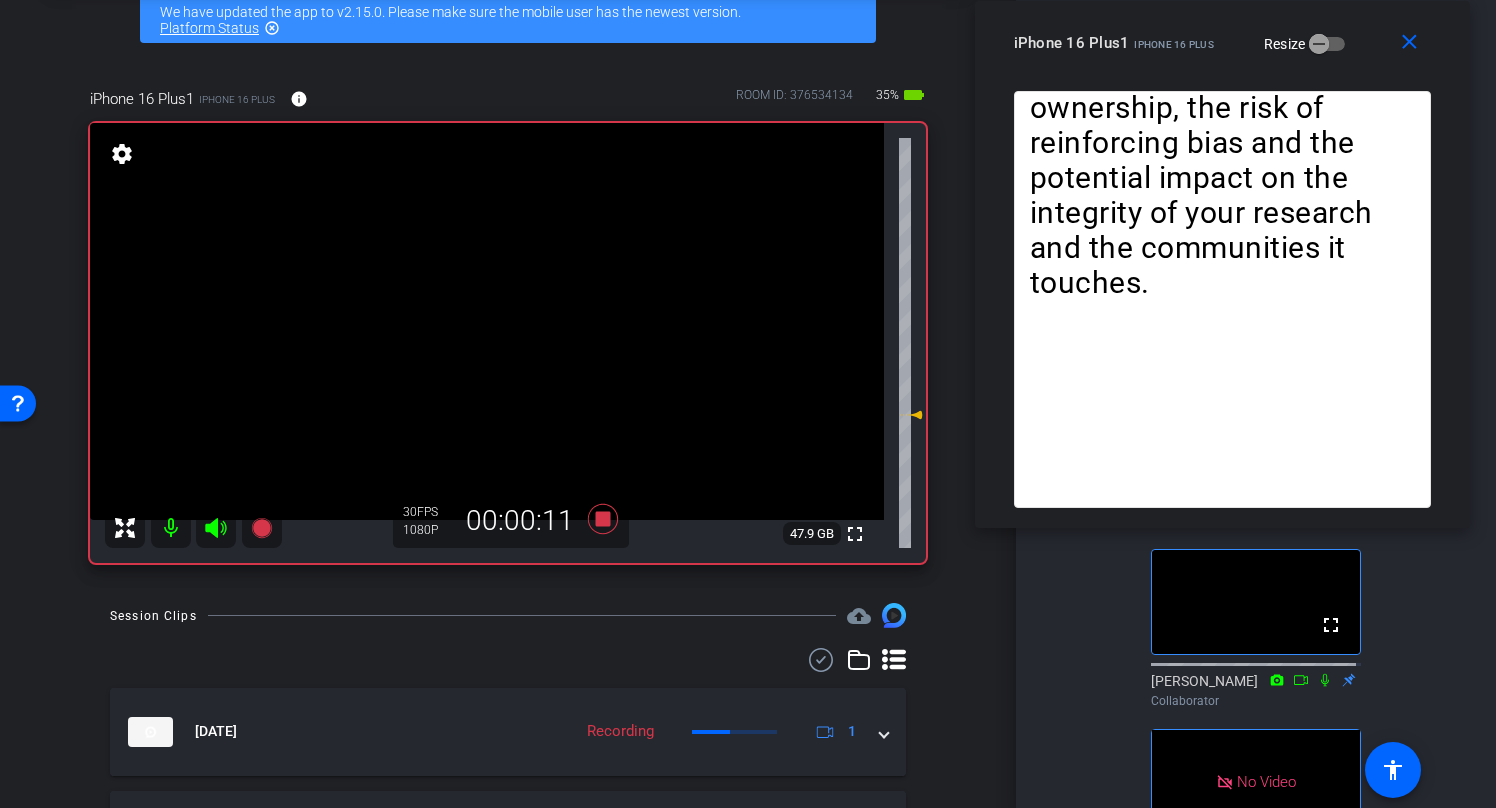 drag, startPoint x: 875, startPoint y: 24, endPoint x: 1163, endPoint y: 21, distance: 288.01562 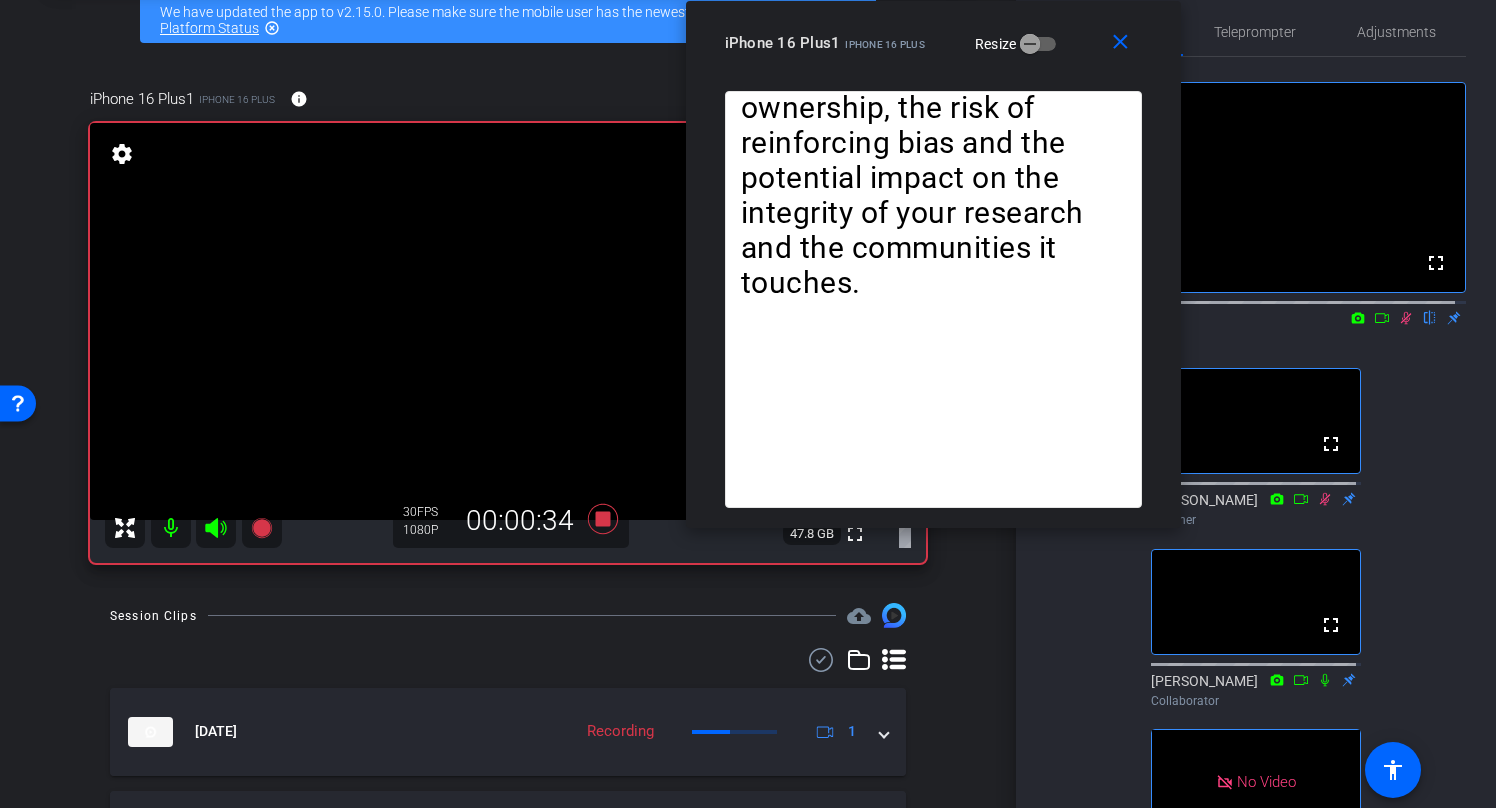 drag, startPoint x: 1214, startPoint y: 14, endPoint x: 751, endPoint y: -64, distance: 469.52423 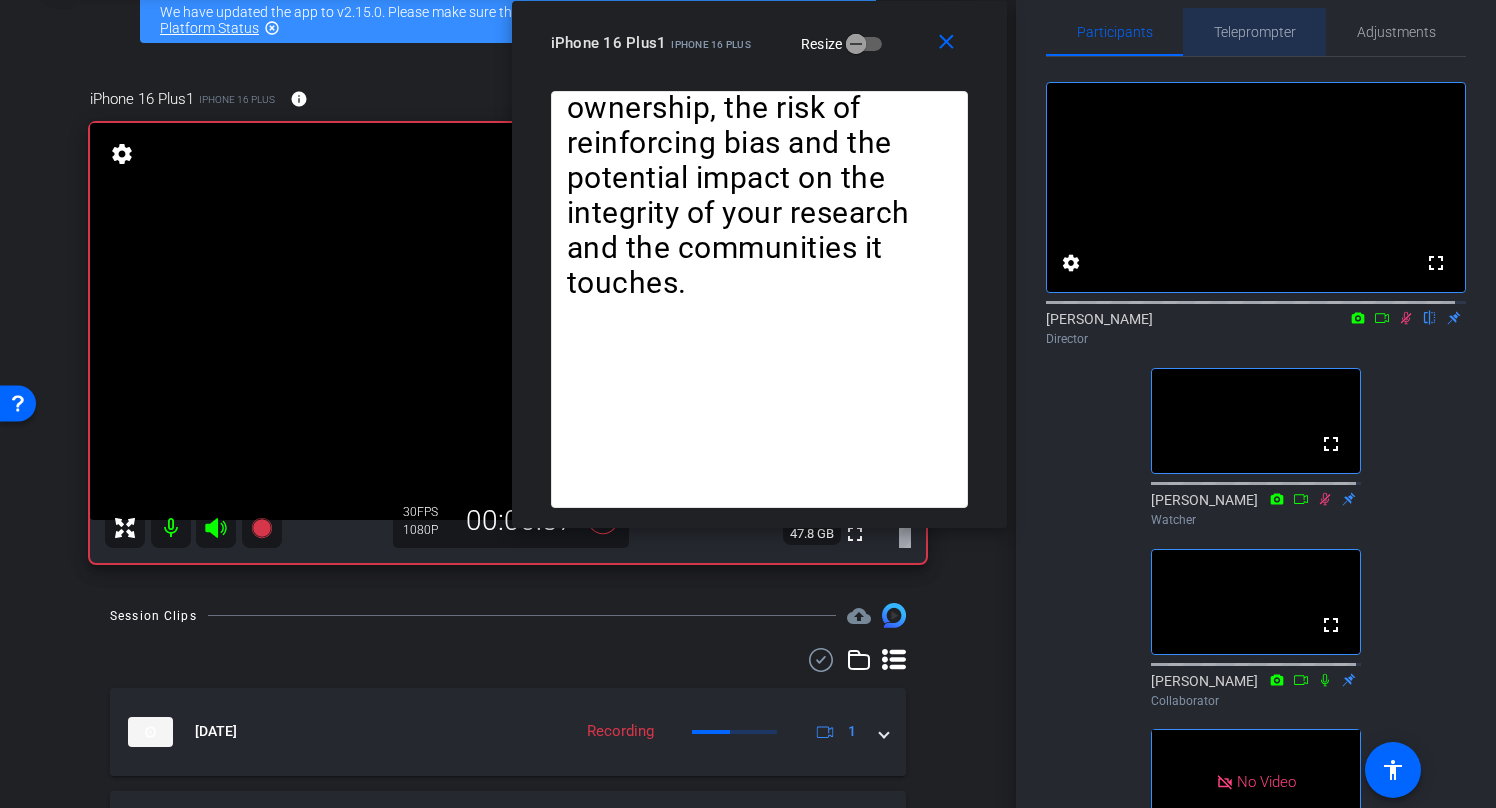 click on "Teleprompter" at bounding box center [1255, 32] 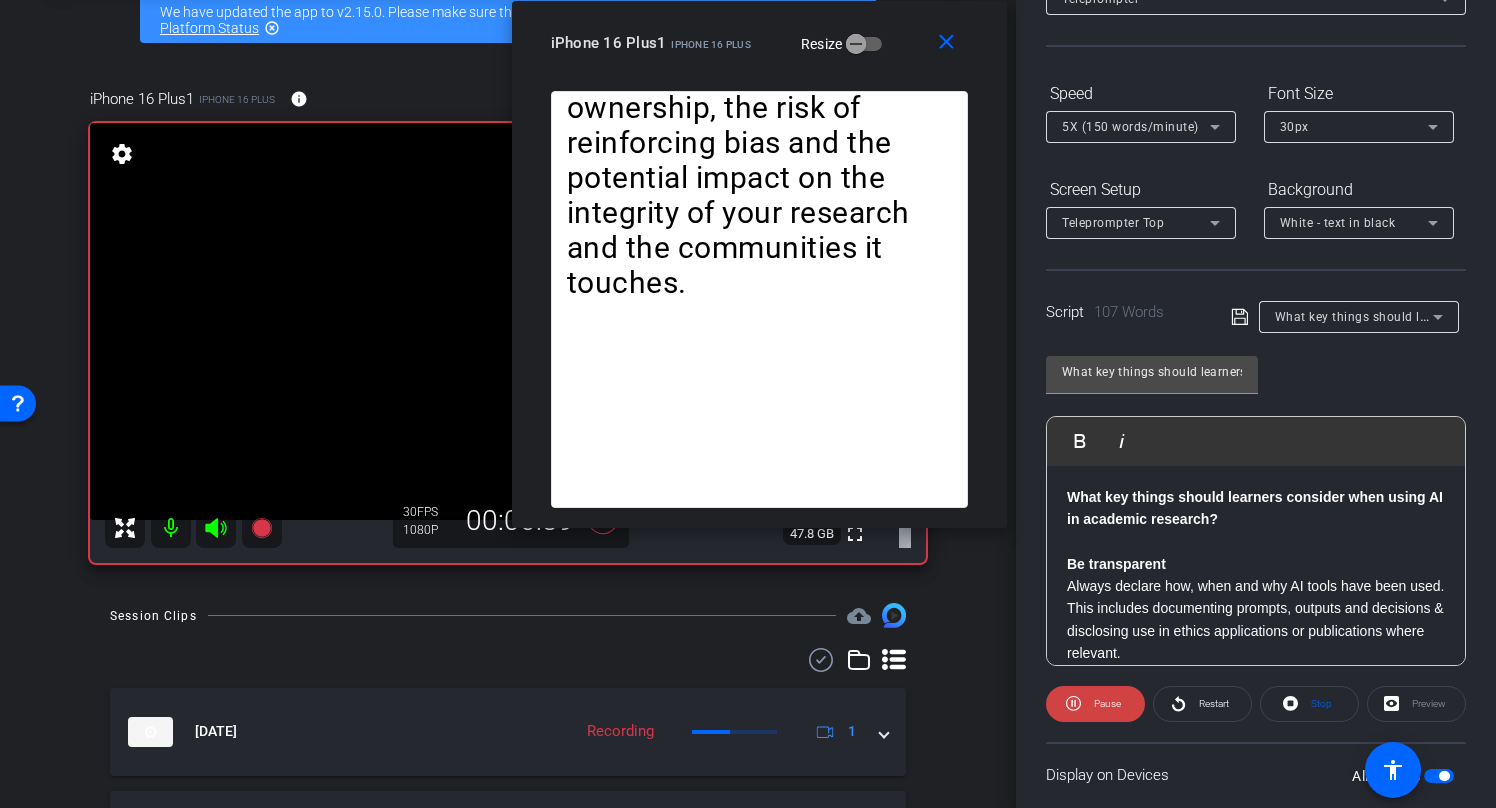 scroll, scrollTop: 285, scrollLeft: 0, axis: vertical 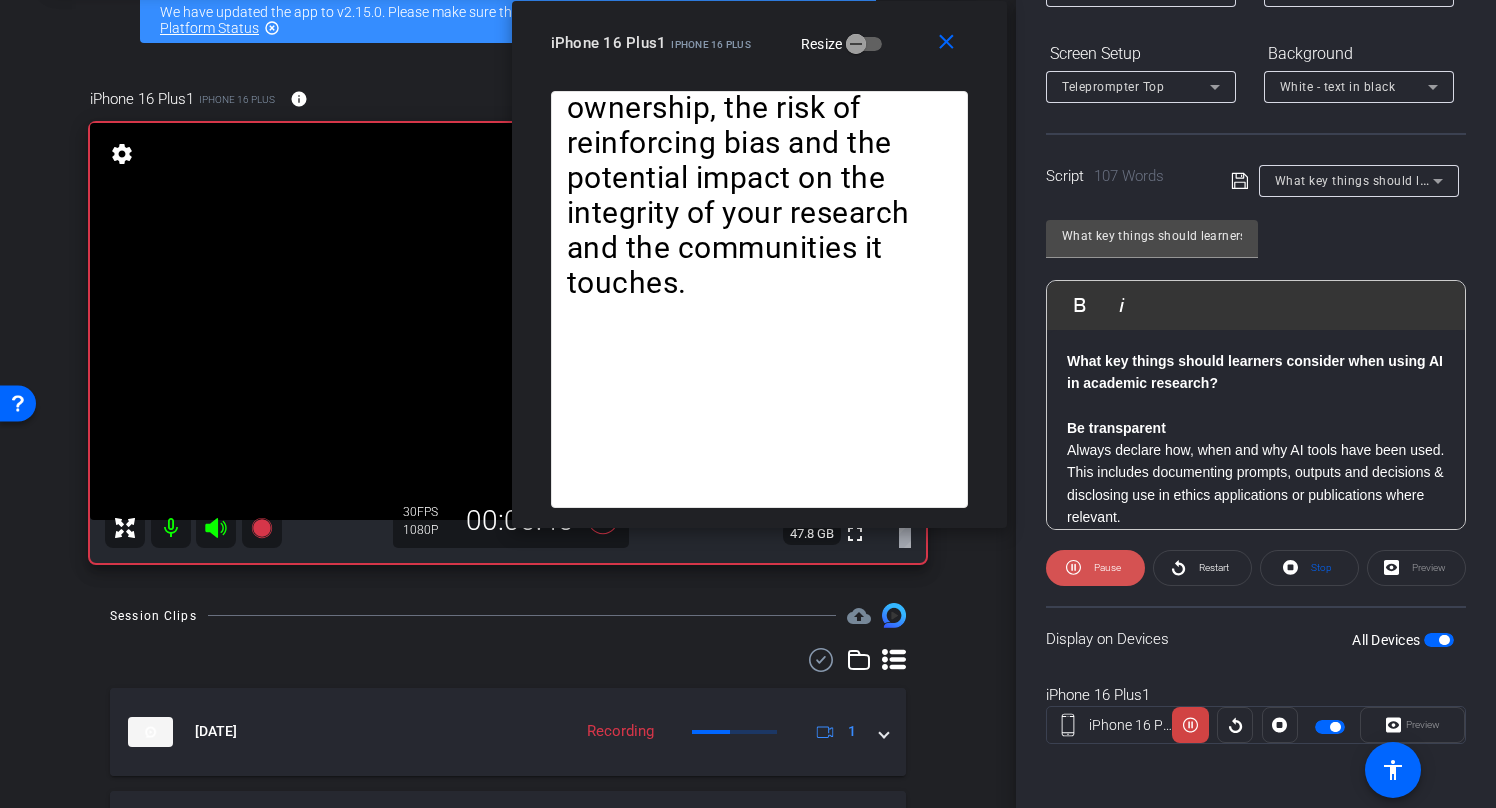 click on "Pause" 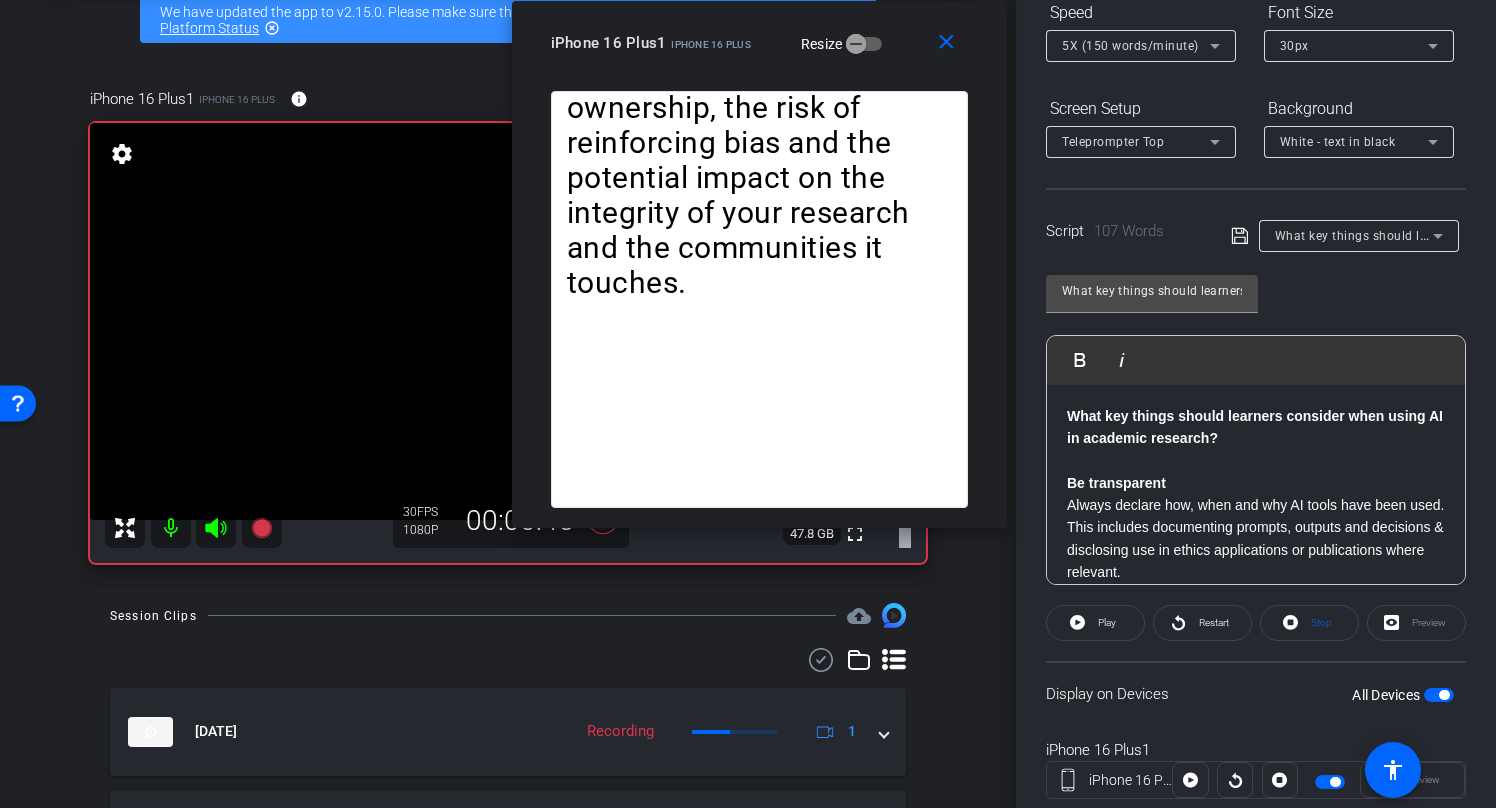 scroll, scrollTop: 285, scrollLeft: 0, axis: vertical 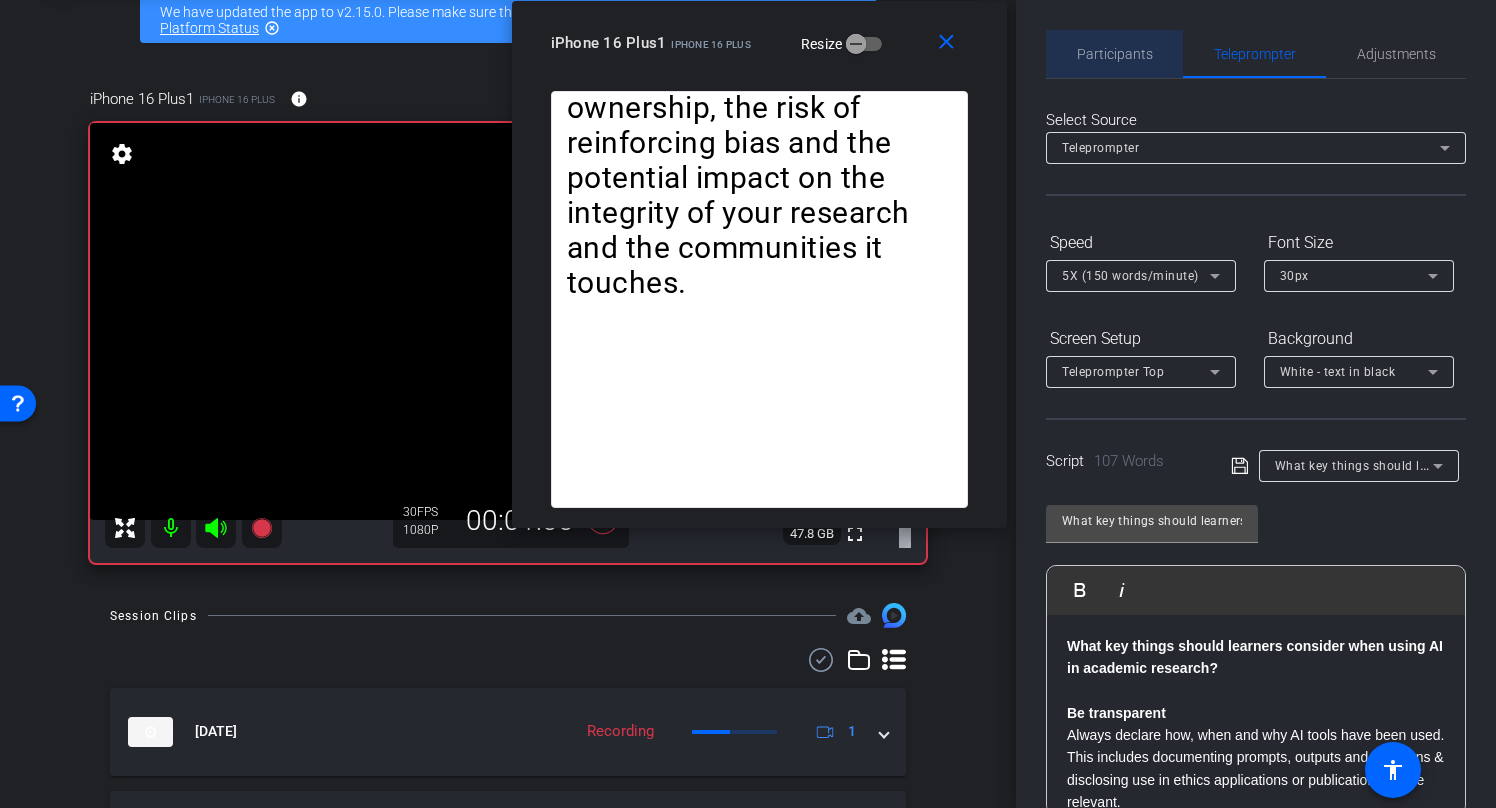 click on "Participants" at bounding box center (1115, 54) 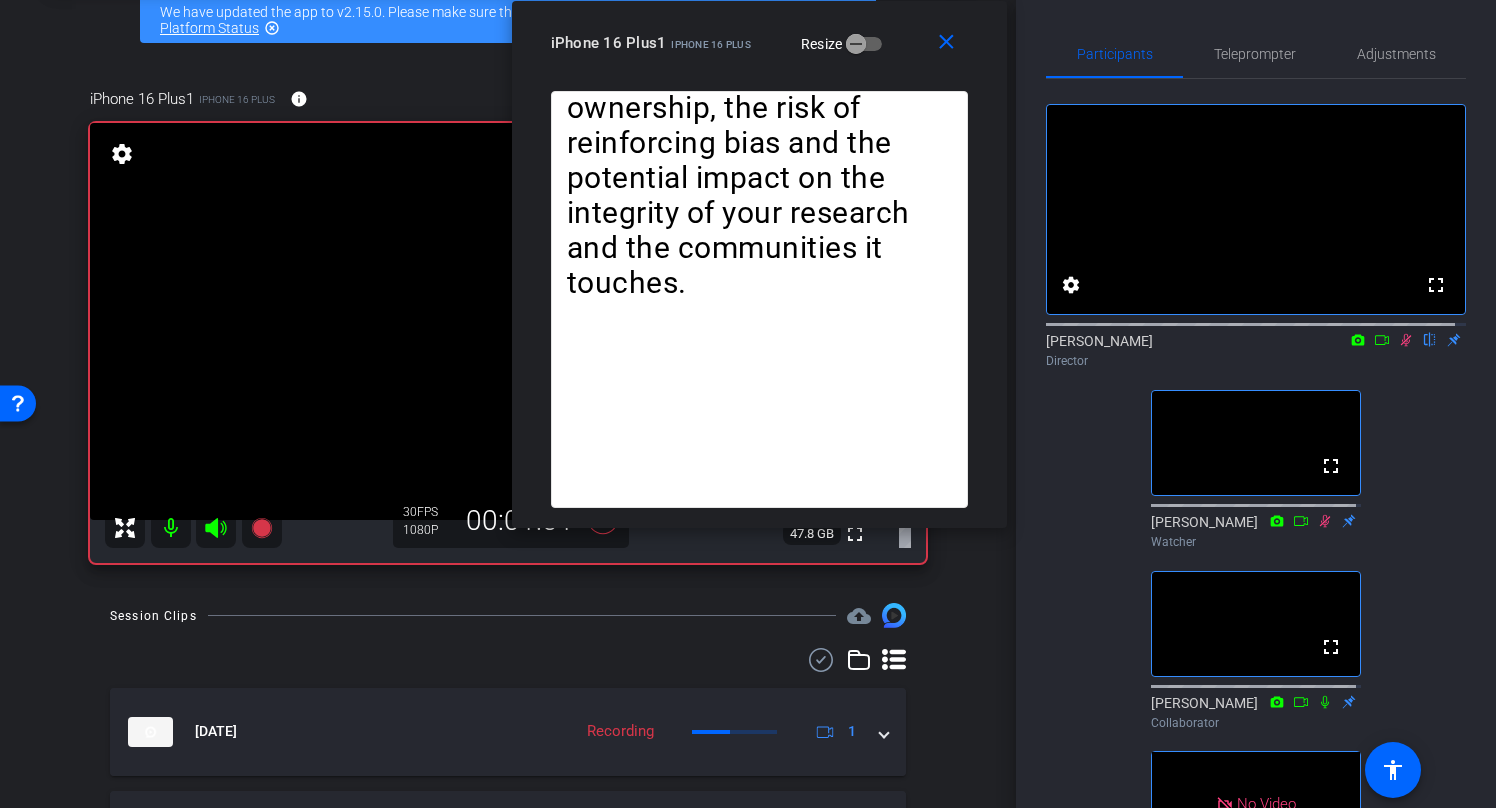 click 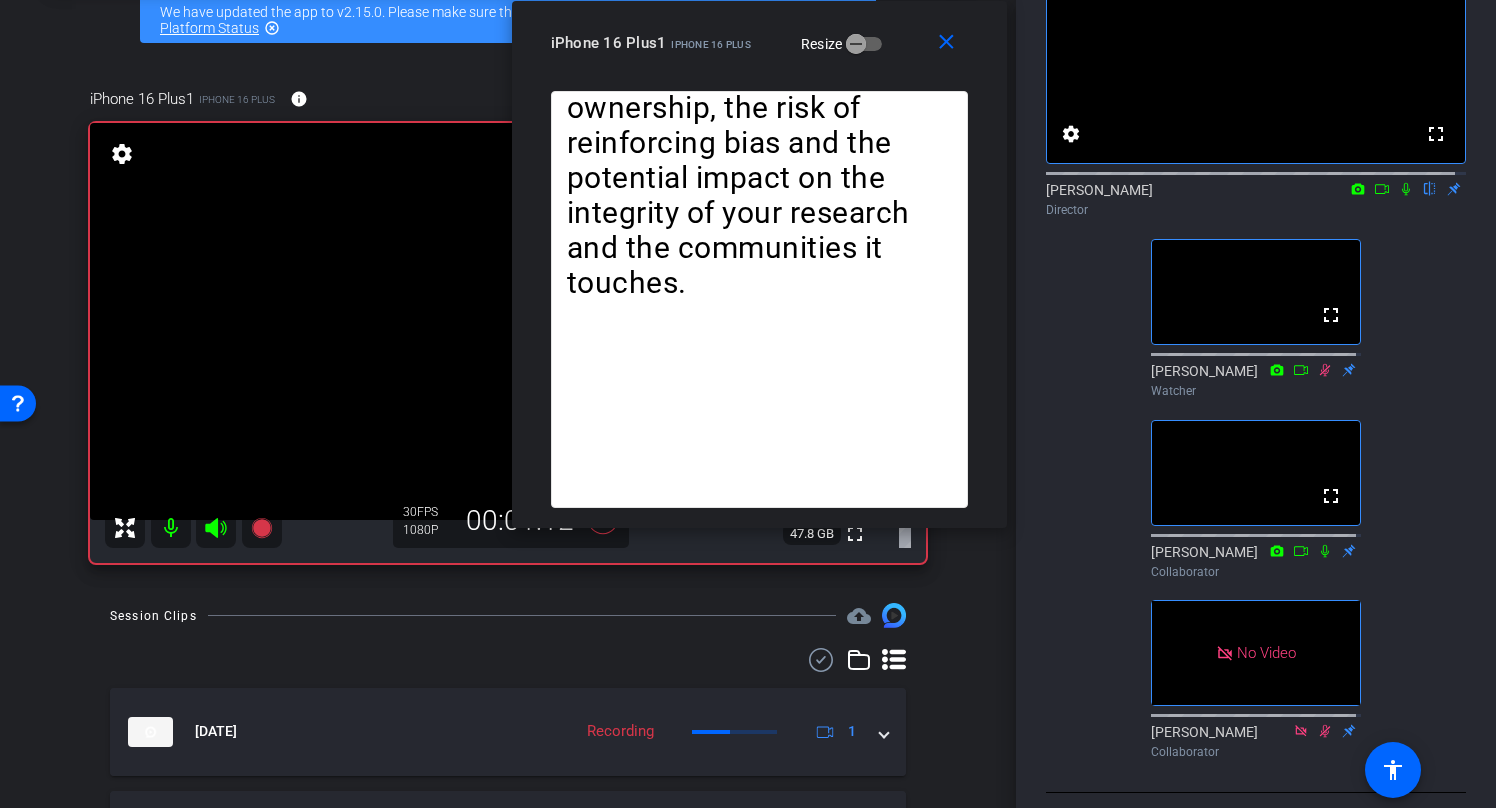 scroll, scrollTop: 0, scrollLeft: 0, axis: both 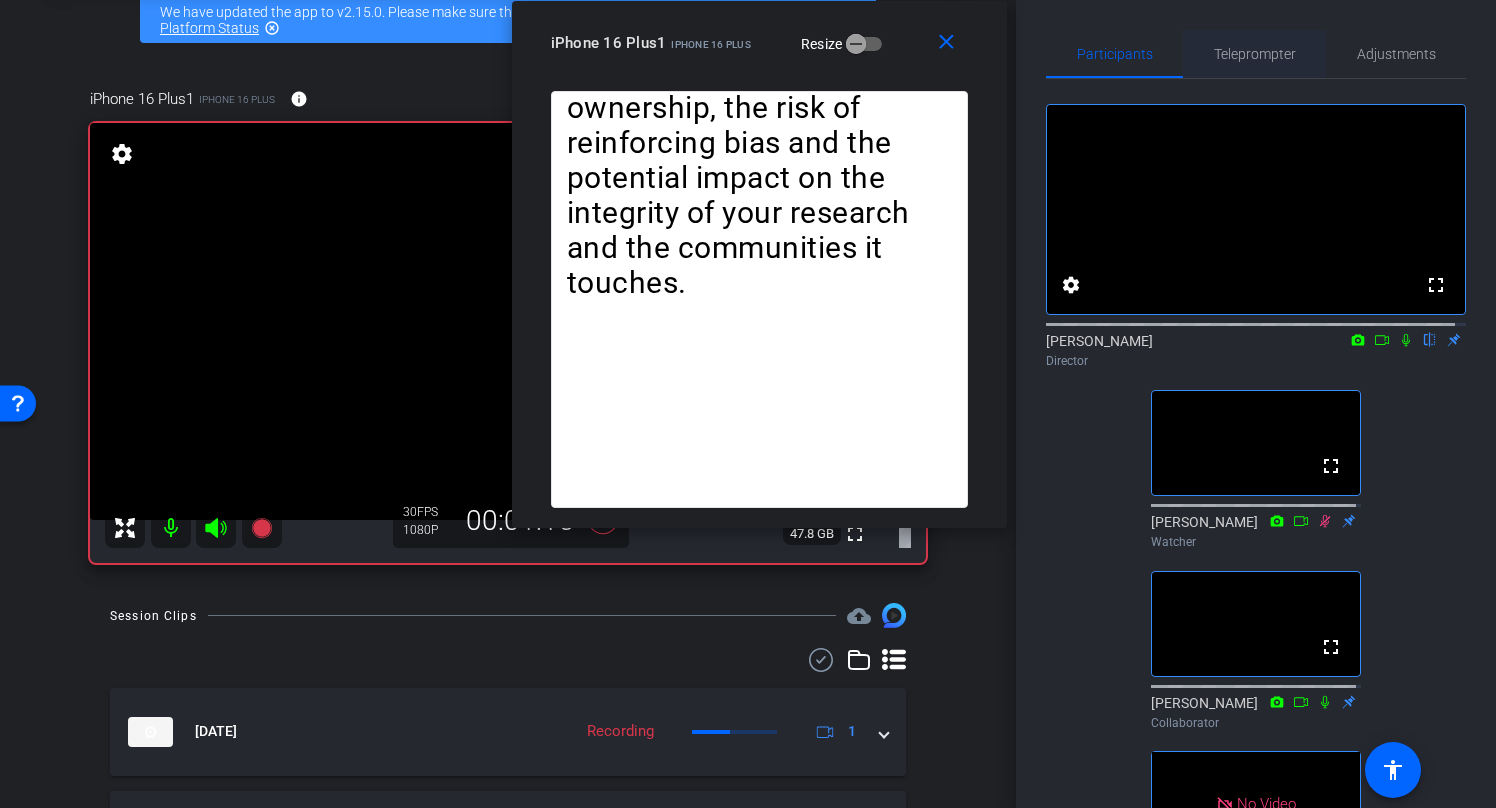 click on "Teleprompter" at bounding box center [1255, 54] 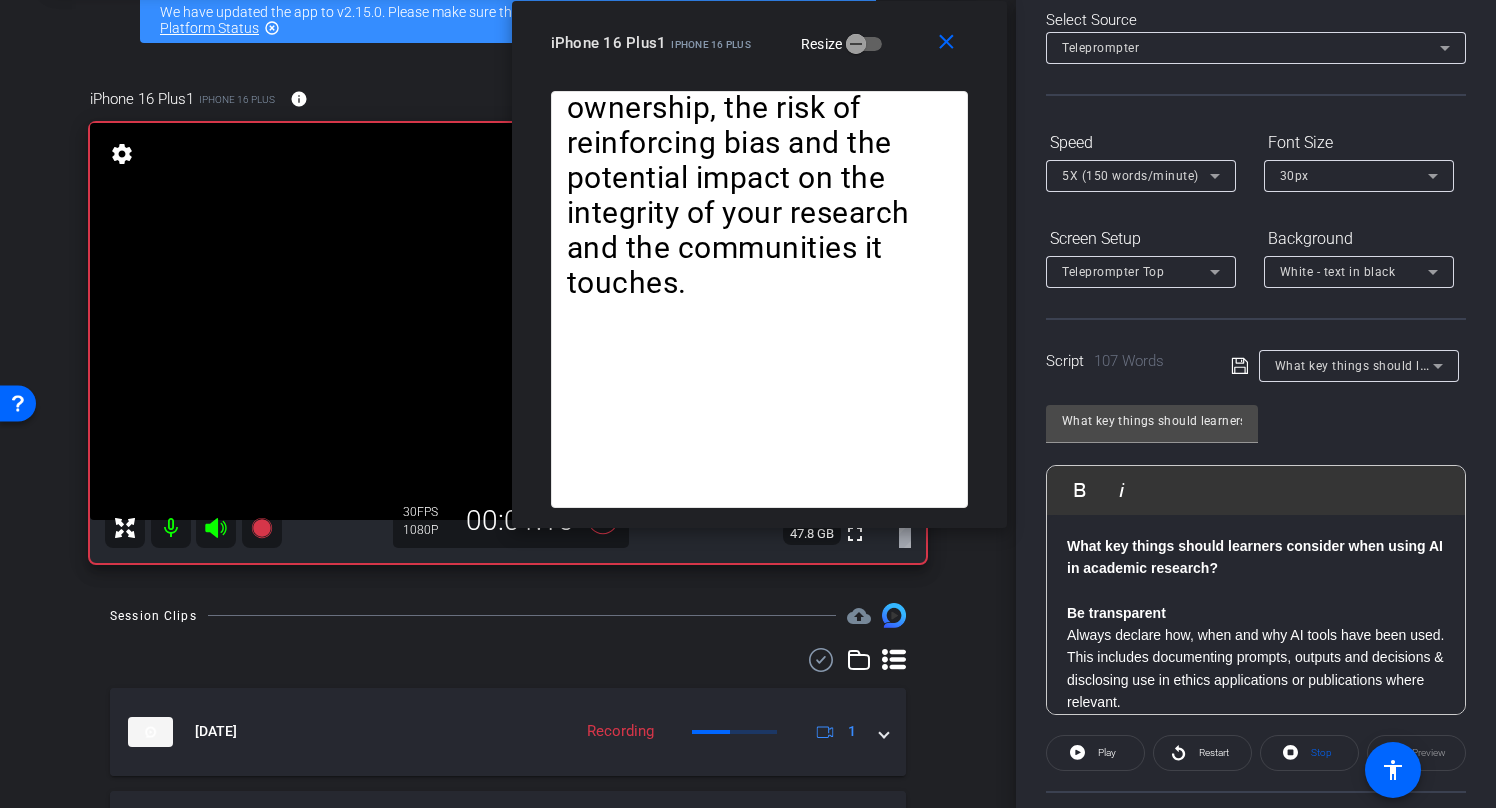 scroll, scrollTop: 193, scrollLeft: 0, axis: vertical 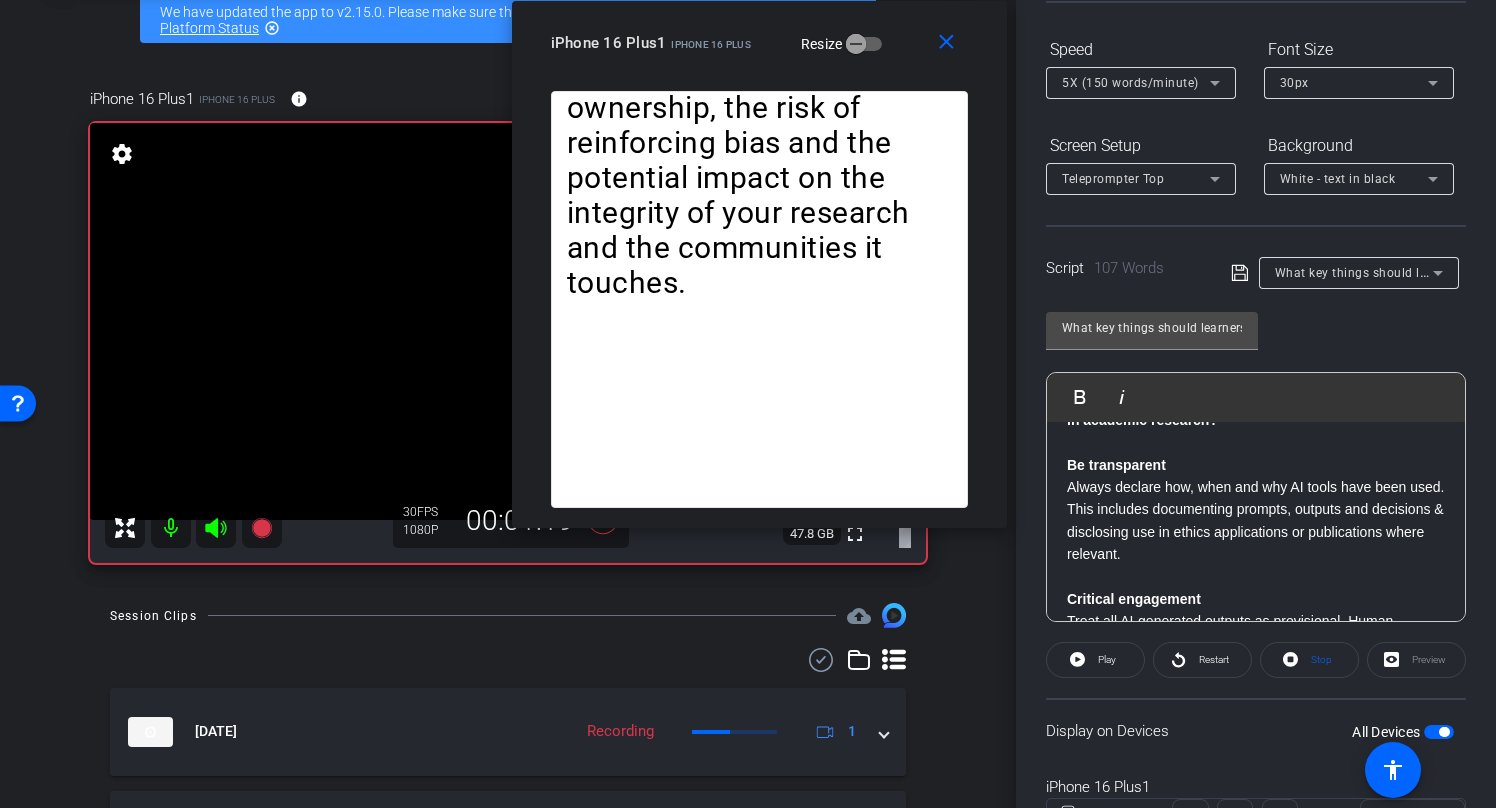 click 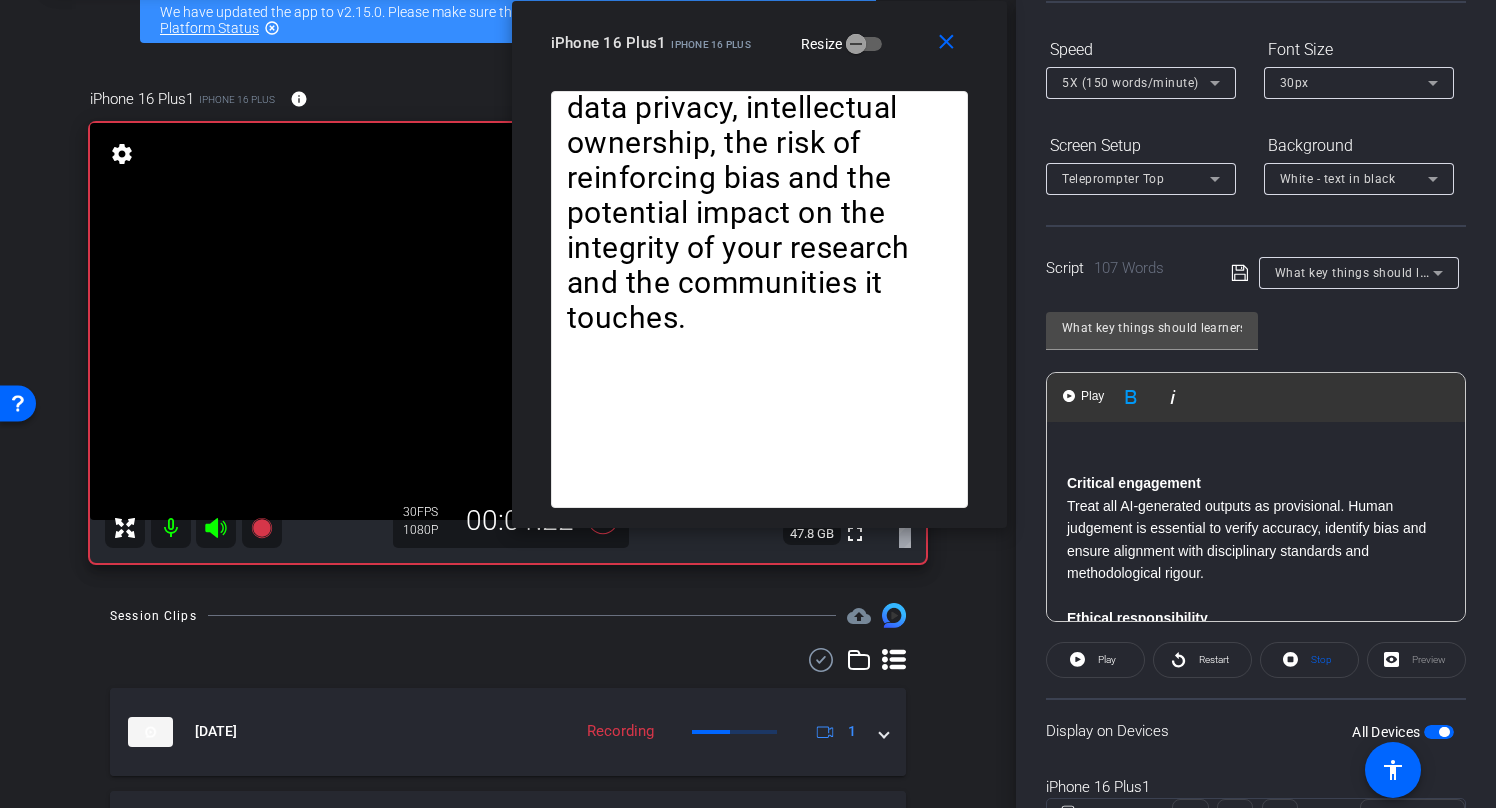 scroll, scrollTop: 251, scrollLeft: 0, axis: vertical 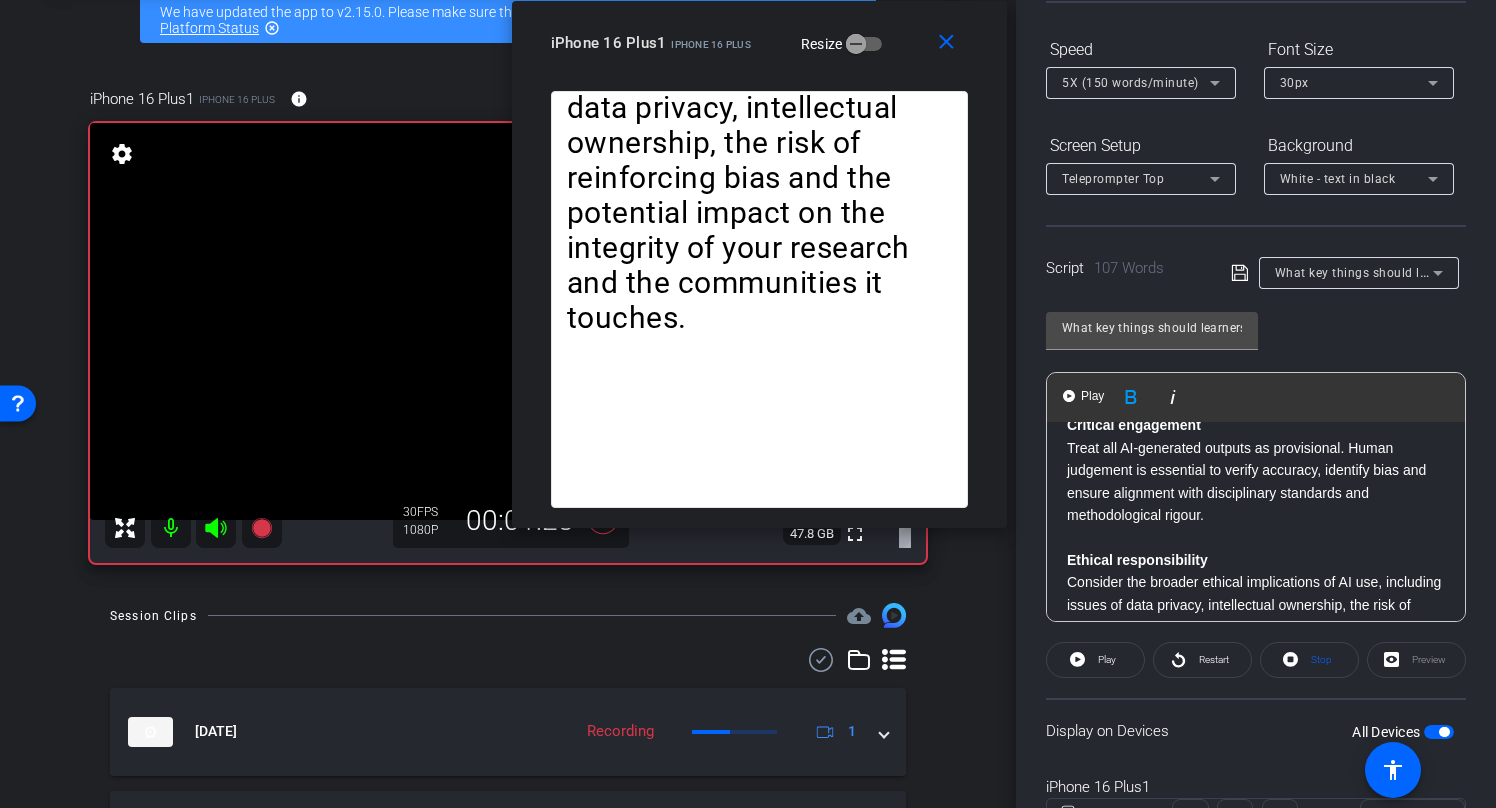 click 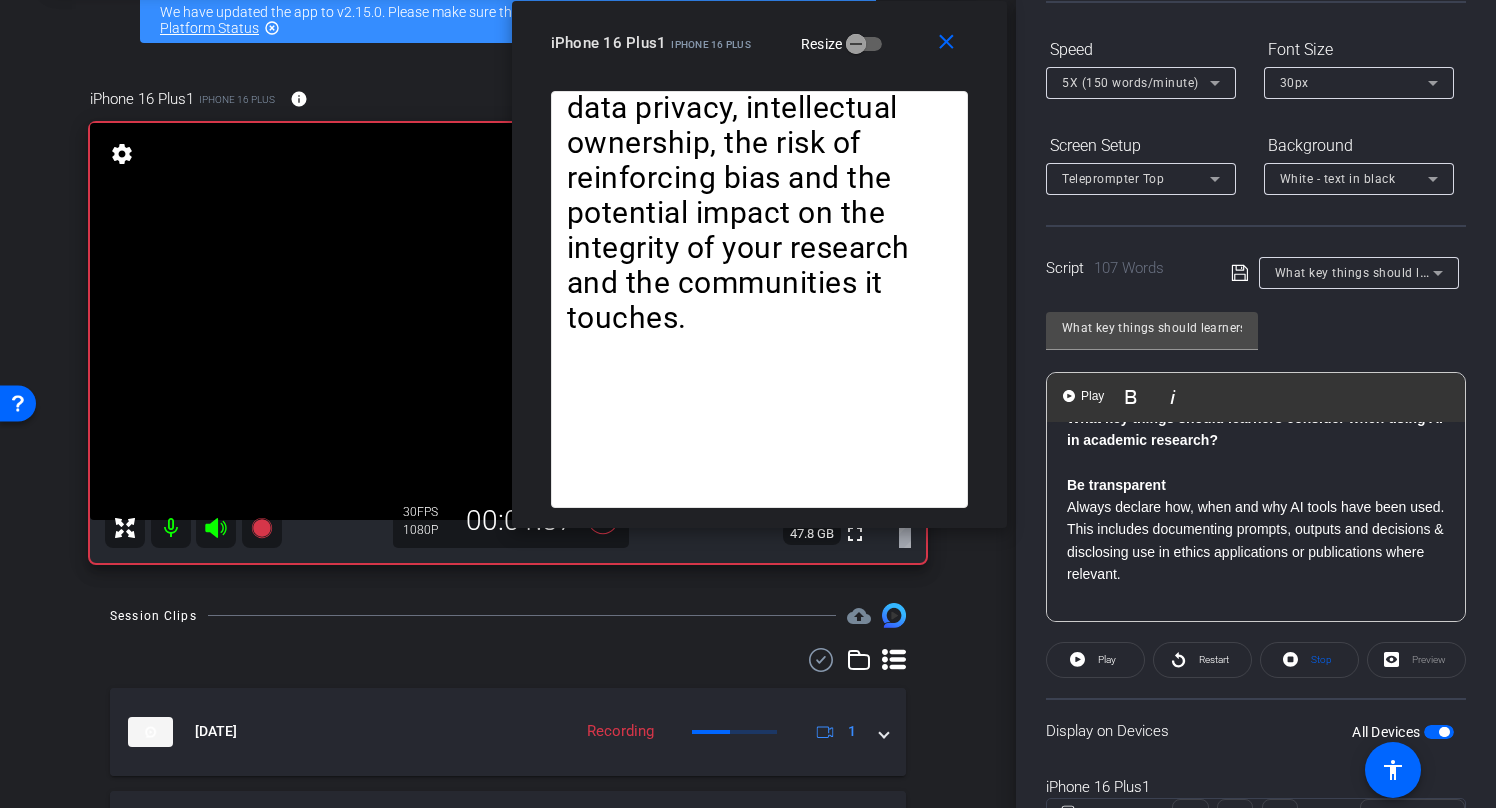scroll, scrollTop: 0, scrollLeft: 0, axis: both 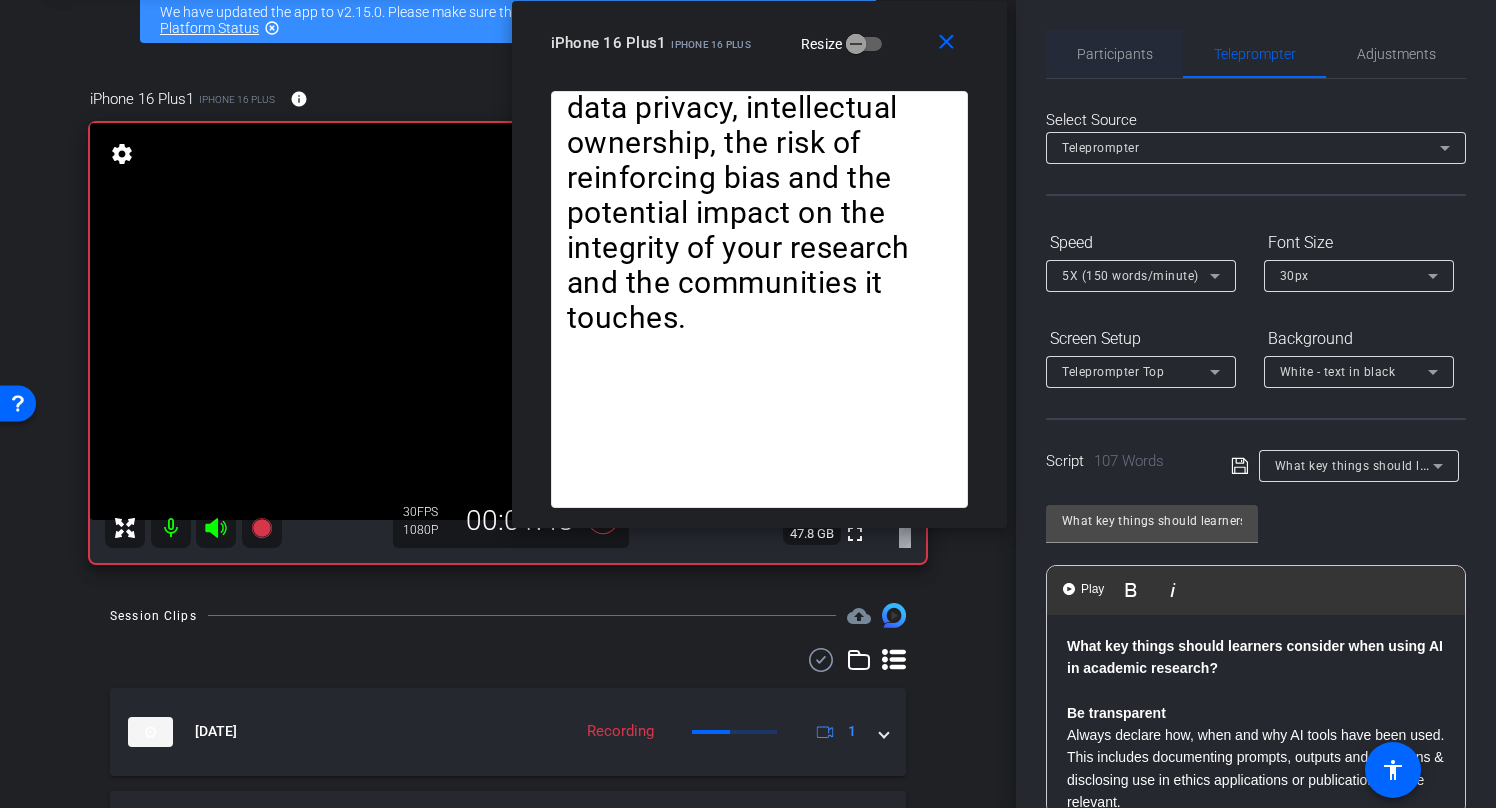 click on "Participants" at bounding box center [1115, 54] 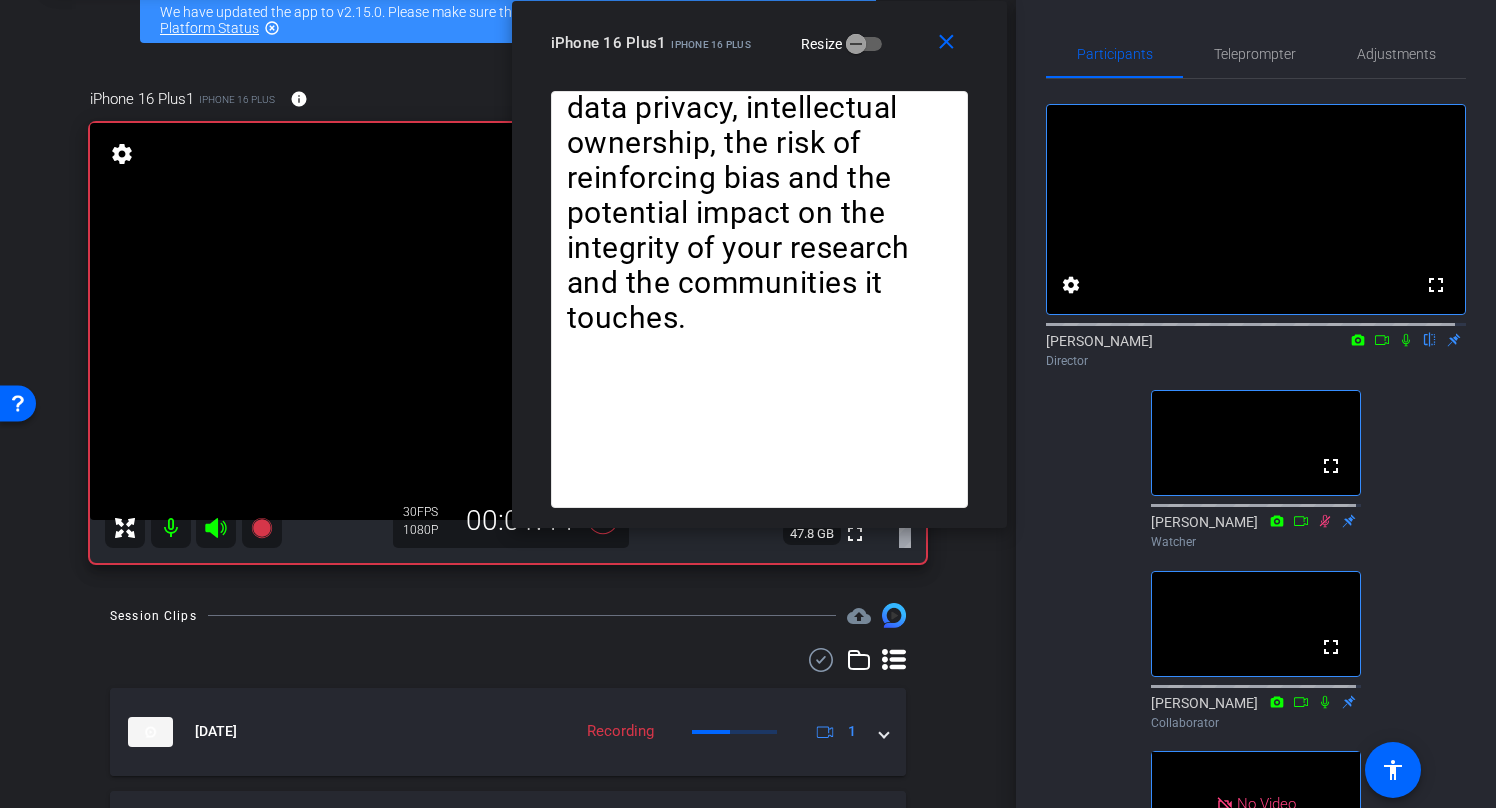 click 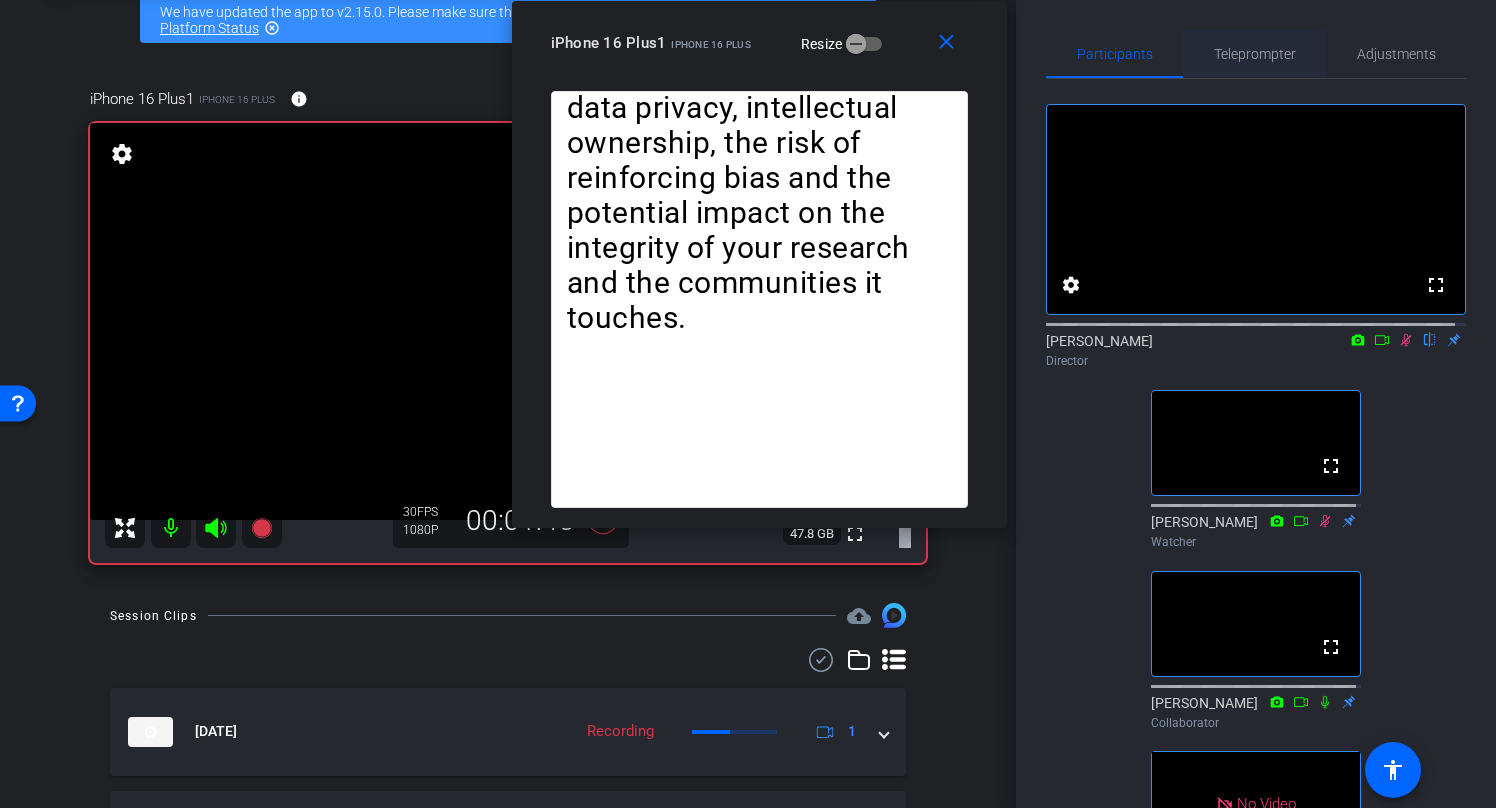 click on "Teleprompter" at bounding box center [1255, 54] 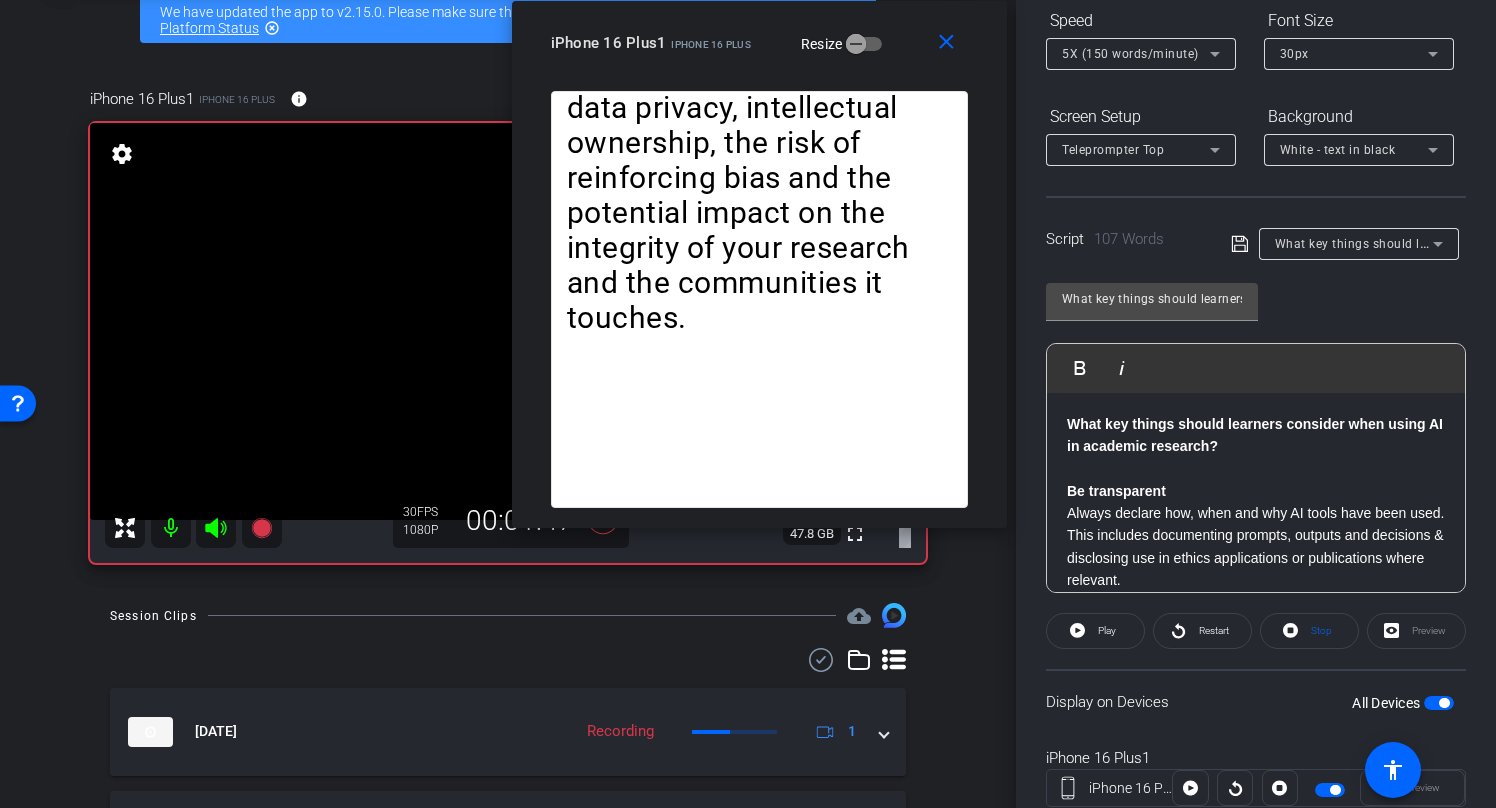 scroll, scrollTop: 285, scrollLeft: 0, axis: vertical 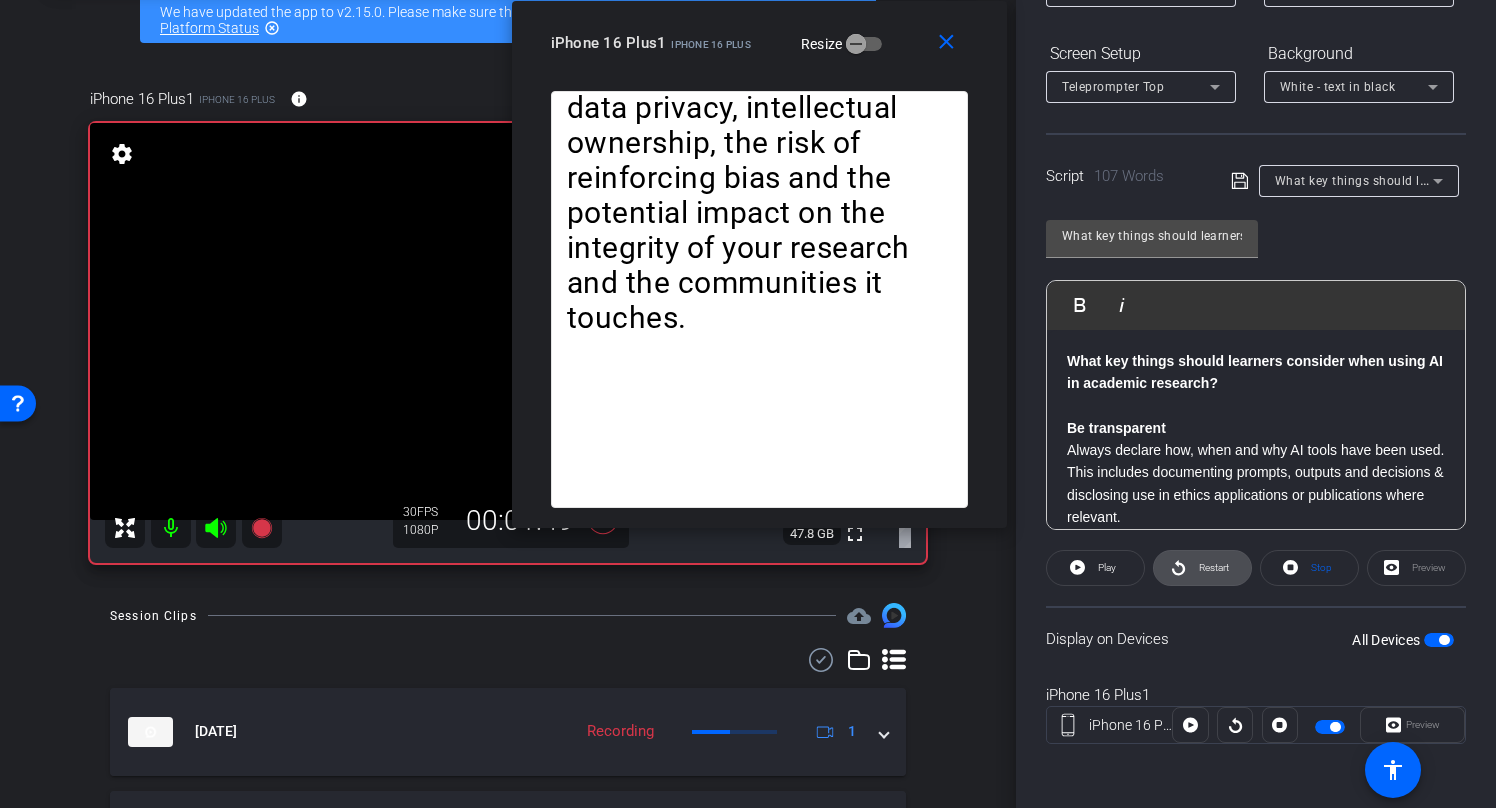 click on "Restart" 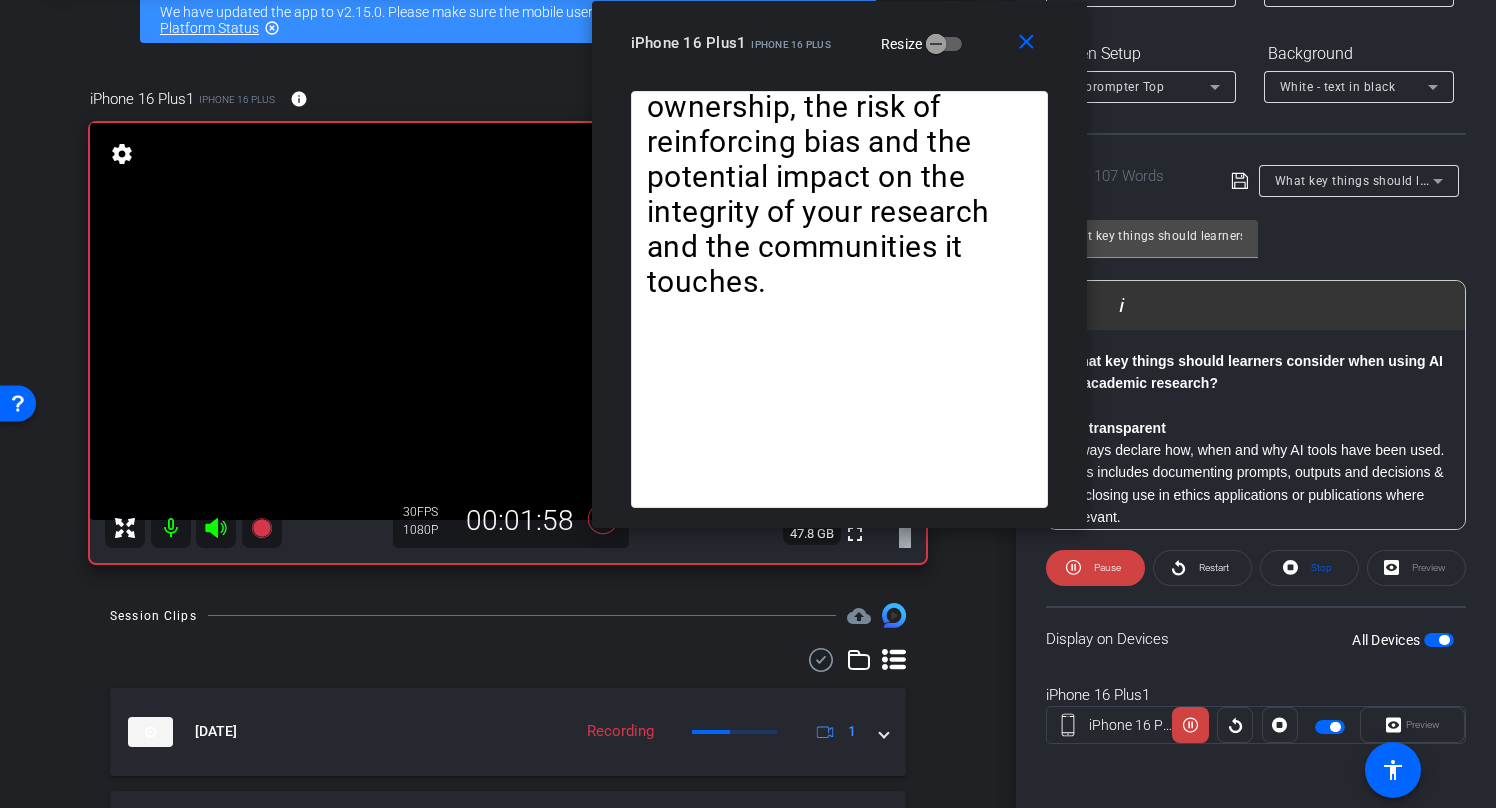drag, startPoint x: 770, startPoint y: 31, endPoint x: 850, endPoint y: -4, distance: 87.32124 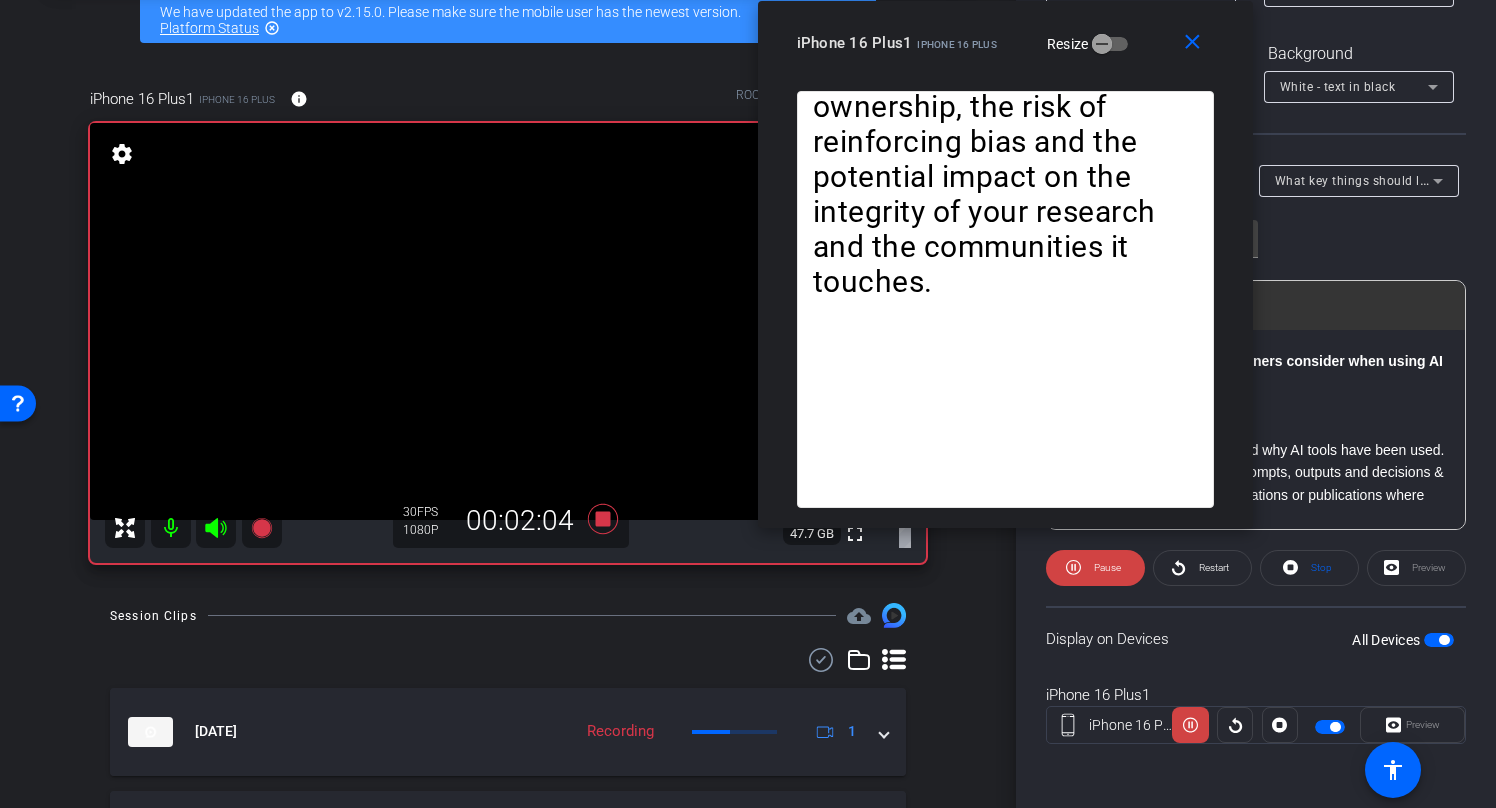 drag, startPoint x: 831, startPoint y: 27, endPoint x: 997, endPoint y: -51, distance: 183.41211 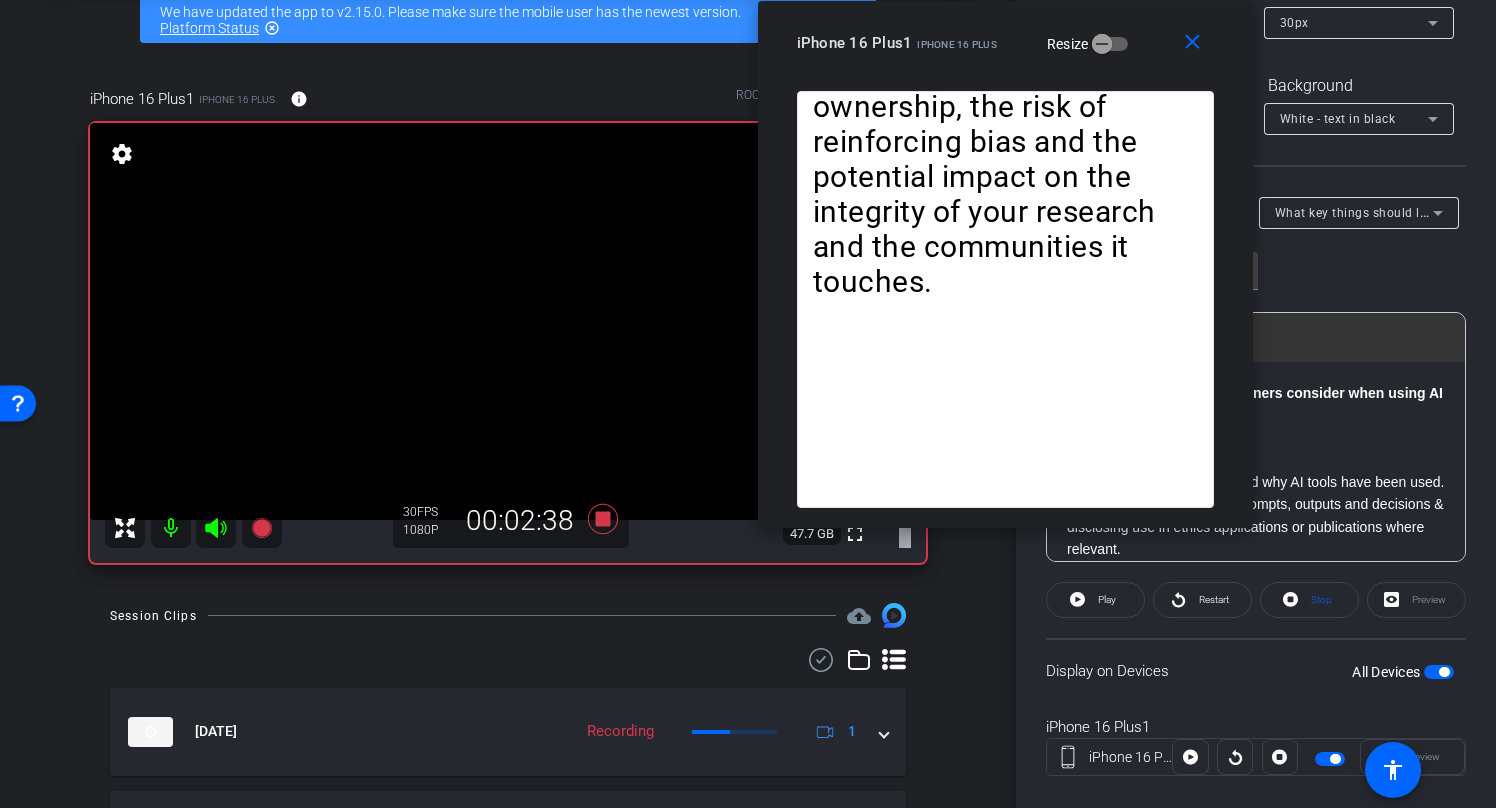 scroll, scrollTop: 266, scrollLeft: 0, axis: vertical 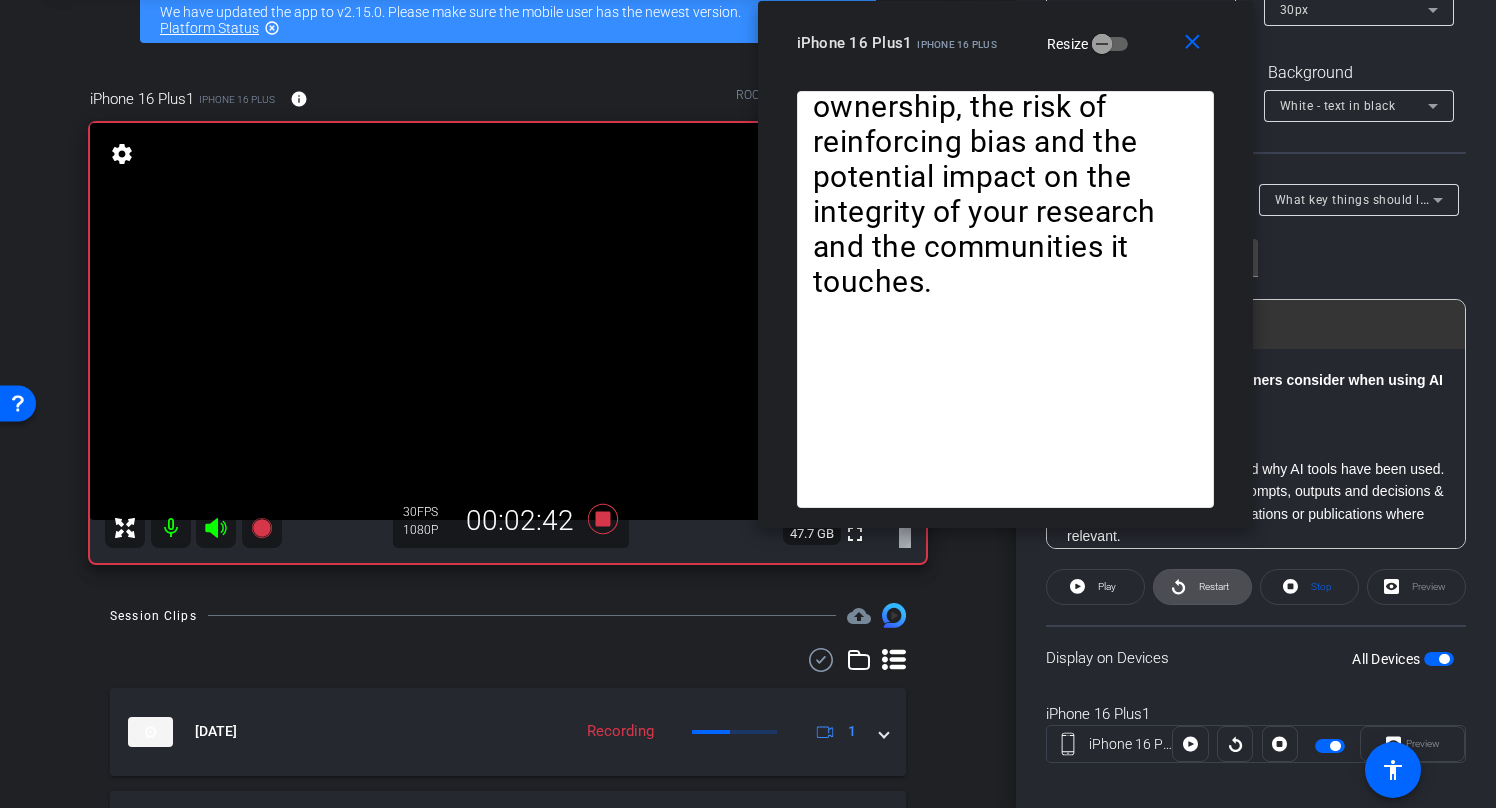 click on "Restart" 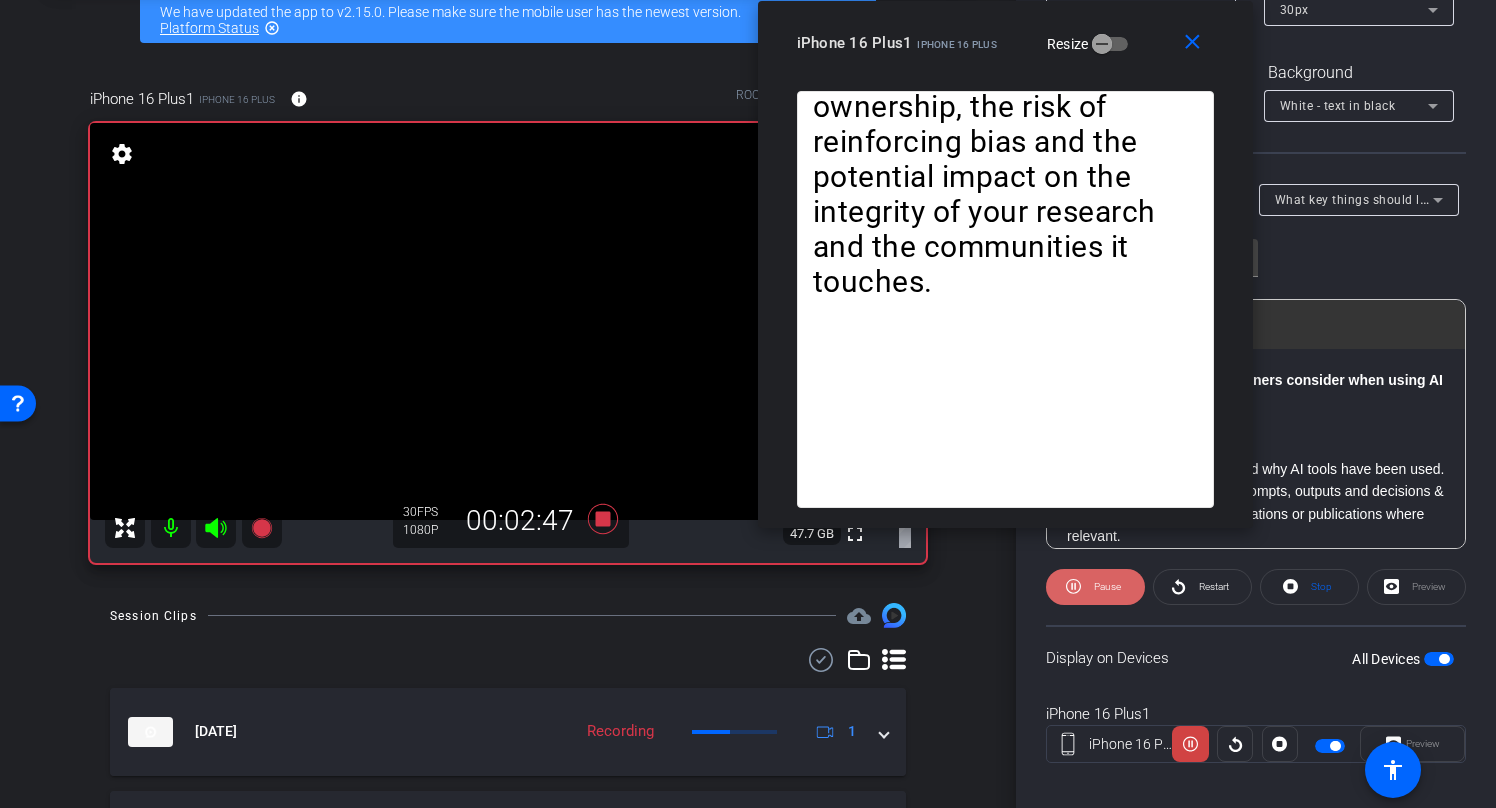 click on "Pause" 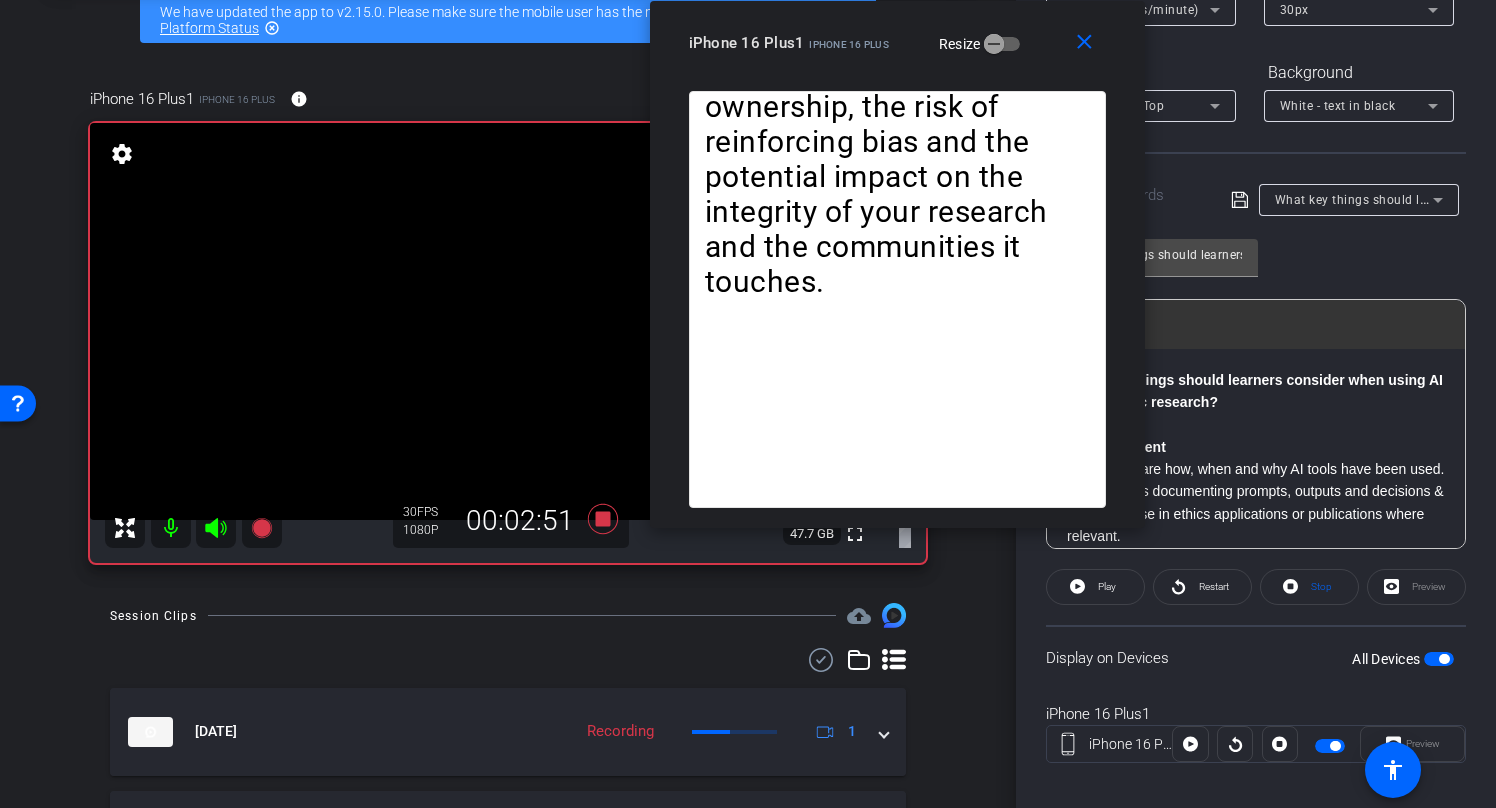 drag, startPoint x: 1014, startPoint y: 25, endPoint x: 906, endPoint y: -11, distance: 113.841995 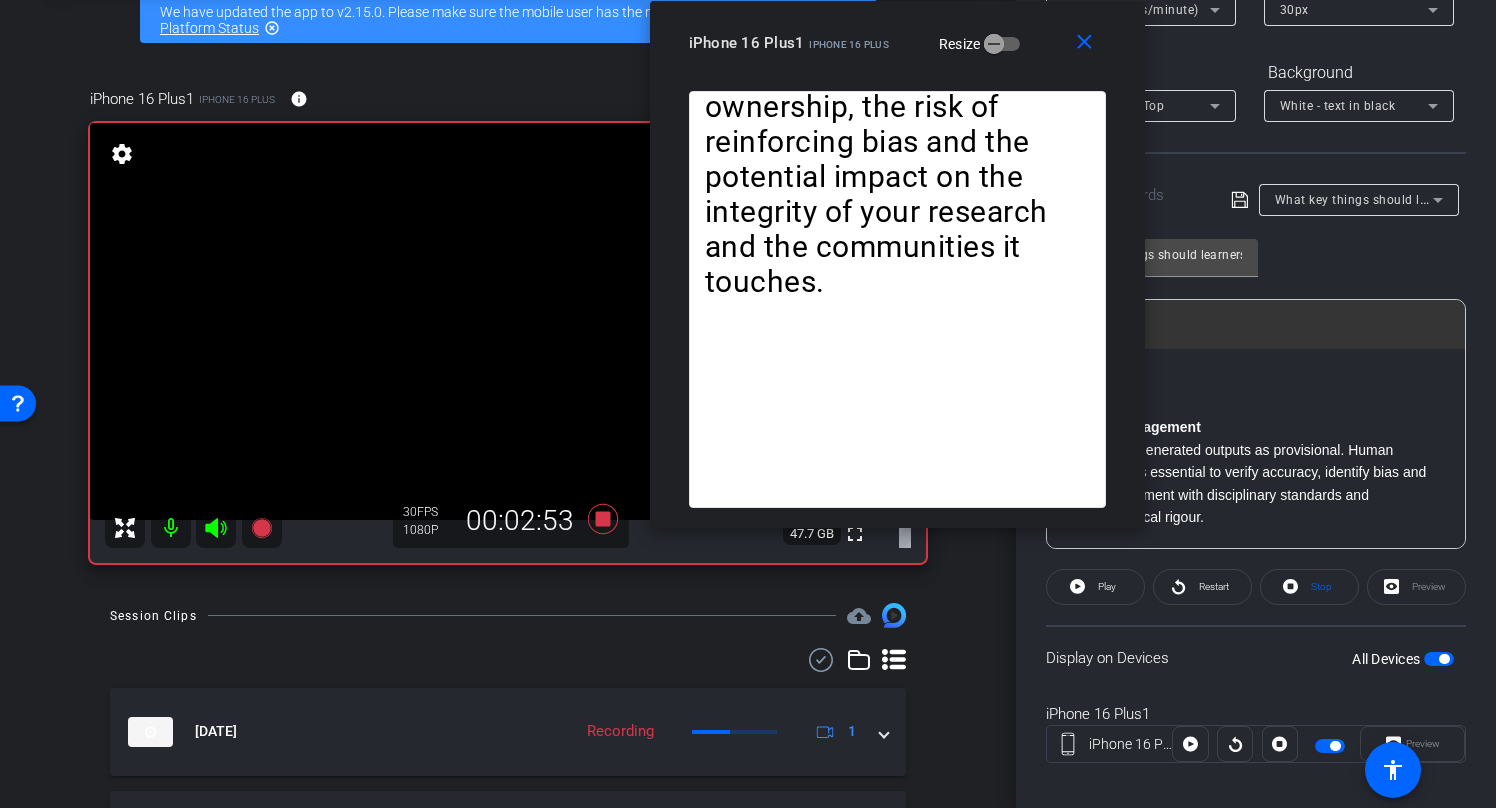 scroll, scrollTop: 177, scrollLeft: 0, axis: vertical 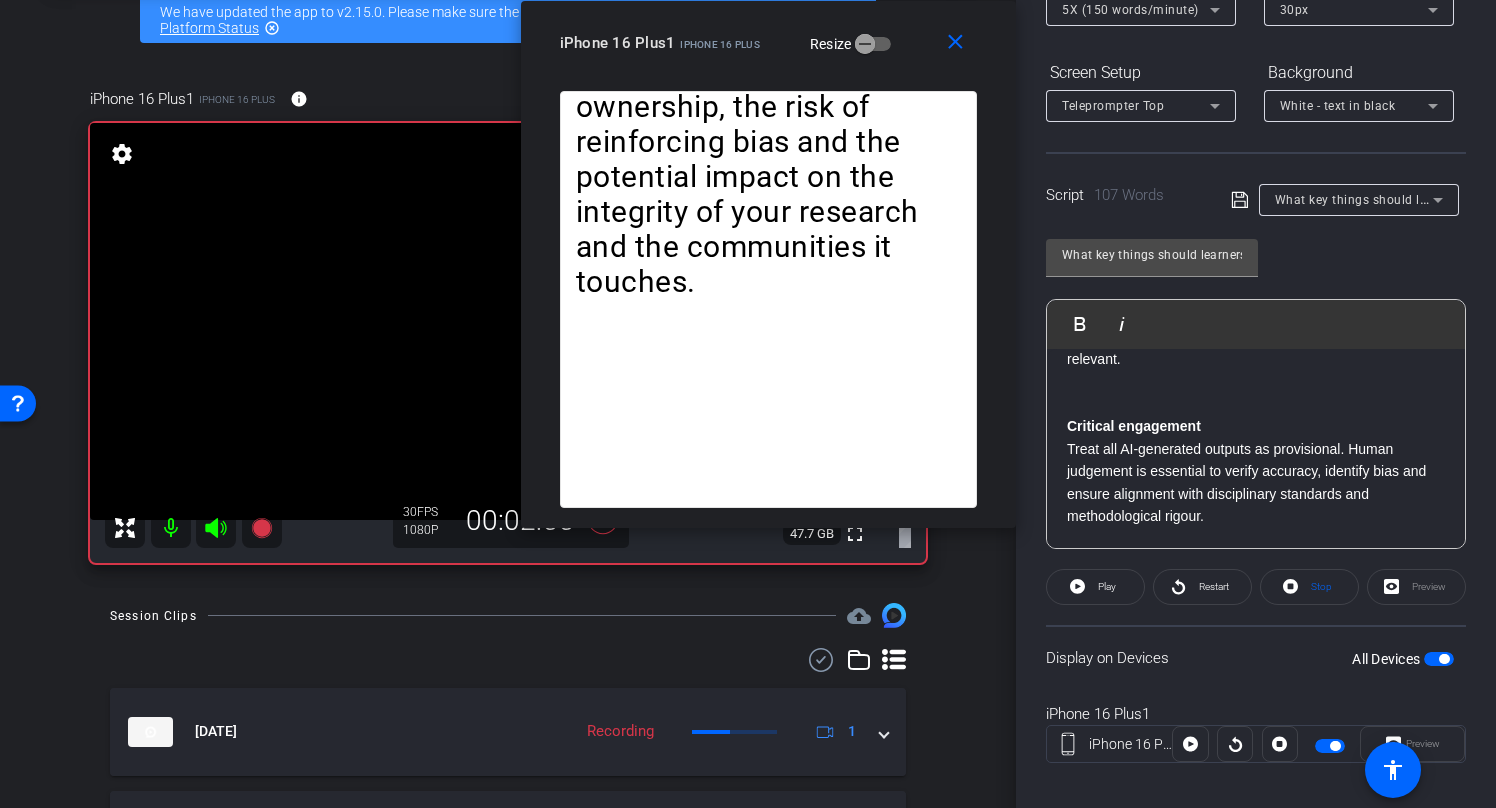 drag, startPoint x: 912, startPoint y: 30, endPoint x: 731, endPoint y: -23, distance: 188.60011 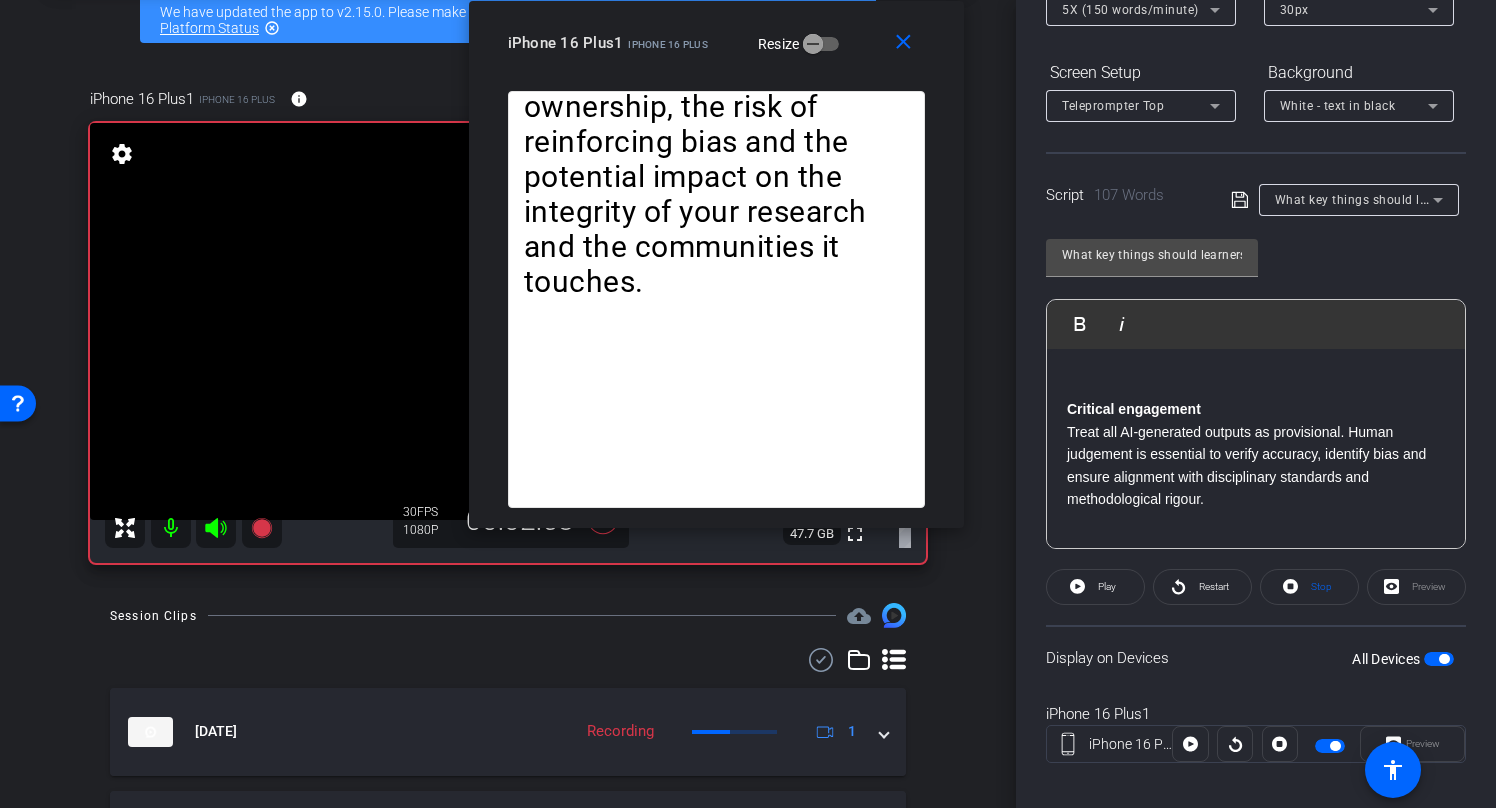 scroll, scrollTop: 269, scrollLeft: 0, axis: vertical 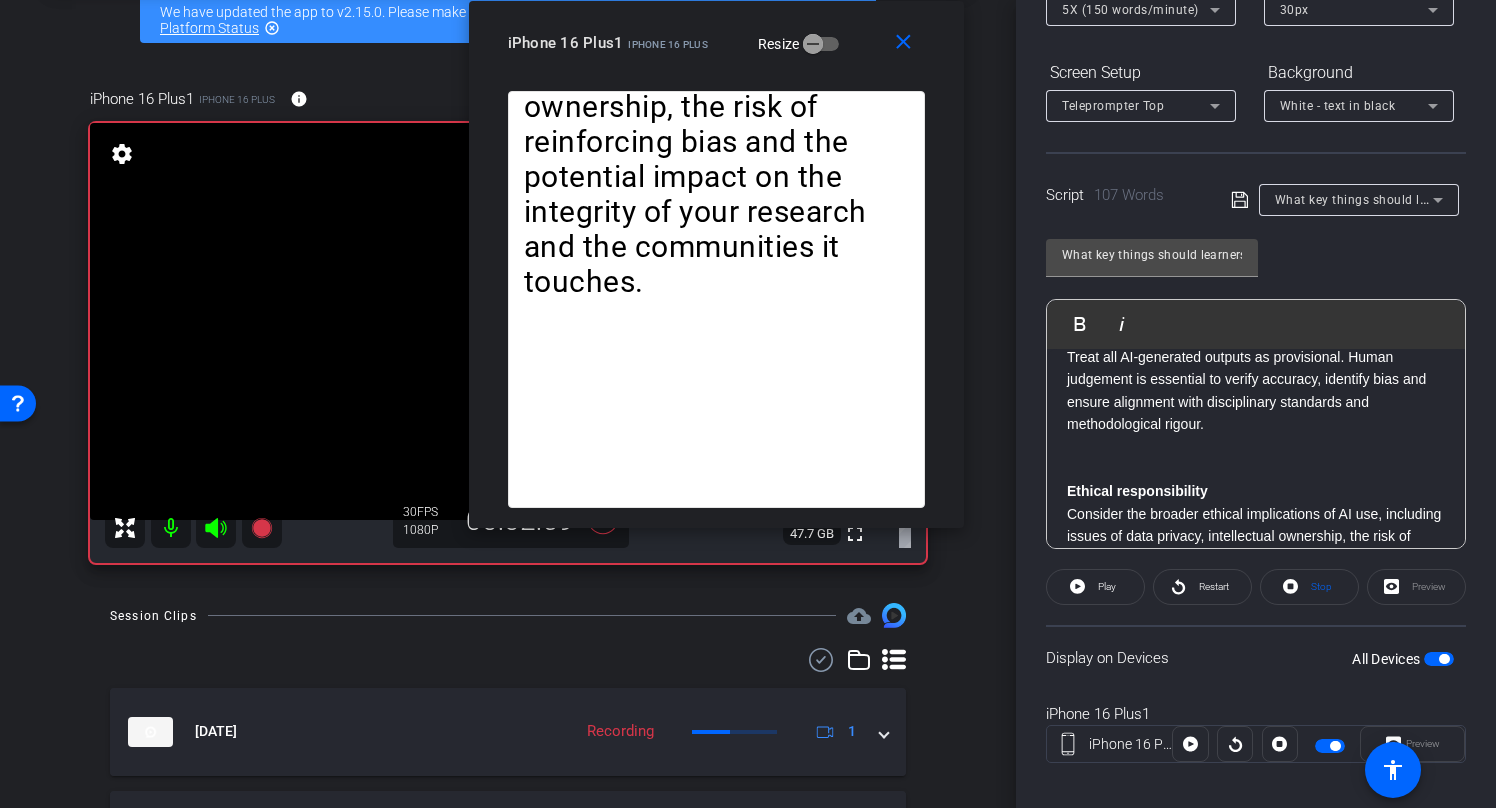 click 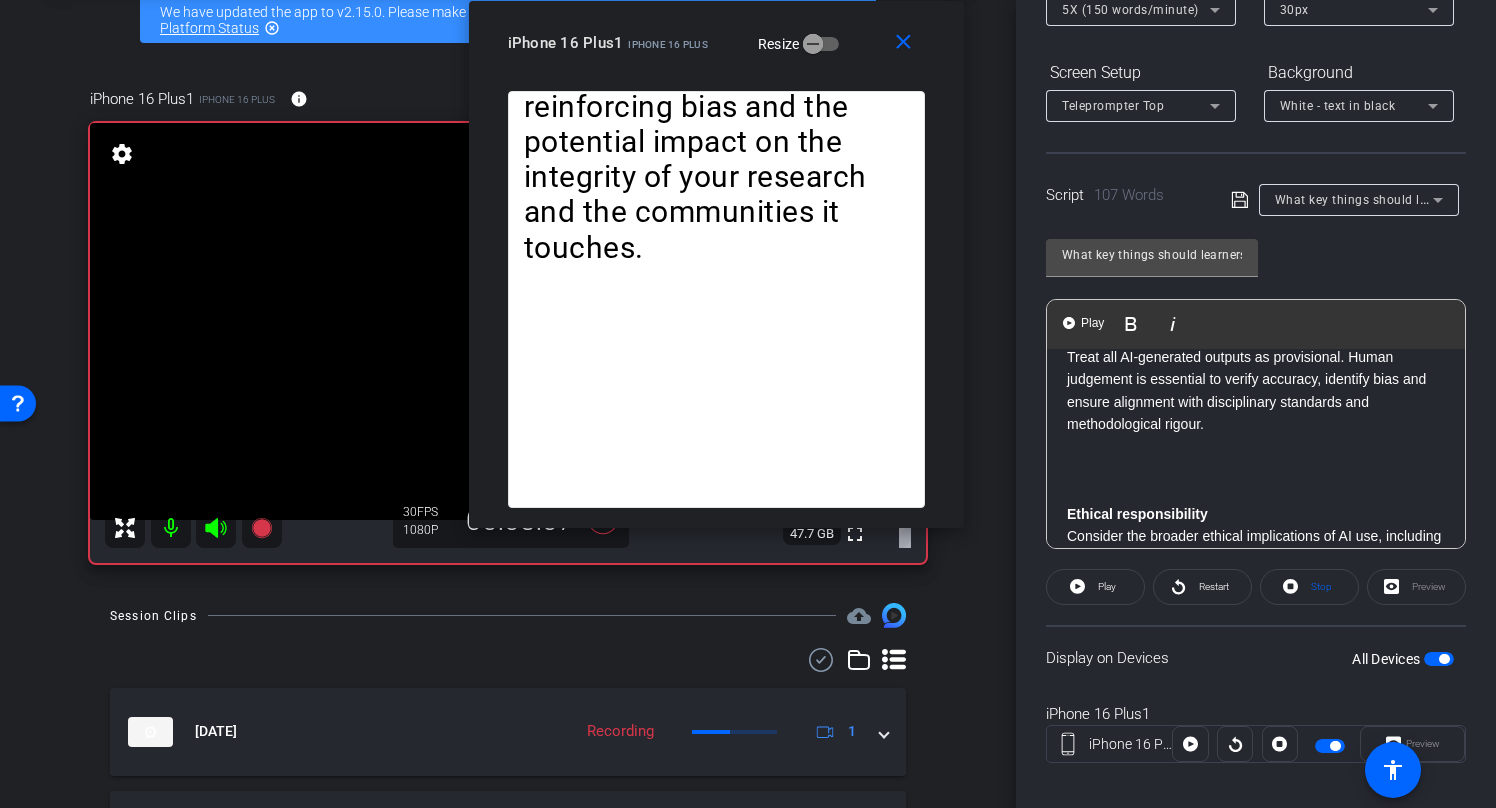 scroll, scrollTop: 0, scrollLeft: 0, axis: both 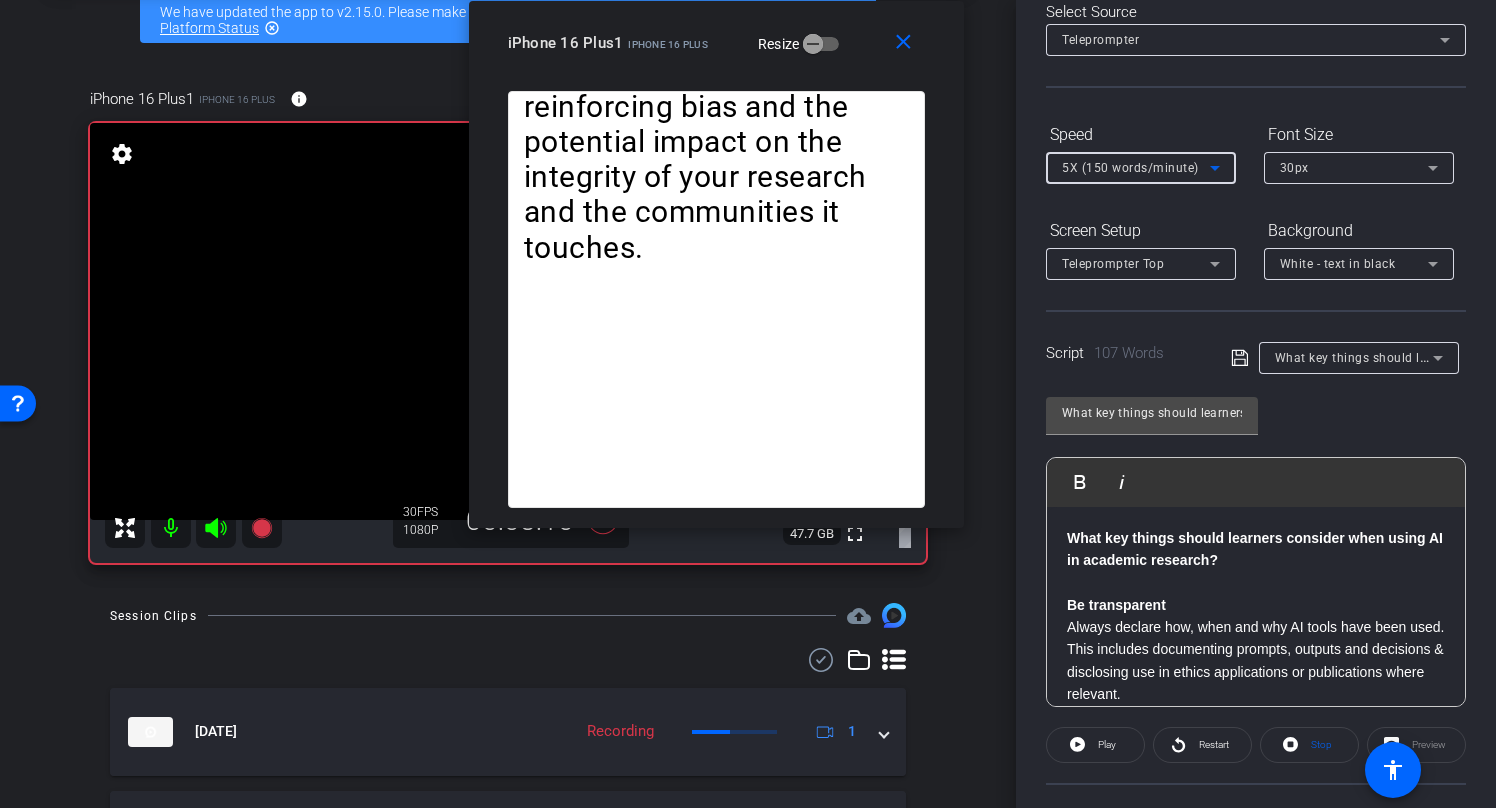 click 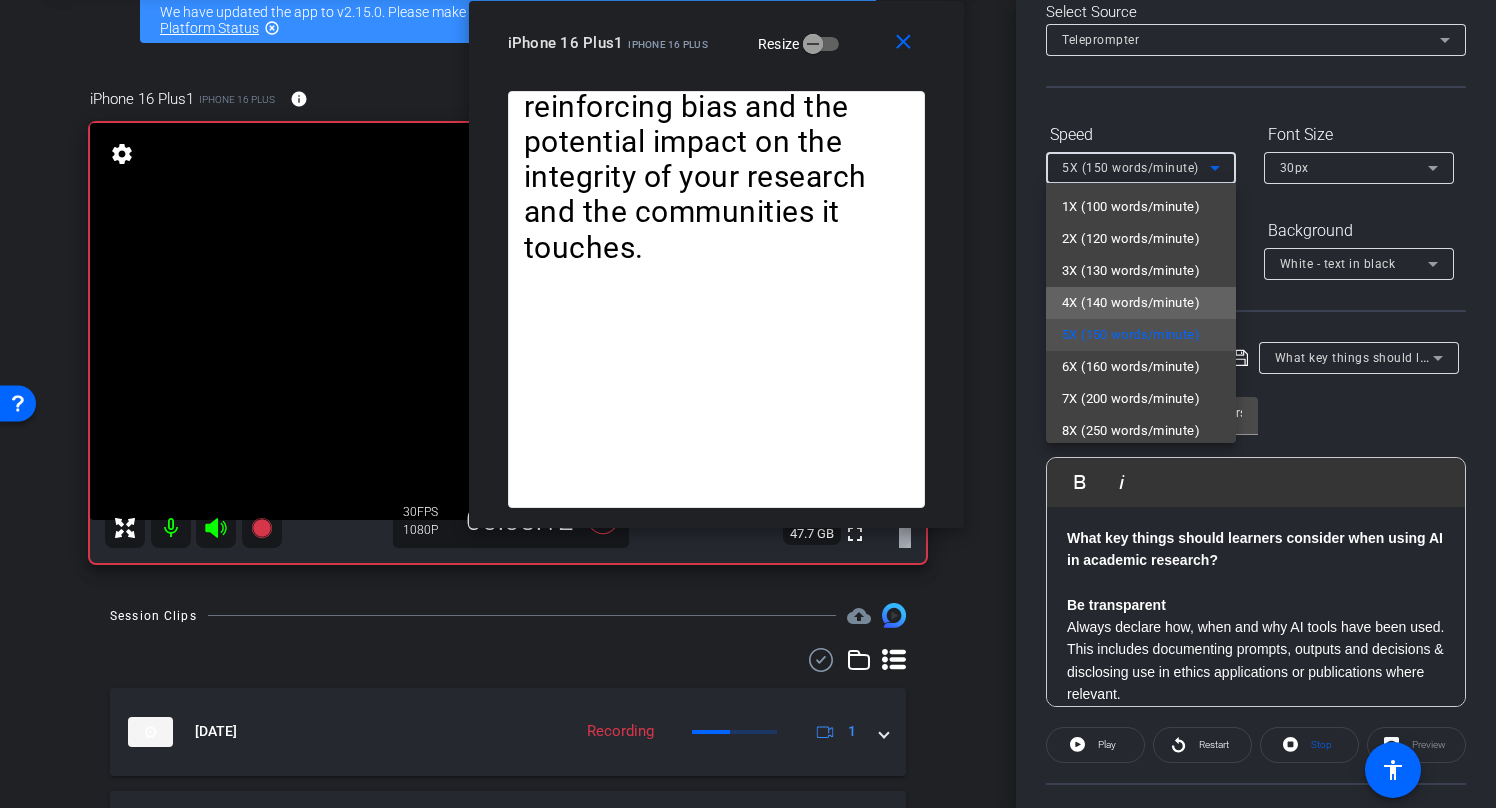 click on "4X (140 words/minute)" at bounding box center [1131, 303] 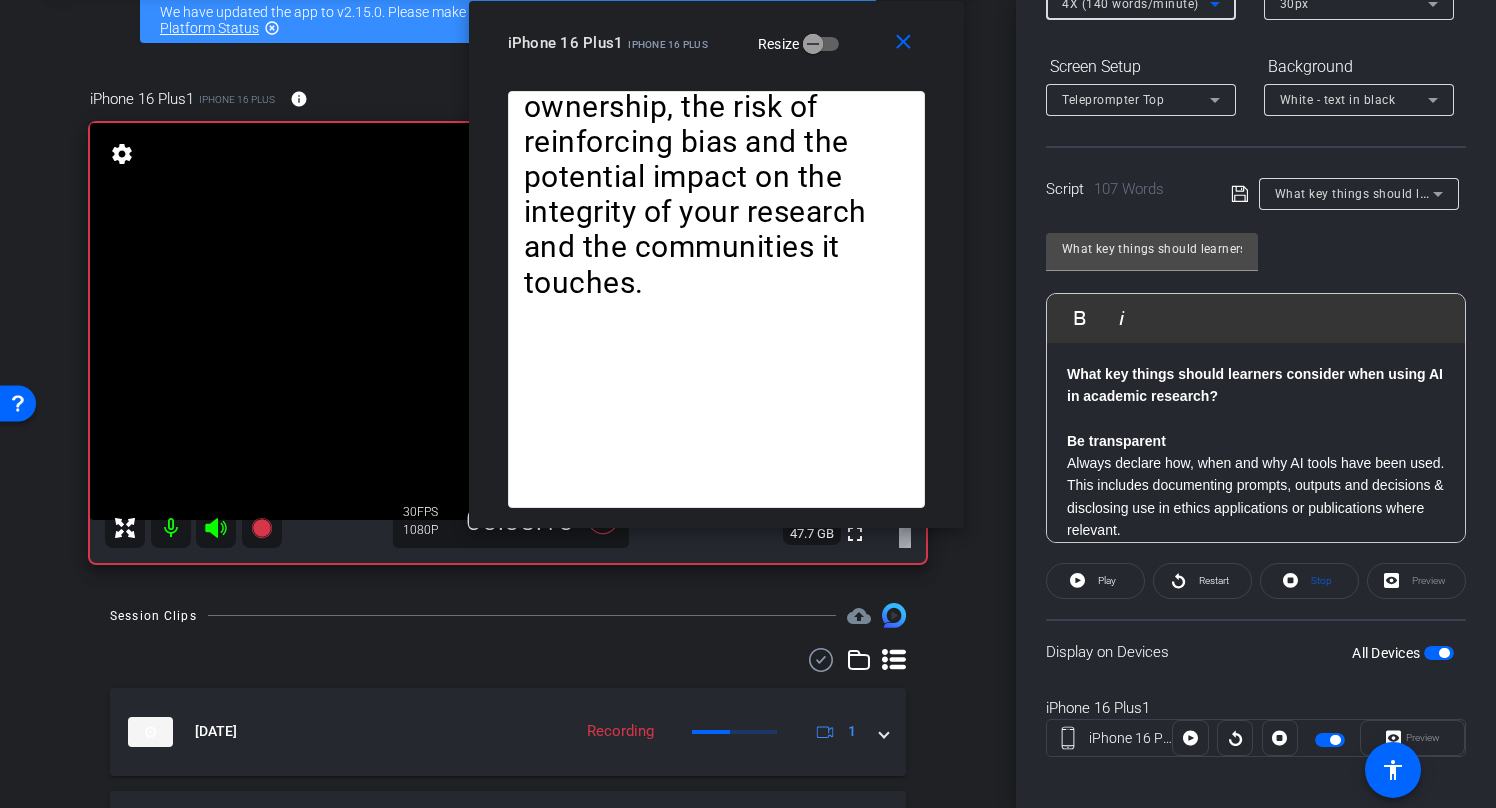 scroll, scrollTop: 285, scrollLeft: 0, axis: vertical 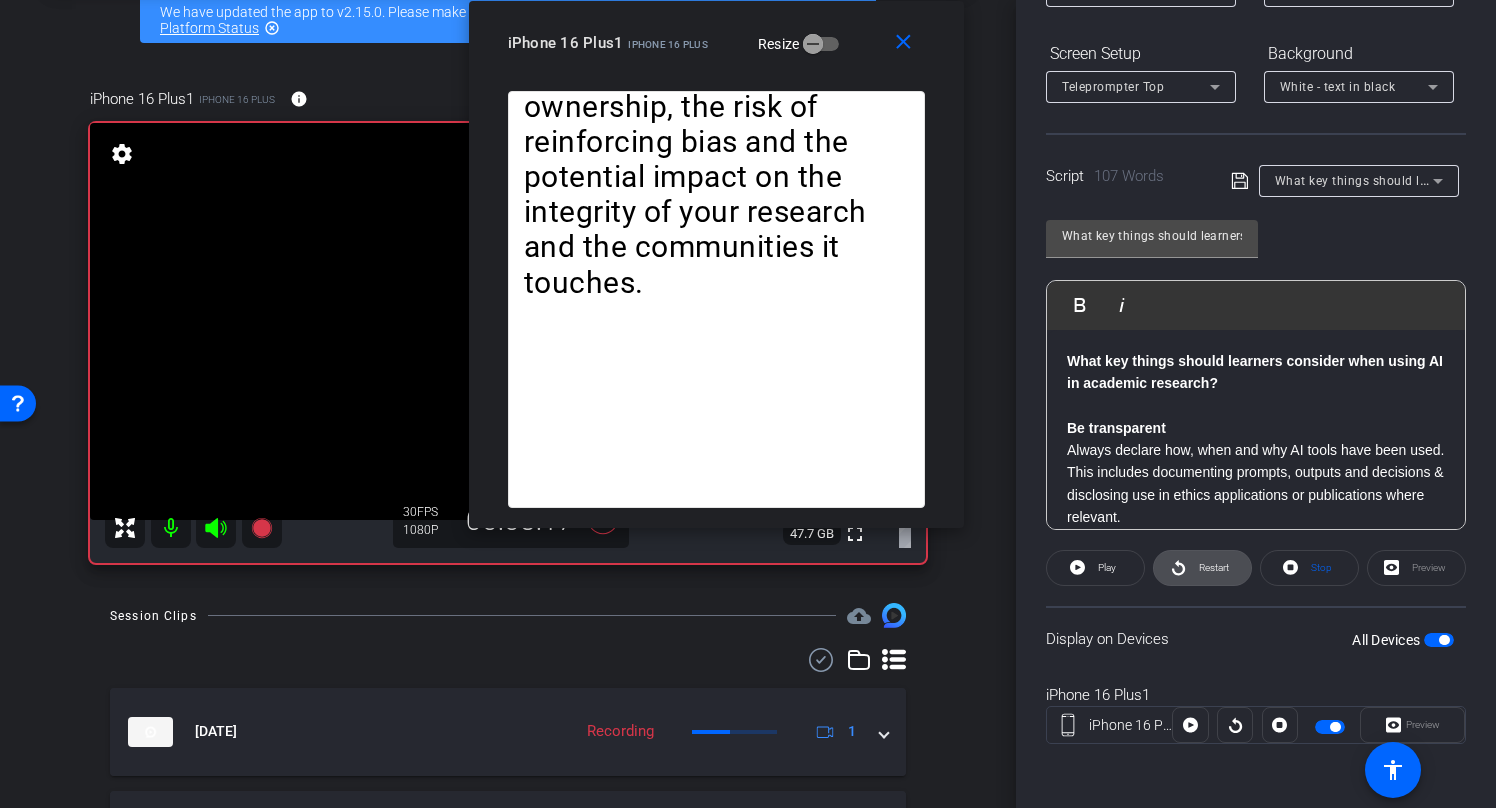 click on "Restart" 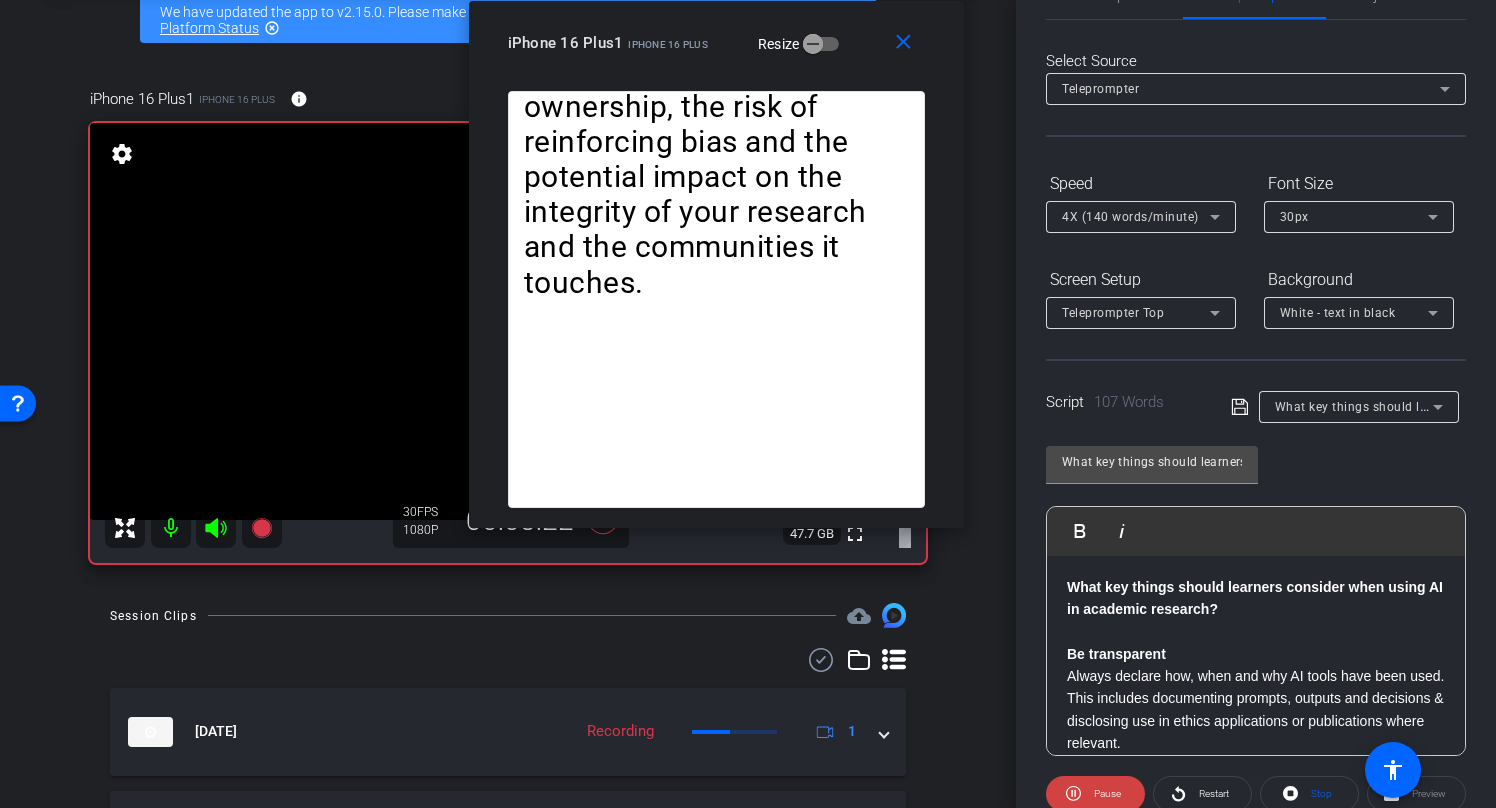 scroll, scrollTop: 7, scrollLeft: 0, axis: vertical 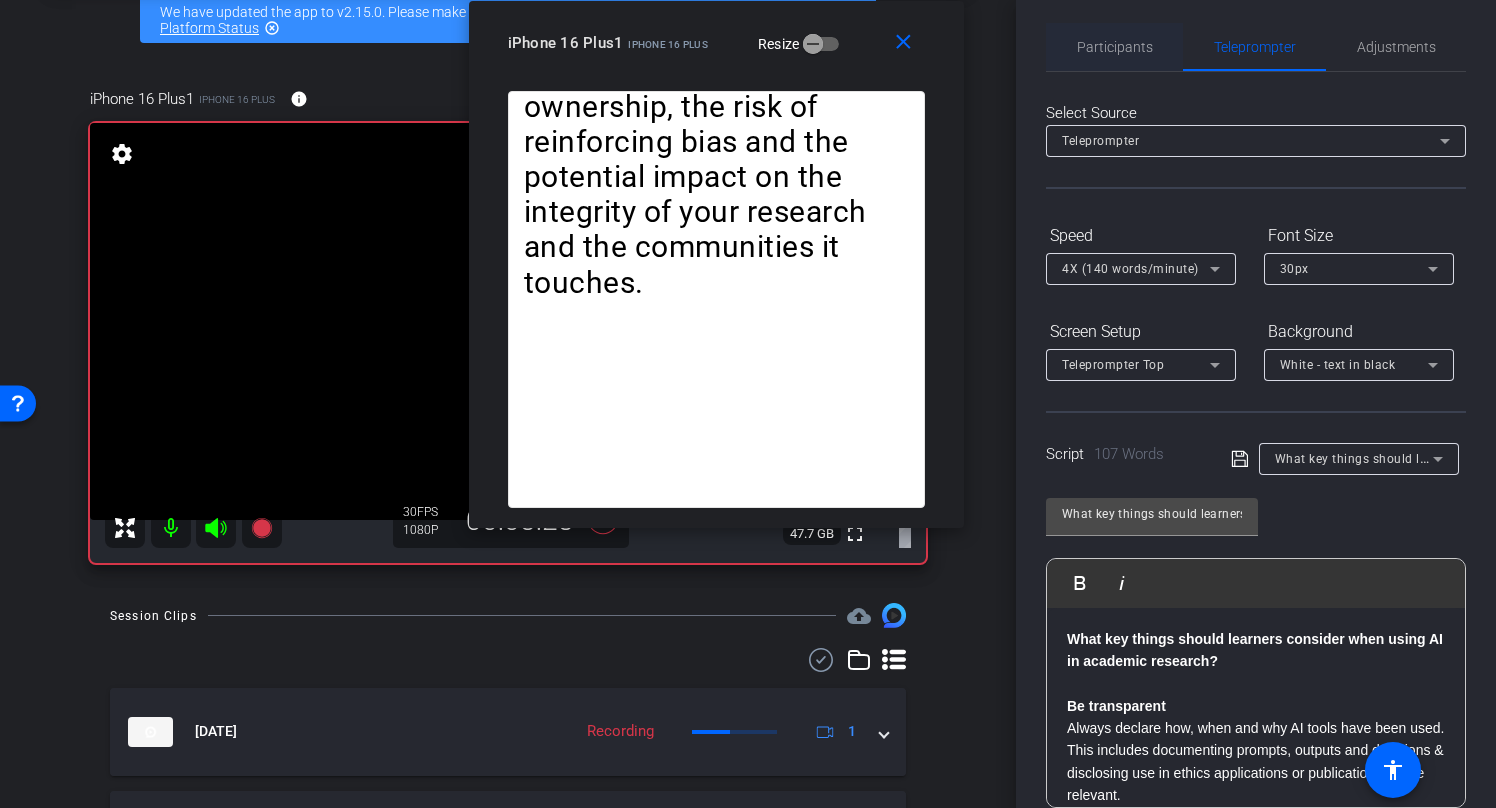click on "Participants" at bounding box center (1115, 47) 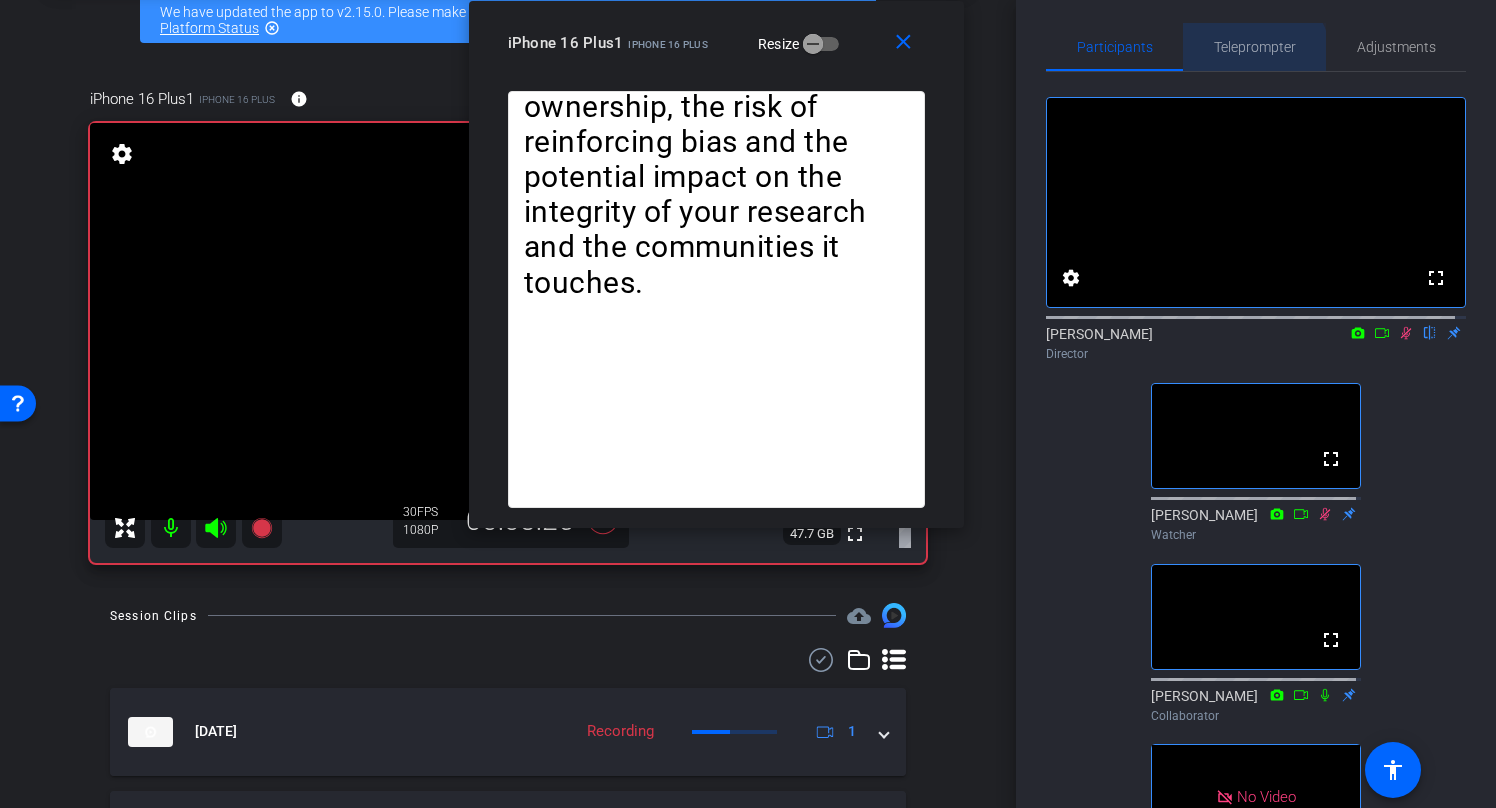 click on "Teleprompter" at bounding box center (1255, 47) 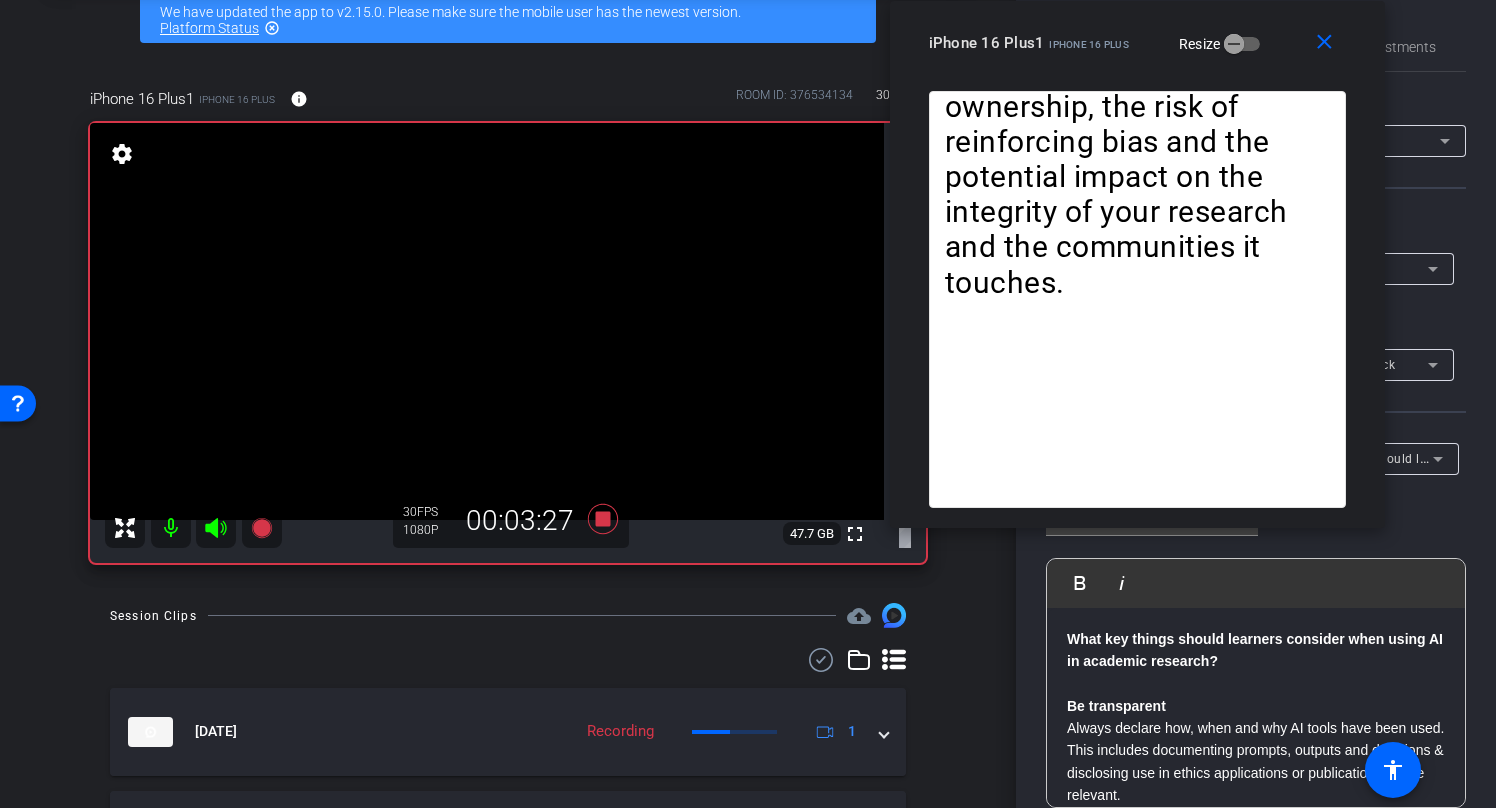drag, startPoint x: 728, startPoint y: 17, endPoint x: 1149, endPoint y: -14, distance: 422.1398 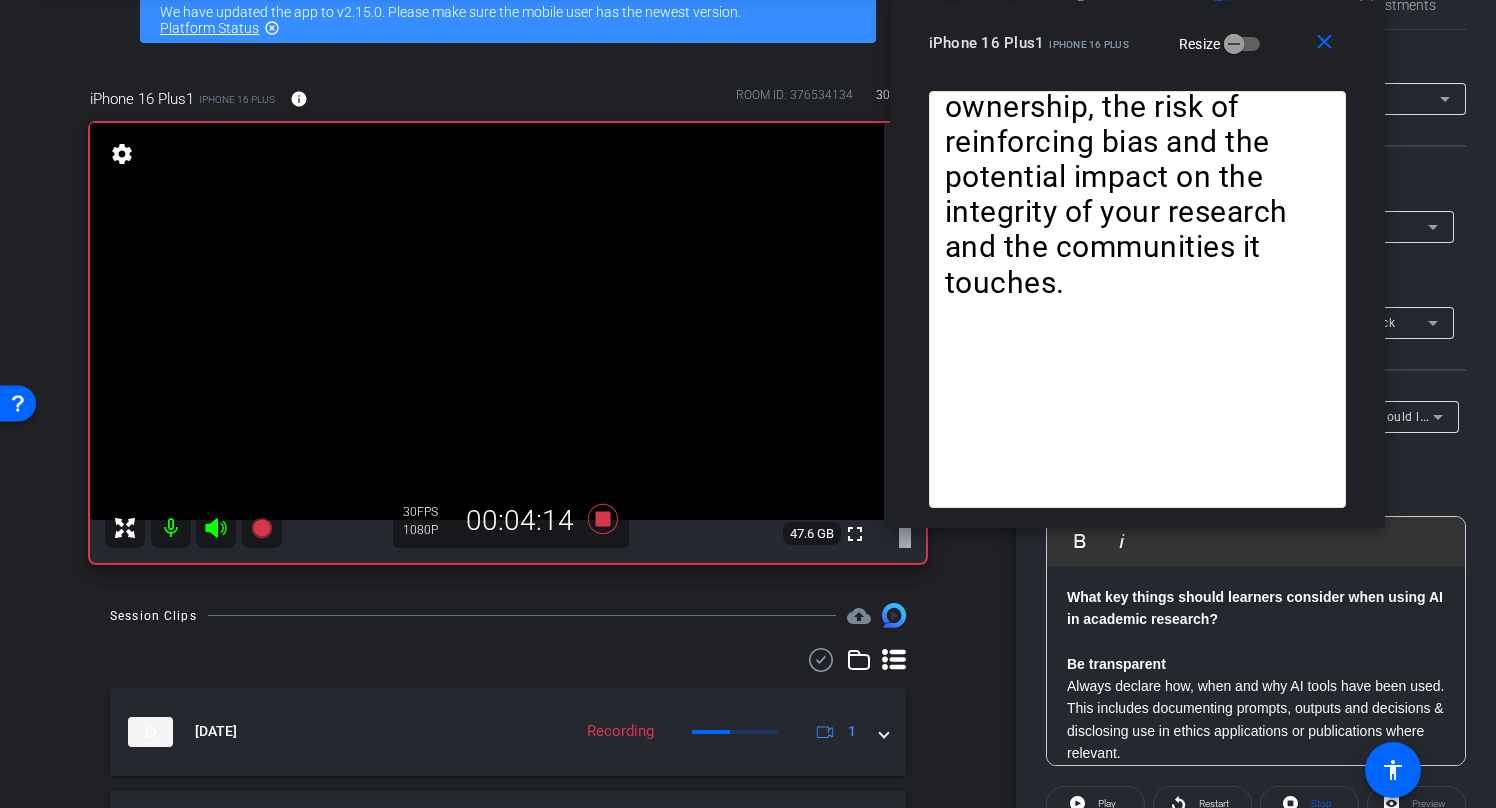 scroll, scrollTop: 0, scrollLeft: 0, axis: both 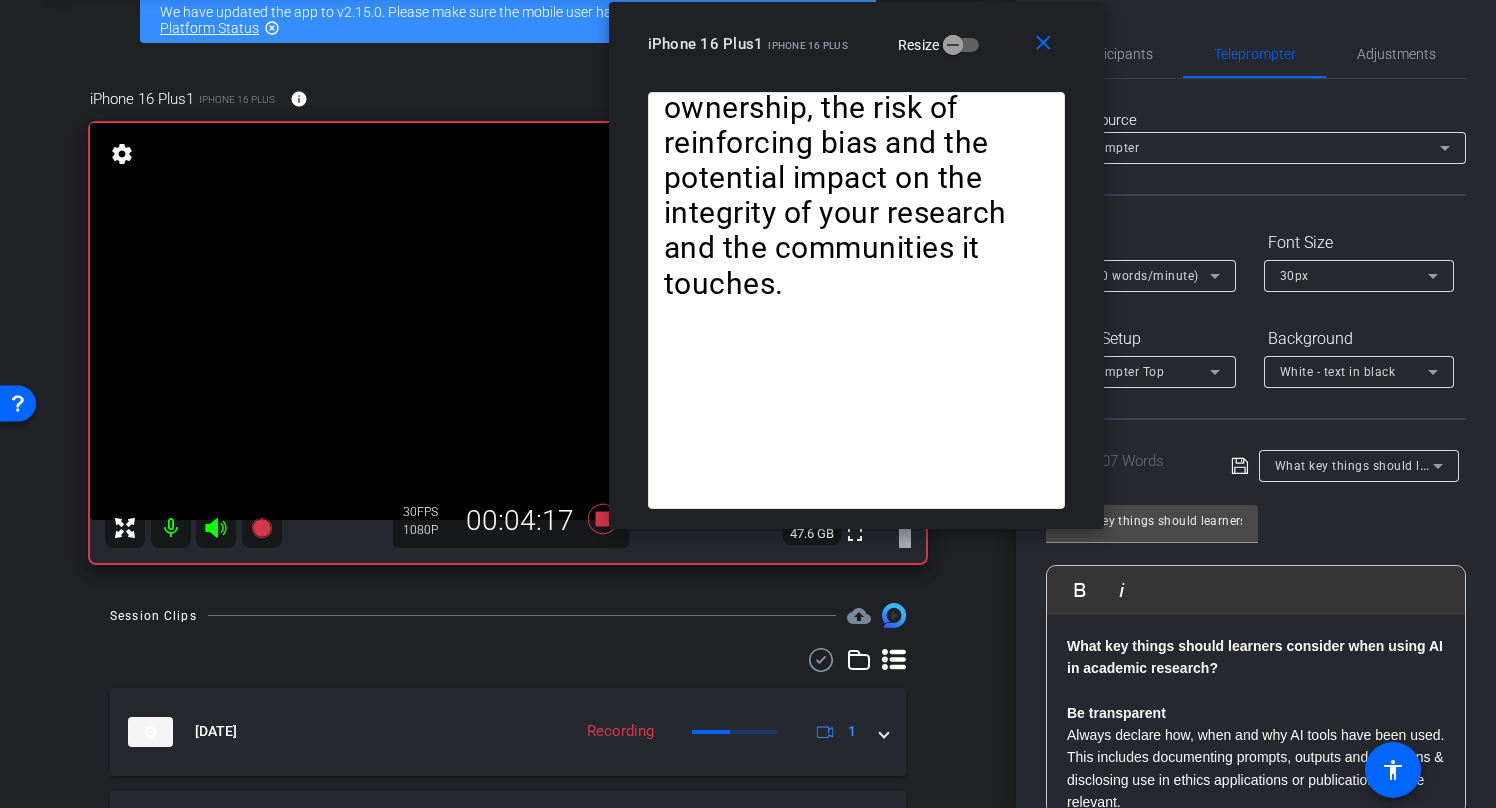drag, startPoint x: 1158, startPoint y: 18, endPoint x: 877, endPoint y: 19, distance: 281.00177 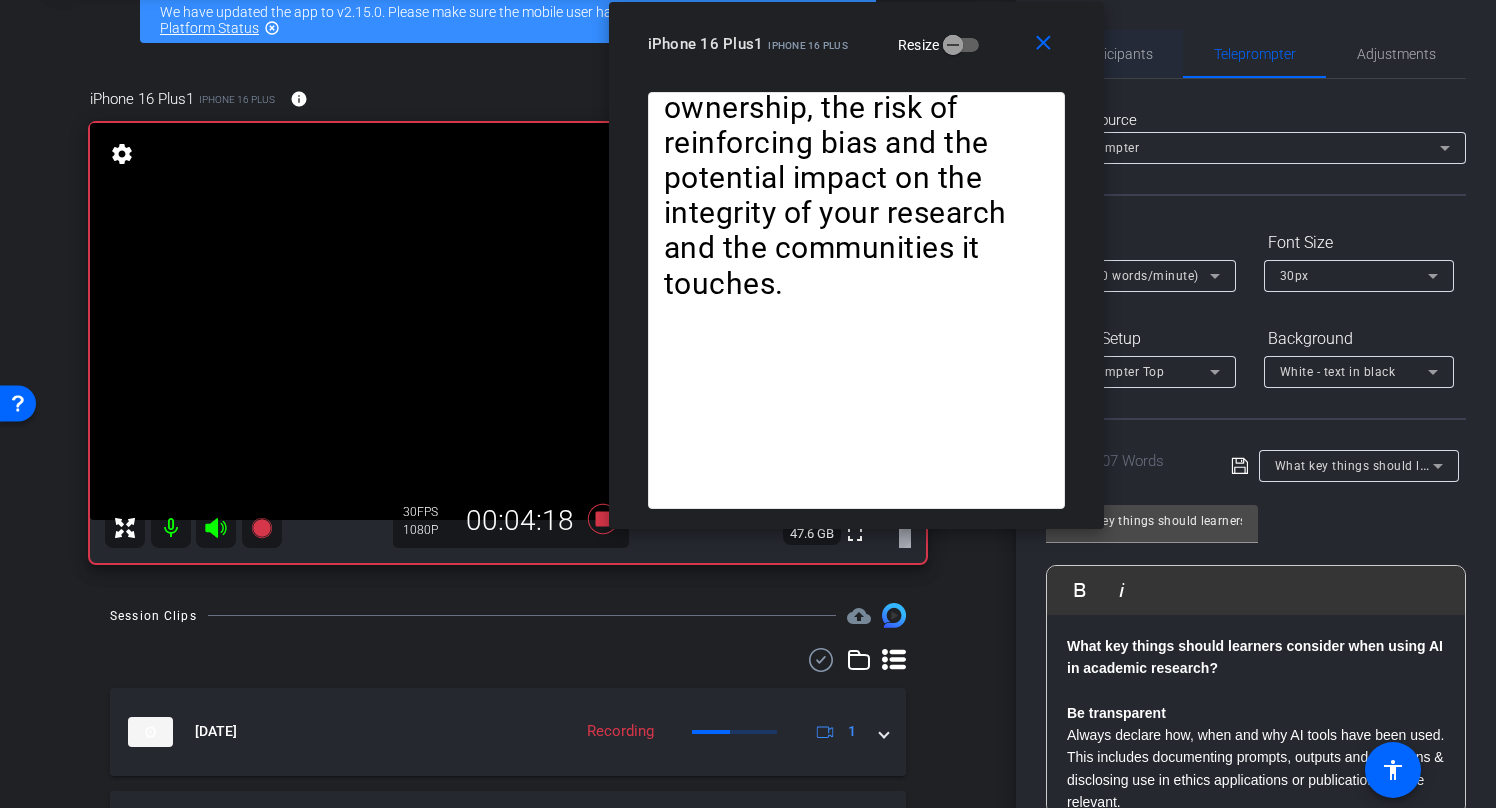 click on "Participants" at bounding box center [1115, 54] 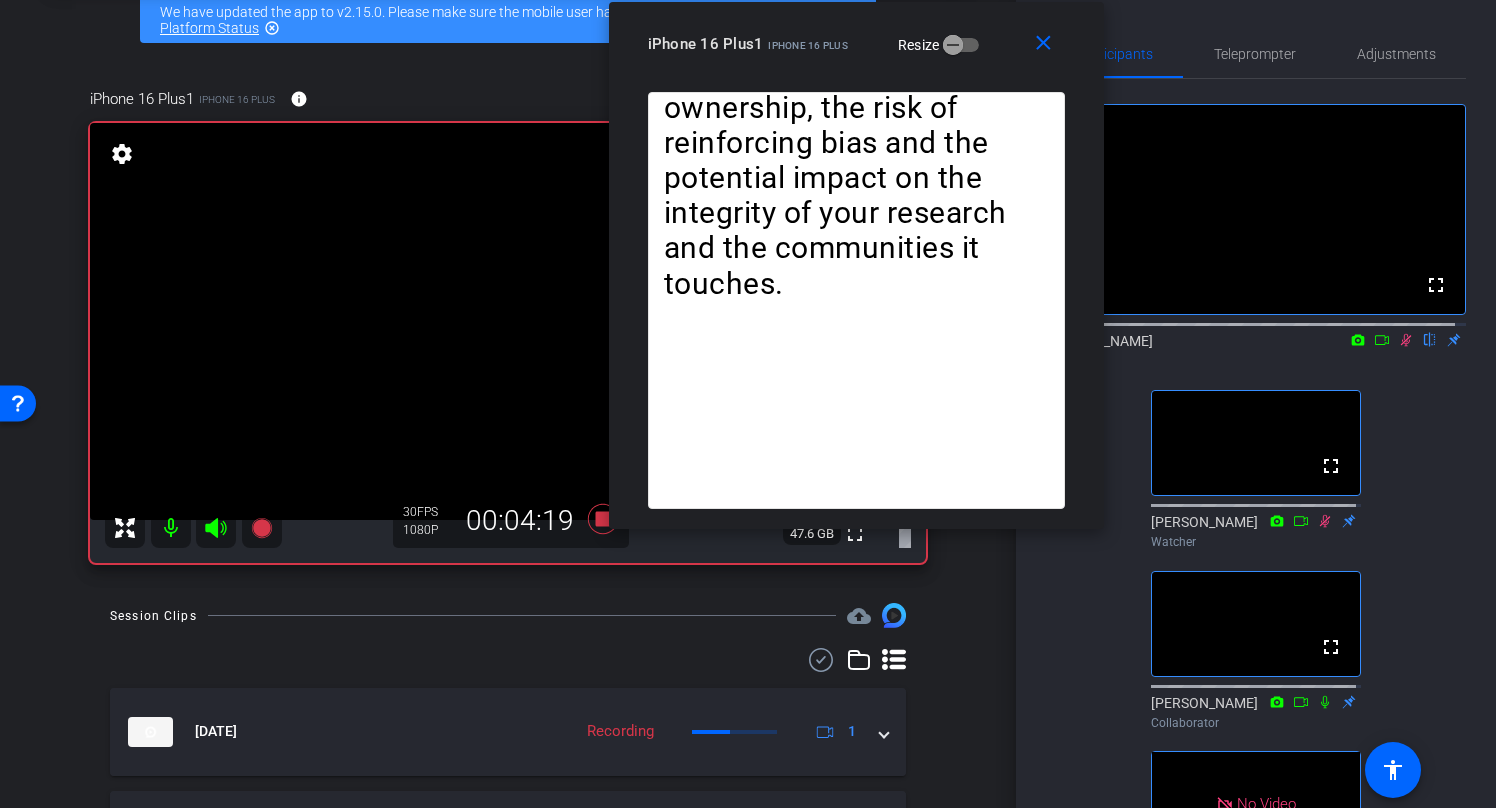 click 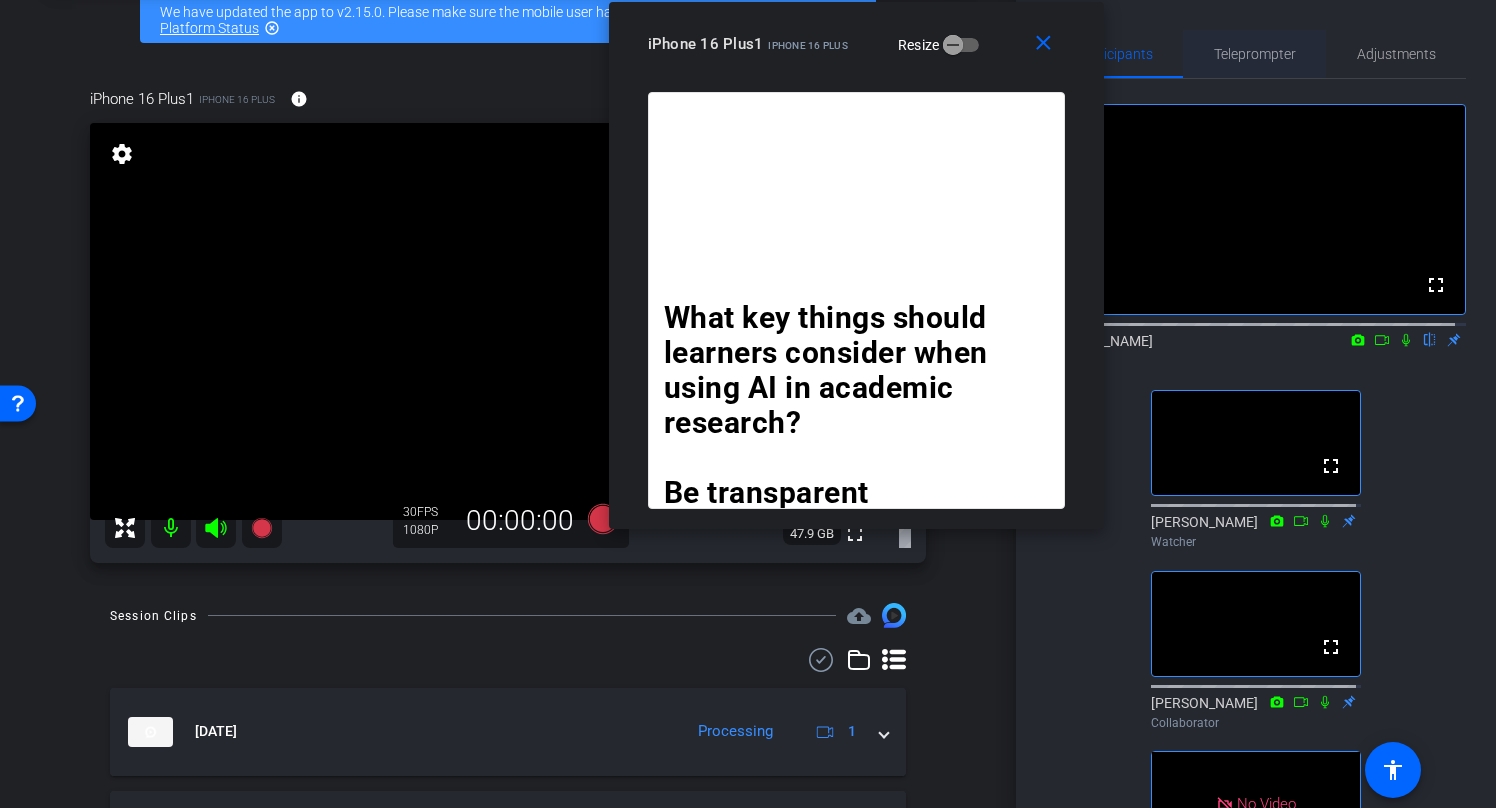 click on "Teleprompter" at bounding box center (1255, 54) 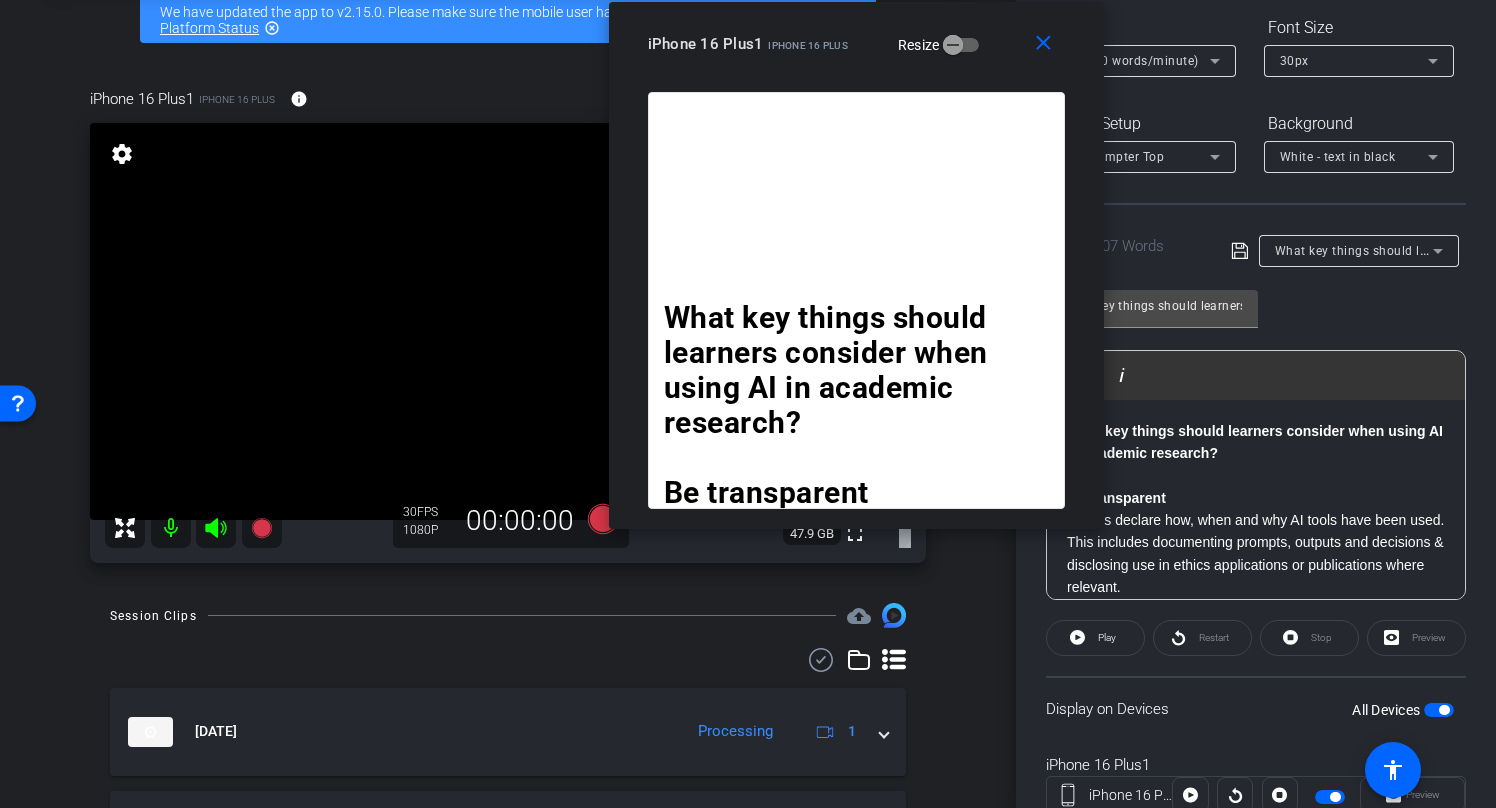 scroll, scrollTop: 218, scrollLeft: 0, axis: vertical 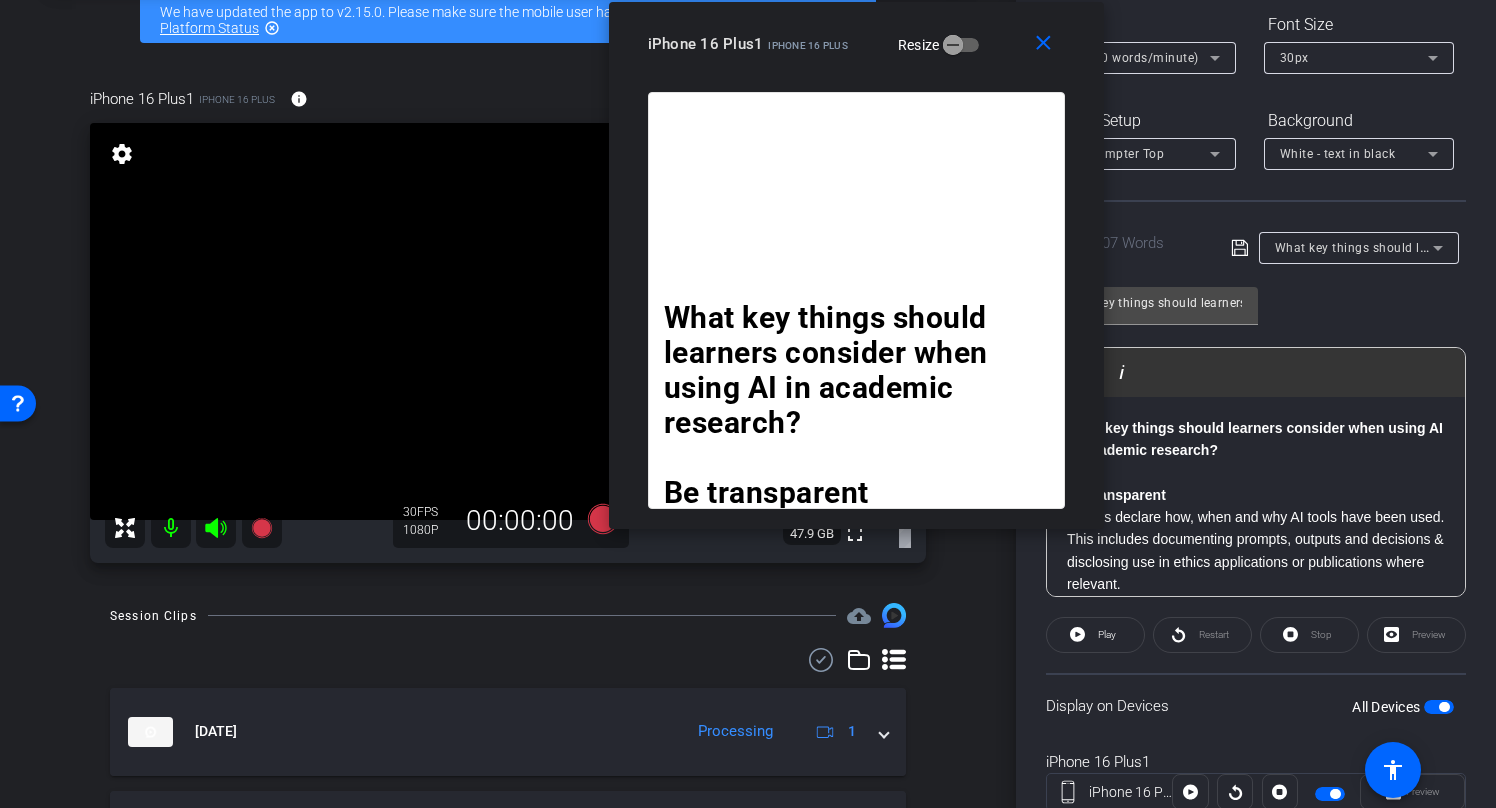 drag, startPoint x: 1006, startPoint y: 32, endPoint x: 867, endPoint y: -3, distance: 143.33876 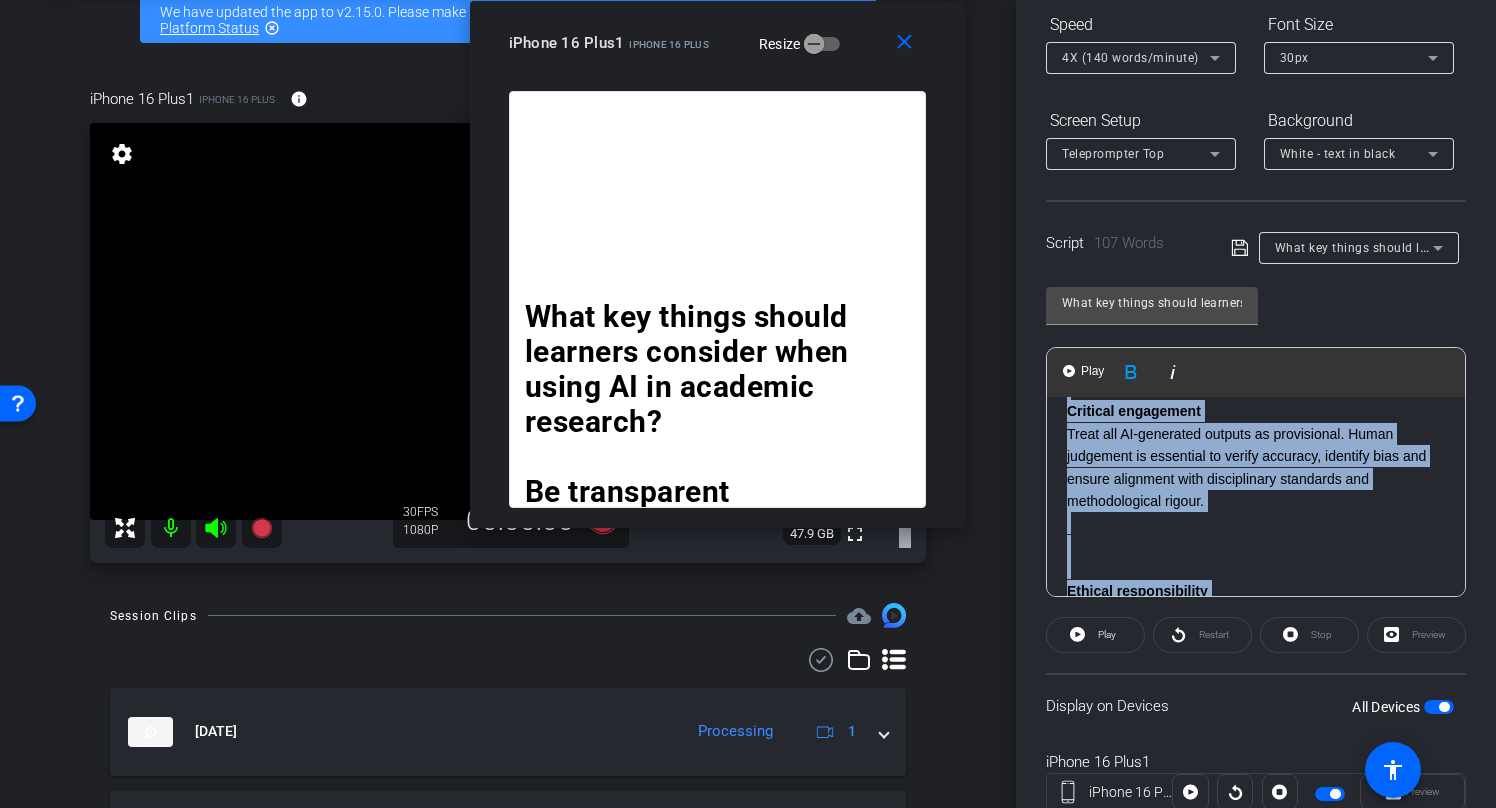 scroll, scrollTop: 377, scrollLeft: 0, axis: vertical 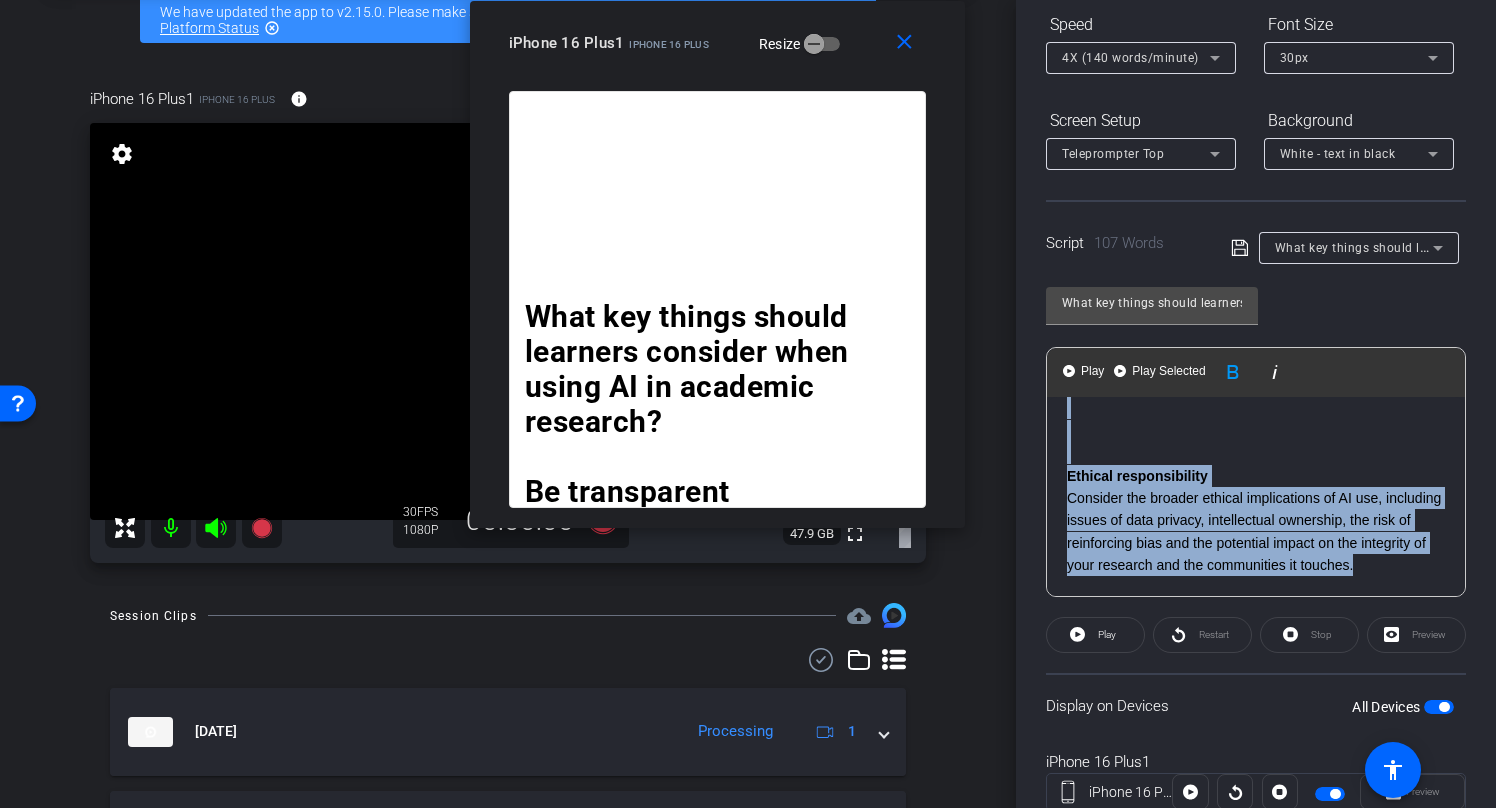 drag, startPoint x: 1064, startPoint y: 428, endPoint x: 1332, endPoint y: 631, distance: 336.2038 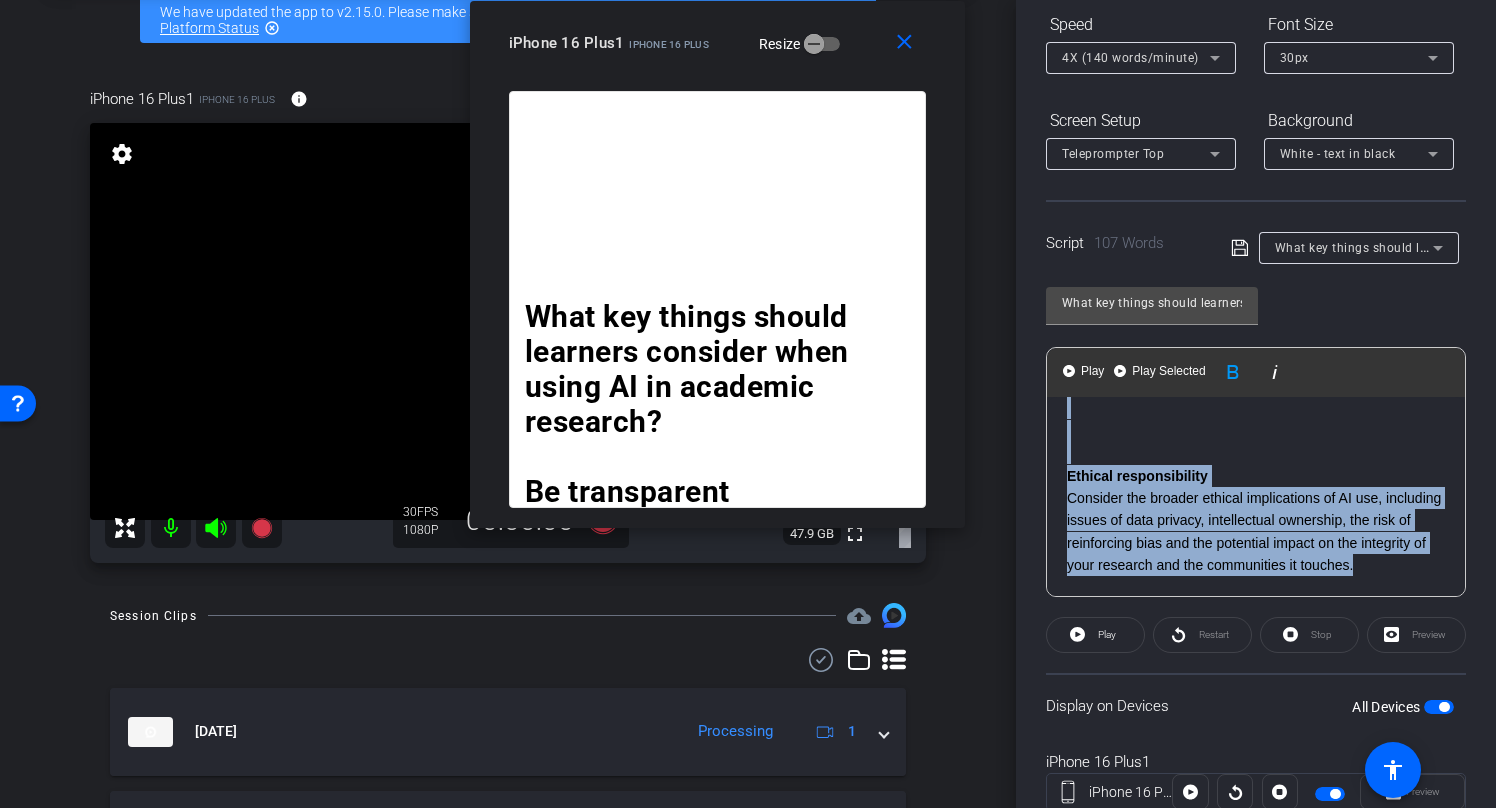 click on "Speed 4X (140 words/minute) Font Size 30px Screen Setup Teleprompter Top Background White - text in black  Script  107 Words
What key things should learners consider when using AI in academic research? What key things should learners consider when using AI in academic research?               Play        Play from this location               Play Selected        Play and display the selected text only Bold Italic What key things should learners consider when using AI in academic research?   Be transparent Always declare how, when and why AI tools have been used. This includes documenting prompts, outputs and decisions & disclosing use in ethics applications or publications where relevant.   Critical engagement Treat all AI-generated outputs as provisional. Human judgement is essential to verify accuracy, identify bias and ensure alignment with disciplinary standards and methodological rigour. Ethical responsibility Enter script here..." 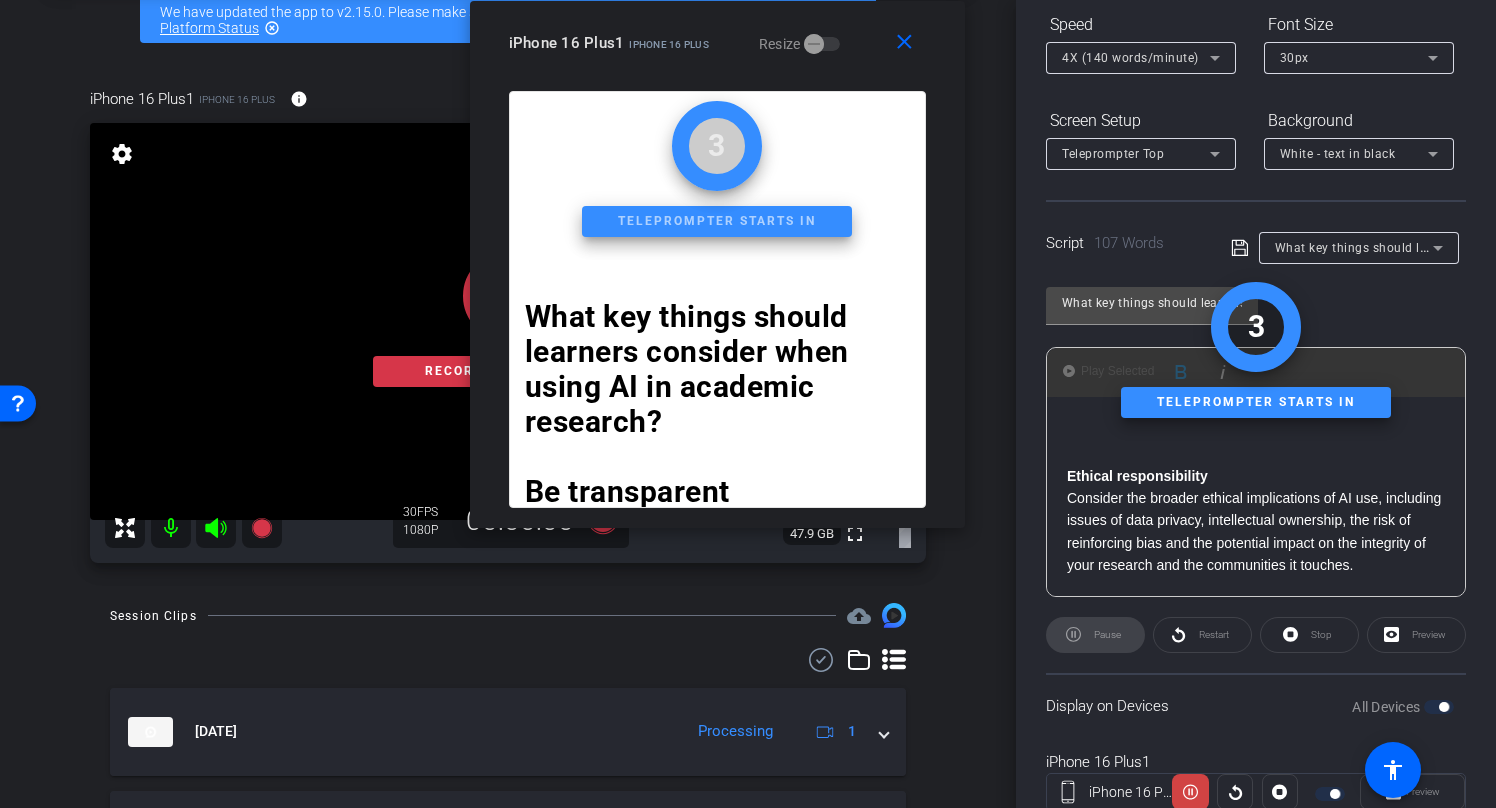scroll, scrollTop: 162, scrollLeft: 0, axis: vertical 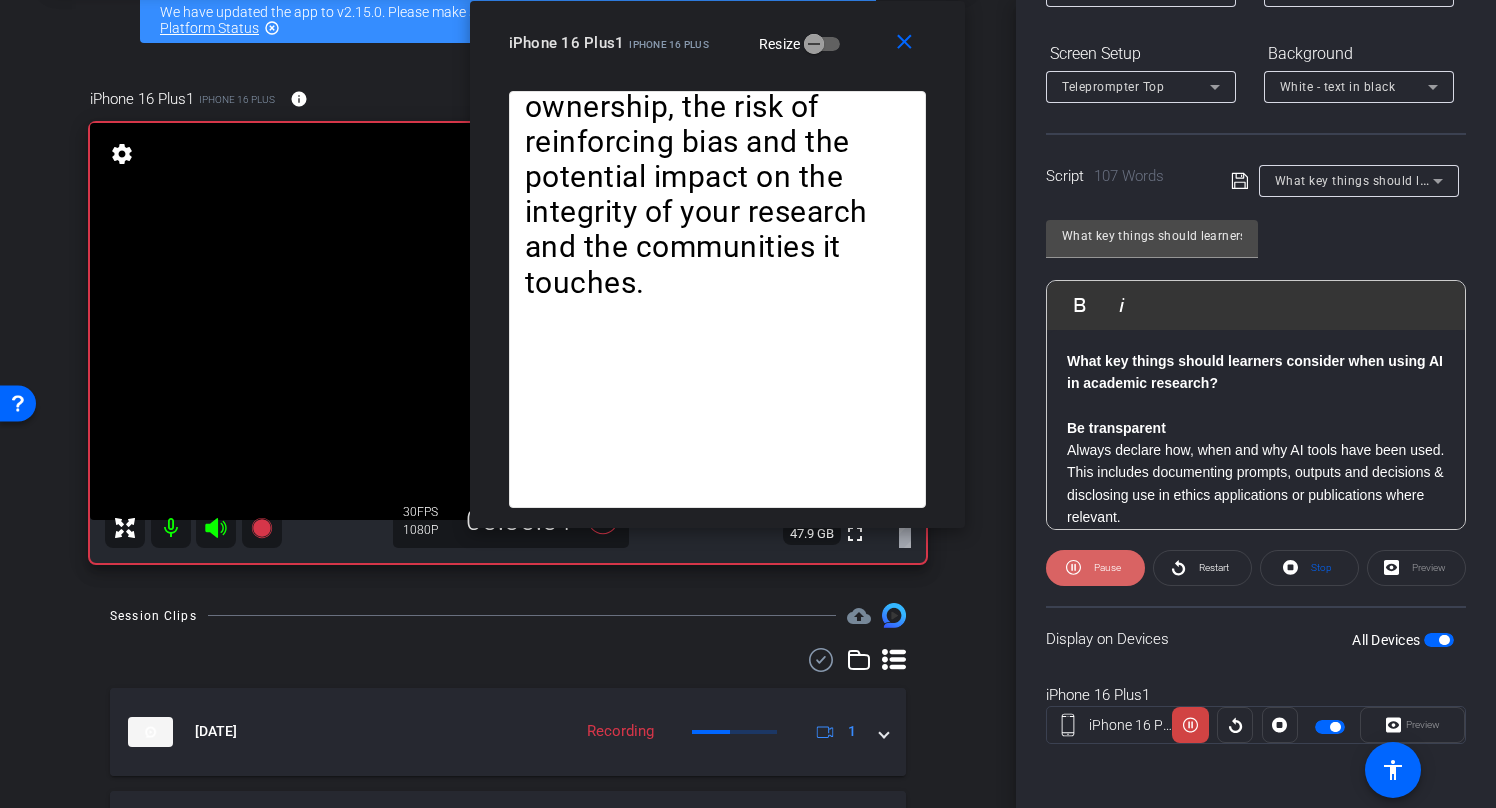 click on "Pause" 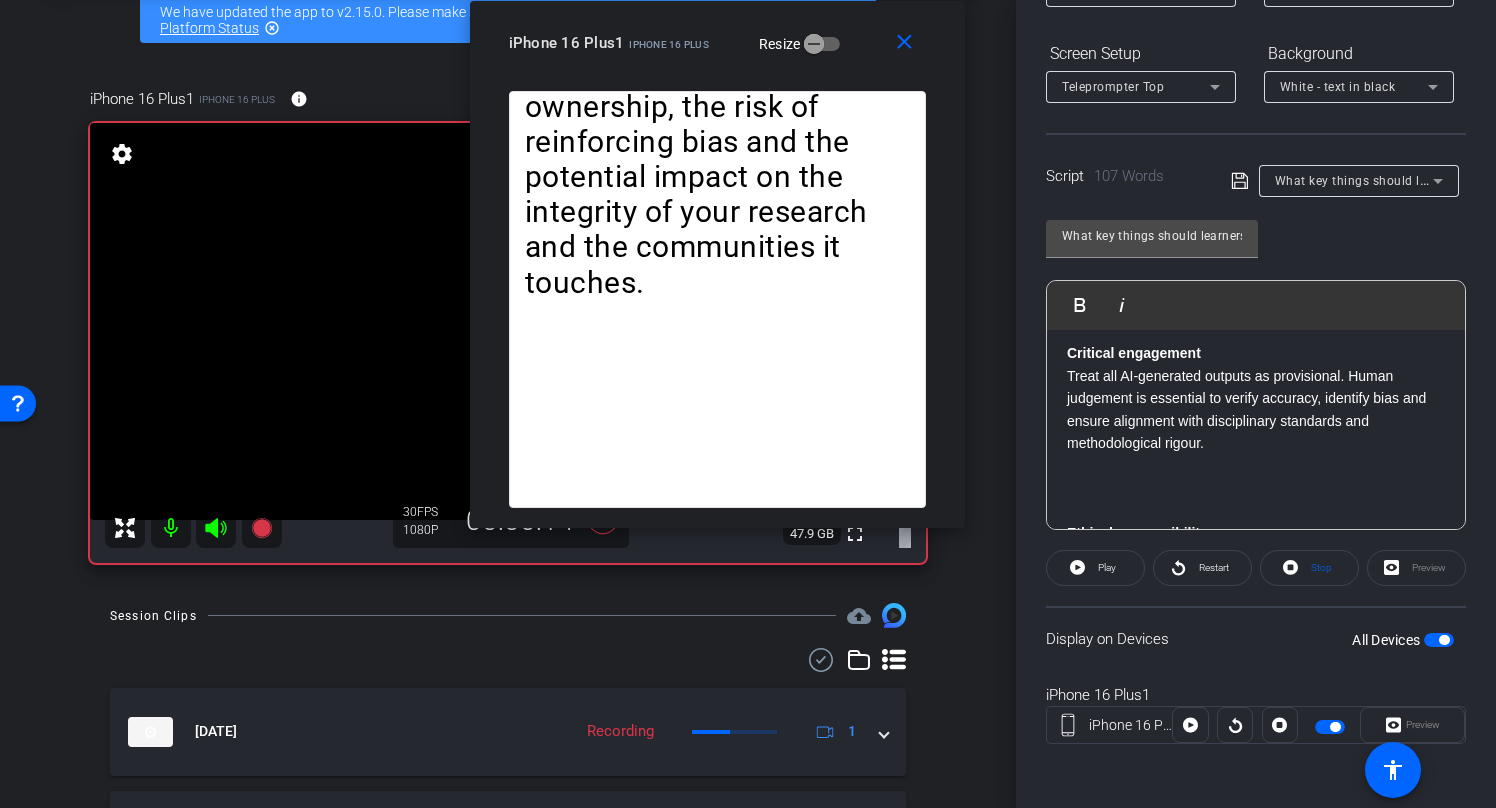 scroll, scrollTop: 0, scrollLeft: 0, axis: both 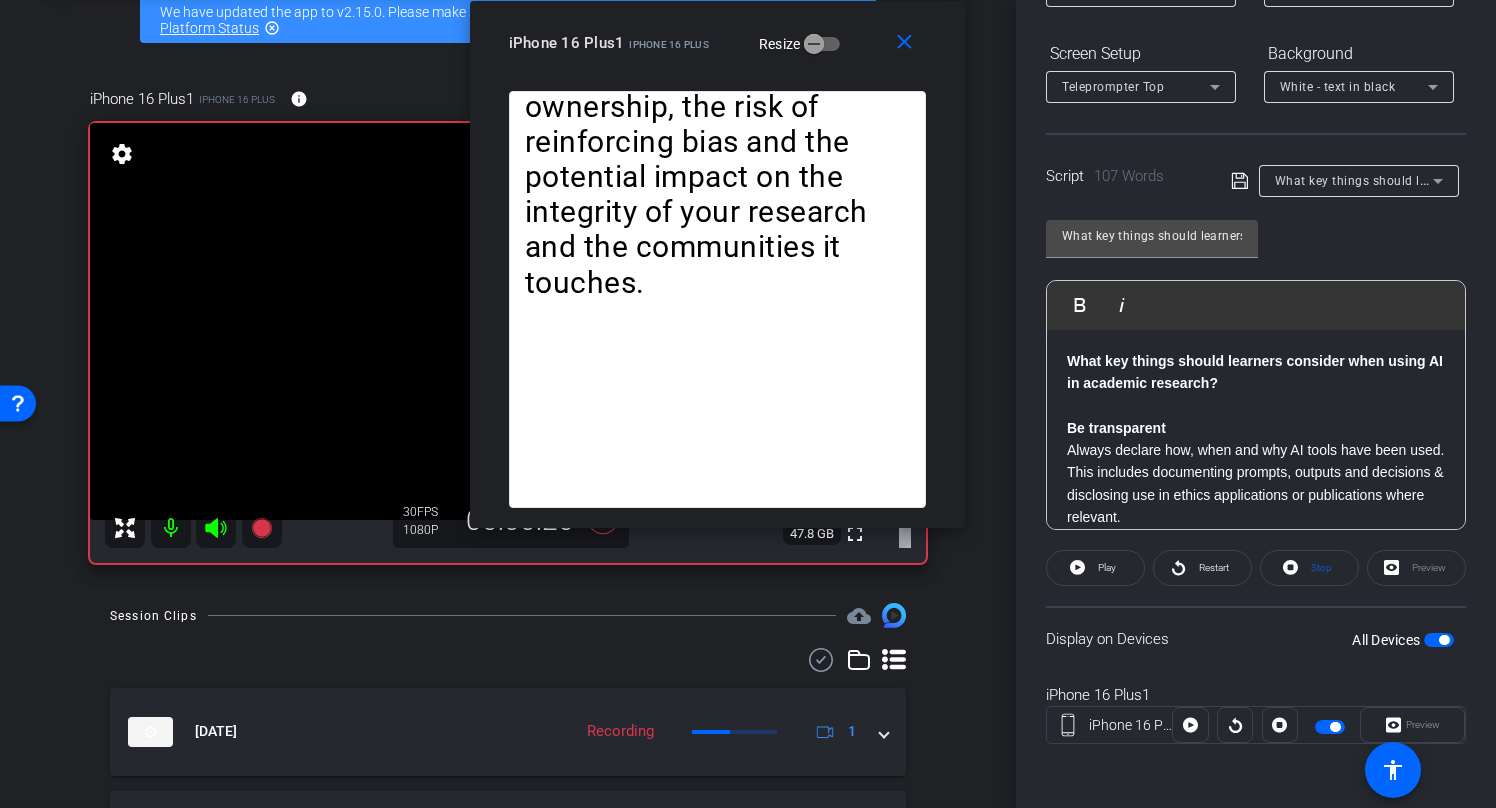 click on "What key things should learners consider when using AI in academic research?" at bounding box center (1255, 372) 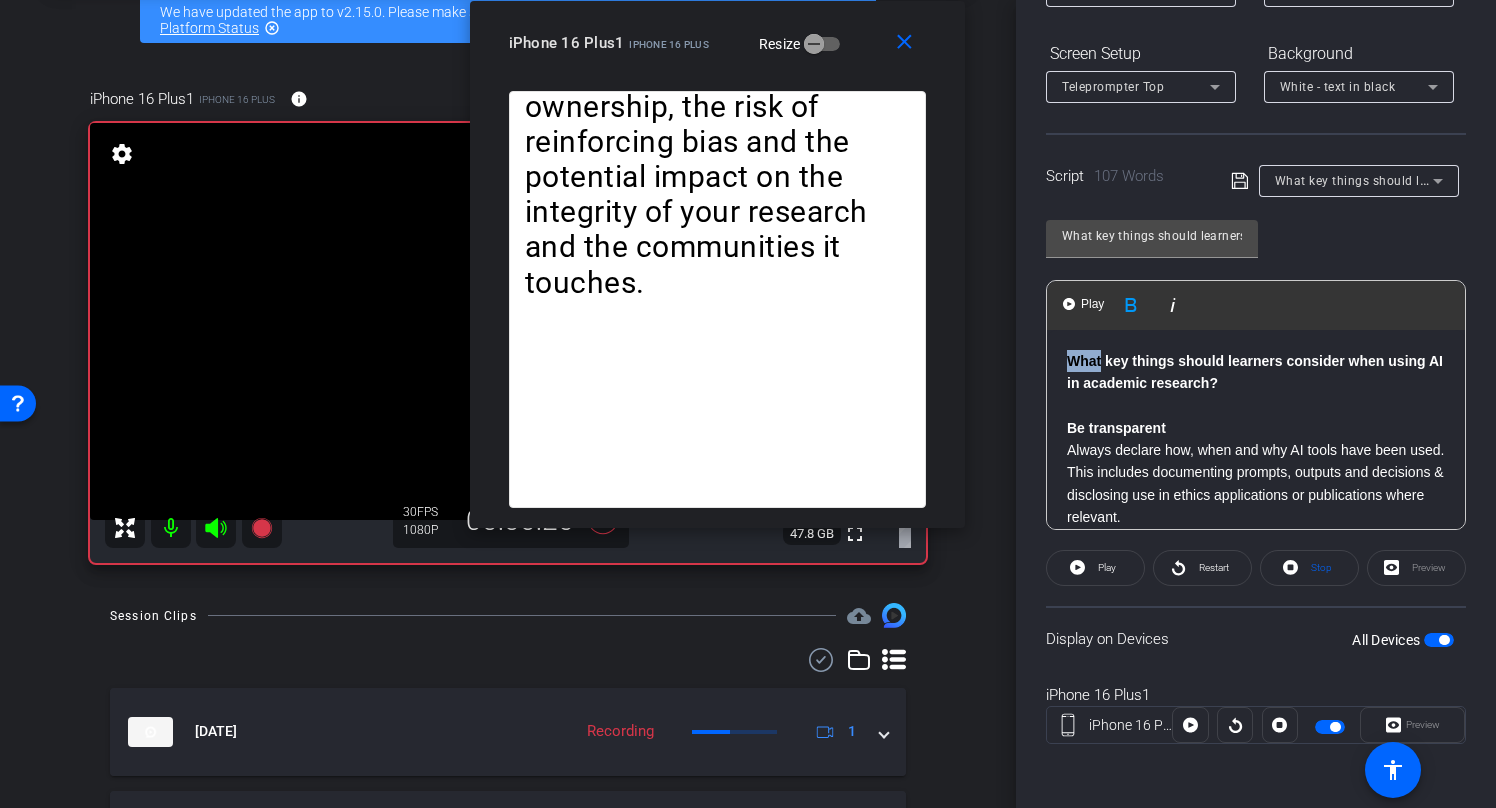 click on "What key things should learners consider when using AI in academic research?" at bounding box center (1255, 372) 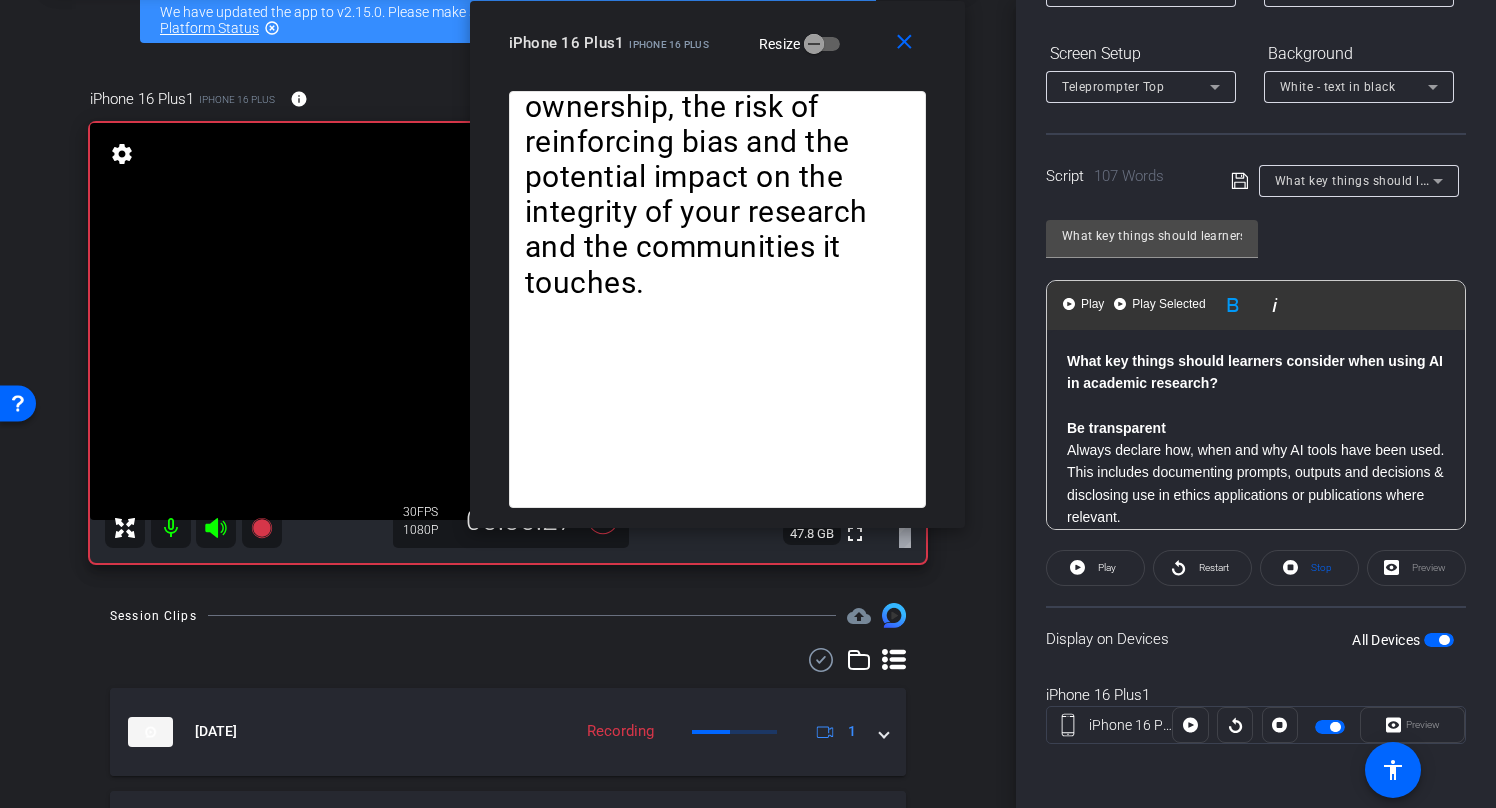 click on "What key things should learners consider when using AI in academic research?" at bounding box center [1255, 372] 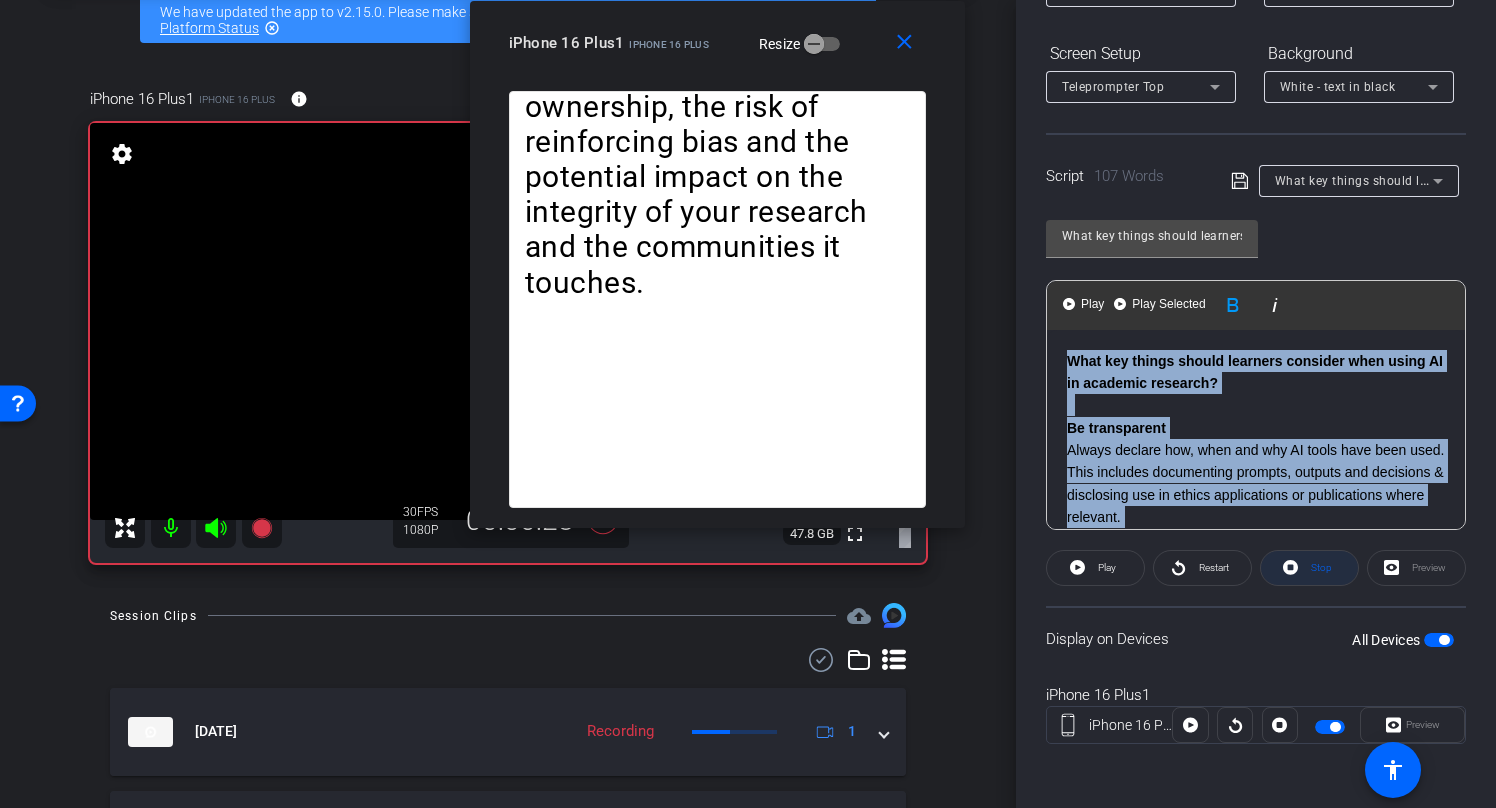 scroll, scrollTop: 377, scrollLeft: 0, axis: vertical 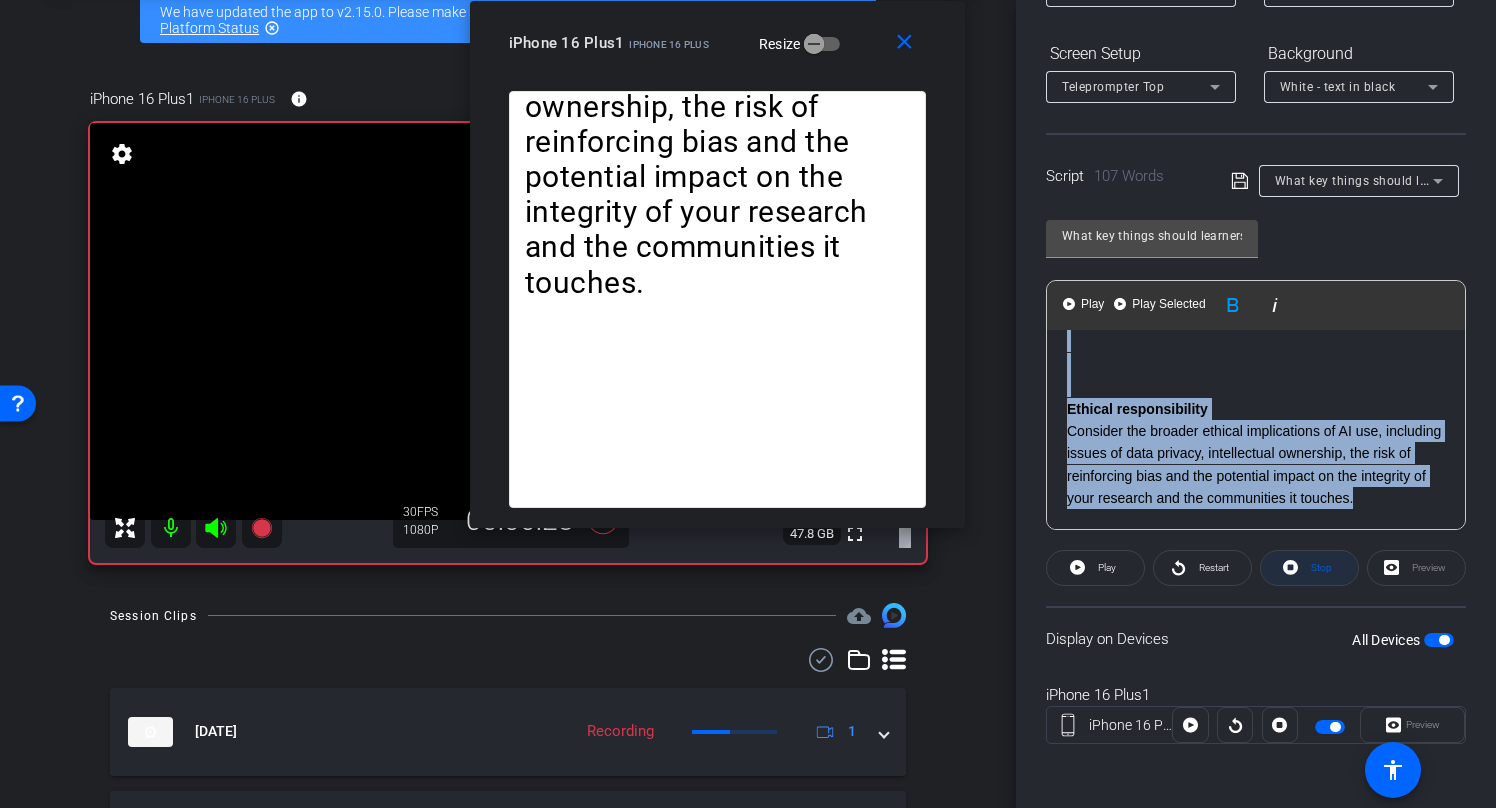 drag, startPoint x: 1067, startPoint y: 350, endPoint x: 1284, endPoint y: 549, distance: 294.43167 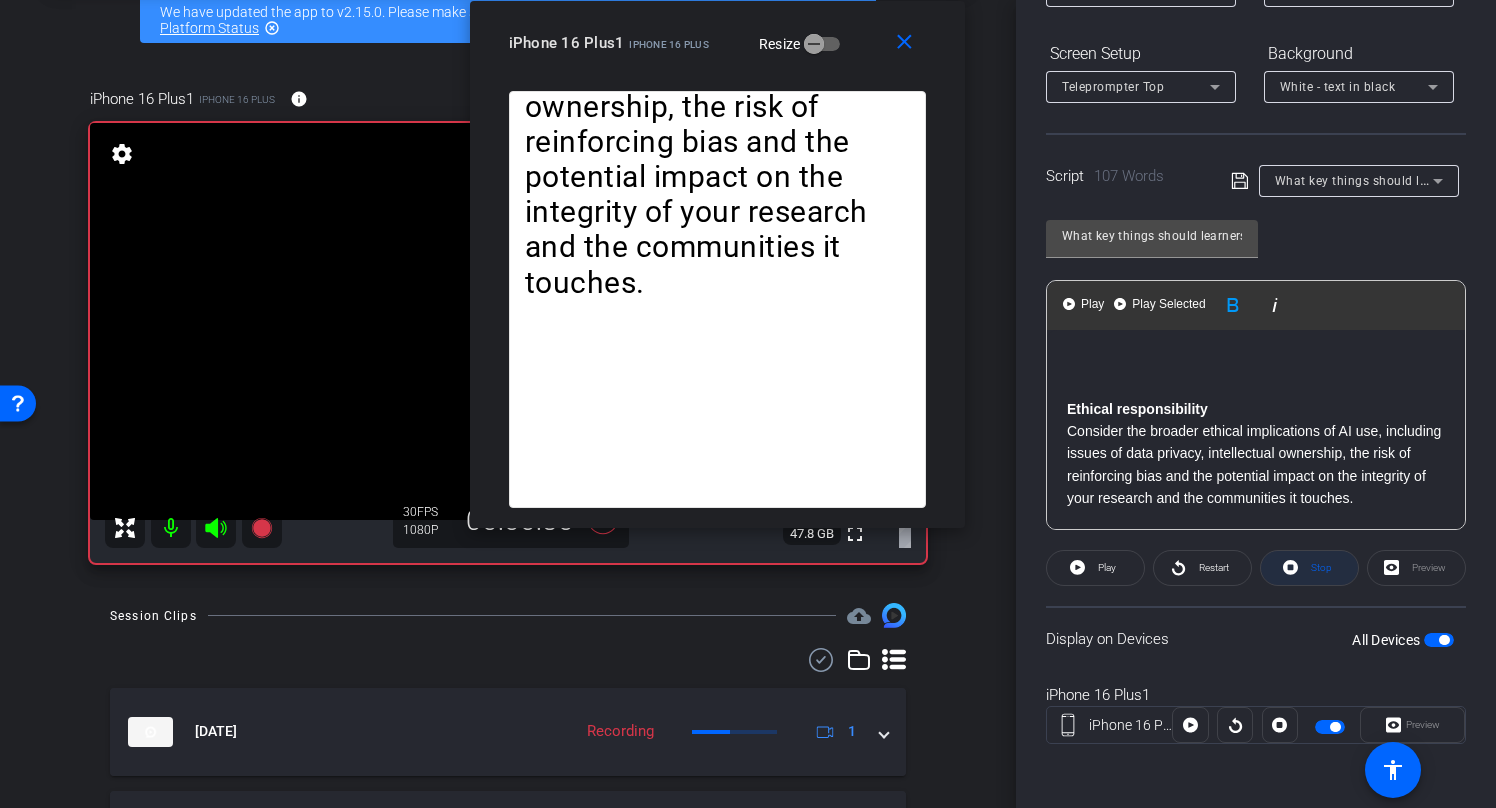 scroll, scrollTop: 162, scrollLeft: 0, axis: vertical 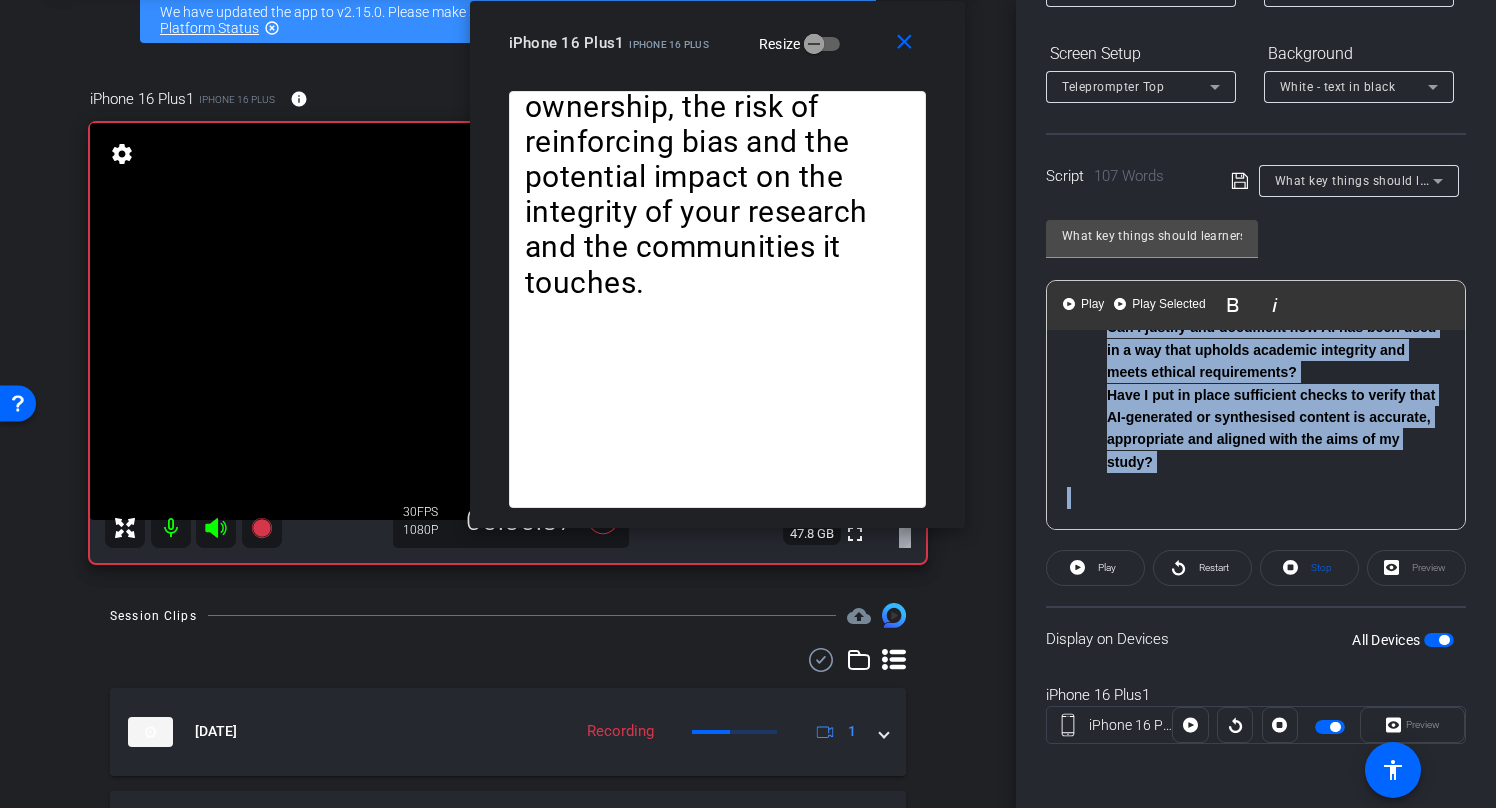 drag, startPoint x: 1102, startPoint y: 443, endPoint x: 1387, endPoint y: 494, distance: 289.5272 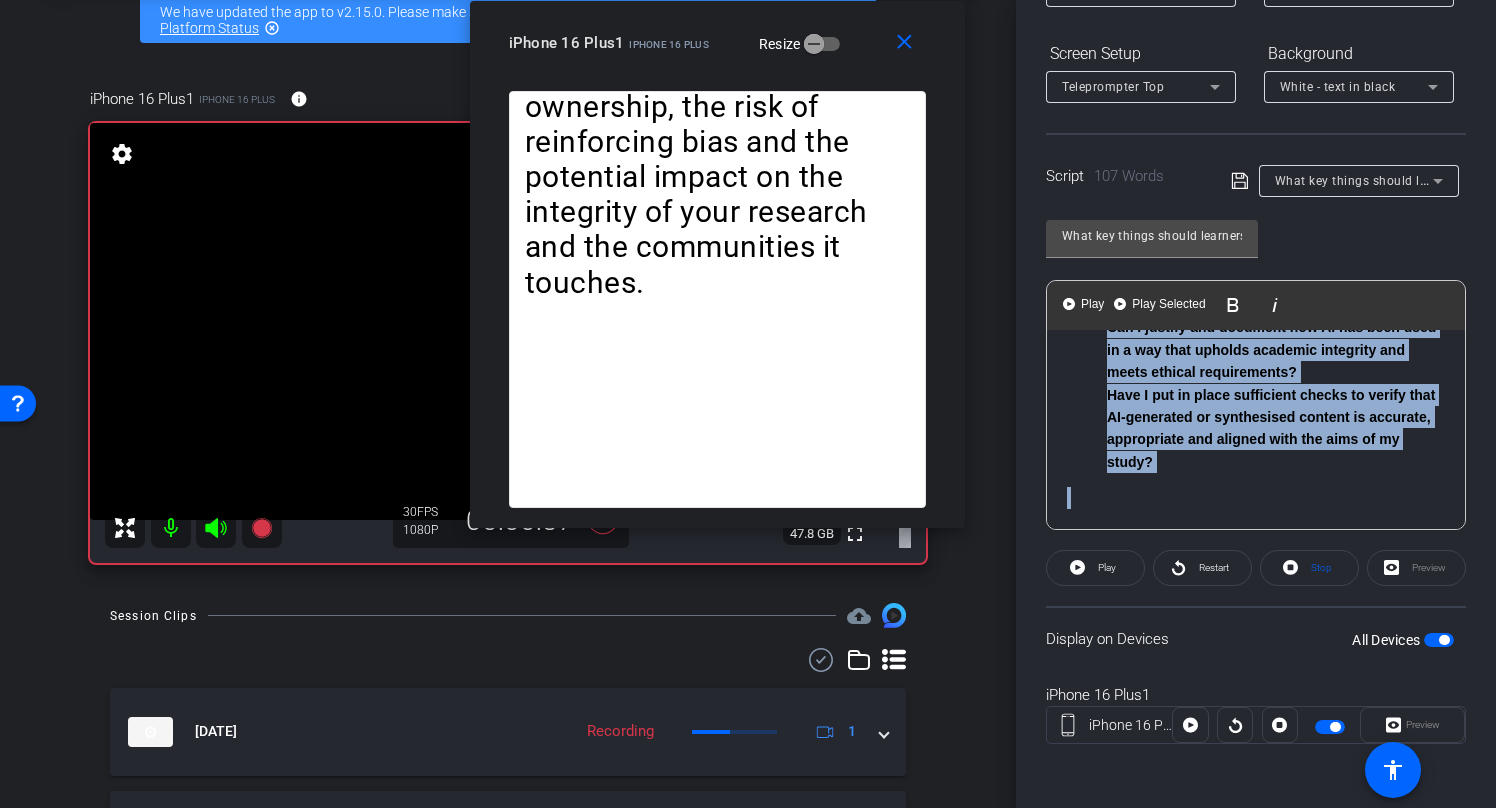 click on "Three questions that you may want to ask yourself when deciding to use AI for your research could include:  Am I clear about the purpose of using AI at this stage of my research, and have I considered alternative methods? Can I justify and document how AI has been used in a way that upholds academic integrity and meets ethical requirements? Have I put in place sufficient checks to verify that AI-generated or synthesised content is accurate, appropriate and aligned with the aims of my study?" 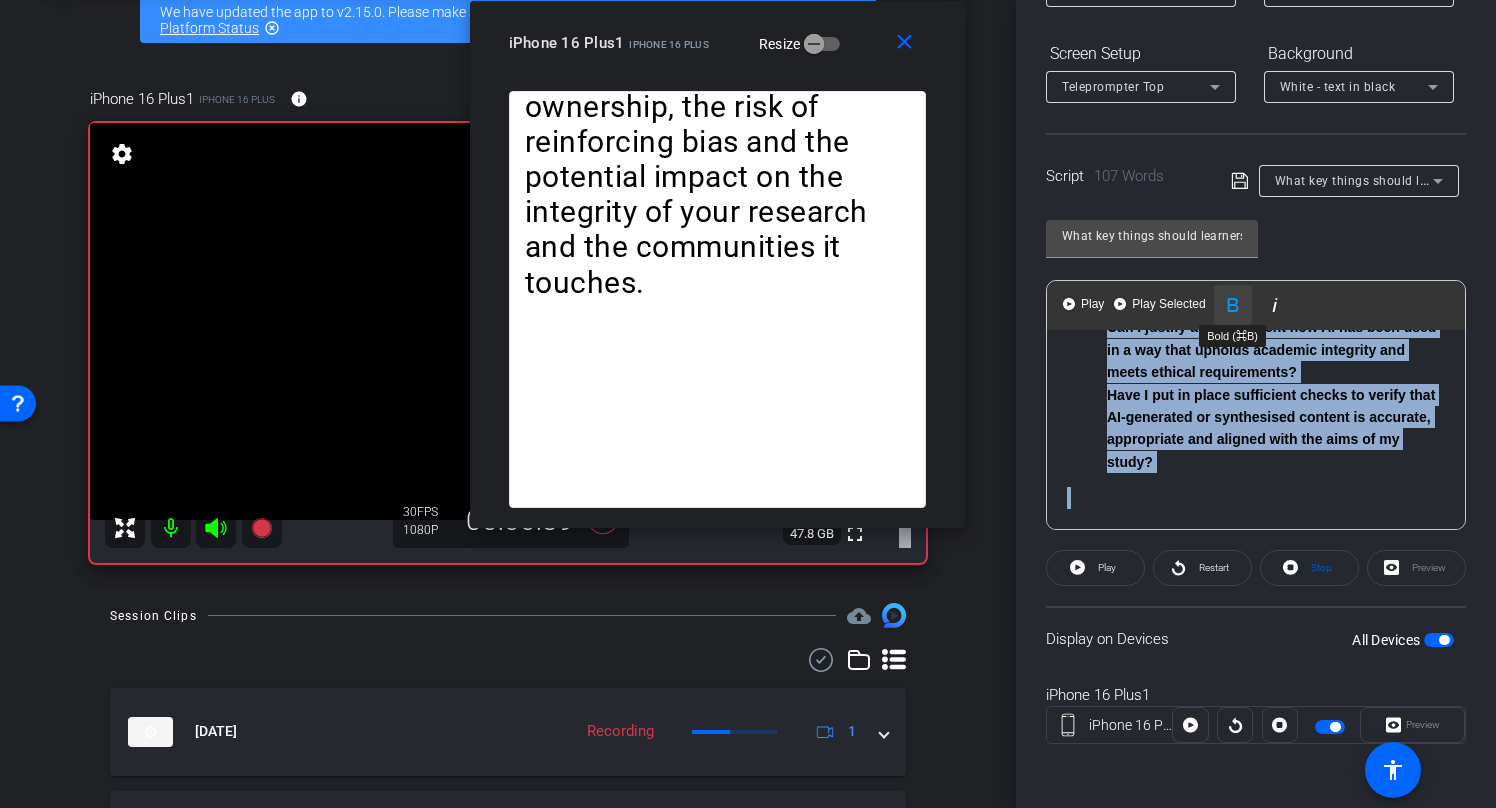 click 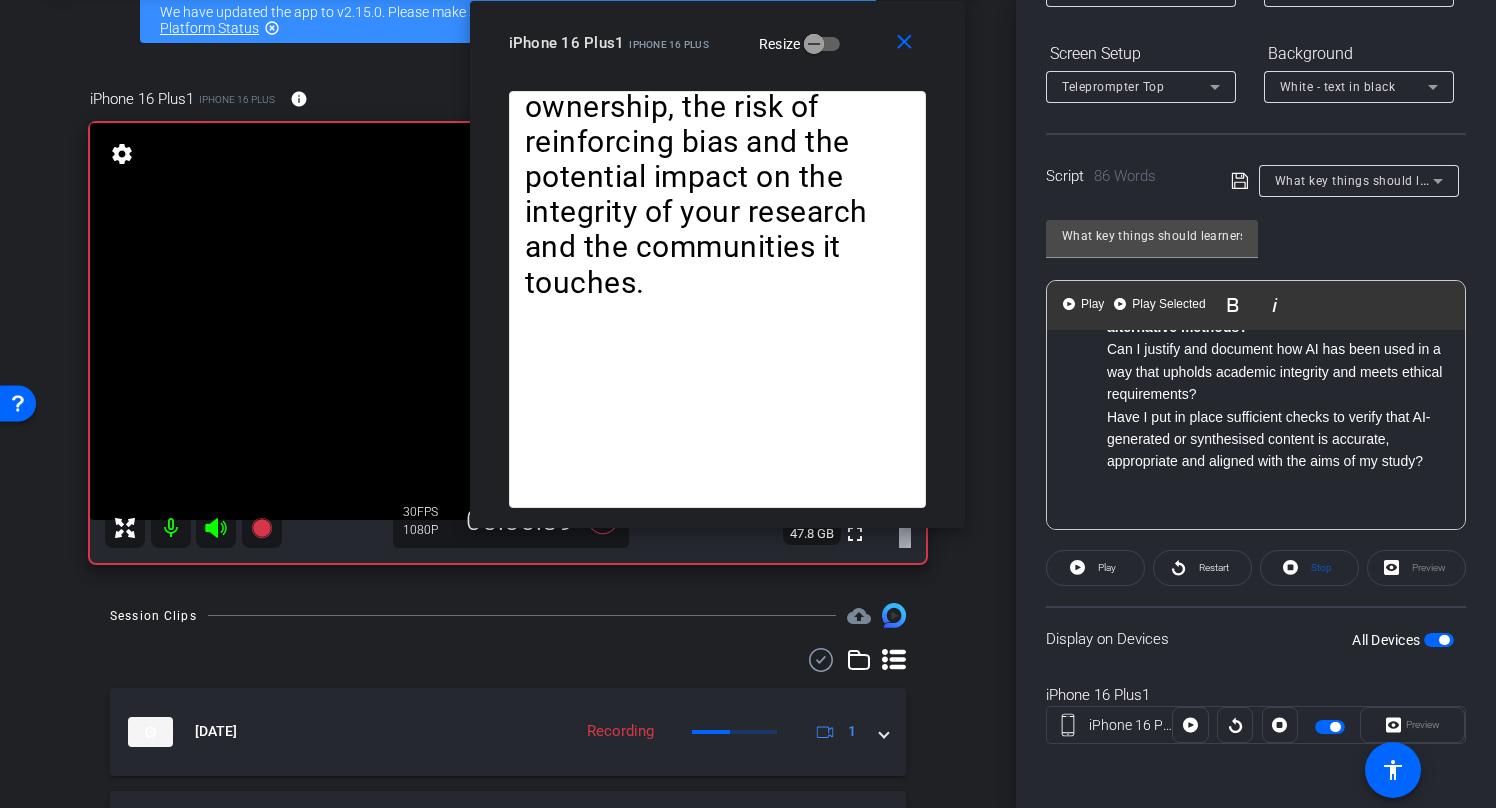 click on "Three questions that you may want to ask yourself when deciding to use AI for your research could include:  Am I clear about the purpose of using AI at this stage of my research, and have I considered alternative methods? Can I justify and document how AI has been used in a way that upholds academic integrity and meets ethical requirements? Have I put in place sufficient checks to verify that AI-generated or synthesised content is accurate, appropriate and aligned with the aims of my study?" 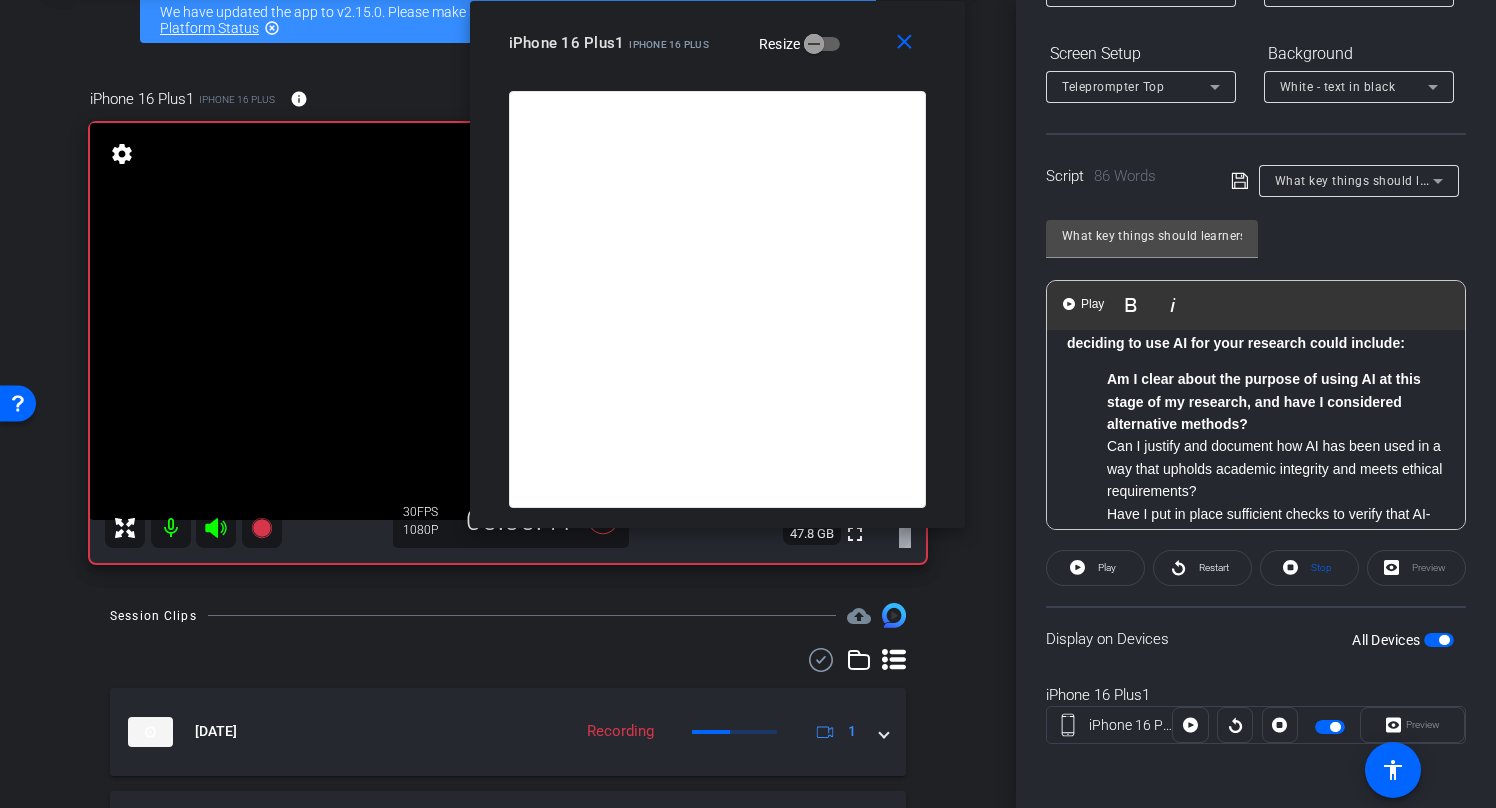 scroll, scrollTop: 51, scrollLeft: 0, axis: vertical 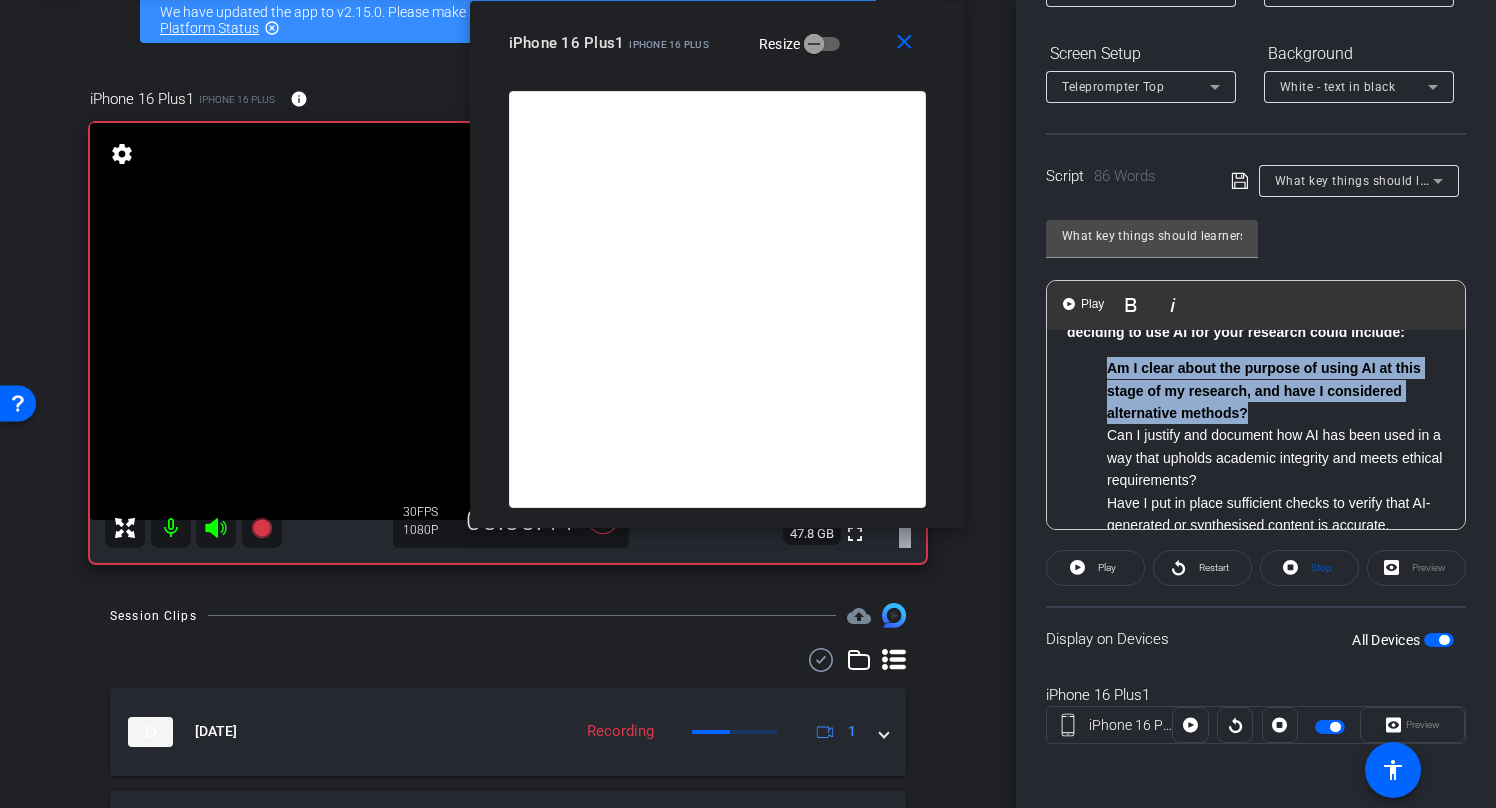 drag, startPoint x: 1108, startPoint y: 394, endPoint x: 1265, endPoint y: 430, distance: 161.07452 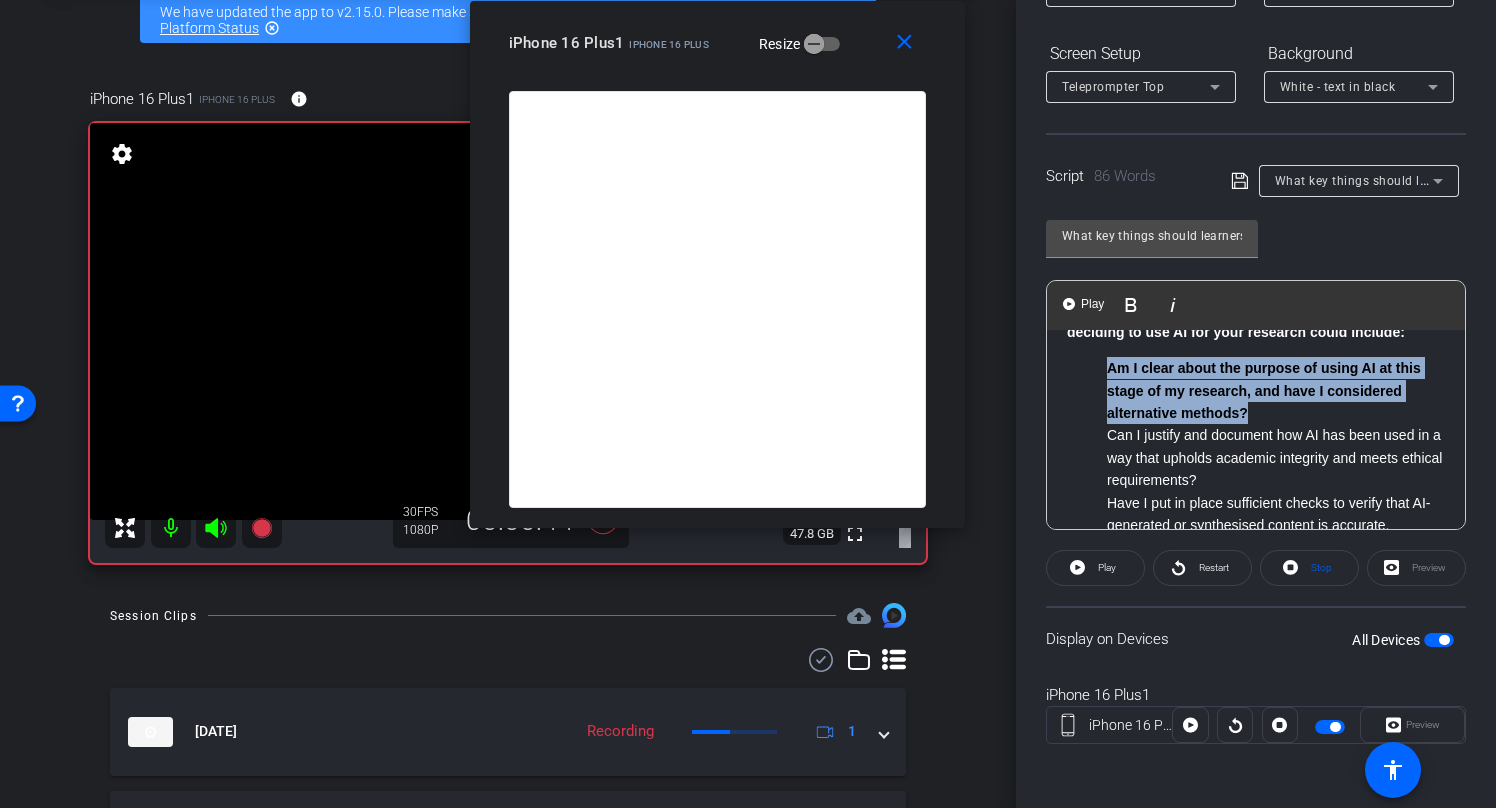 click on "Am I clear about the purpose of using AI at this stage of my research, and have I considered alternative methods?" 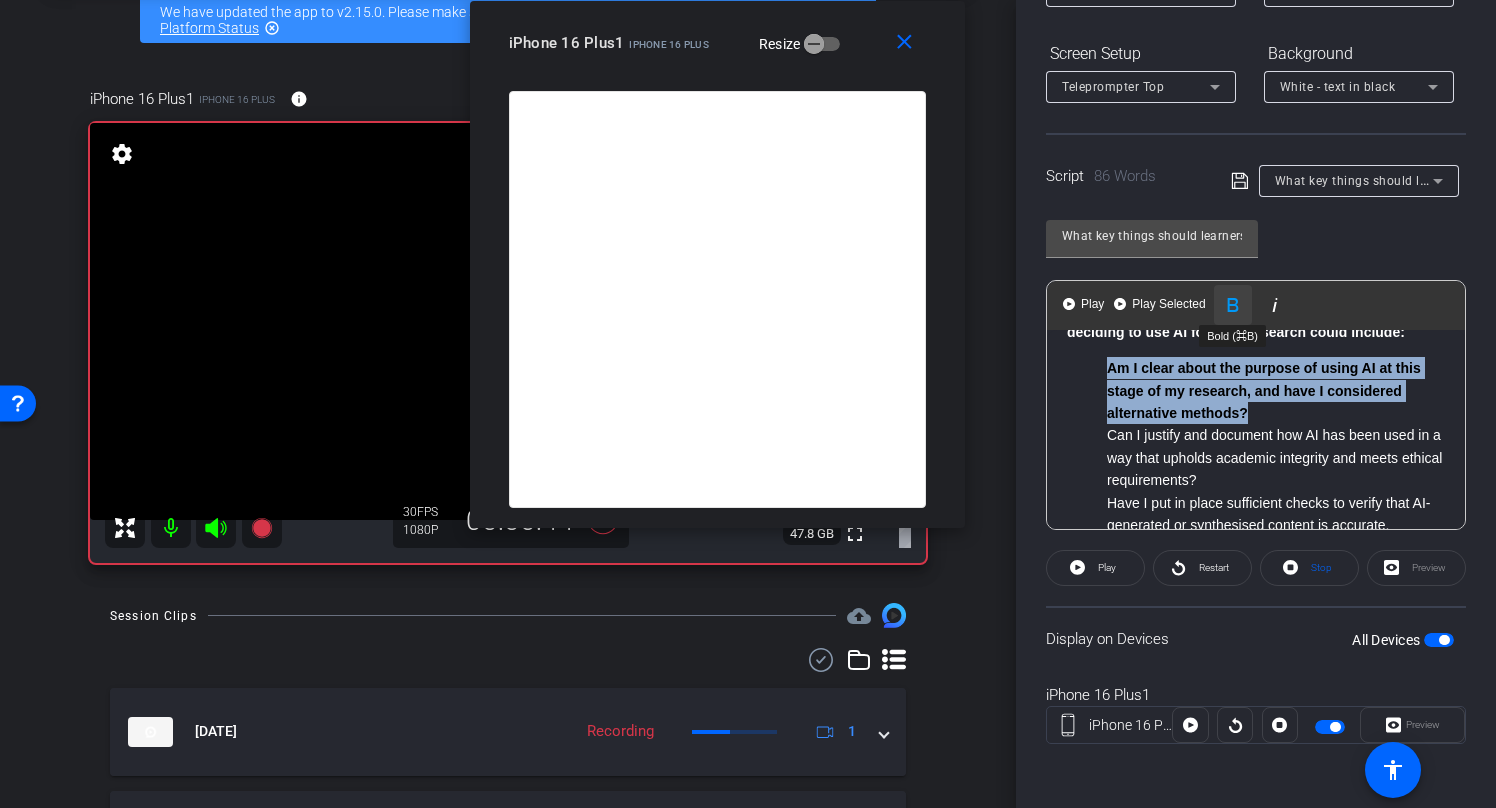 click 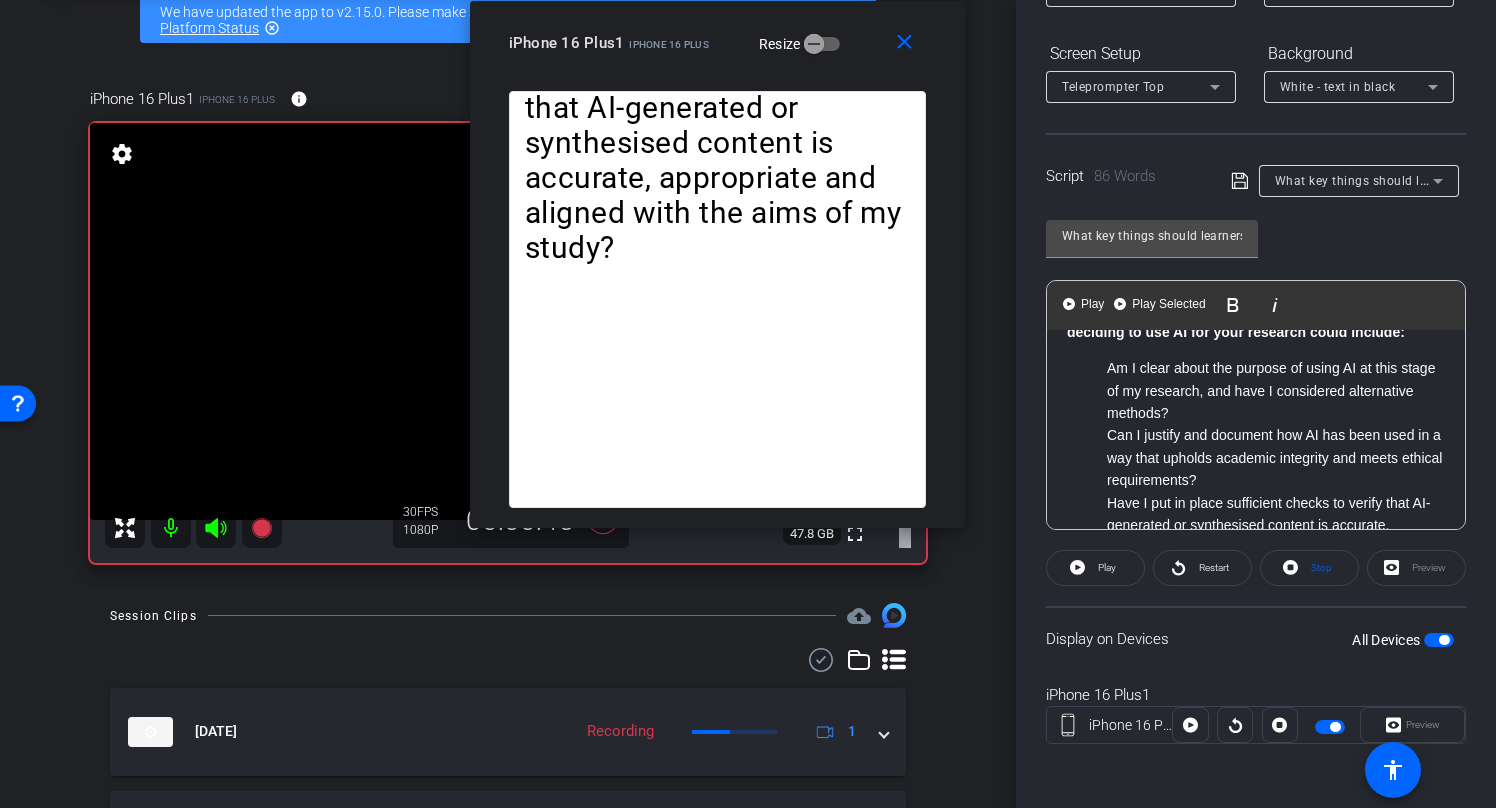 click on "Am I clear about the purpose of using AI at this stage of my research, and have I considered alternative methods?" 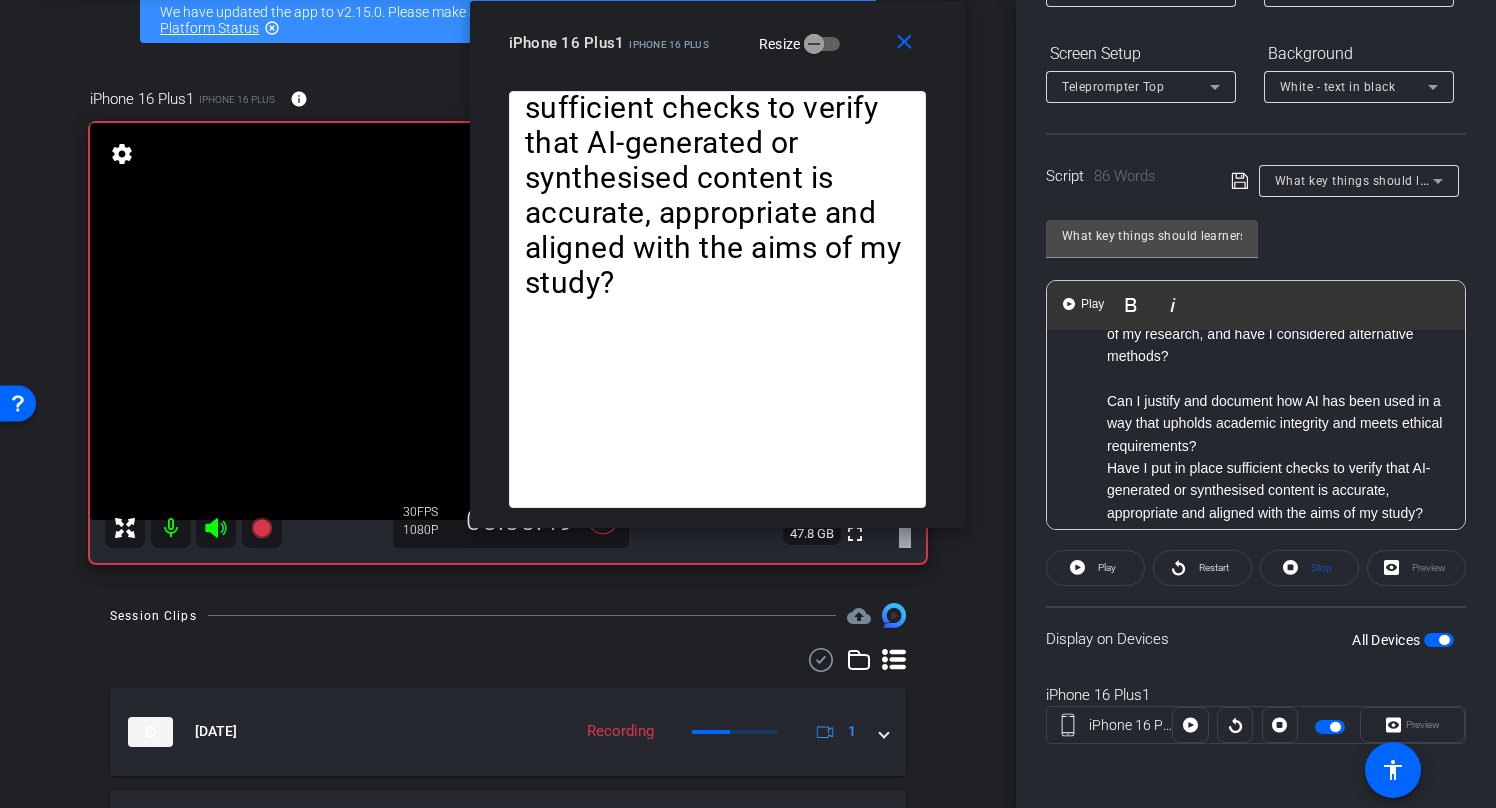 scroll, scrollTop: 109, scrollLeft: 0, axis: vertical 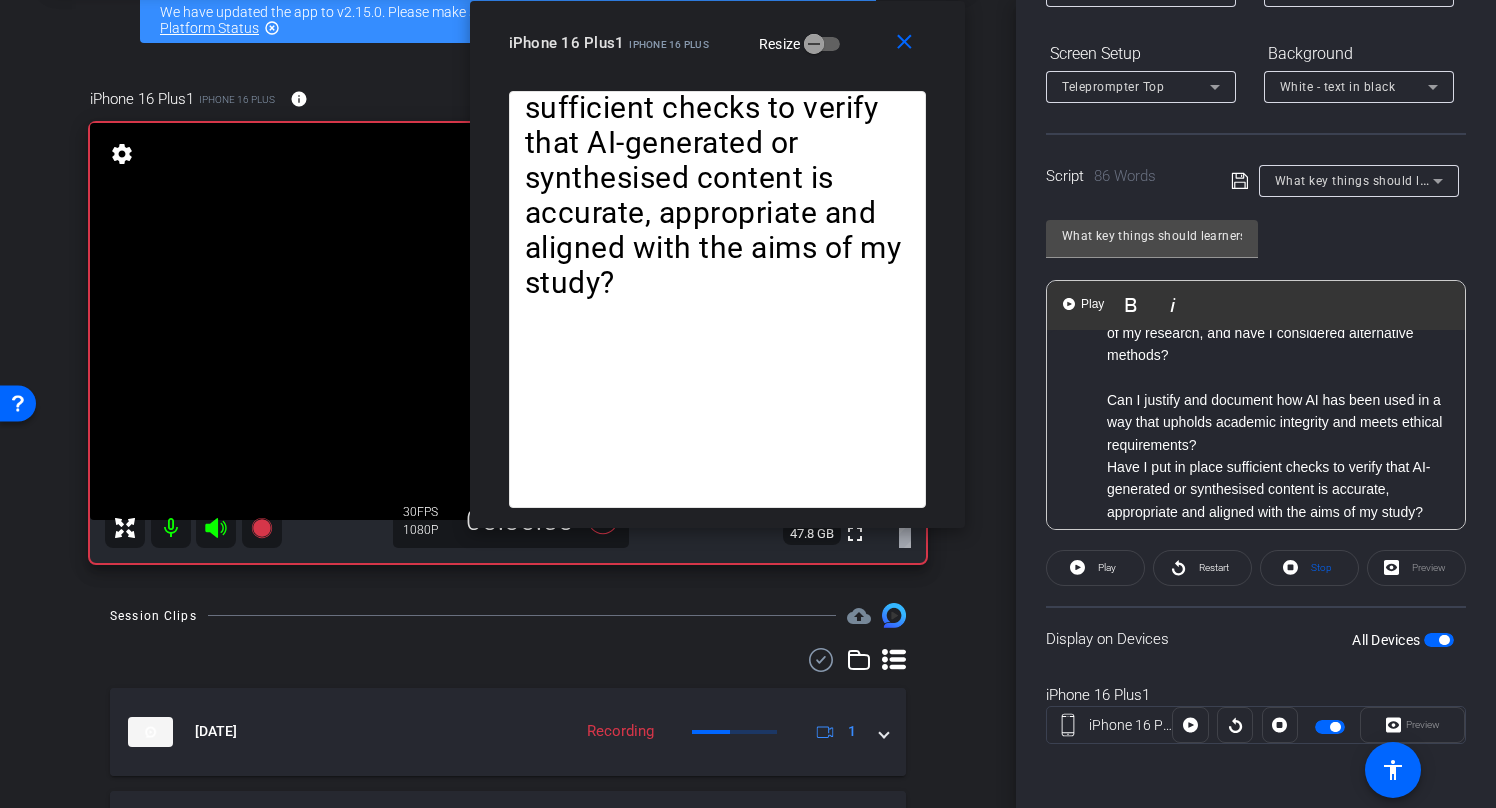 click on "Can I justify and document how AI has been used in a way that upholds academic integrity and meets ethical requirements?" 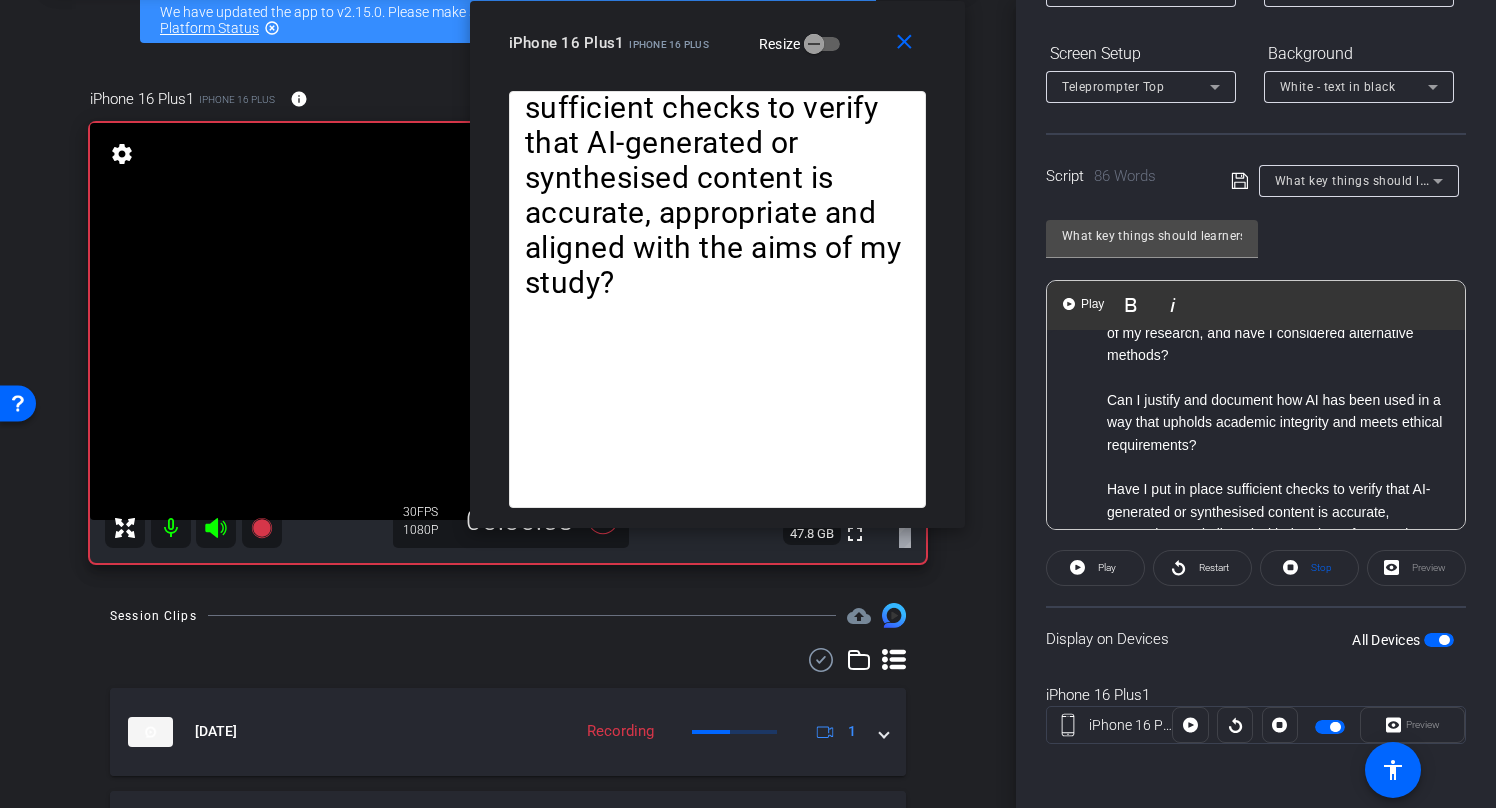 click 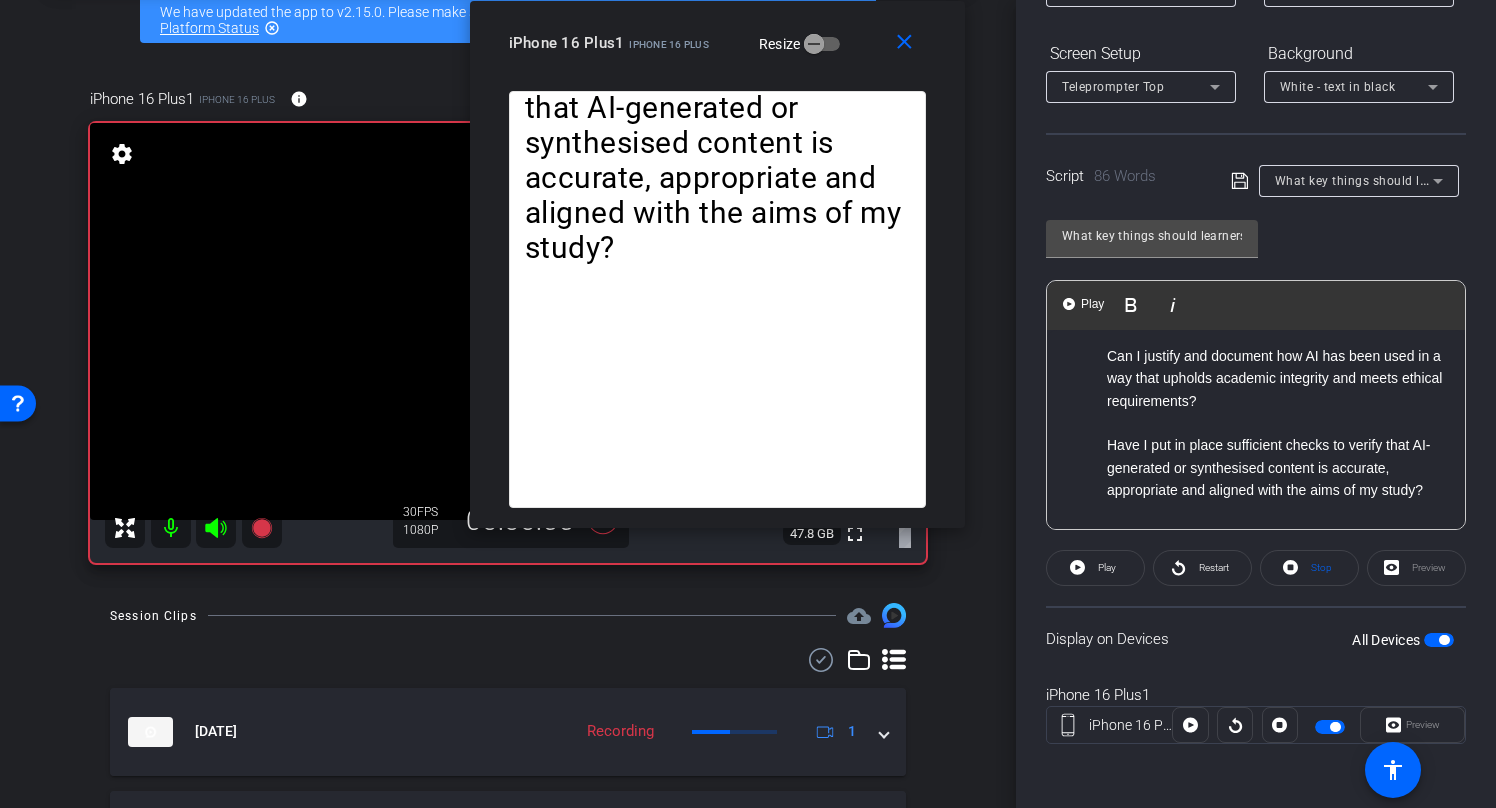 scroll, scrollTop: 182, scrollLeft: 0, axis: vertical 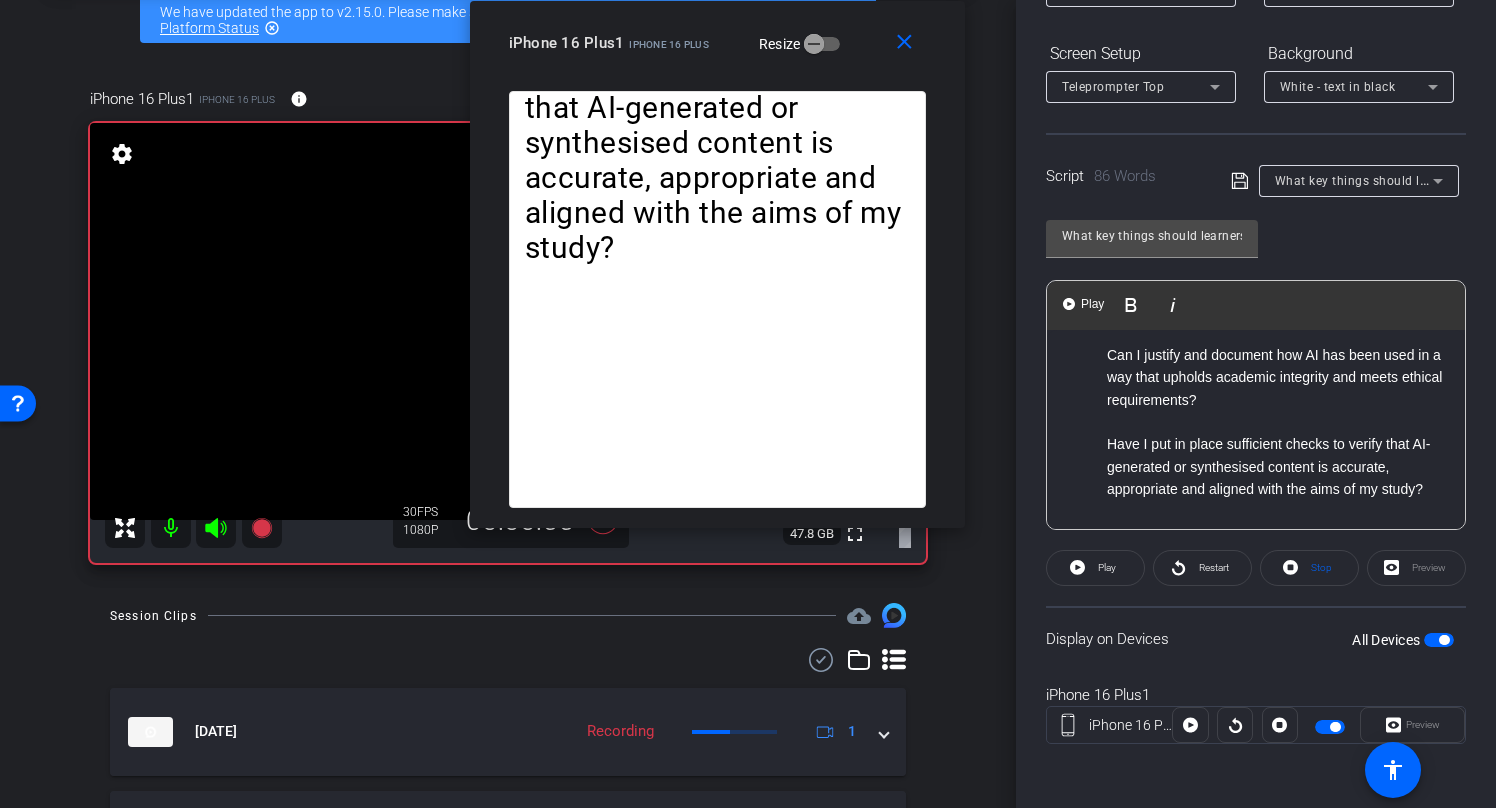 click 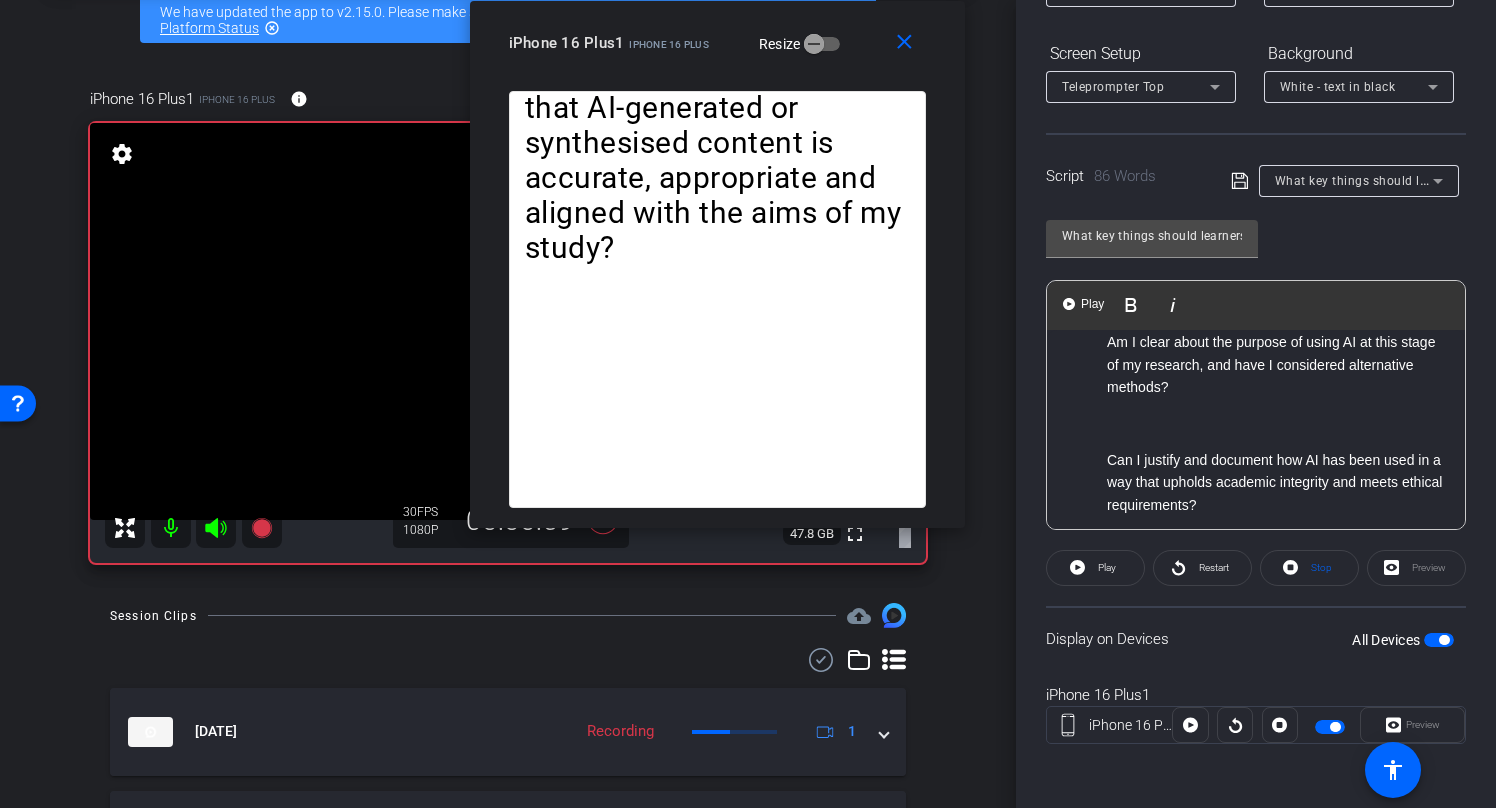 scroll, scrollTop: 0, scrollLeft: 0, axis: both 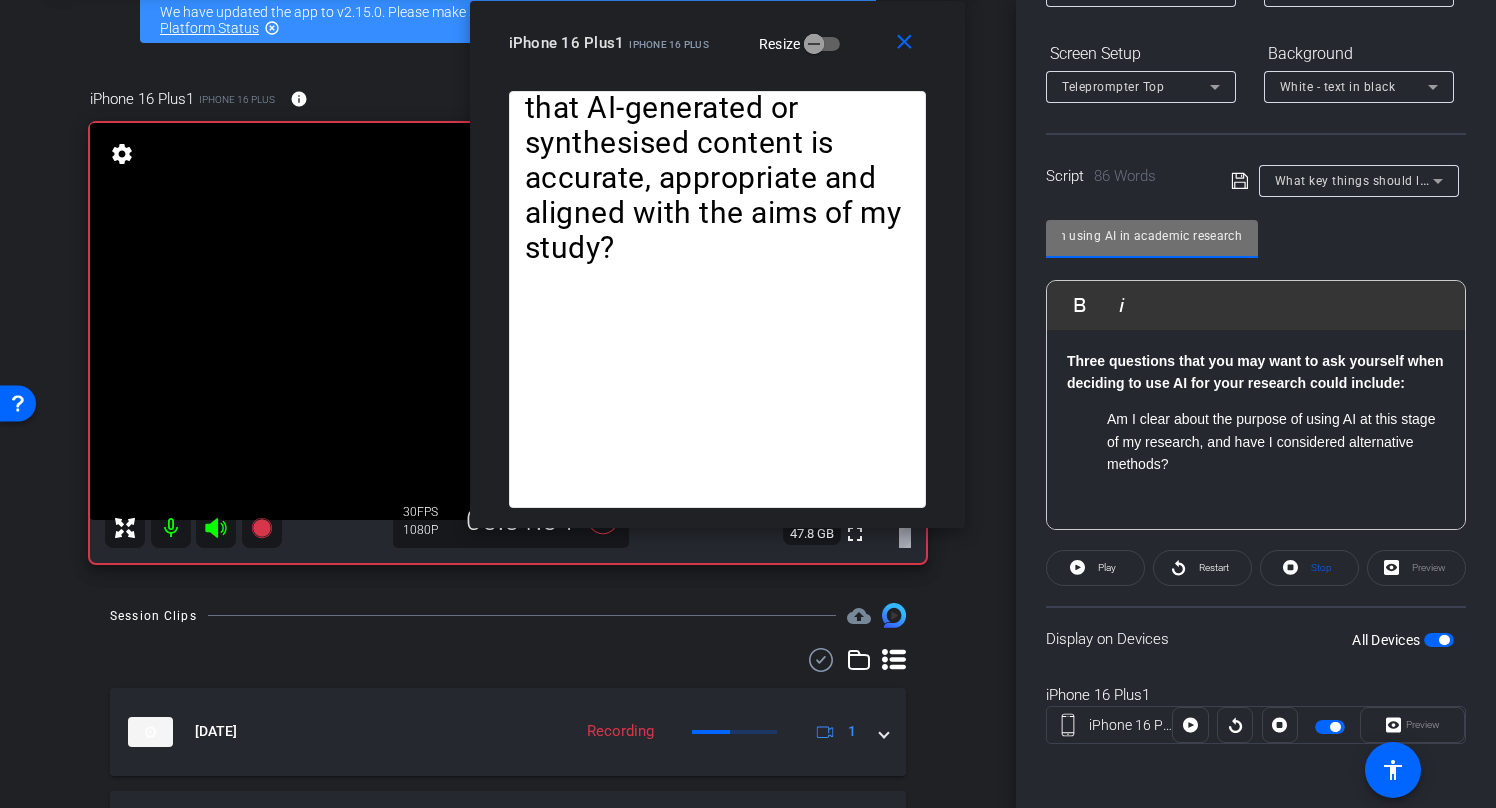 drag, startPoint x: 1061, startPoint y: 237, endPoint x: 1395, endPoint y: 248, distance: 334.1811 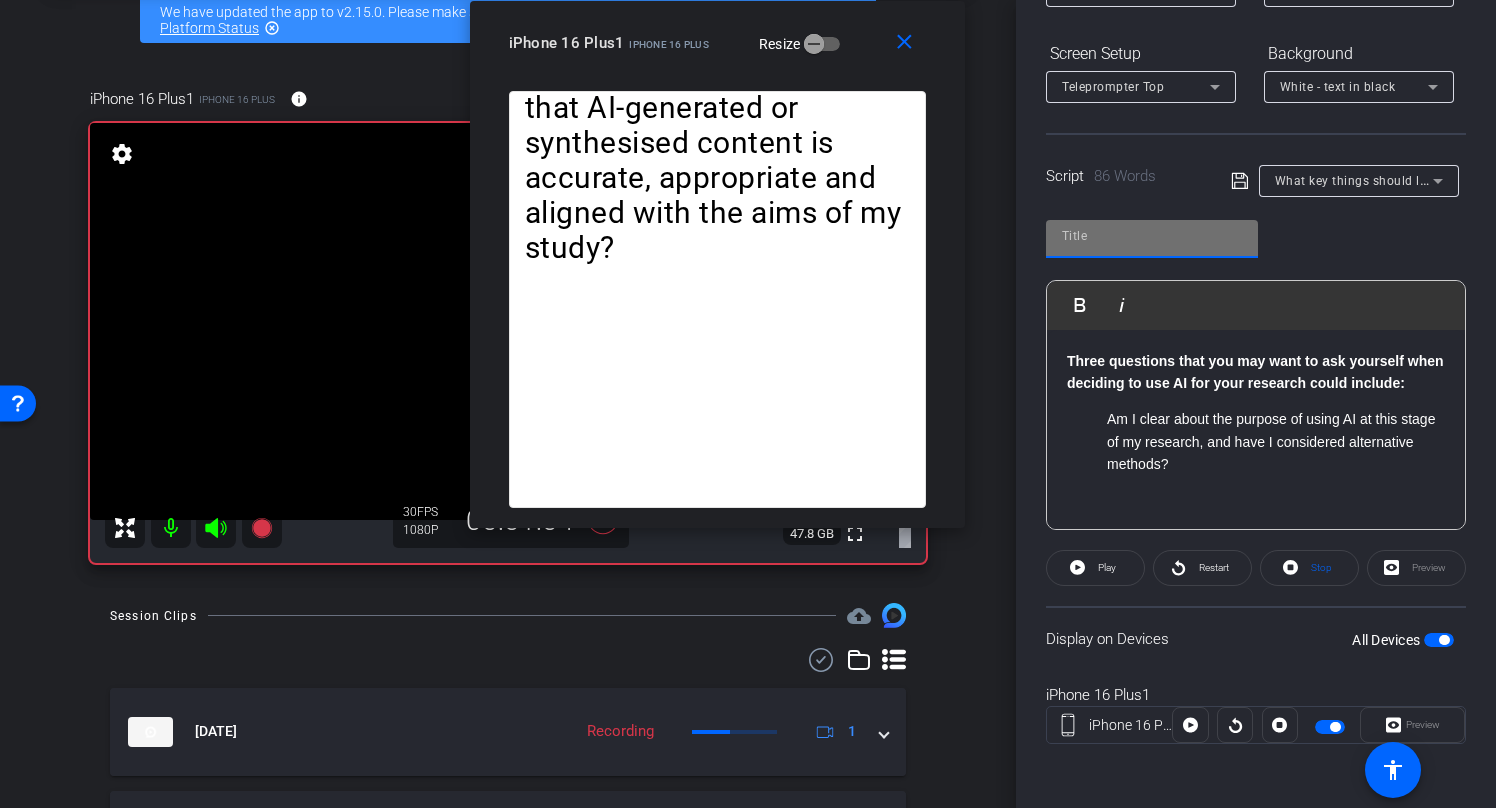 scroll, scrollTop: 0, scrollLeft: 0, axis: both 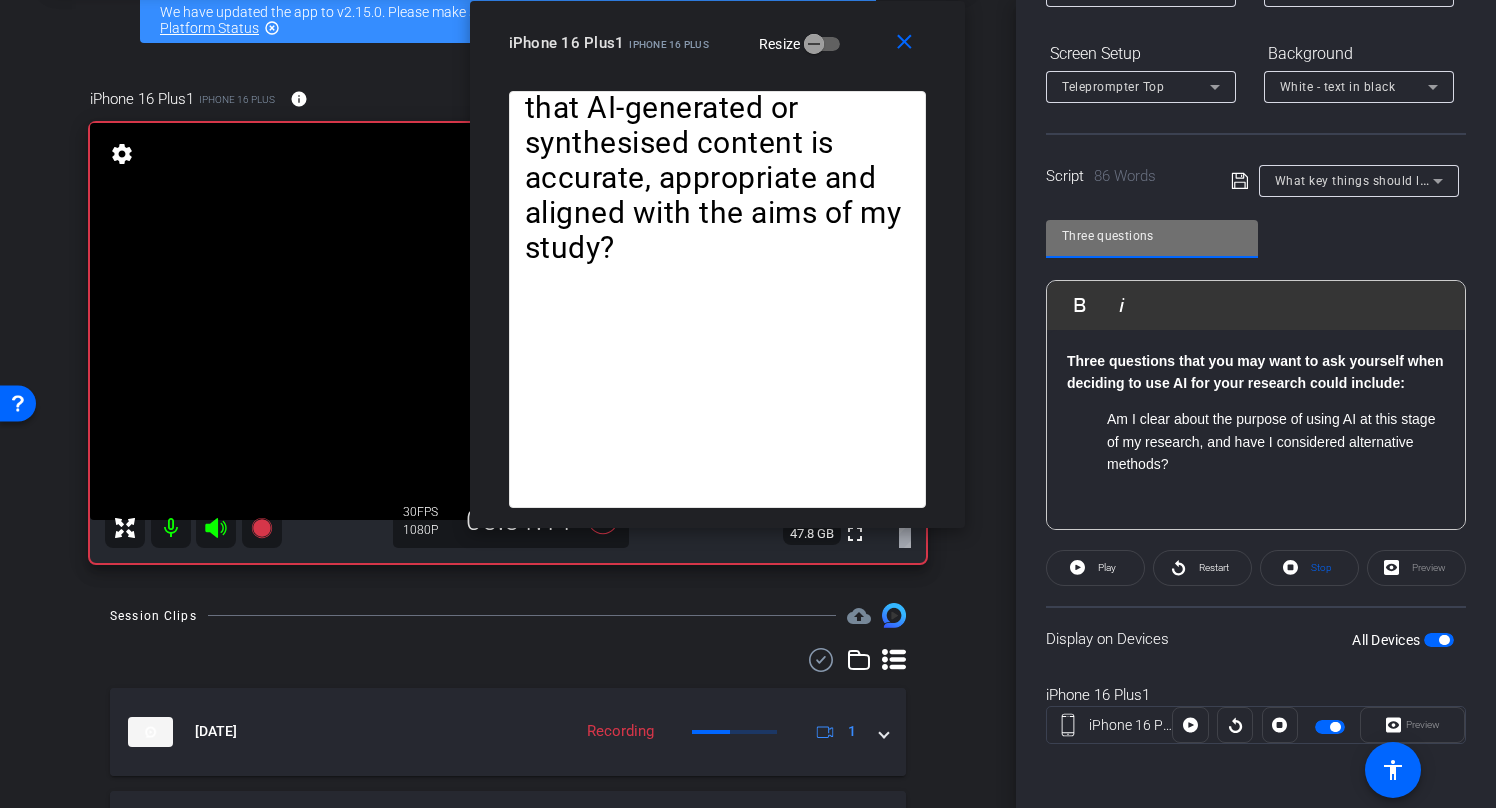 type on "Three questions" 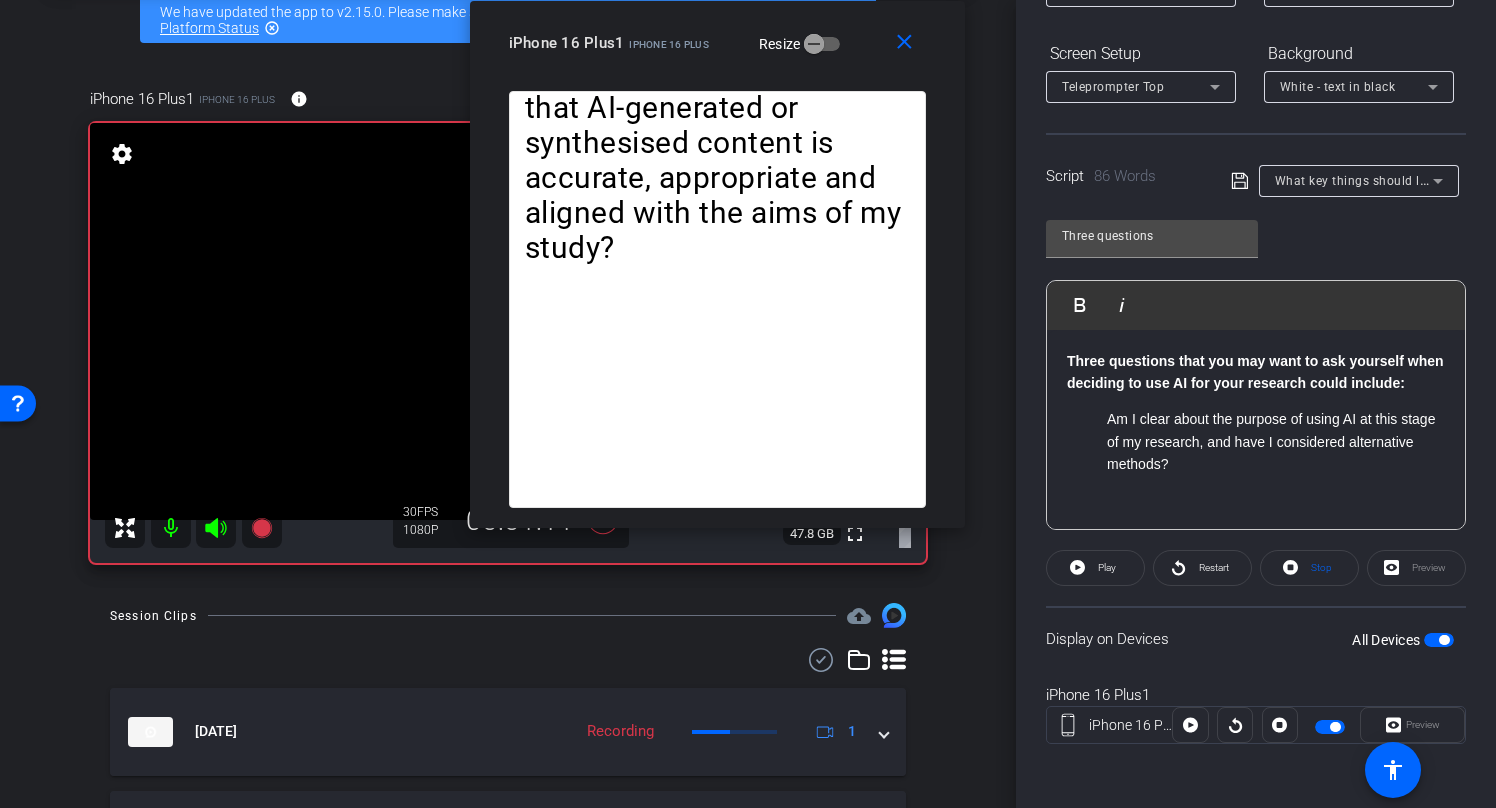 click 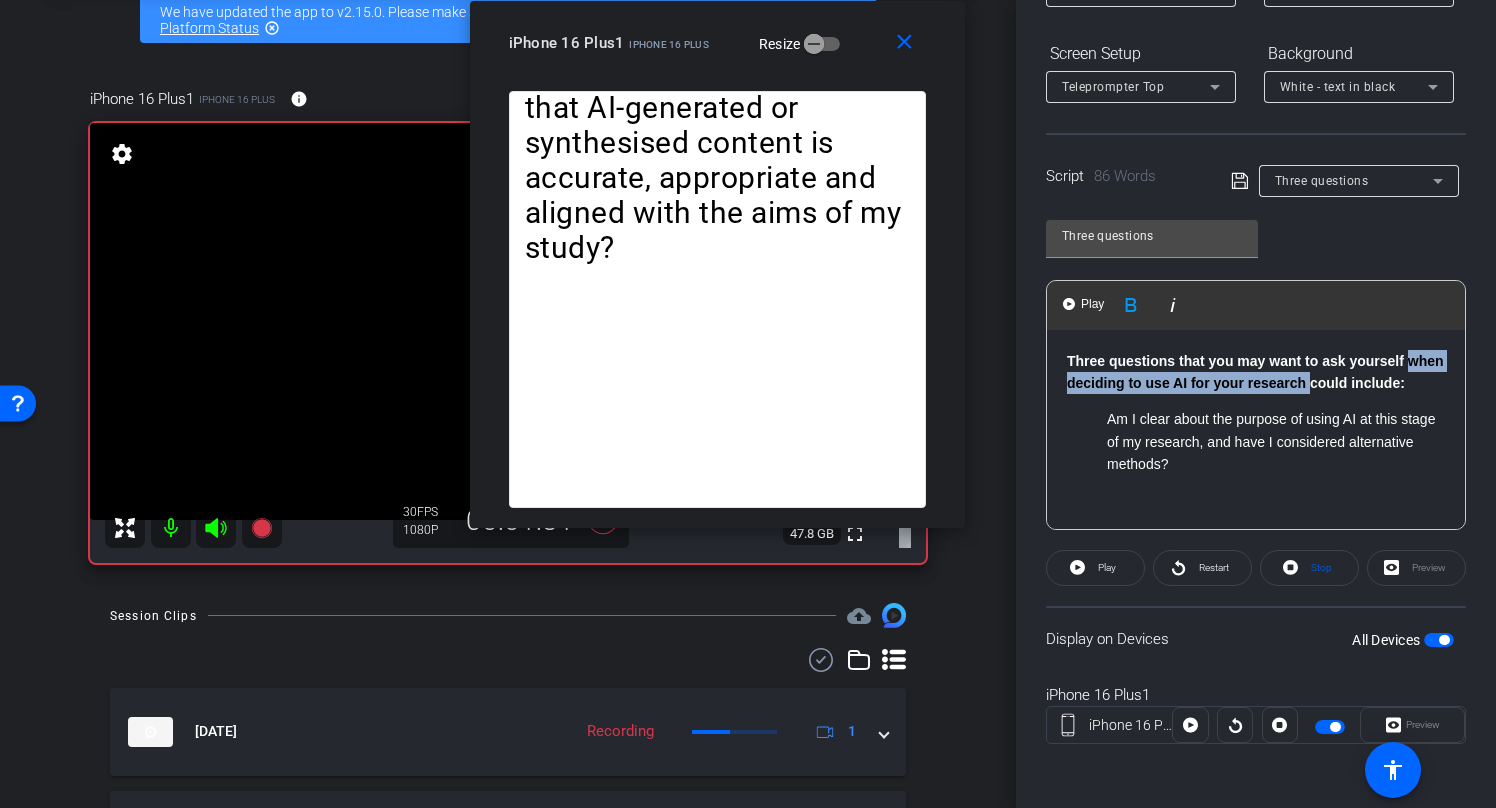 drag, startPoint x: 1065, startPoint y: 382, endPoint x: 1348, endPoint y: 384, distance: 283.00708 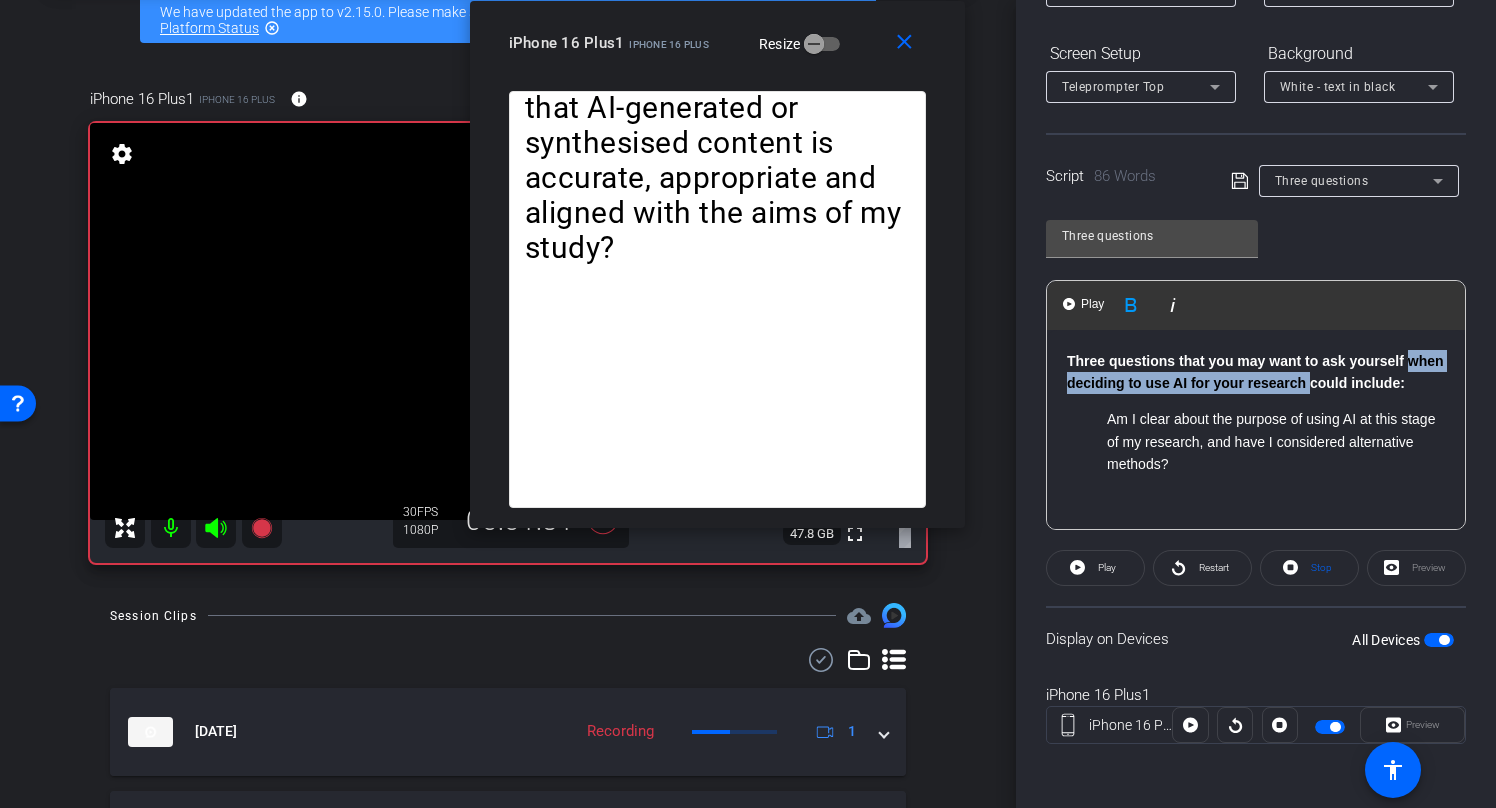 click on "Three questions that you may want to ask yourself when deciding to use AI for your research could include:  Am I clear about the purpose of using AI at this stage of my research, and have I considered alternative methods? Can I justify and document how AI has been used in a way that upholds academic integrity and meets ethical requirements? Have I put in place sufficient checks to verify that AI-generated or synthesised content is accurate, appropriate and aligned with the aims of my study?" 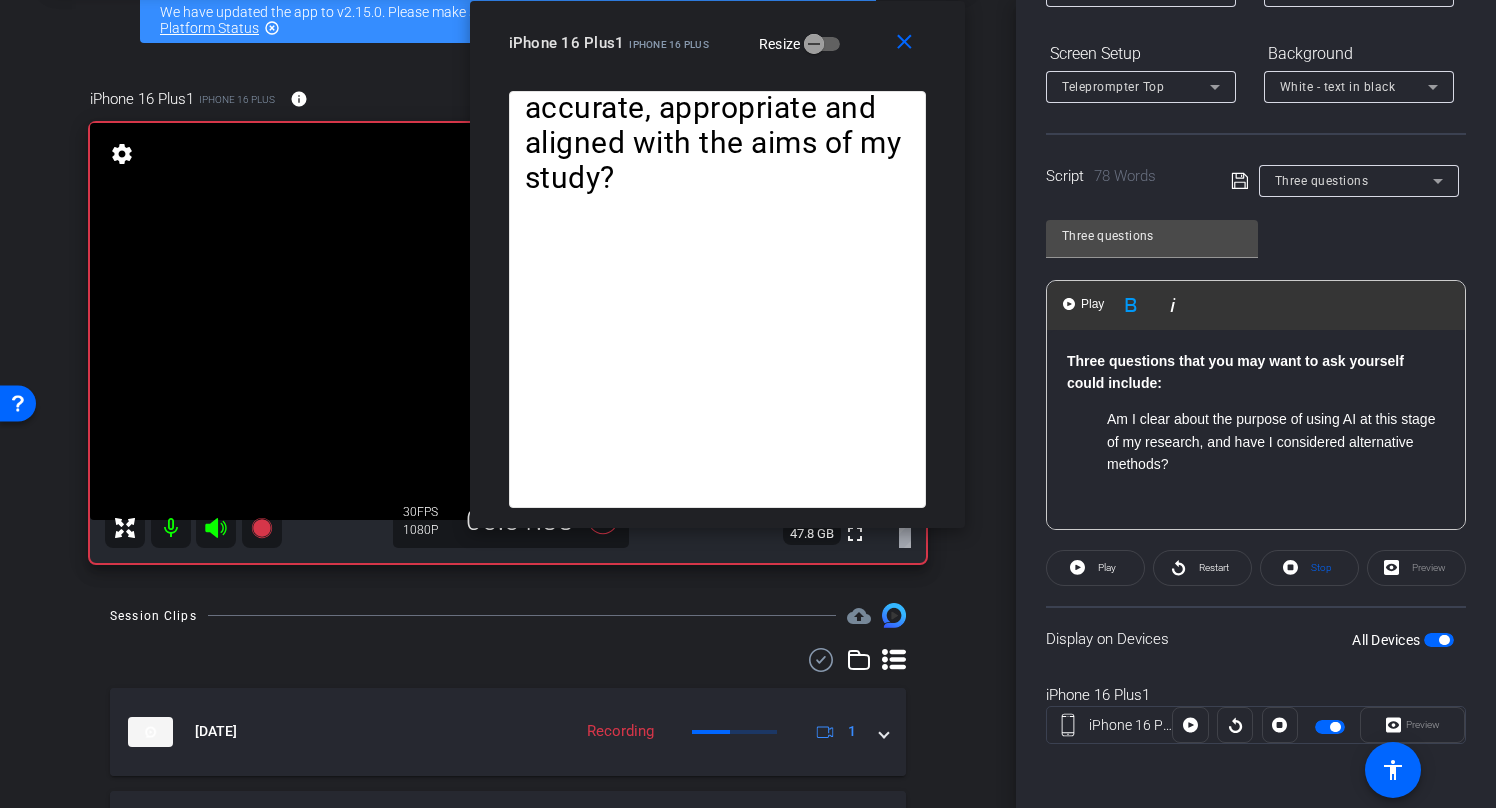 click on "Three questions that you may want to ask yourself could include:  Am I clear about the purpose of using AI at this stage of my research, and have I considered alternative methods? Can I justify and document how AI has been used in a way that upholds academic integrity and meets ethical requirements? Have I put in place sufficient checks to verify that AI-generated or synthesised content is accurate, appropriate and aligned with the aims of my study?" 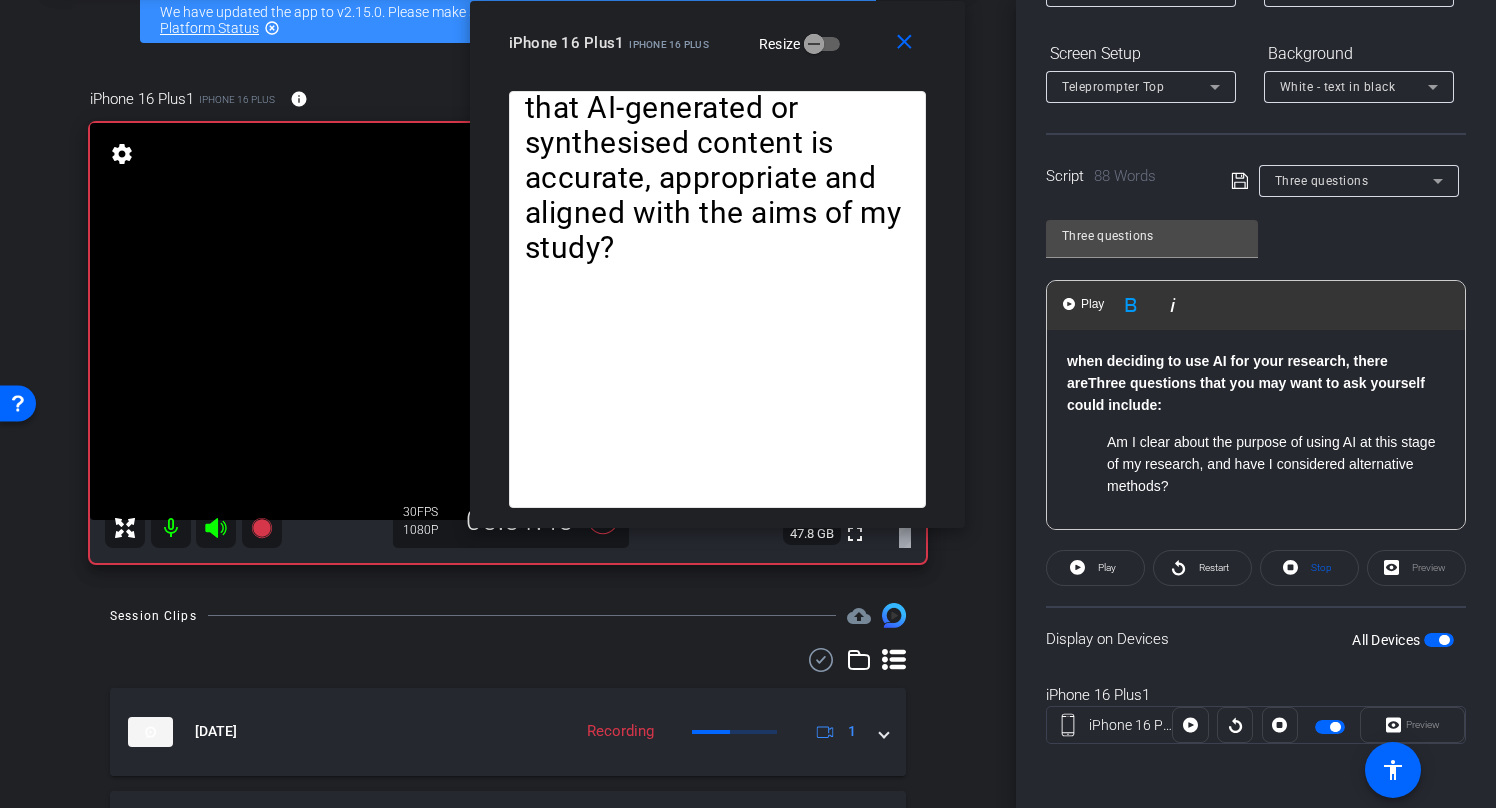 drag, startPoint x: 1100, startPoint y: 378, endPoint x: 1100, endPoint y: 396, distance: 18 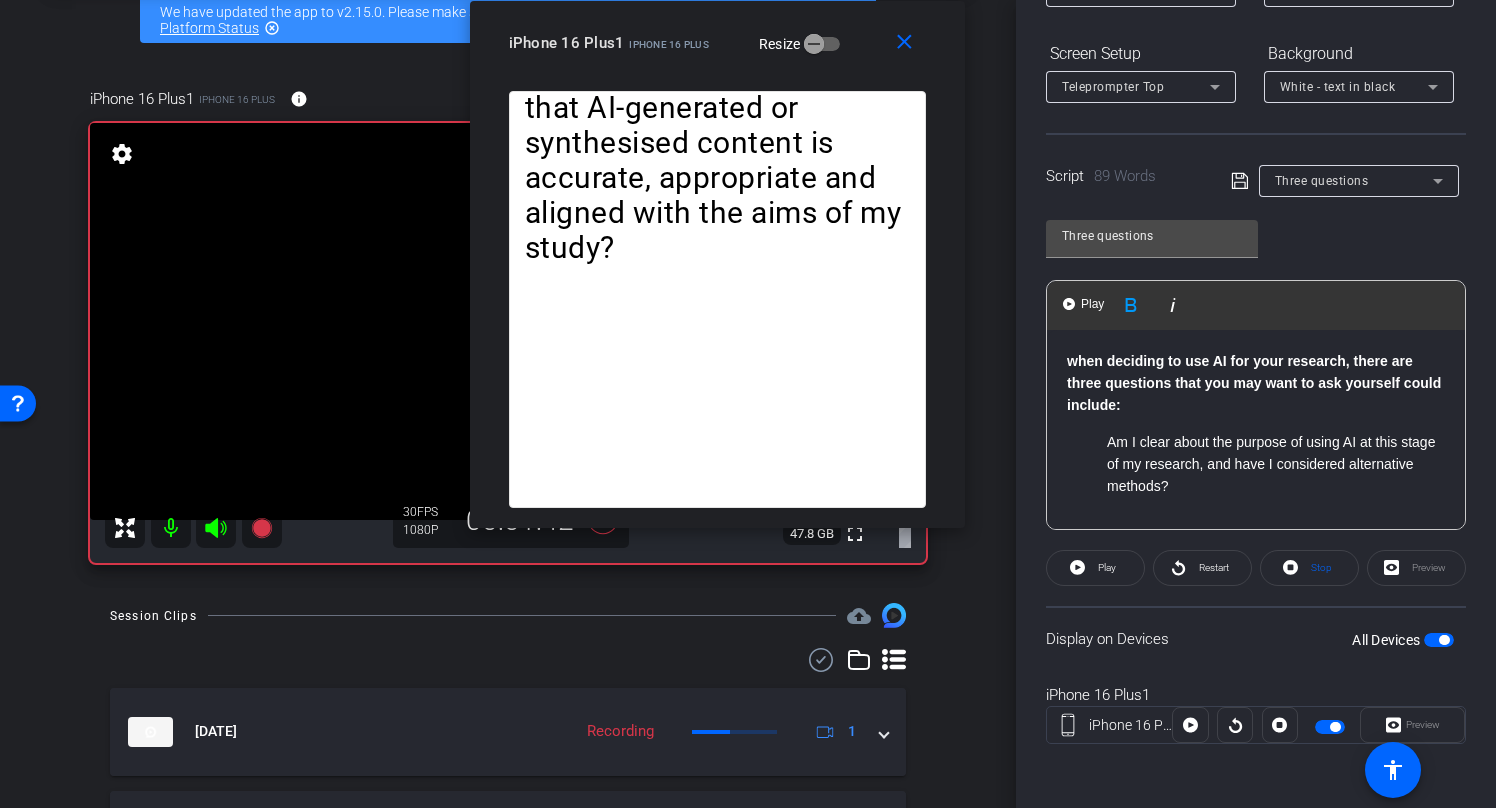 click on "when deciding to use AI for your research, there are t hree questions that you may want to ask yourself could include:" at bounding box center (1256, 383) 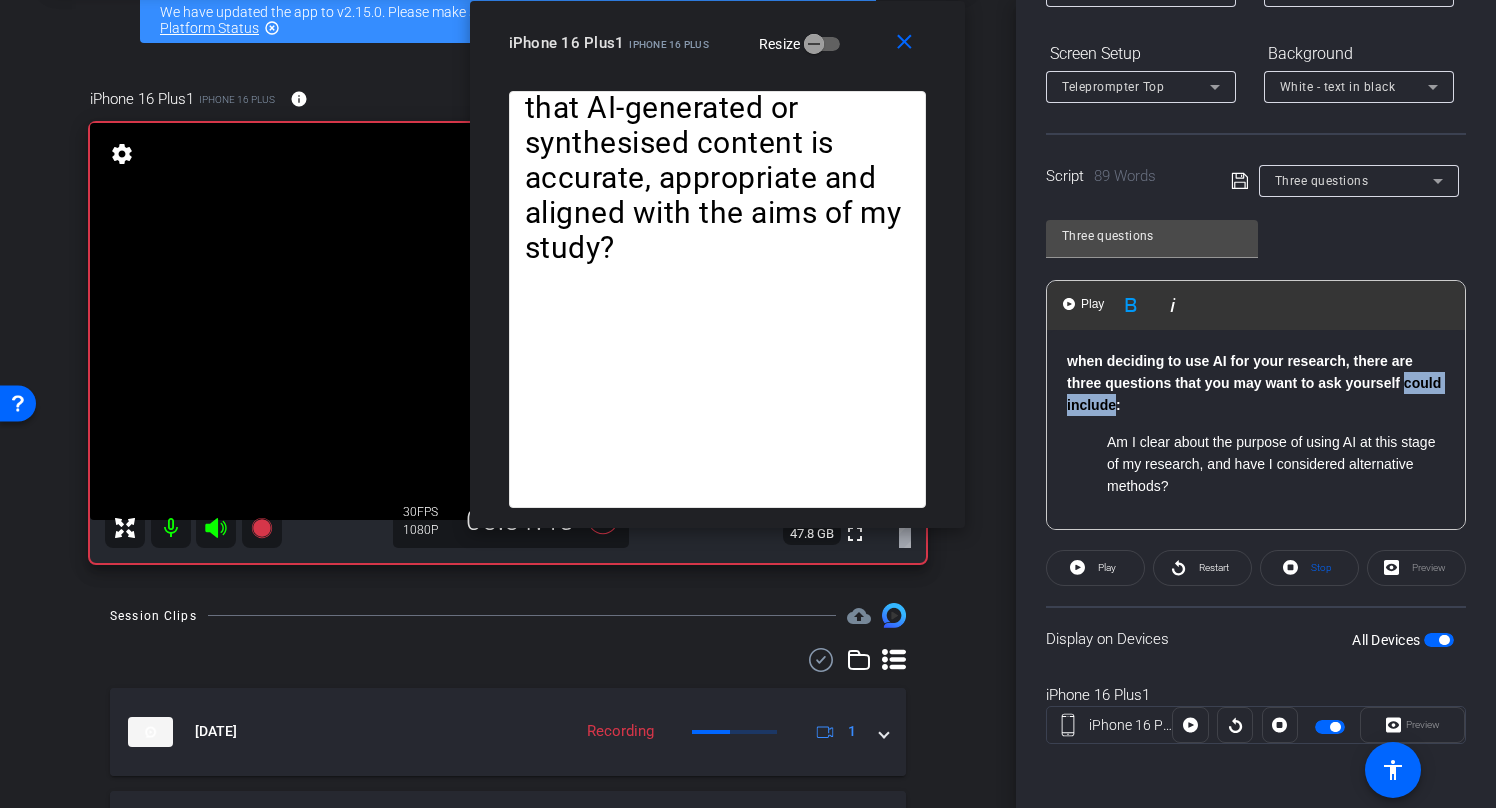 drag, startPoint x: 1068, startPoint y: 406, endPoint x: 1157, endPoint y: 410, distance: 89.08984 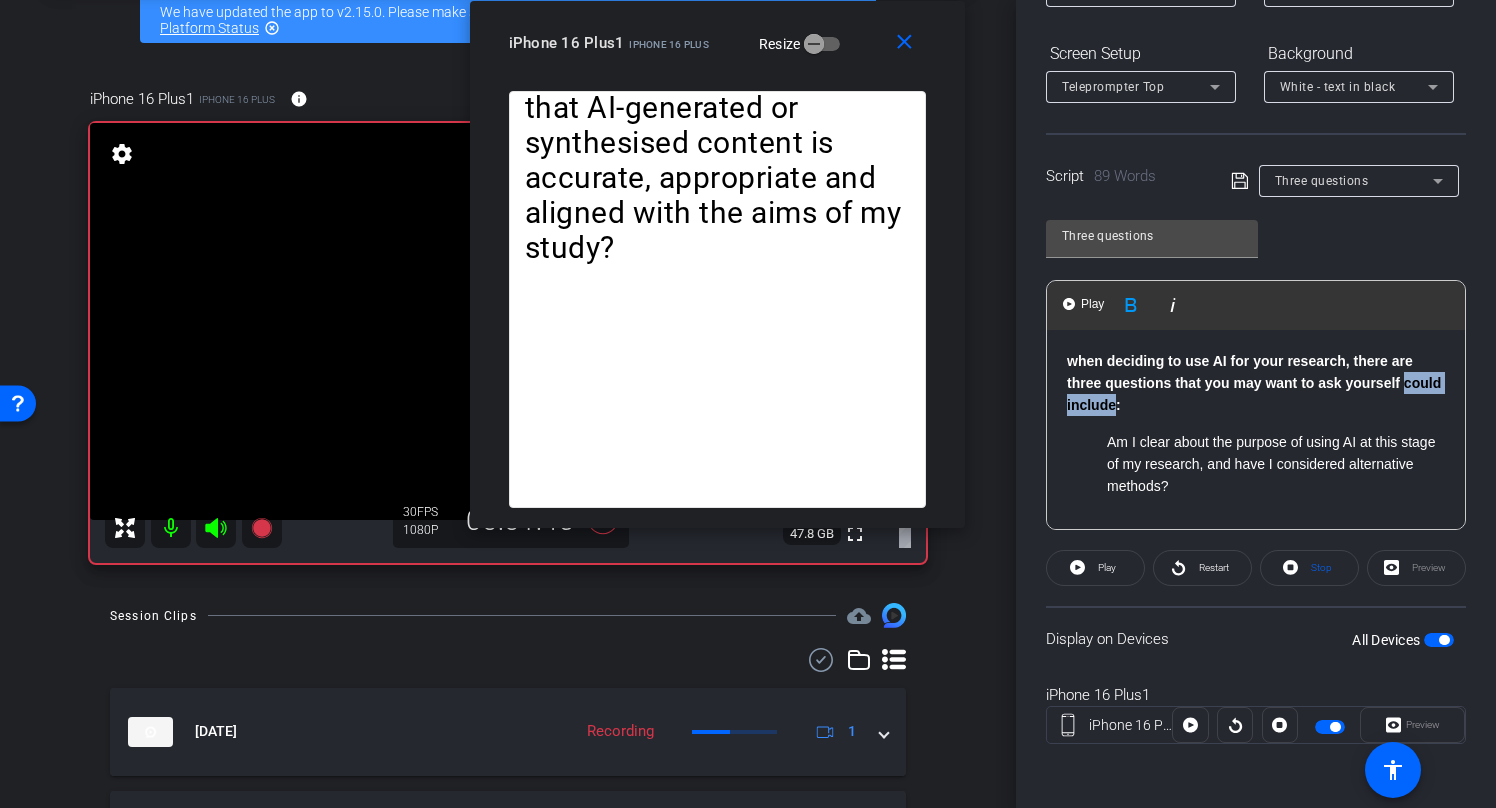 click on "when deciding to use AI for your research, there are t hree questions that you may want to ask yourself could include:" at bounding box center [1254, 383] 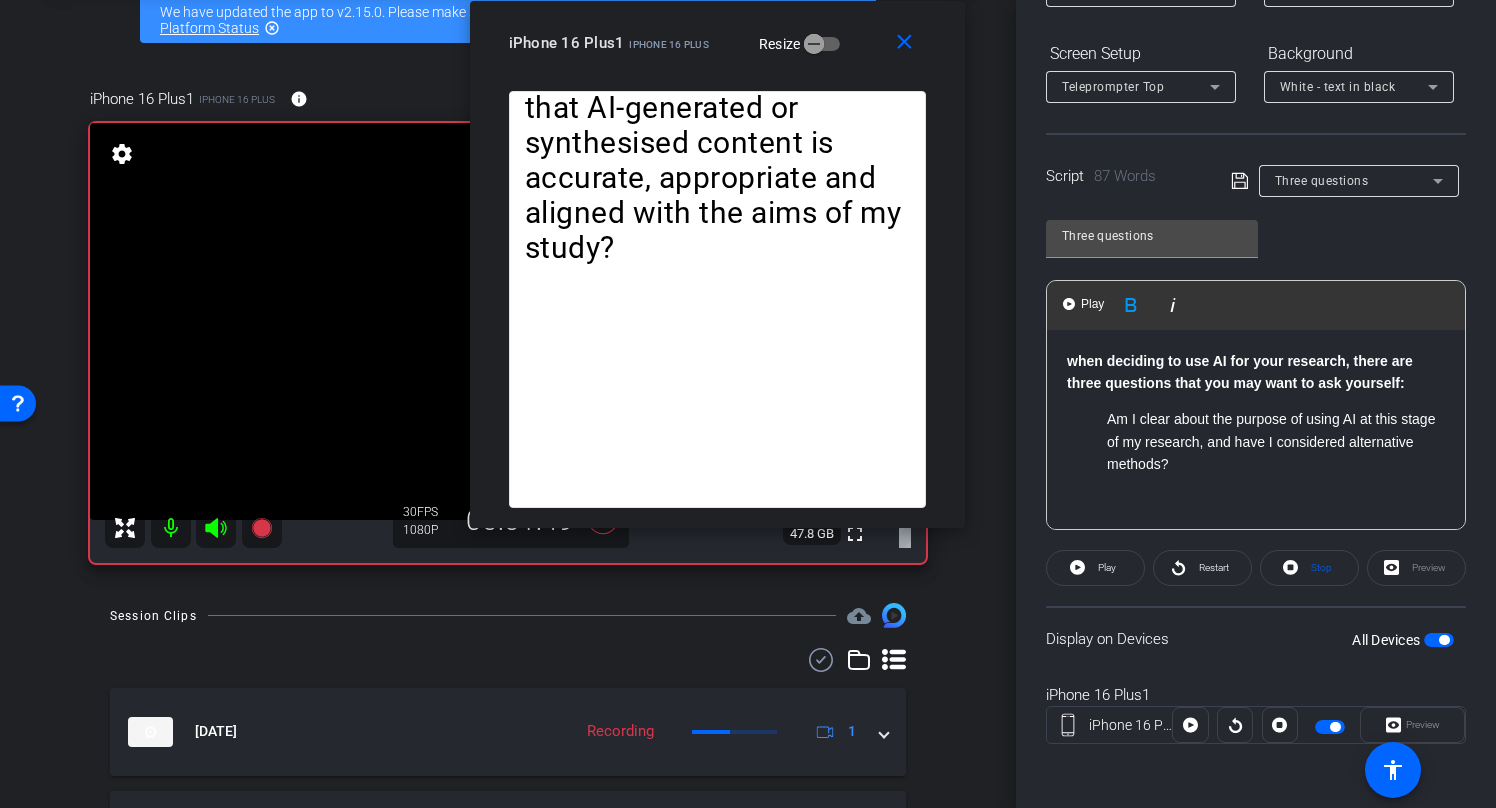 click on "when deciding to use AI for your research, there are t" at bounding box center [1240, 372] 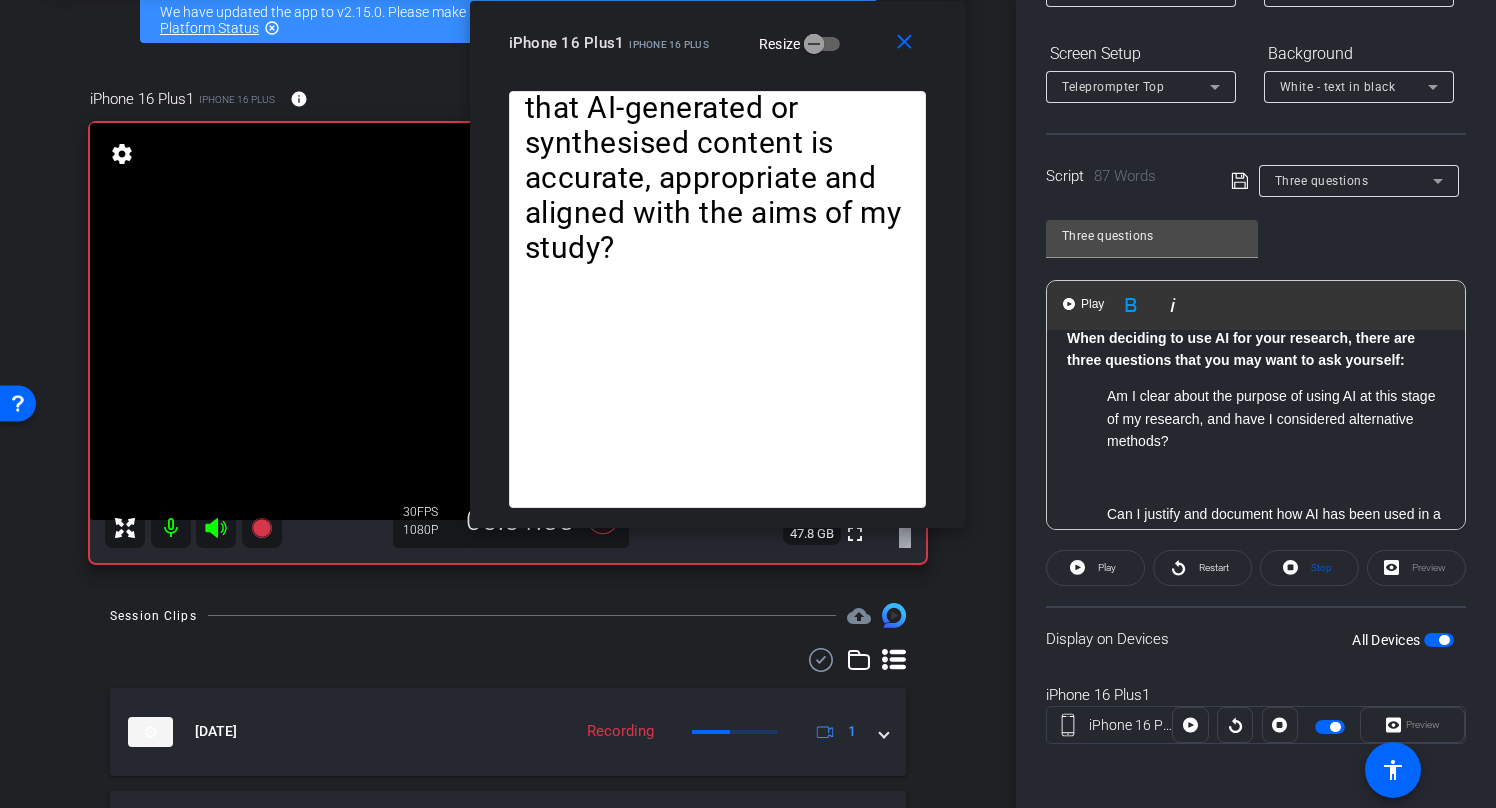 scroll, scrollTop: 30, scrollLeft: 0, axis: vertical 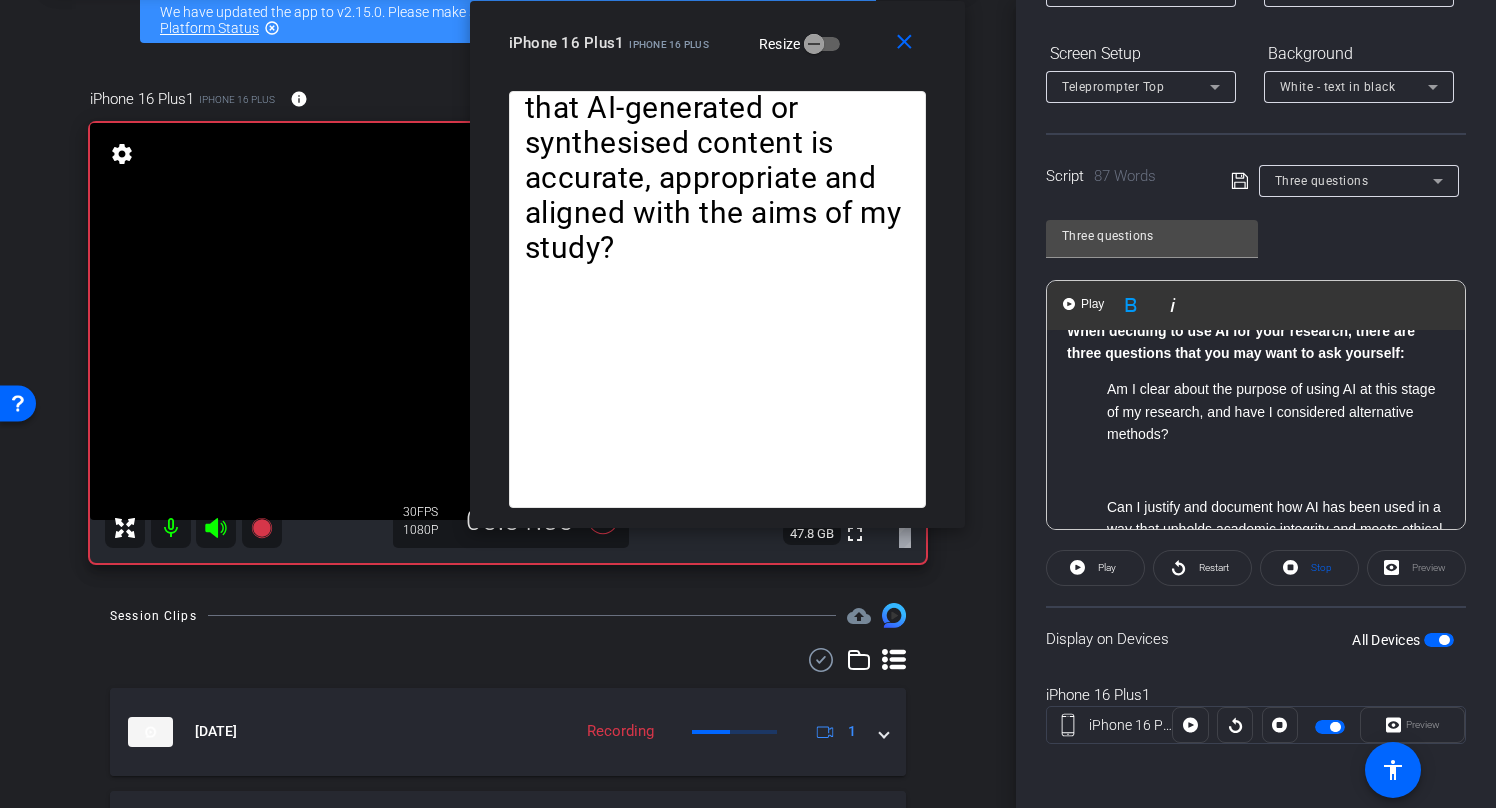 click on "Am I clear about the purpose of using AI at this stage of my research, and have I considered alternative methods?" 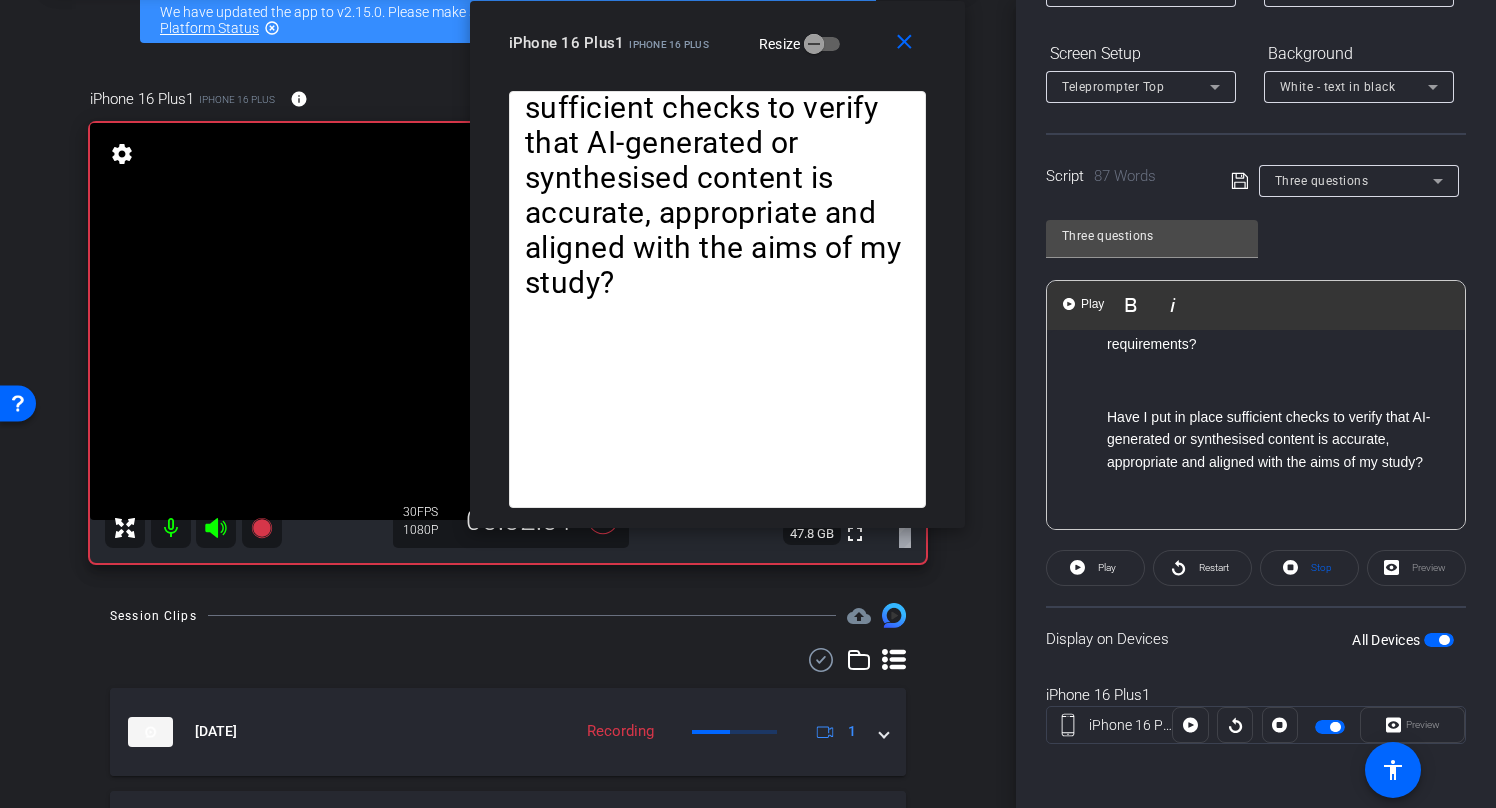 scroll, scrollTop: 282, scrollLeft: 0, axis: vertical 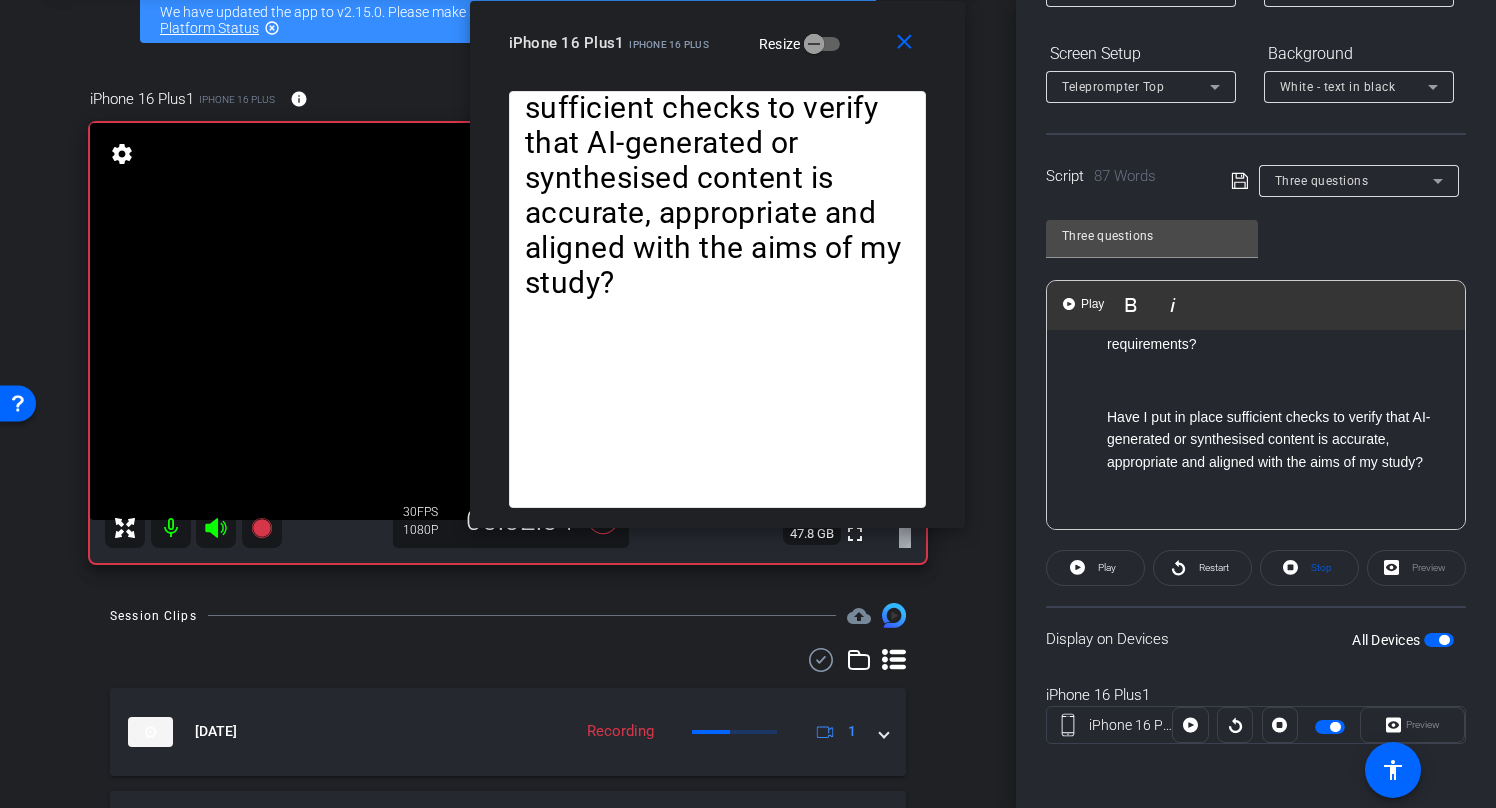 click 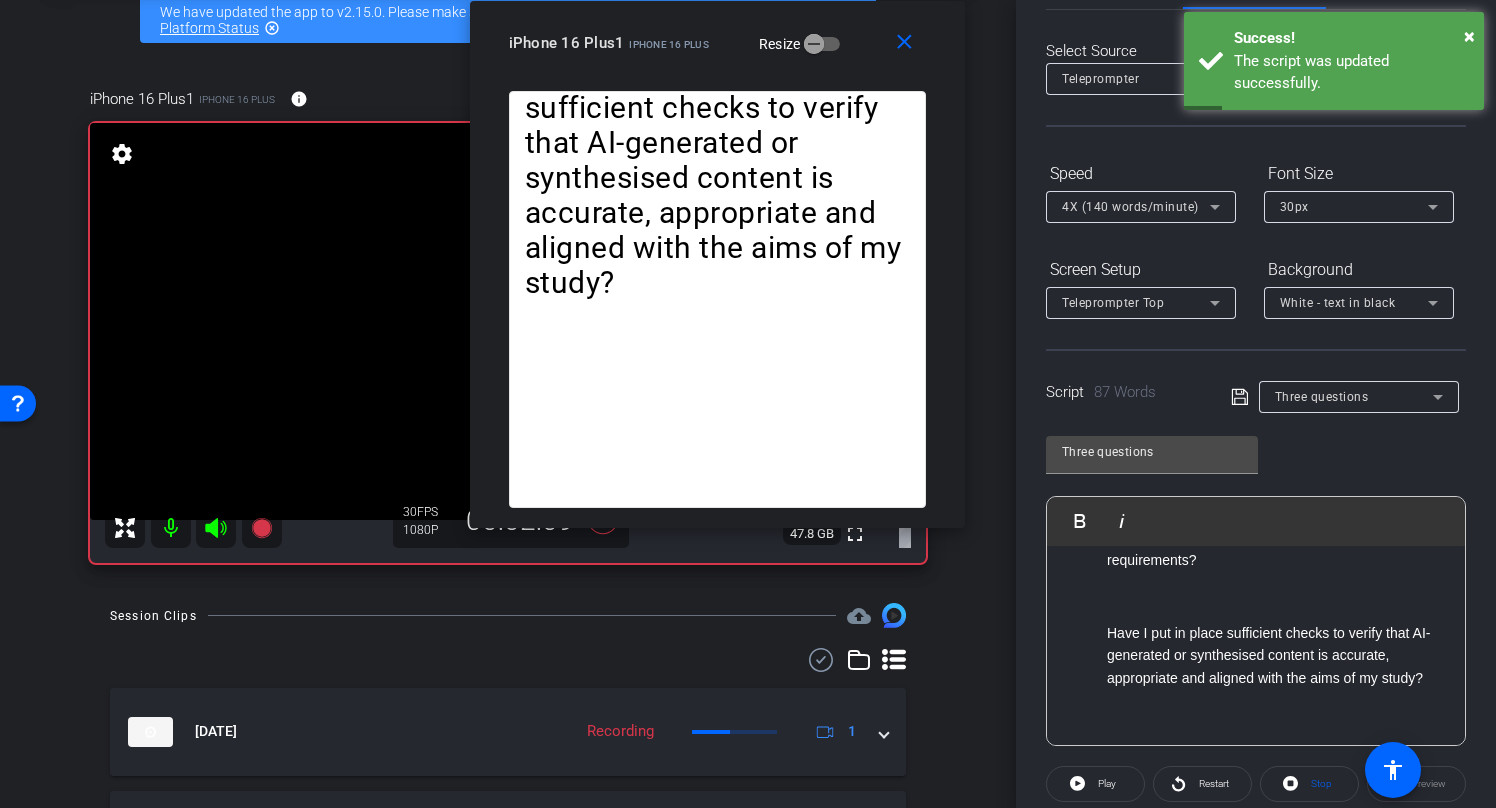 scroll, scrollTop: 0, scrollLeft: 0, axis: both 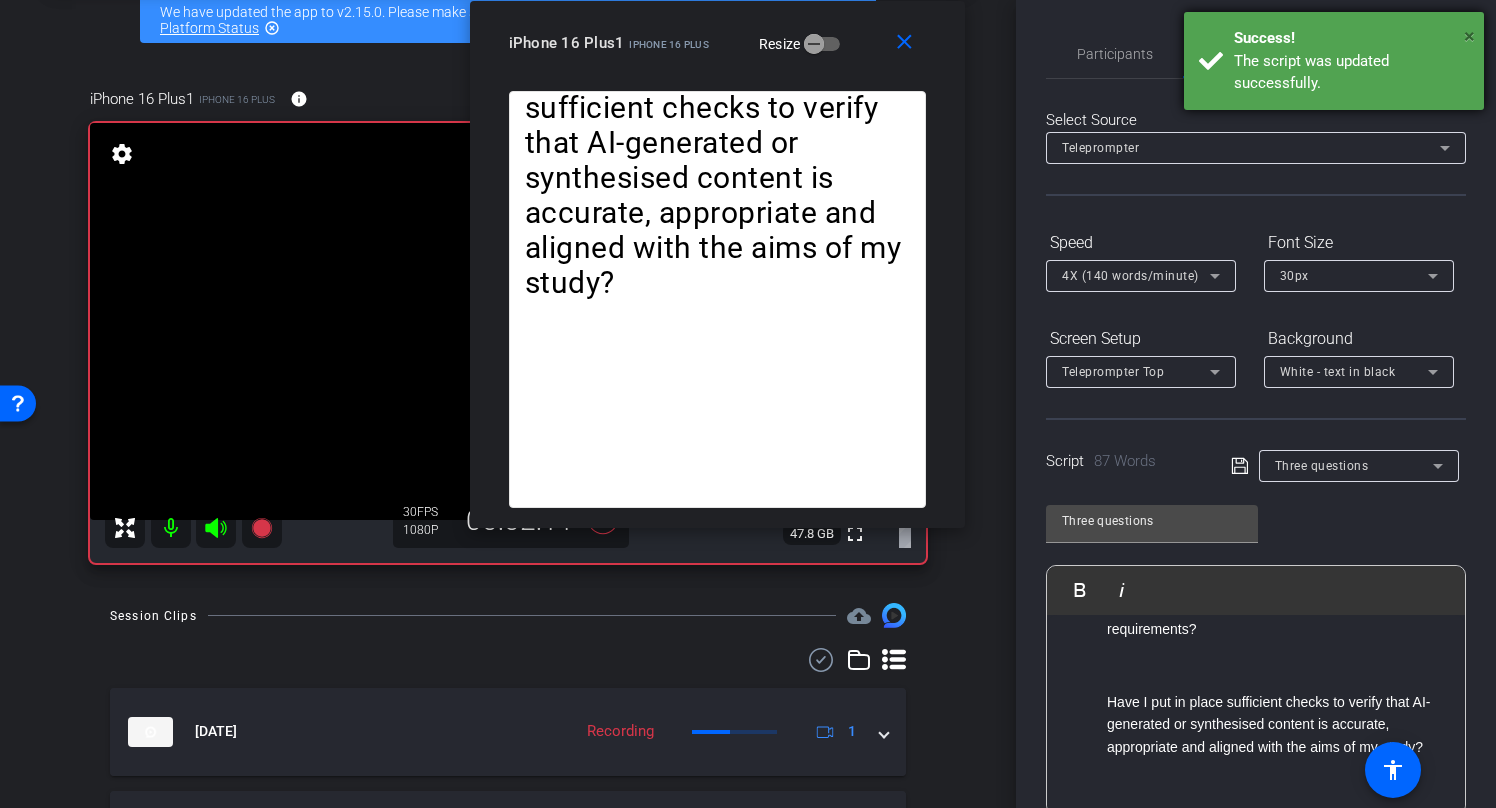 click on "×" at bounding box center [1469, 36] 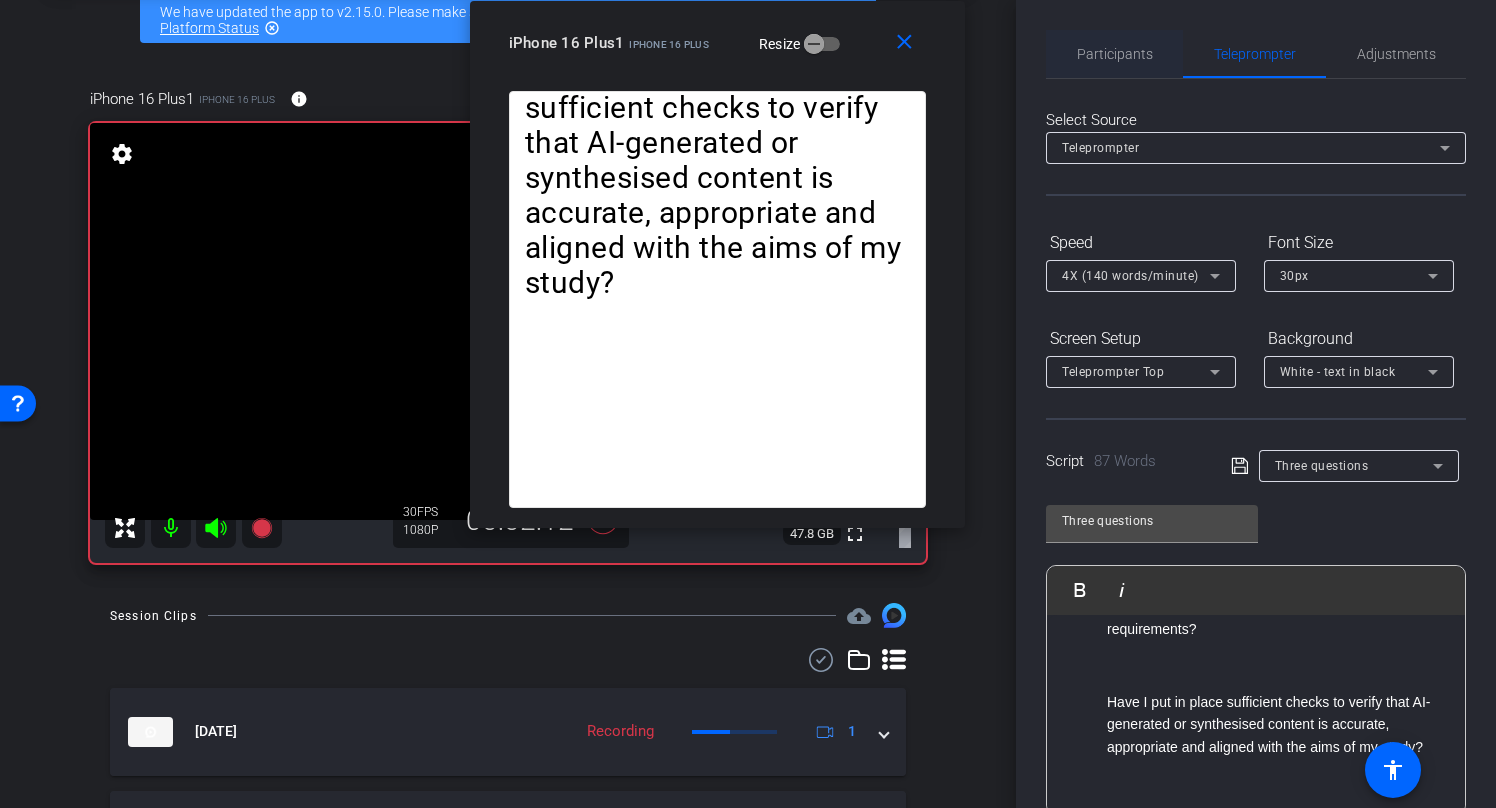 click on "Participants" at bounding box center [1115, 54] 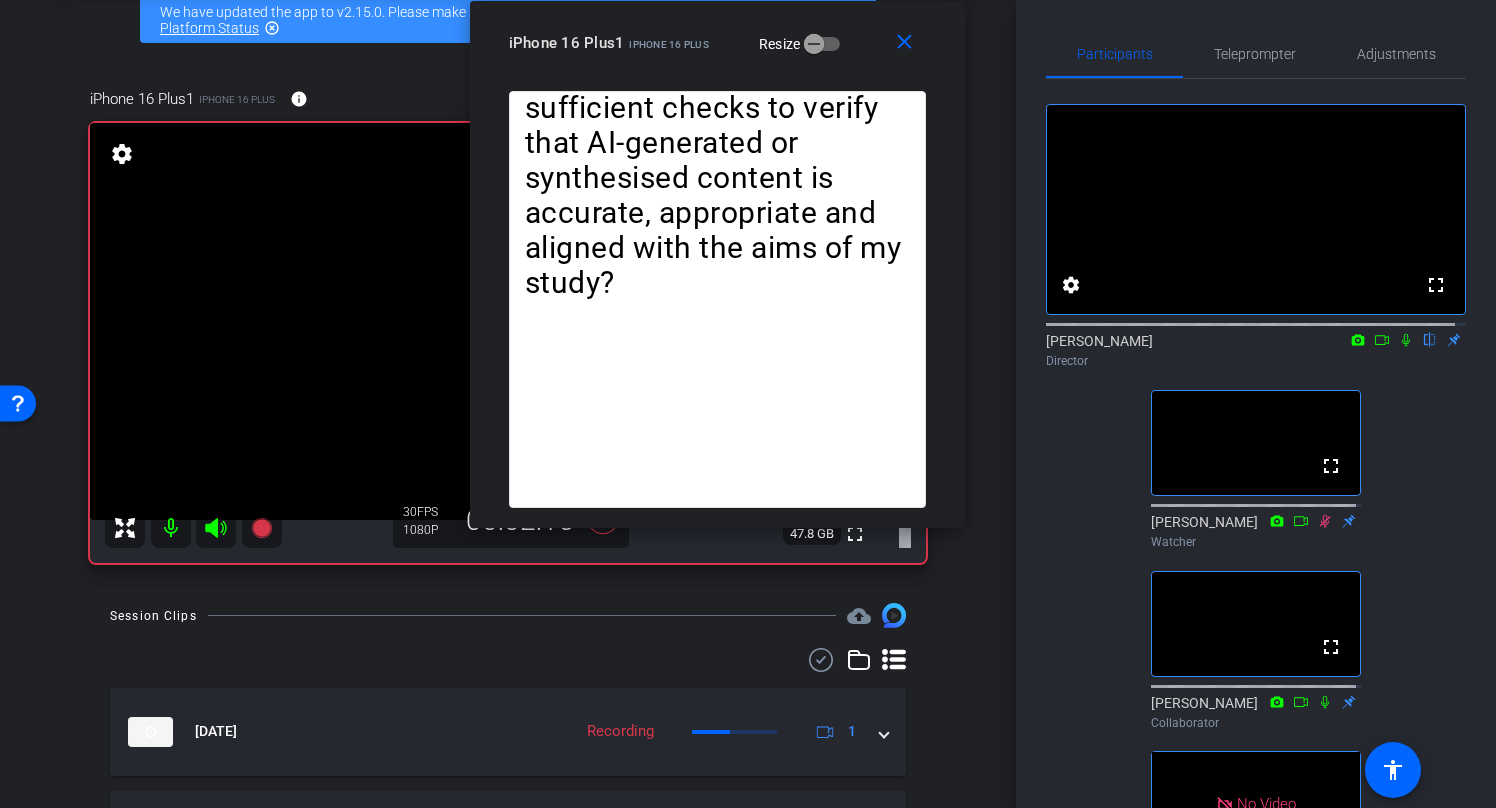 click 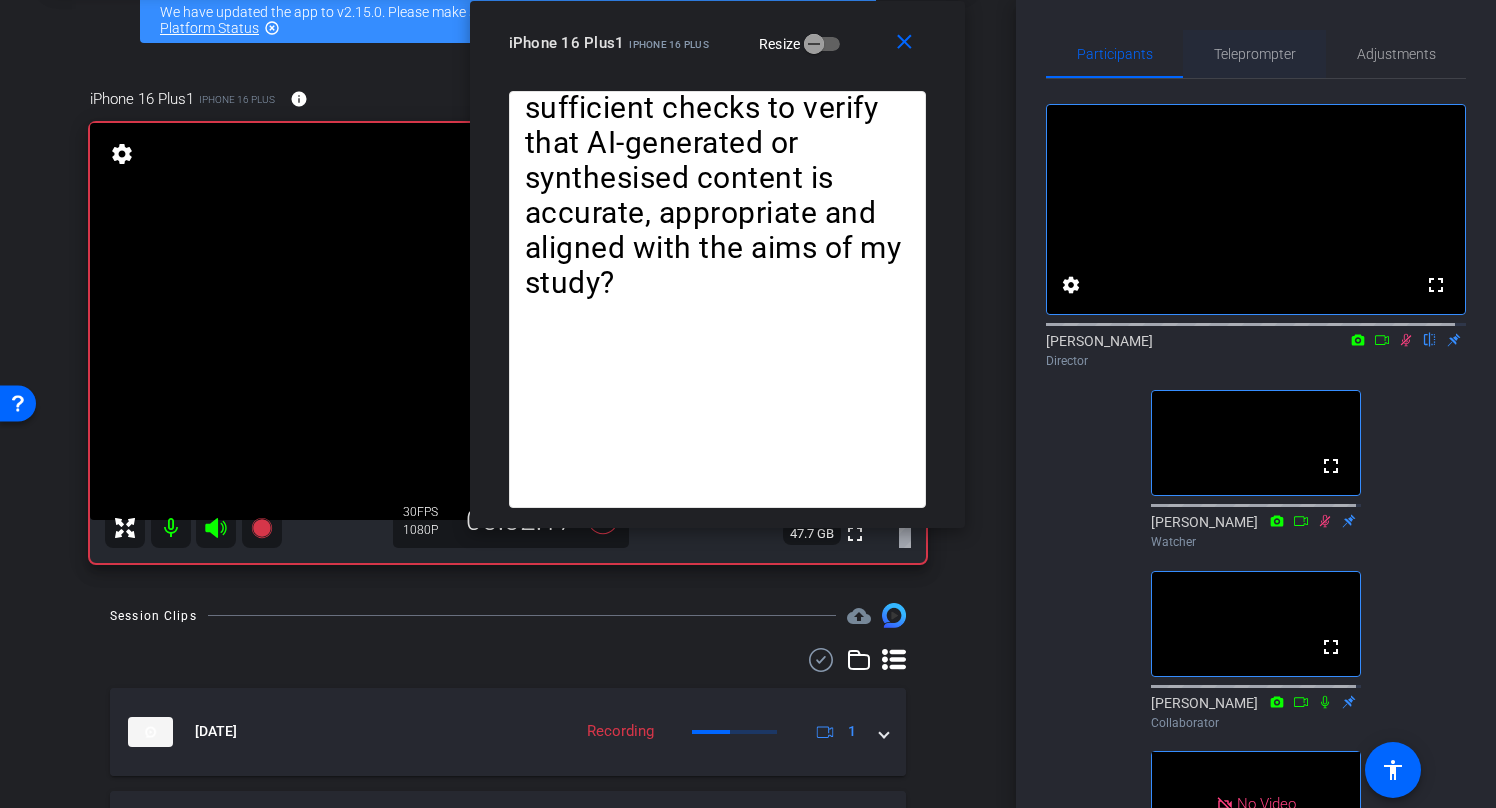click on "Teleprompter" at bounding box center (1255, 54) 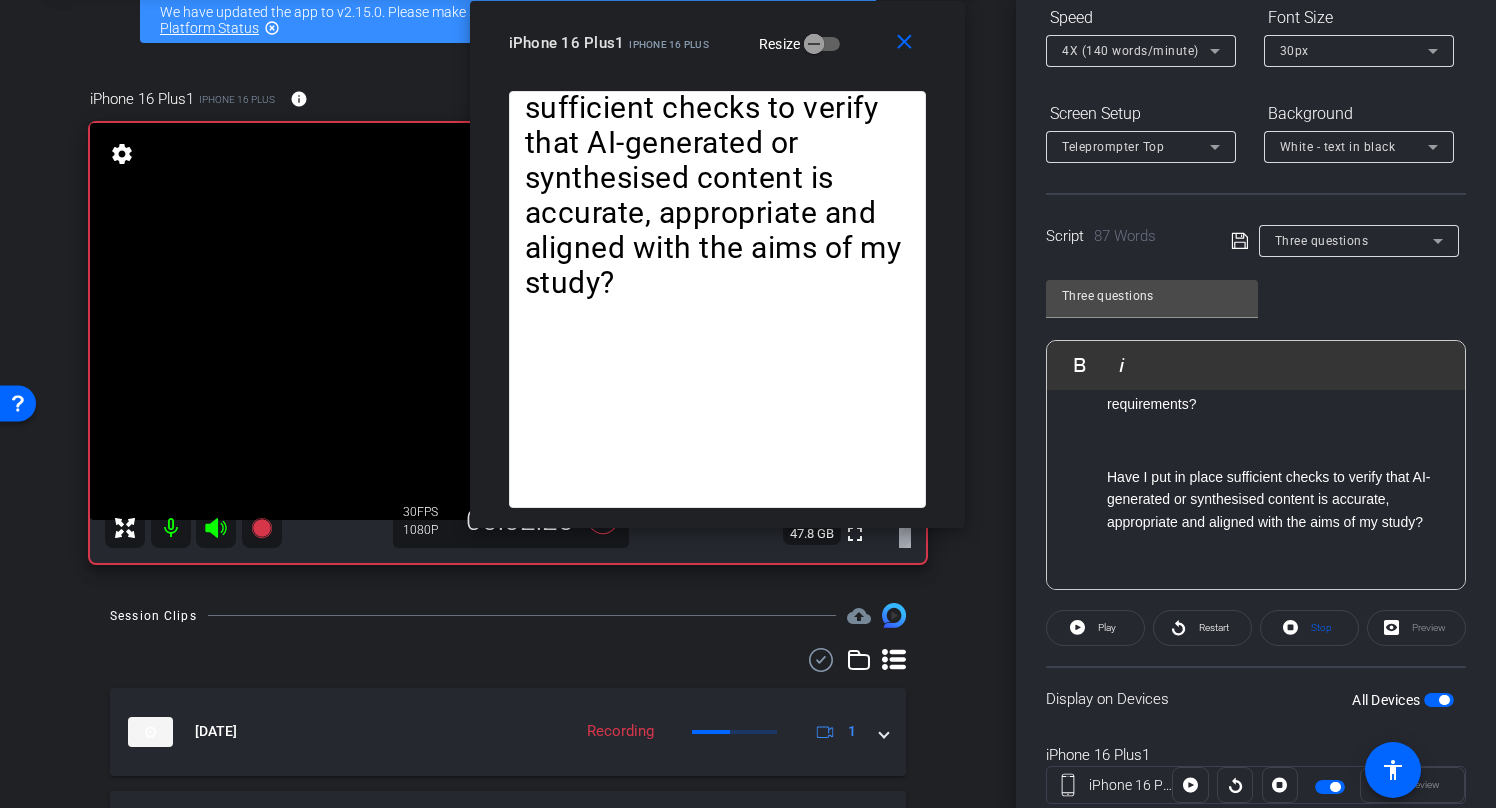 scroll, scrollTop: 285, scrollLeft: 0, axis: vertical 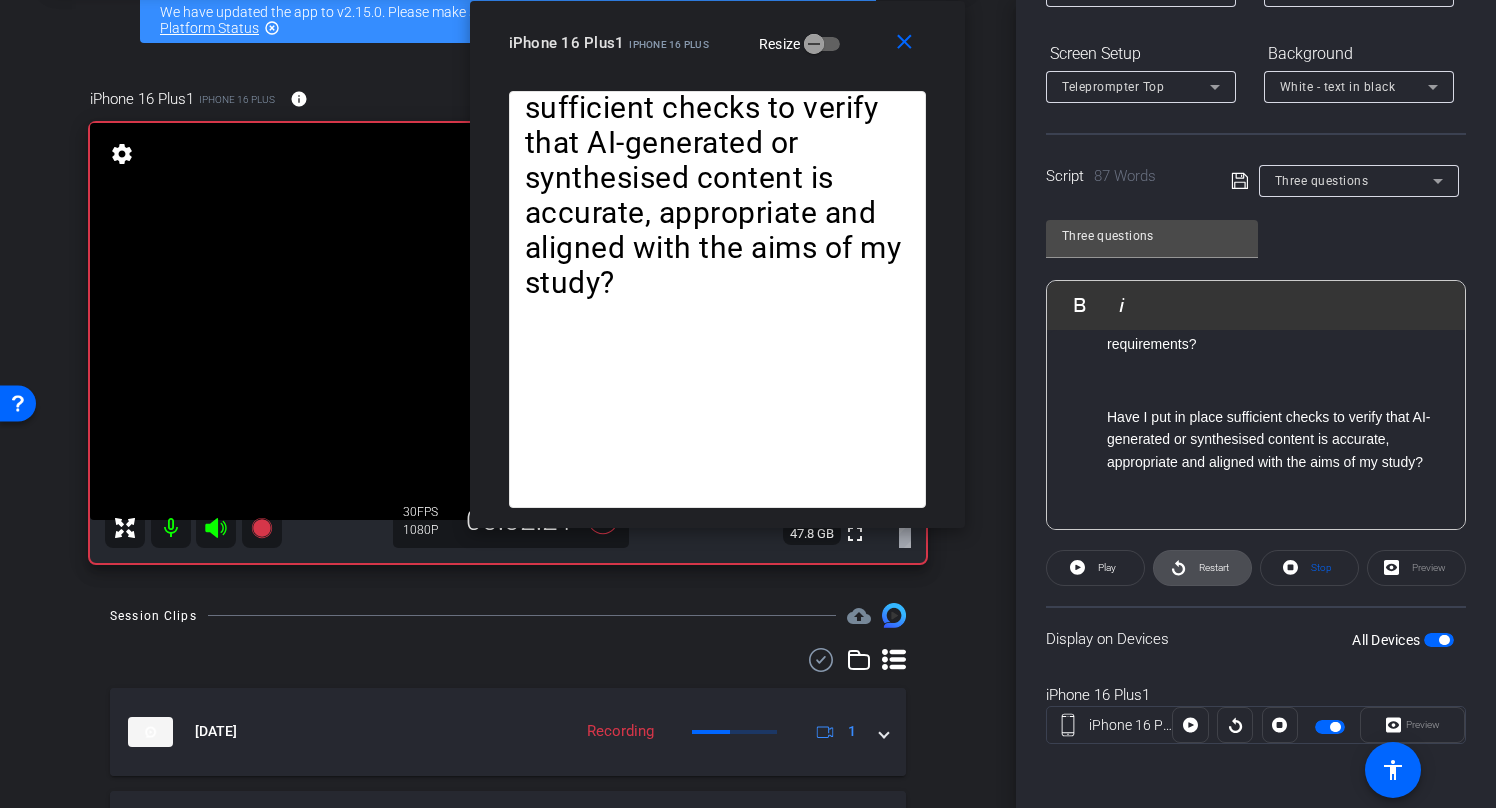 click on "Restart" 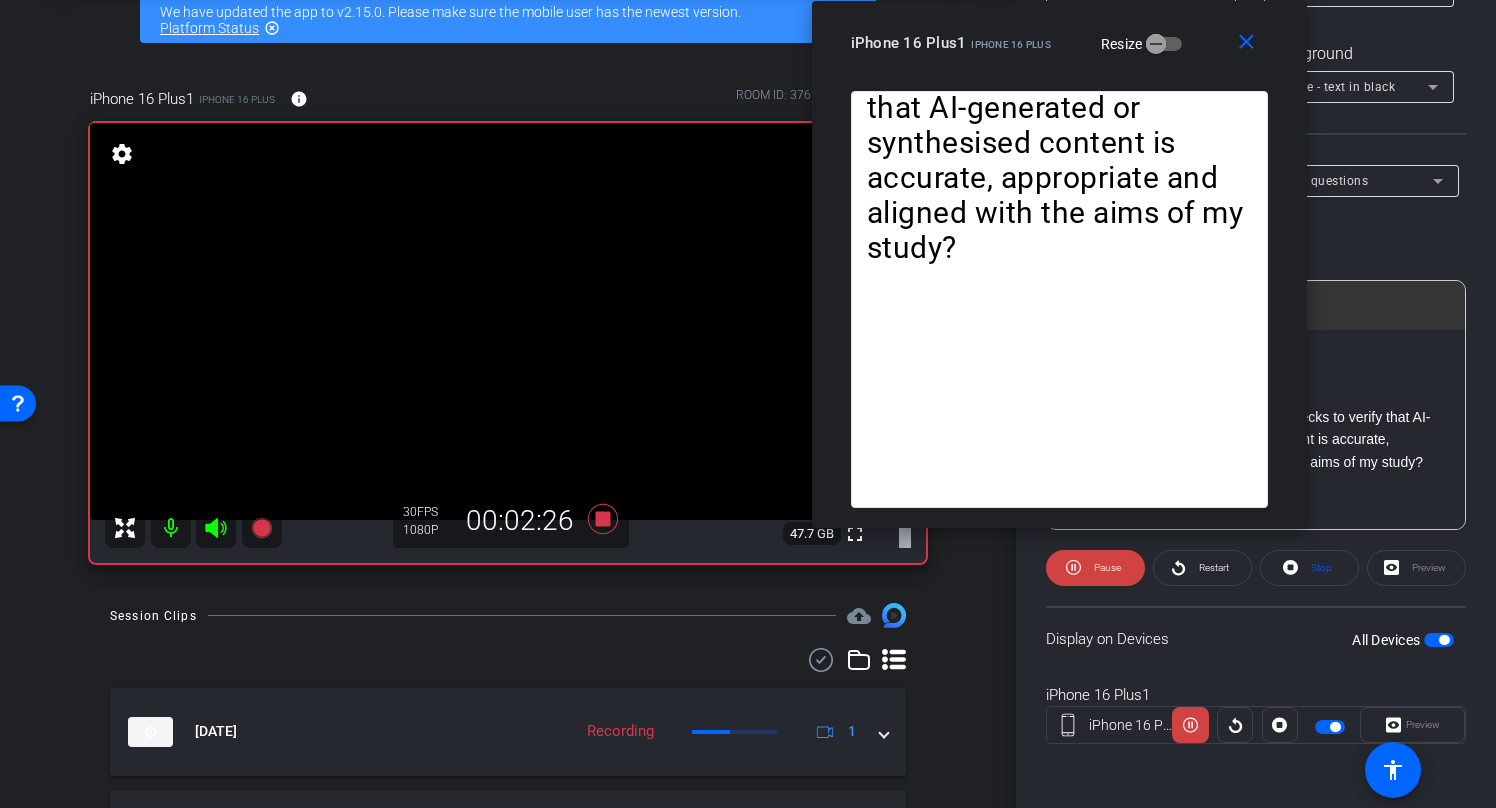drag, startPoint x: 677, startPoint y: 15, endPoint x: 1019, endPoint y: -84, distance: 356.04074 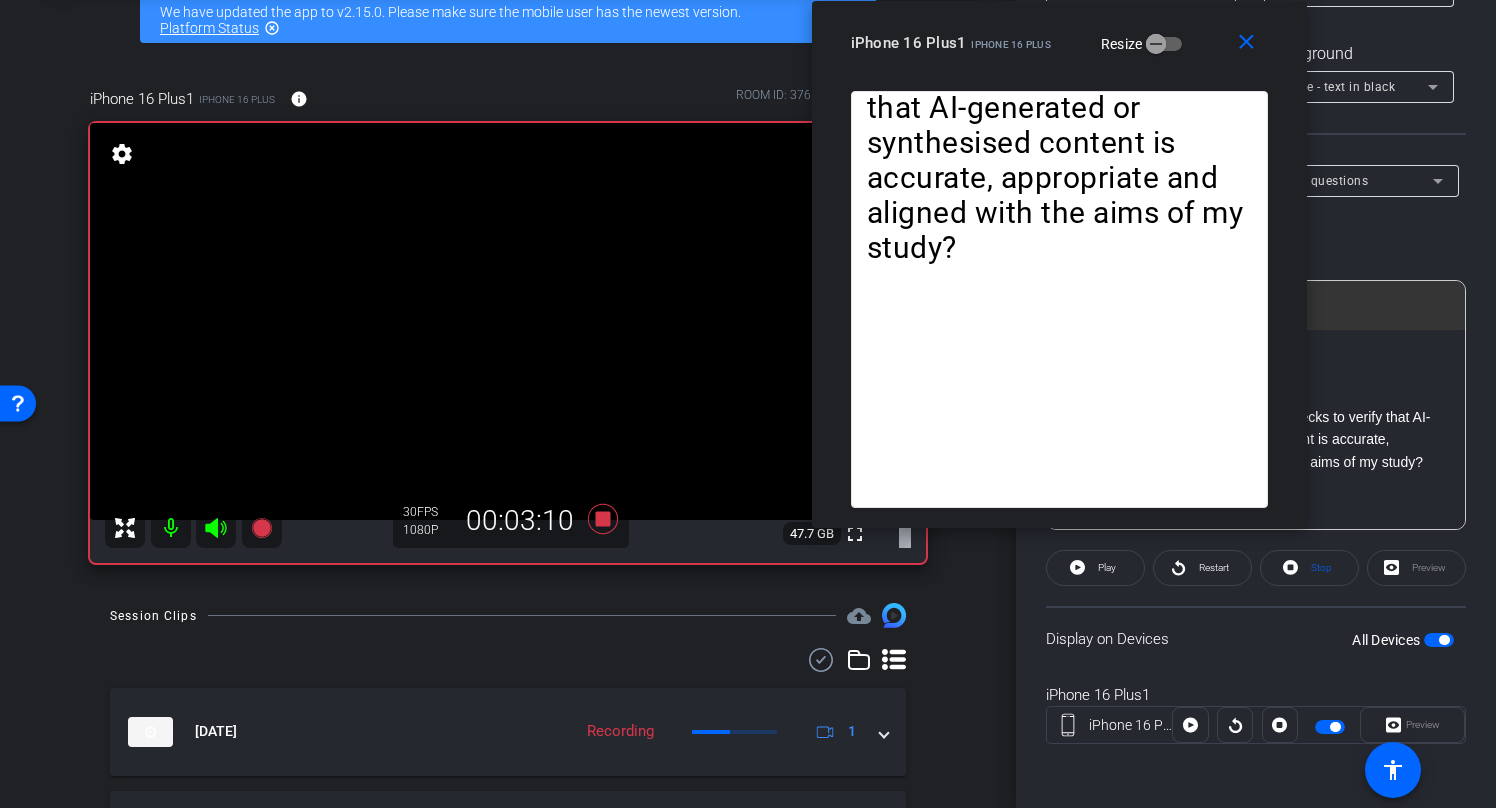 scroll, scrollTop: 221, scrollLeft: 0, axis: vertical 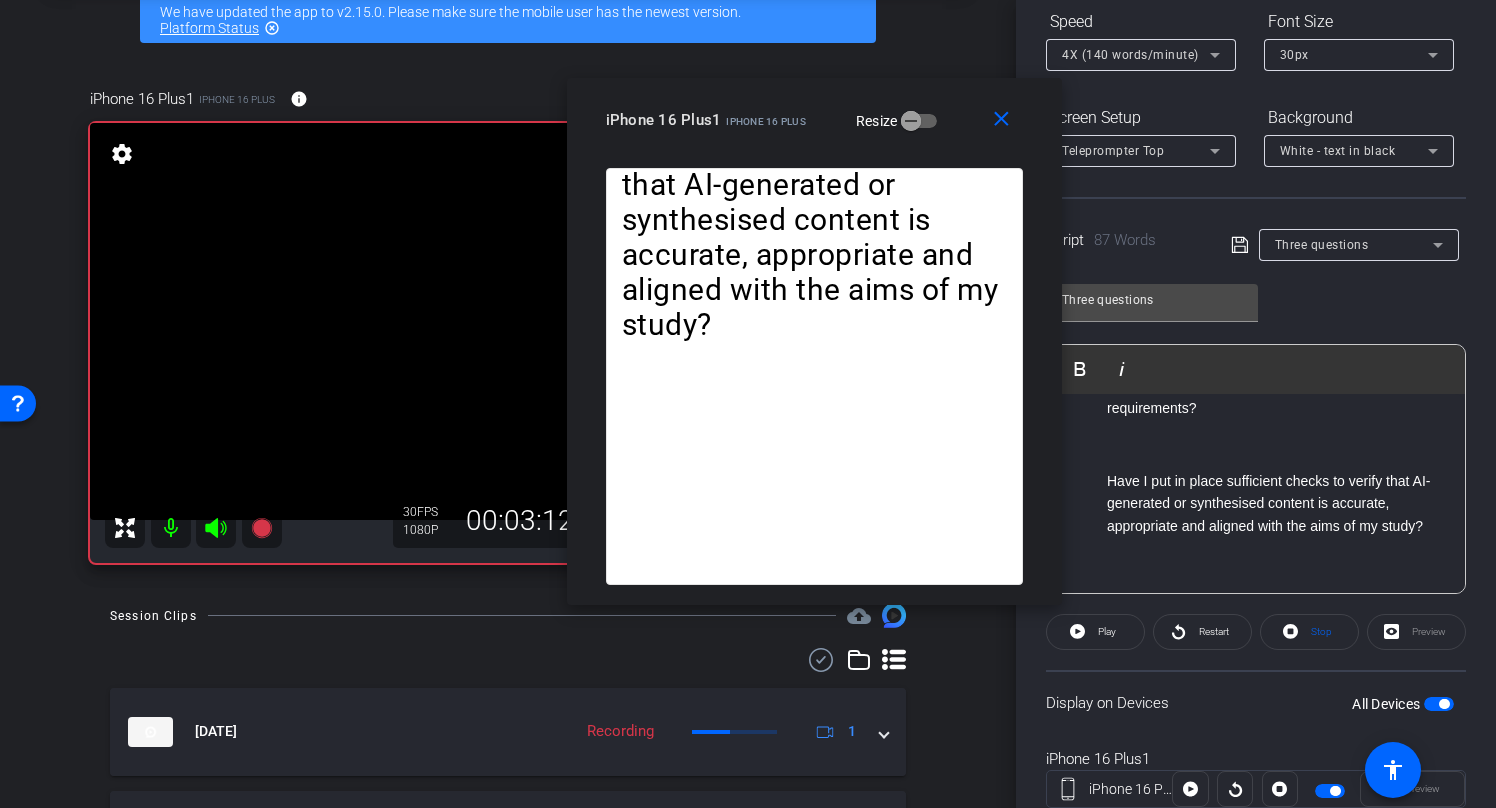 drag, startPoint x: 1068, startPoint y: 19, endPoint x: 822, endPoint y: 97, distance: 258.06976 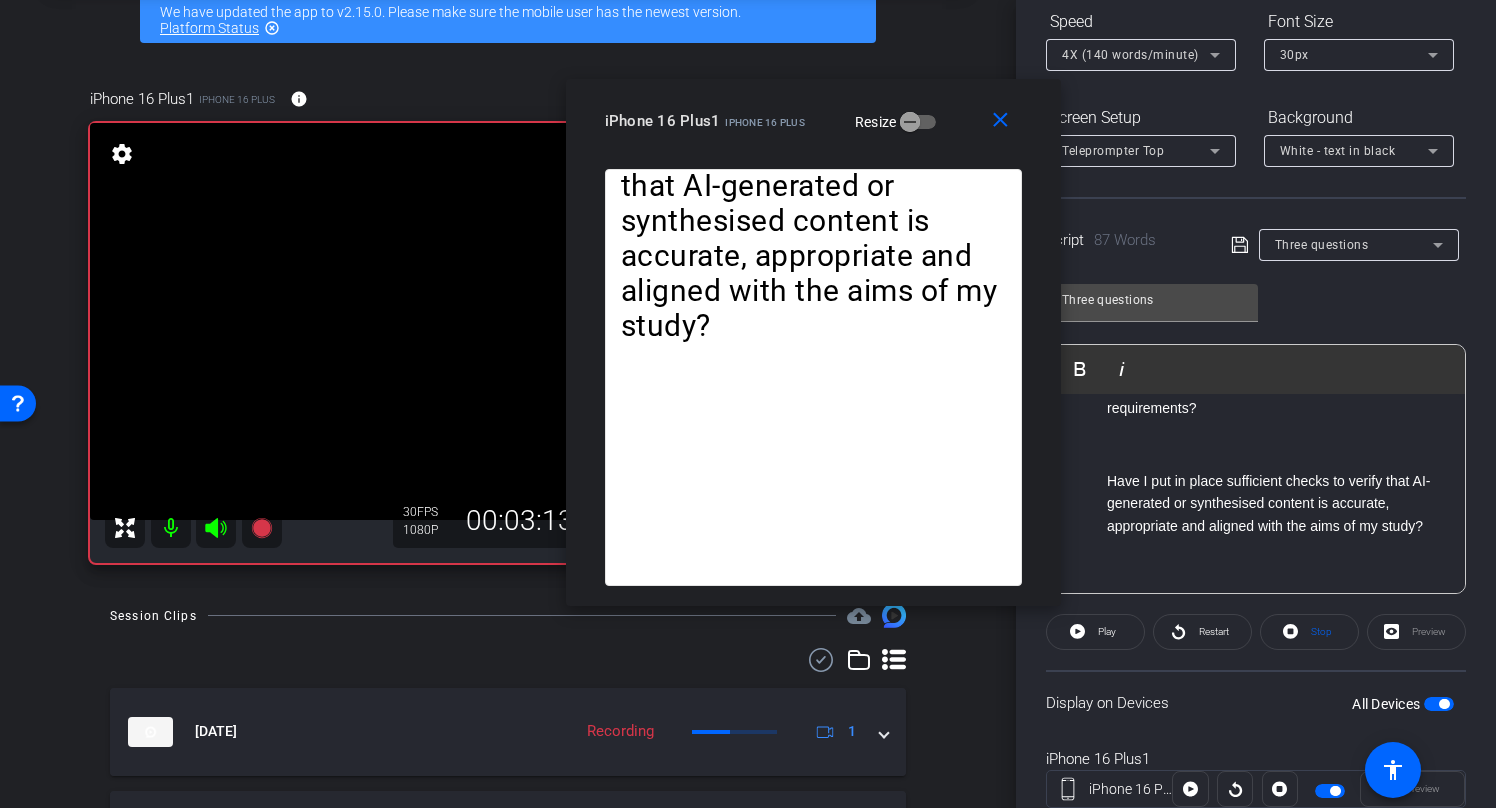 scroll, scrollTop: 0, scrollLeft: 0, axis: both 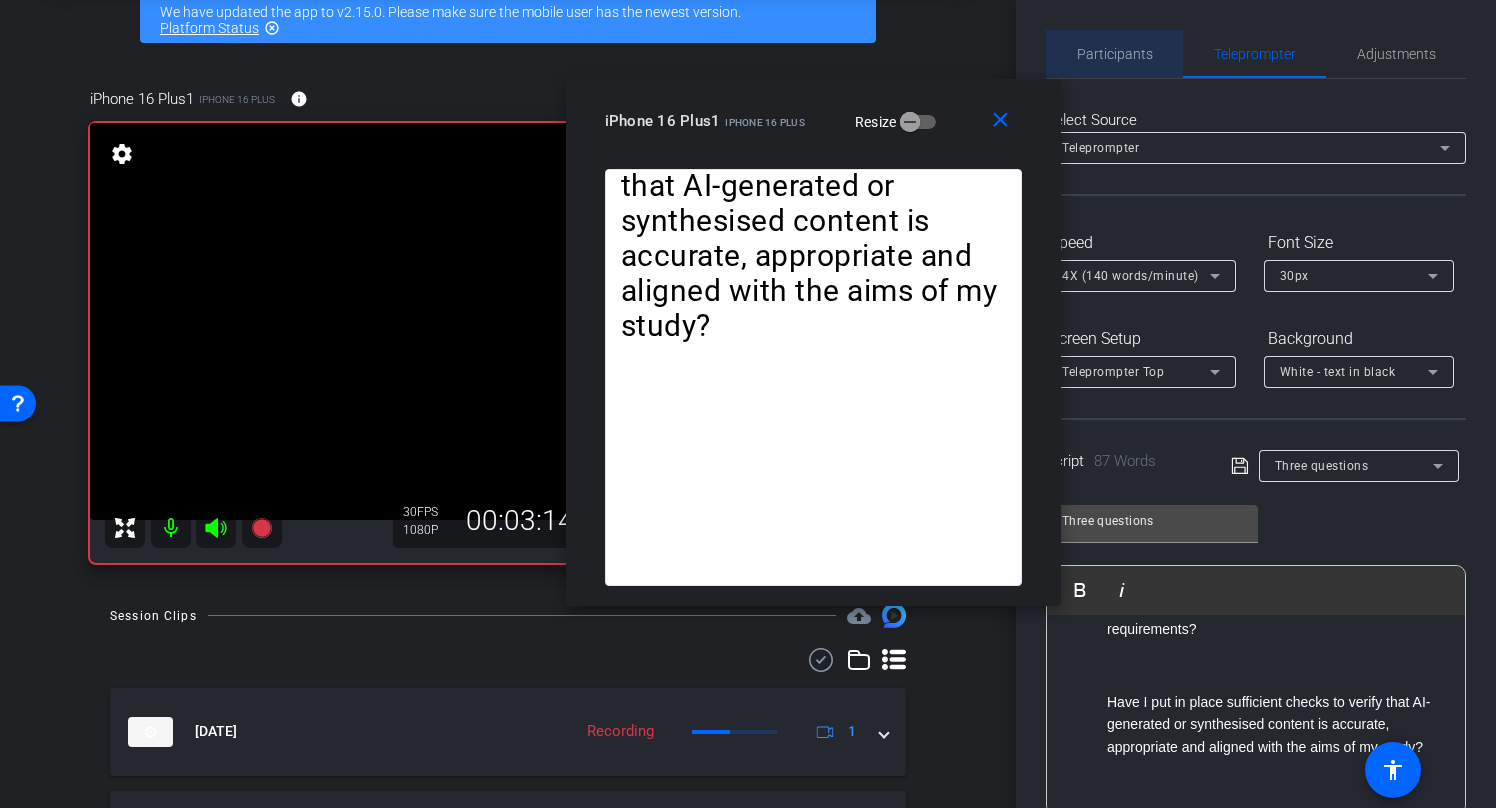 click on "Participants" at bounding box center [1115, 54] 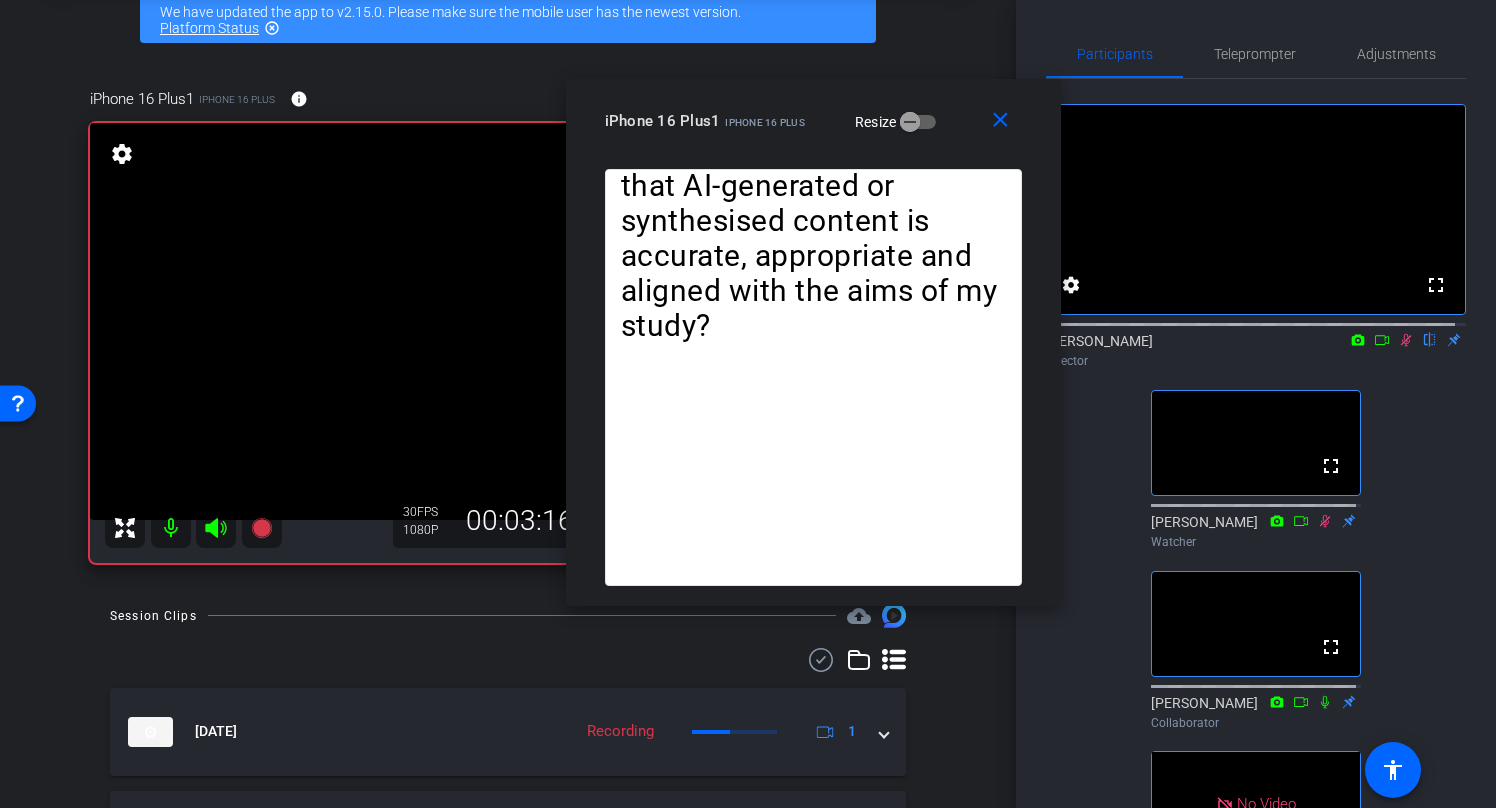 click 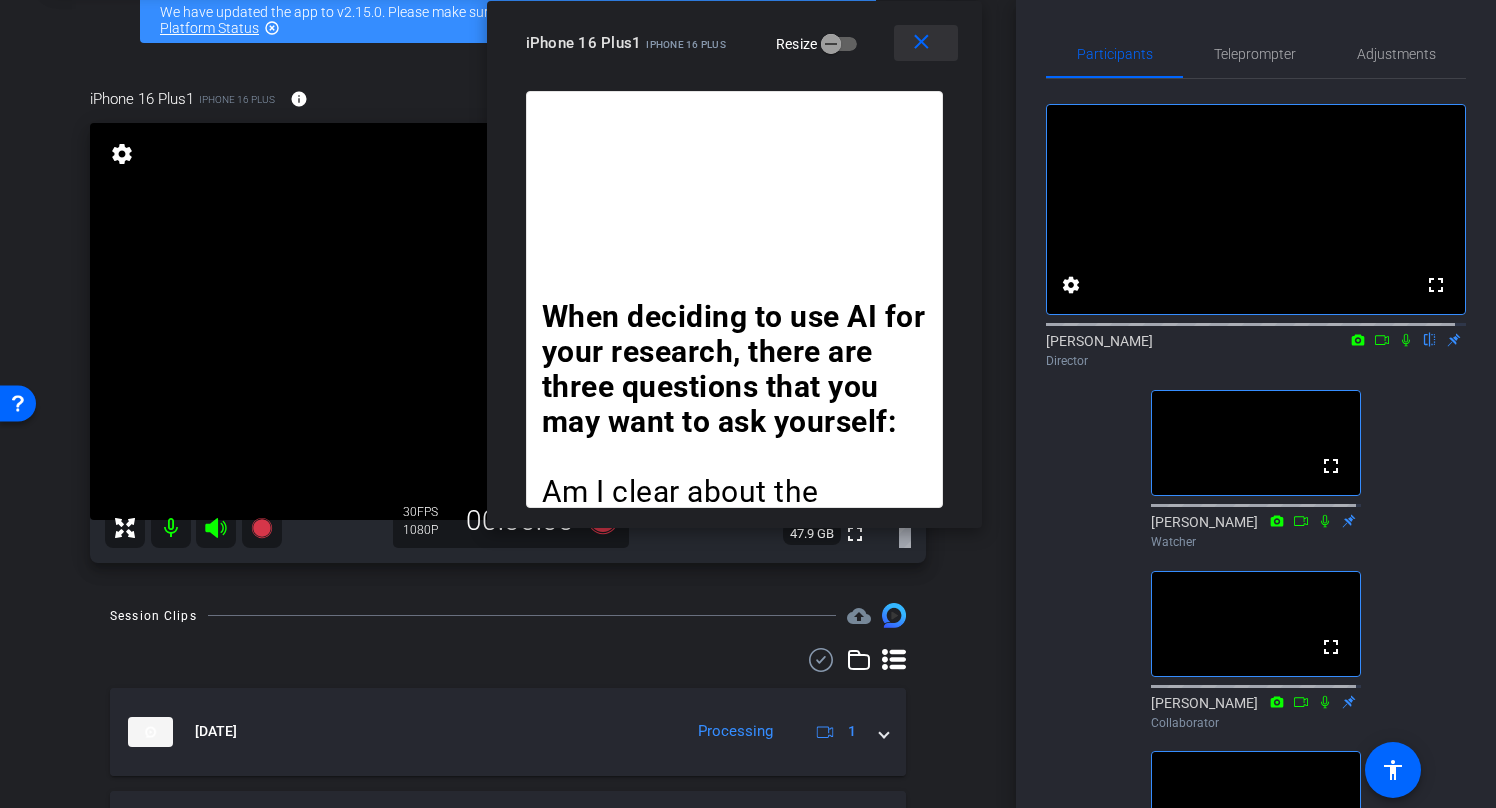 drag, startPoint x: 985, startPoint y: 151, endPoint x: 906, endPoint y: 21, distance: 152.12166 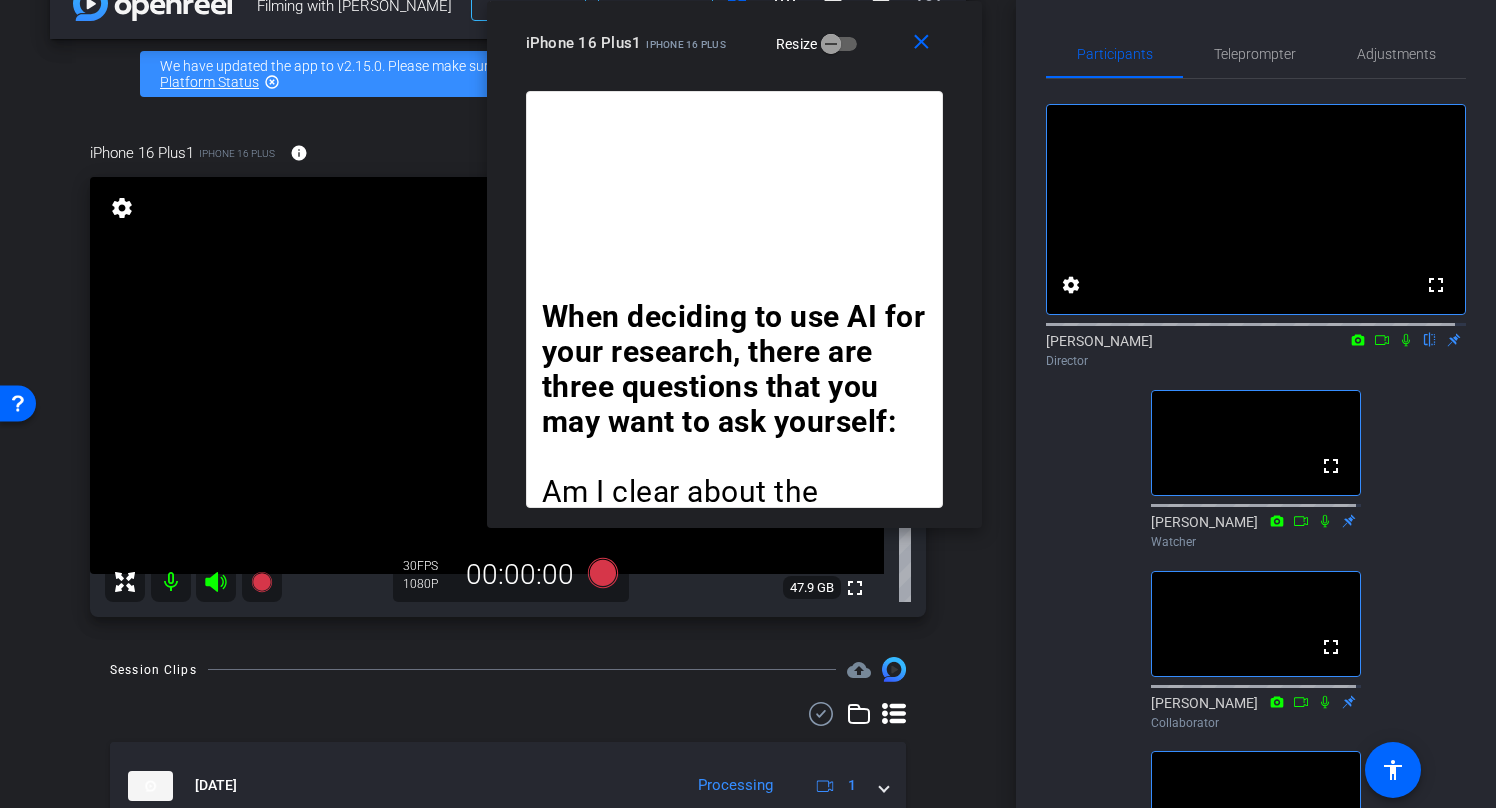 scroll, scrollTop: 40, scrollLeft: 0, axis: vertical 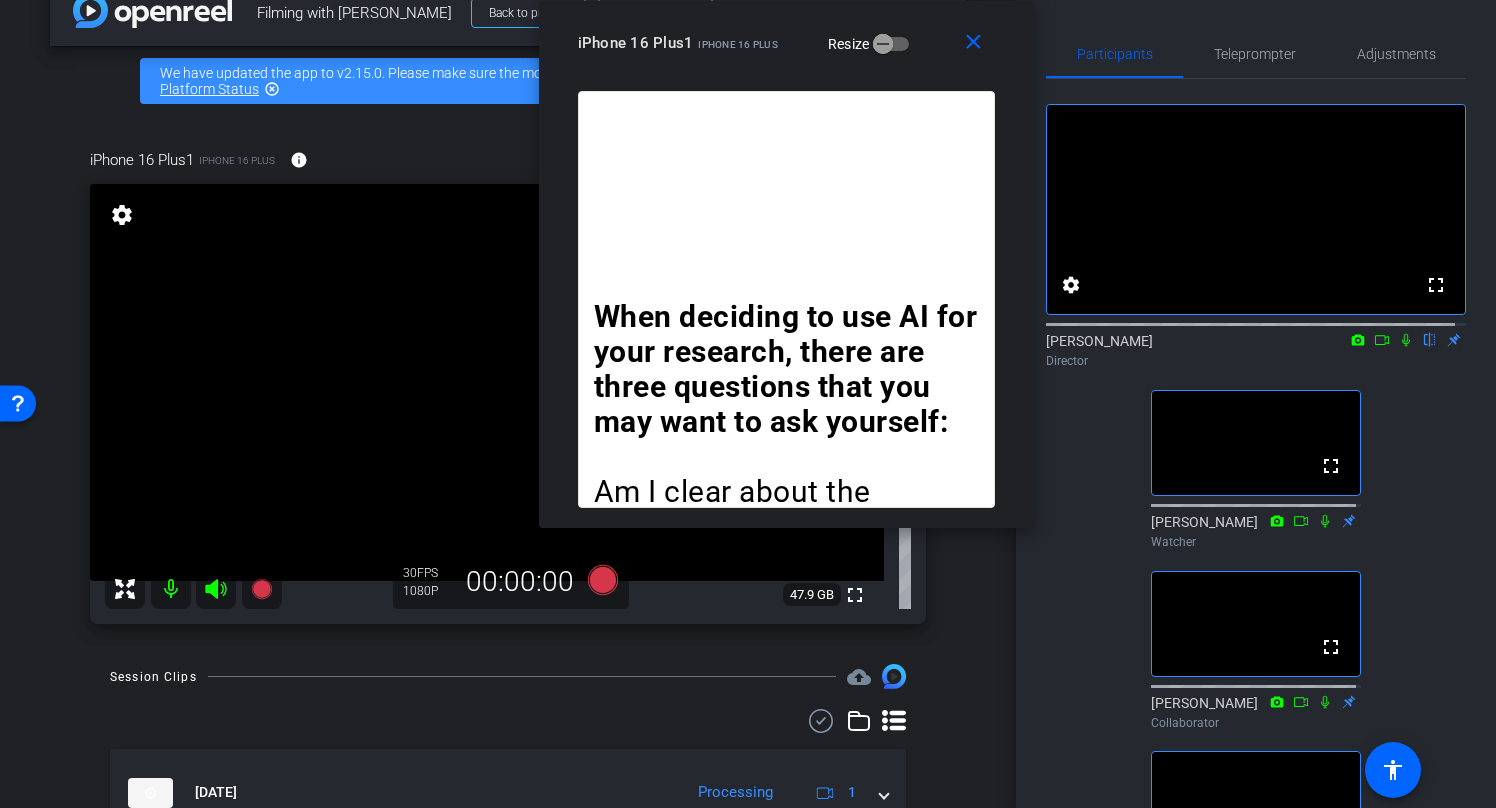 drag, startPoint x: 880, startPoint y: 29, endPoint x: 932, endPoint y: 22, distance: 52.46904 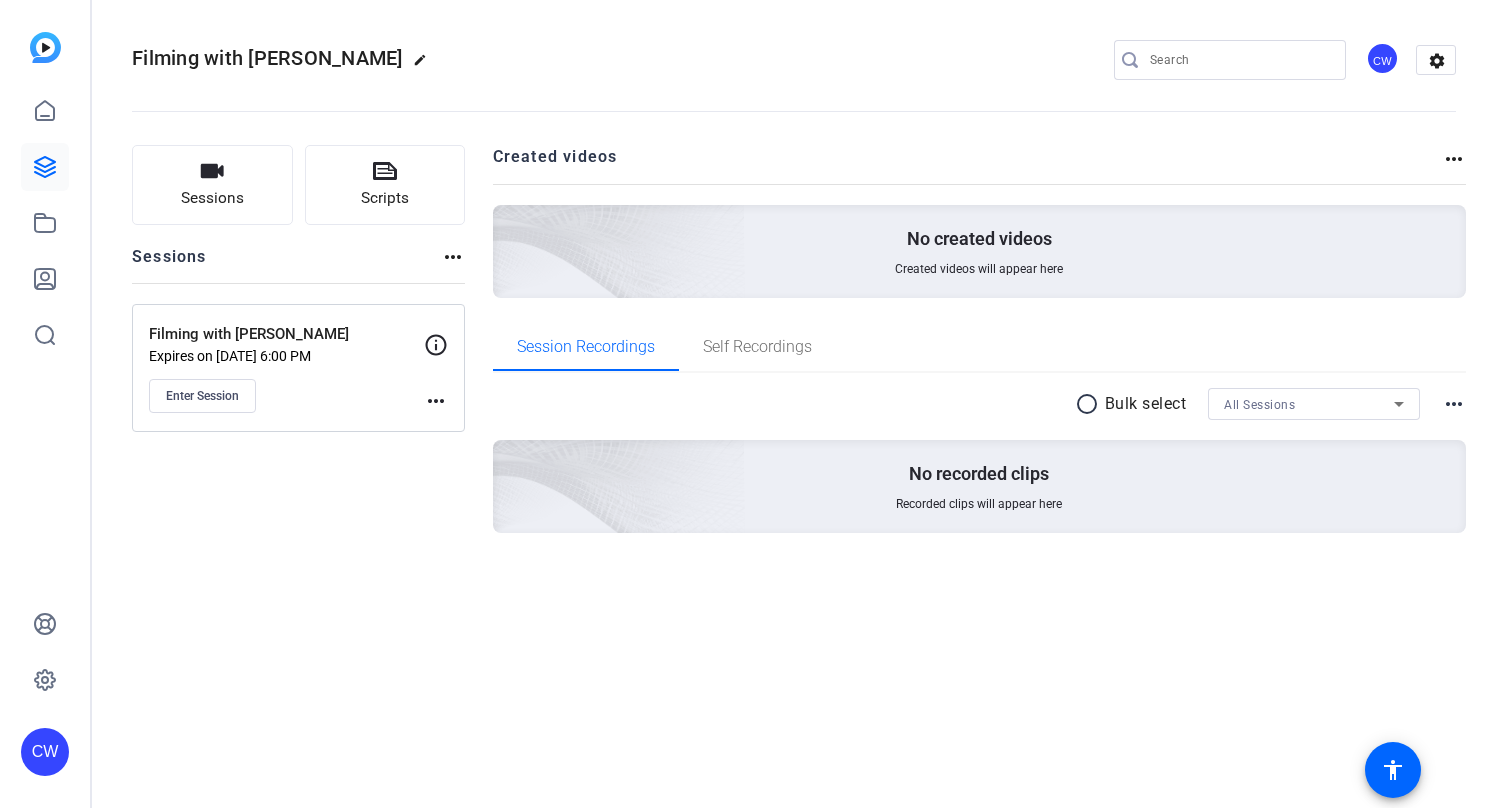 scroll, scrollTop: 0, scrollLeft: 0, axis: both 